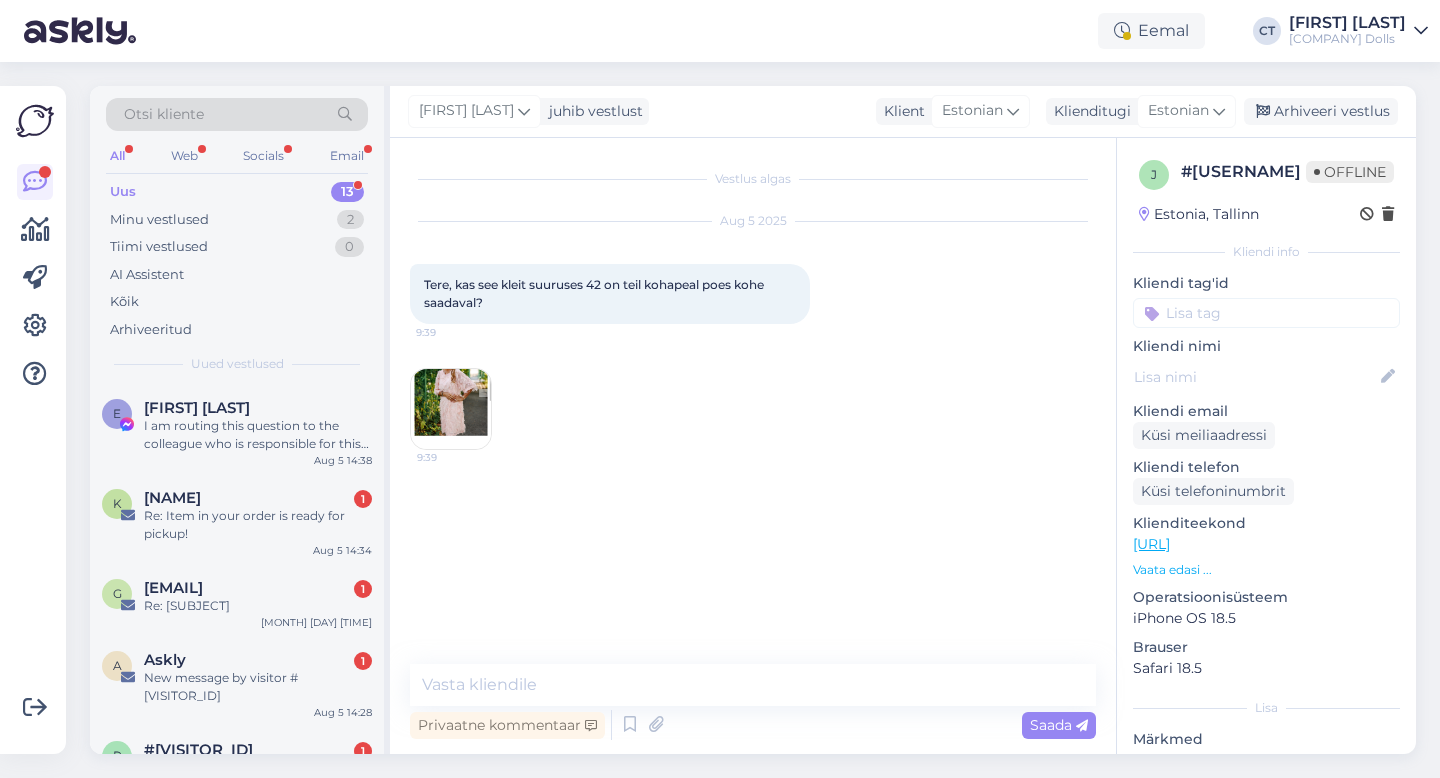 scroll, scrollTop: 0, scrollLeft: 0, axis: both 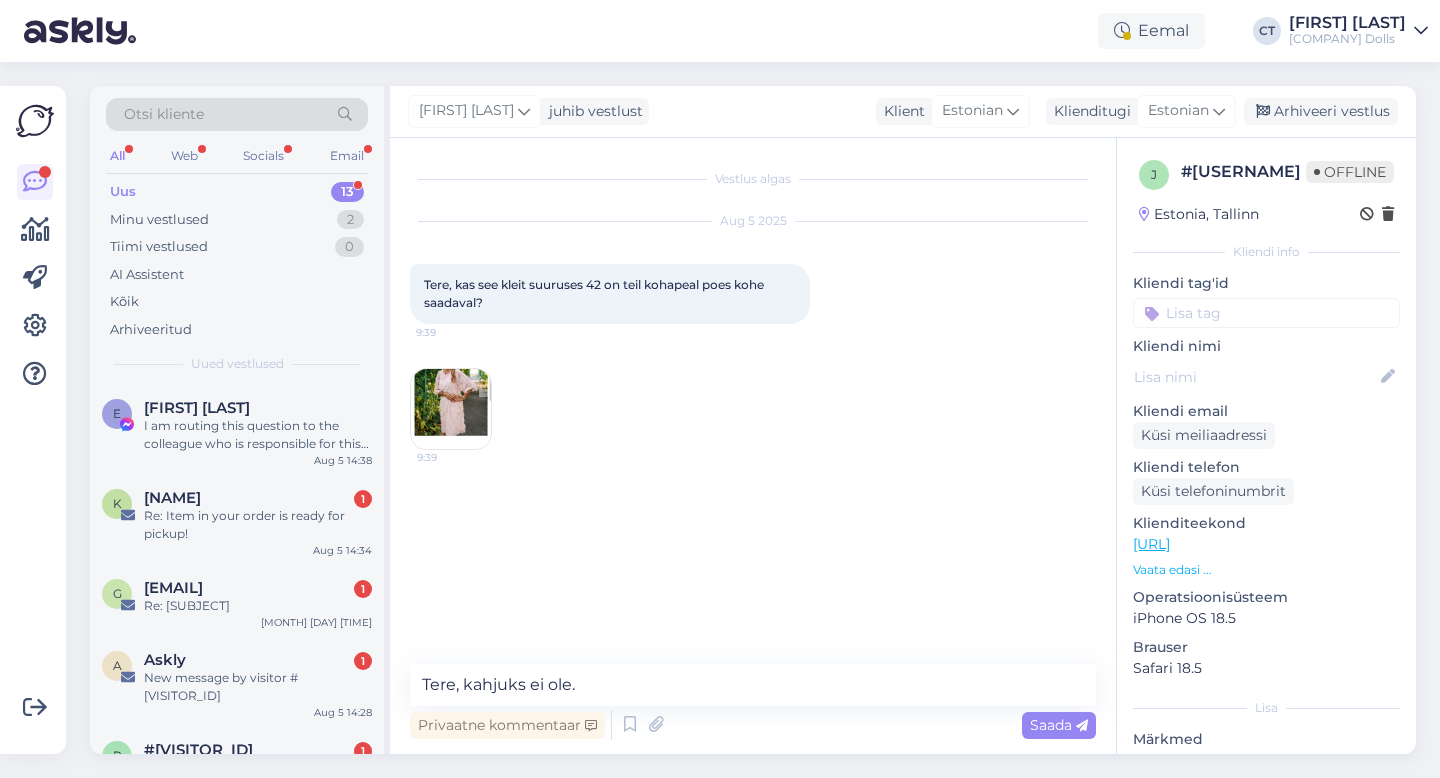 type on "Tere, kahjuks ei ole." 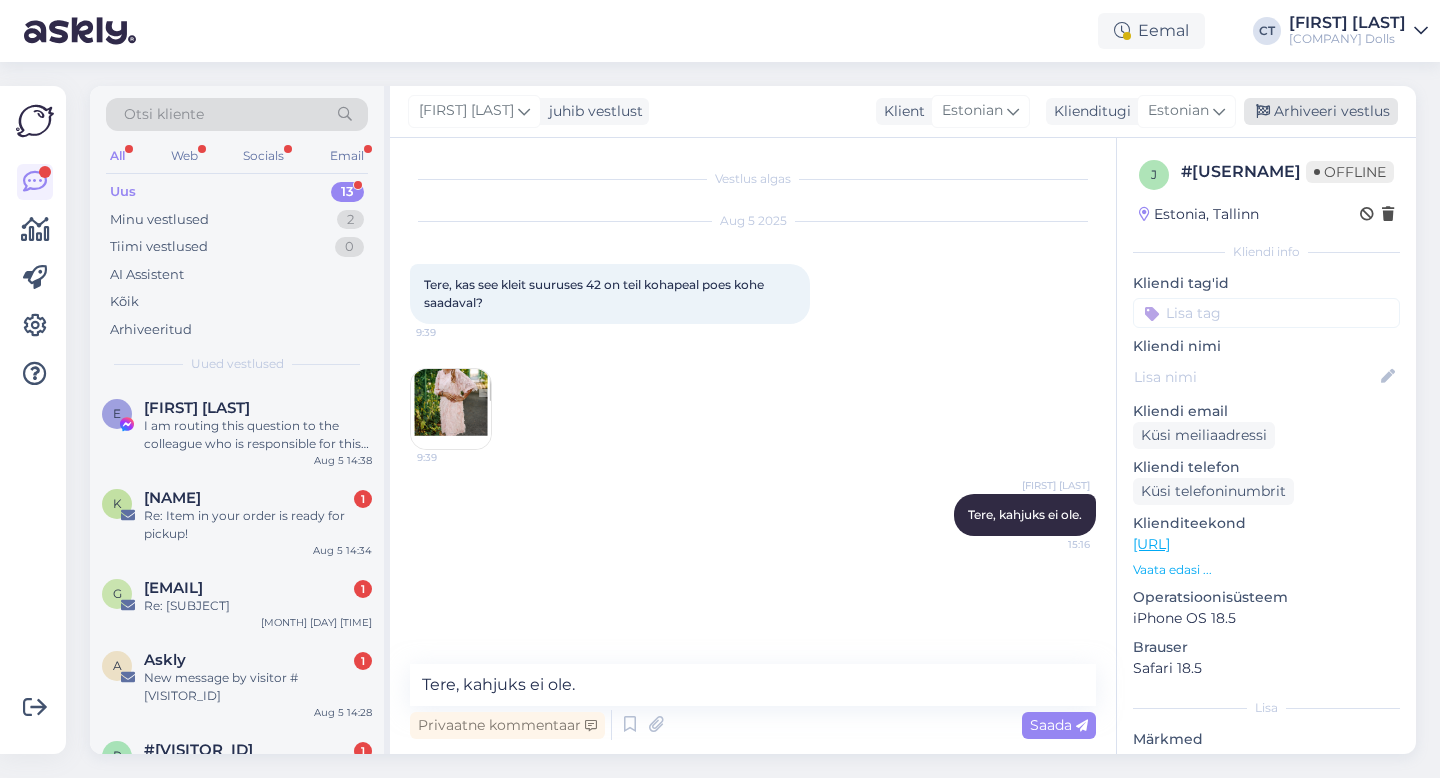click on "Arhiveeri vestlus" at bounding box center (1321, 111) 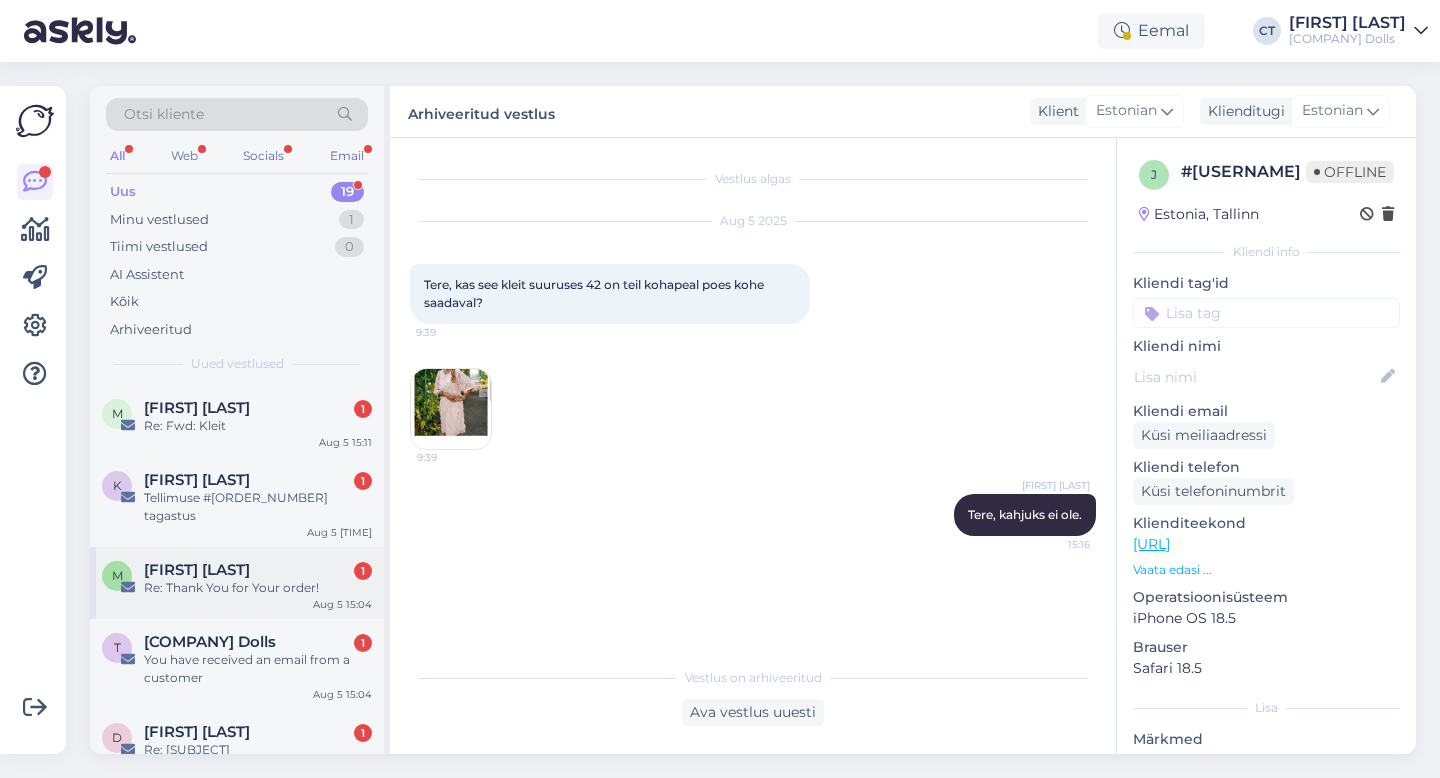 scroll, scrollTop: 4, scrollLeft: 0, axis: vertical 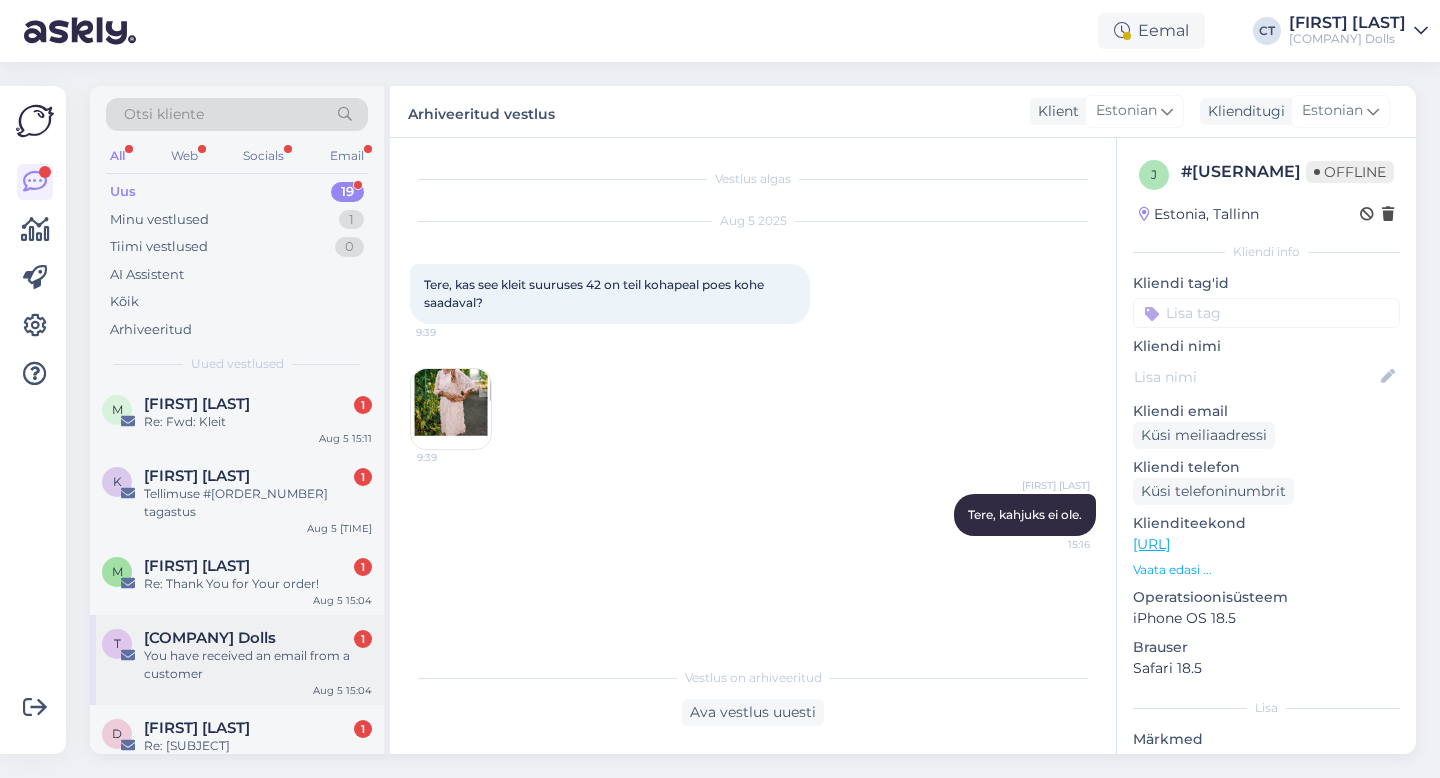 click on "You have received an email from a customer" at bounding box center (258, 665) 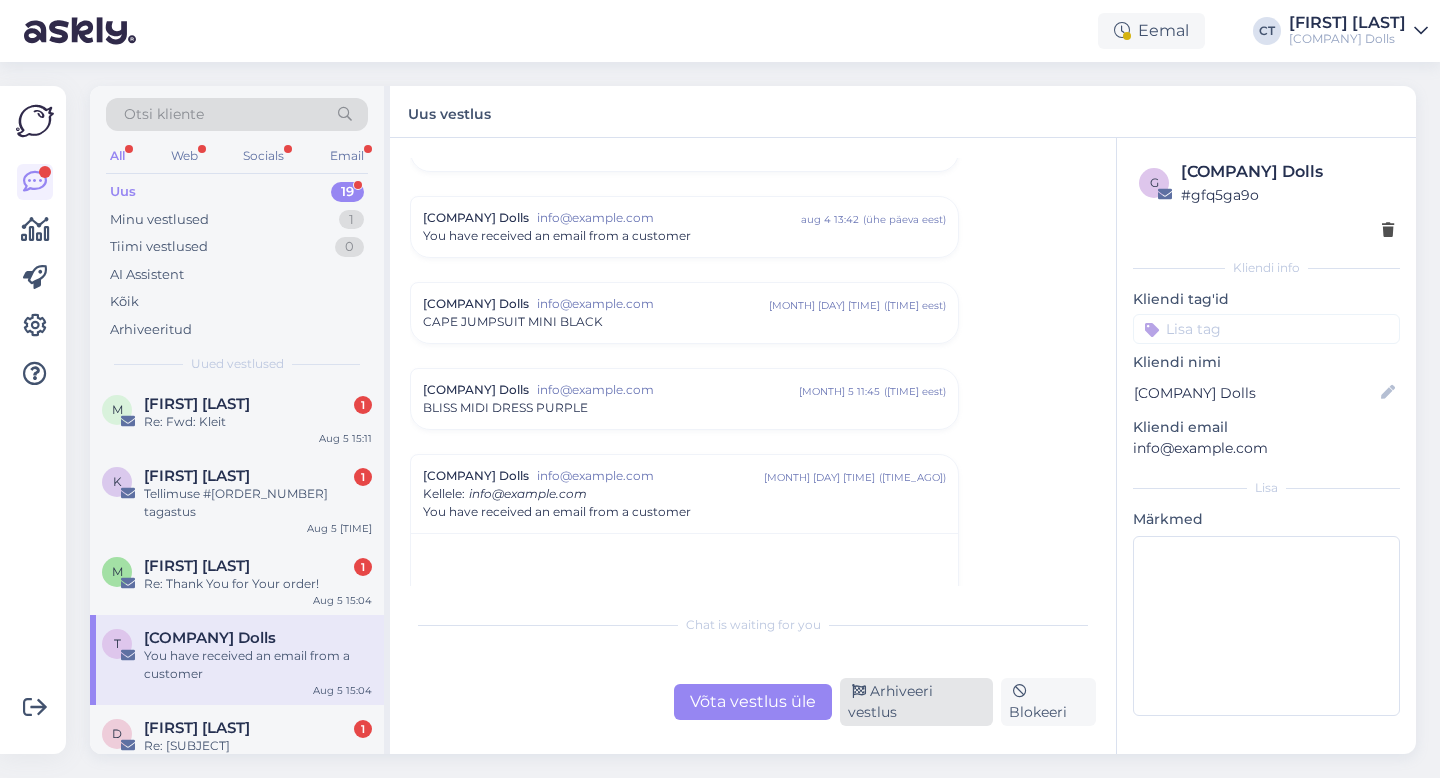 click on "Arhiveeri vestlus" at bounding box center [916, 702] 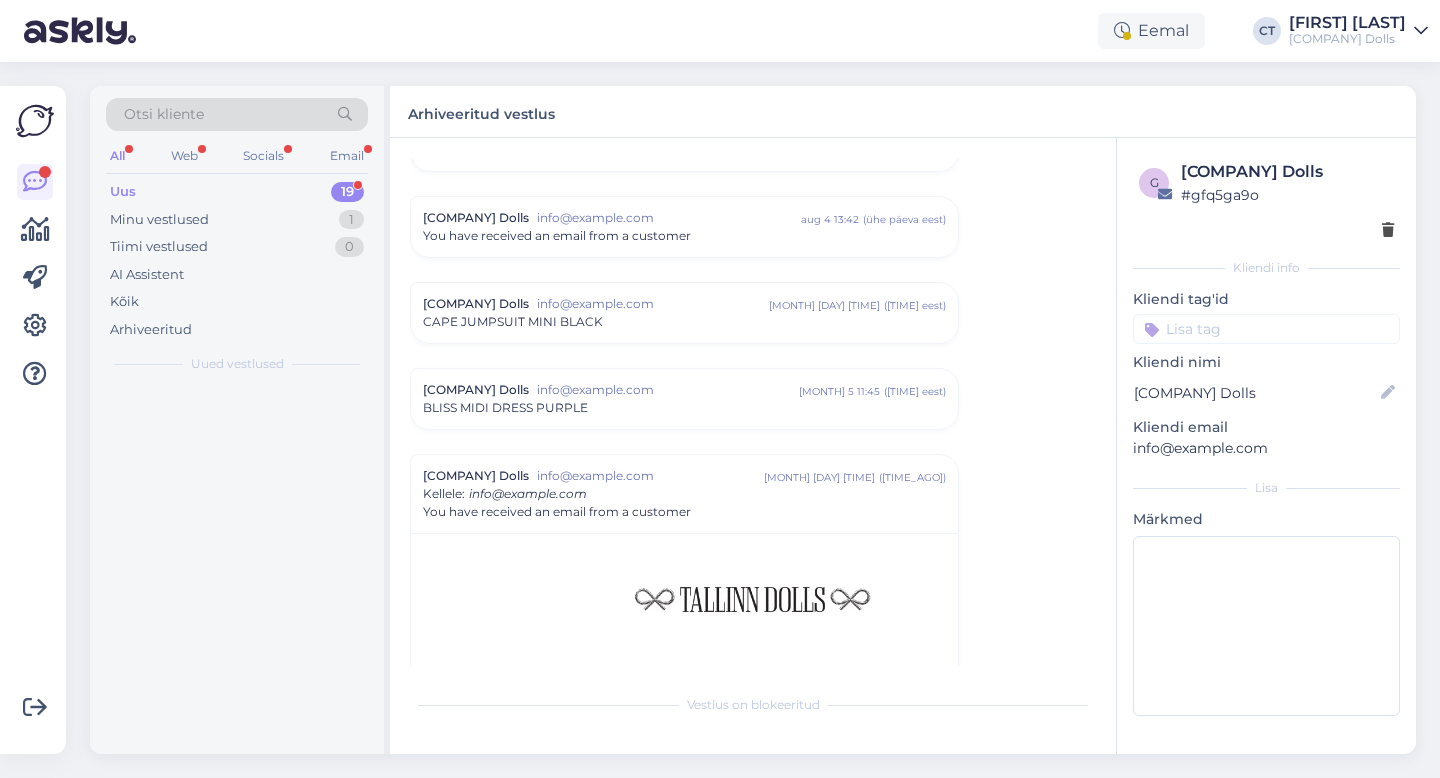 scroll, scrollTop: 8697, scrollLeft: 0, axis: vertical 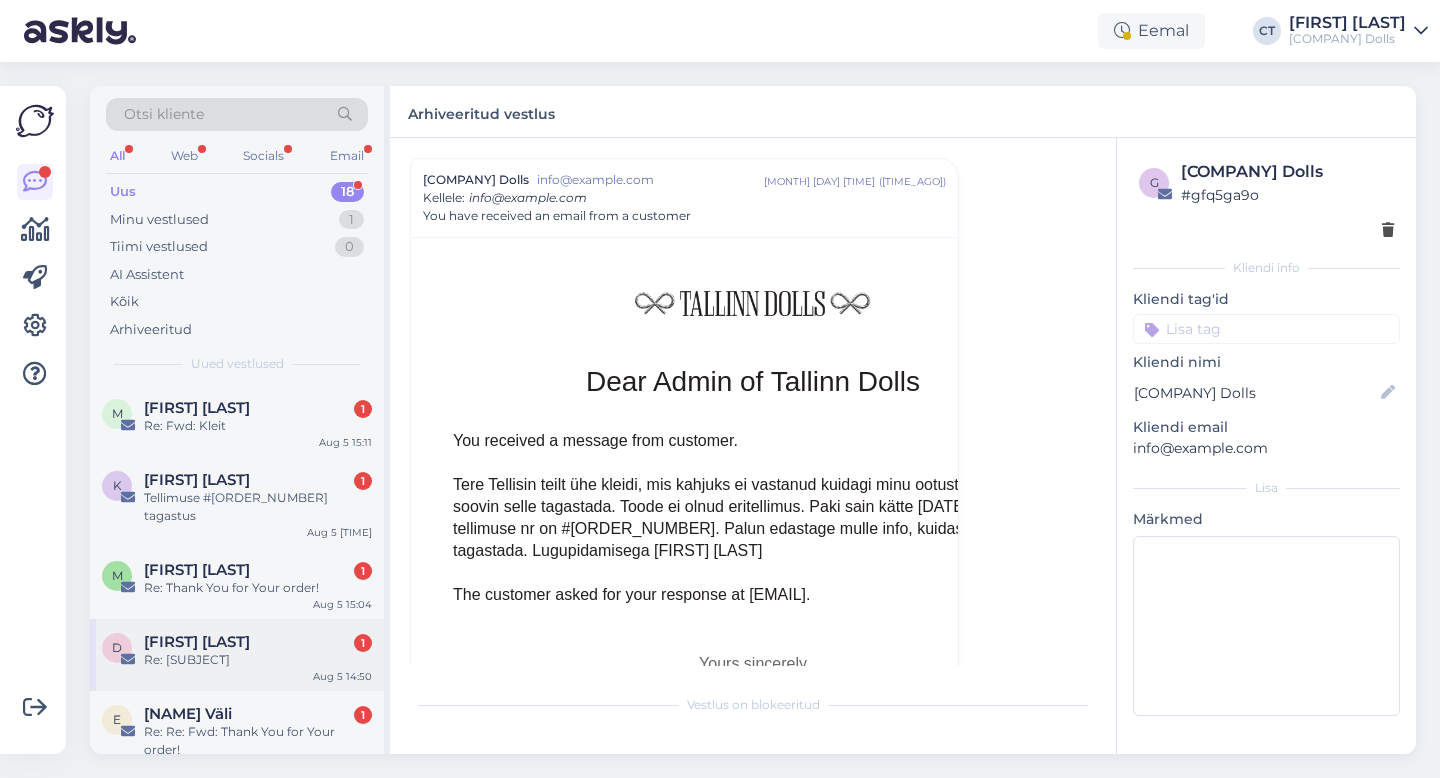 click on "[FIRST] [LAST] 1" at bounding box center (258, 642) 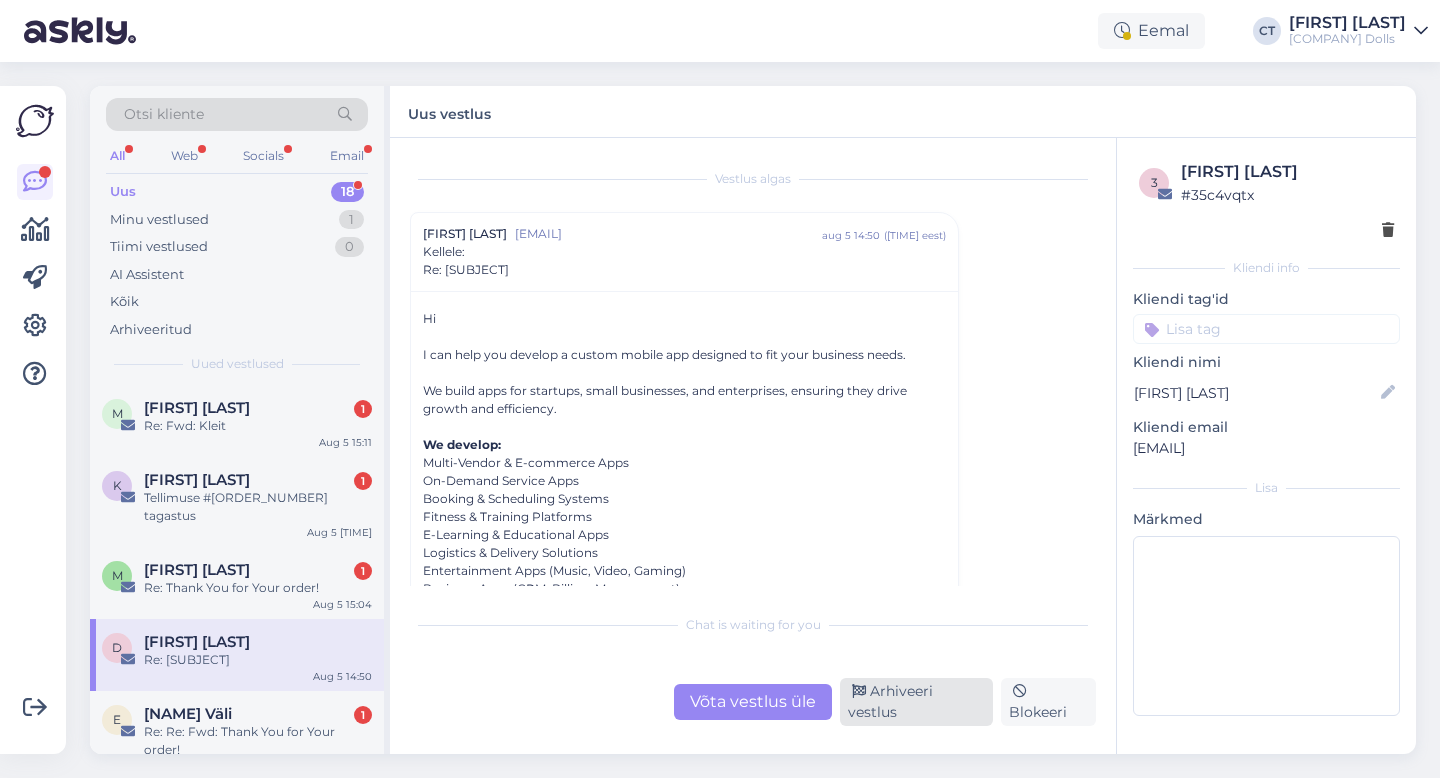click on "Arhiveeri vestlus" at bounding box center [916, 702] 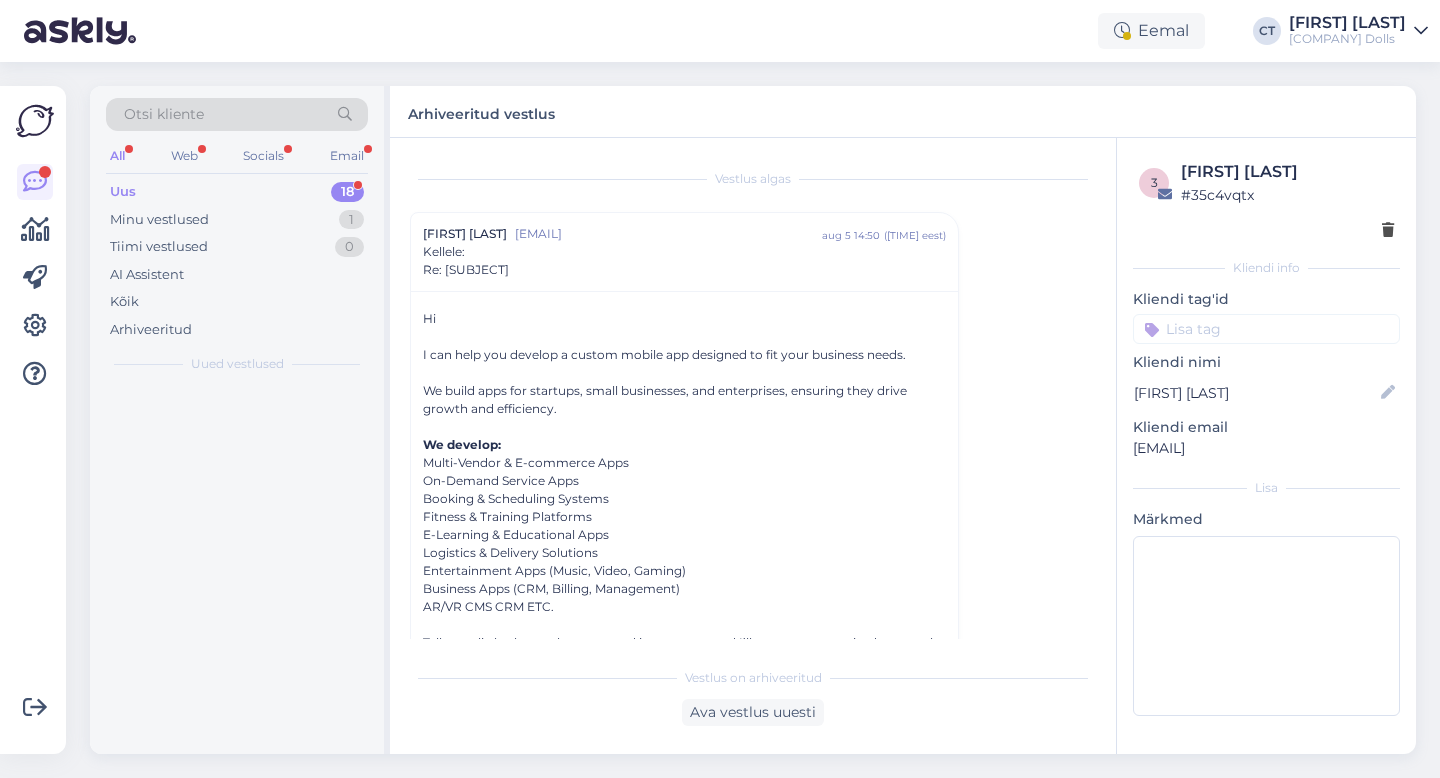 scroll, scrollTop: 54, scrollLeft: 0, axis: vertical 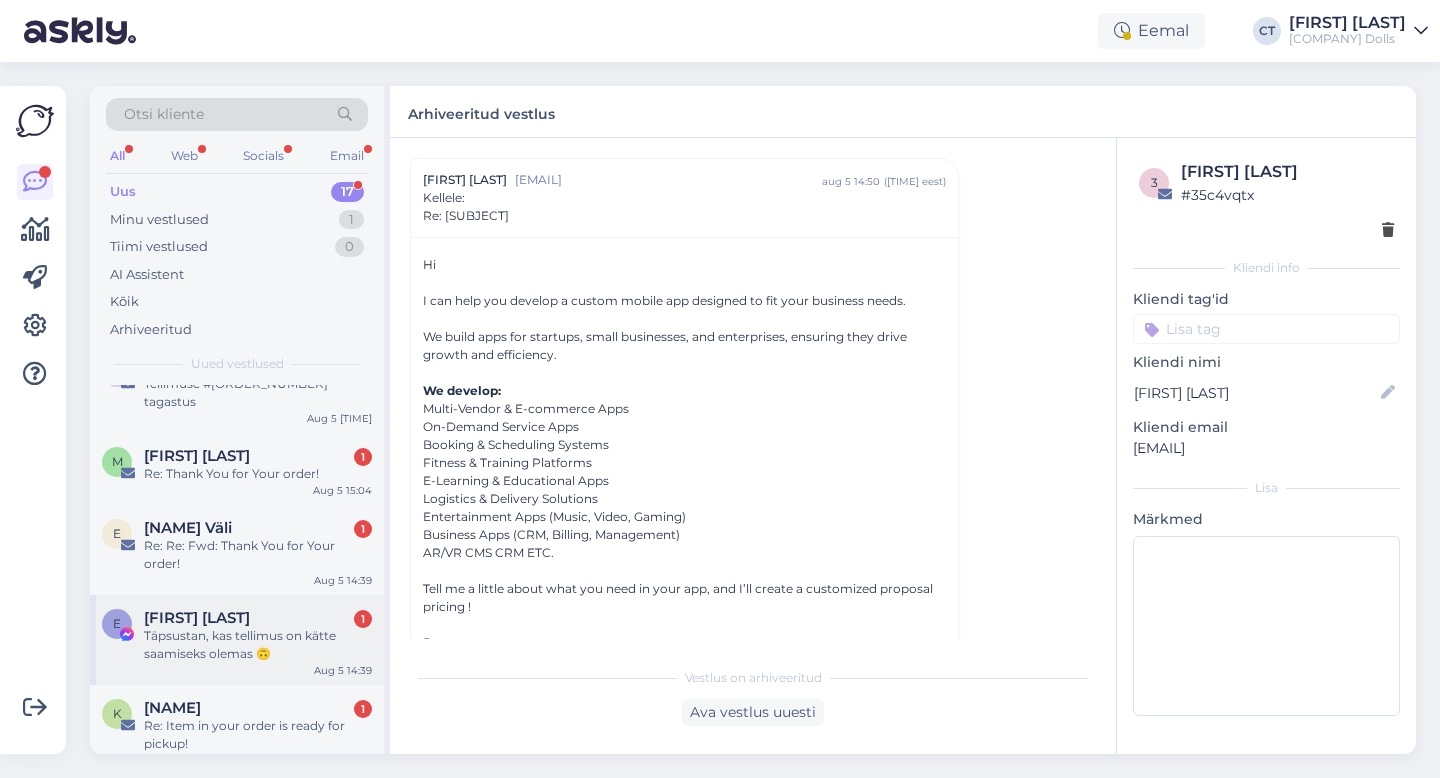 click on "Täpsustan, kas tellimus on kätte saamiseks olemas 🙃" at bounding box center [258, 645] 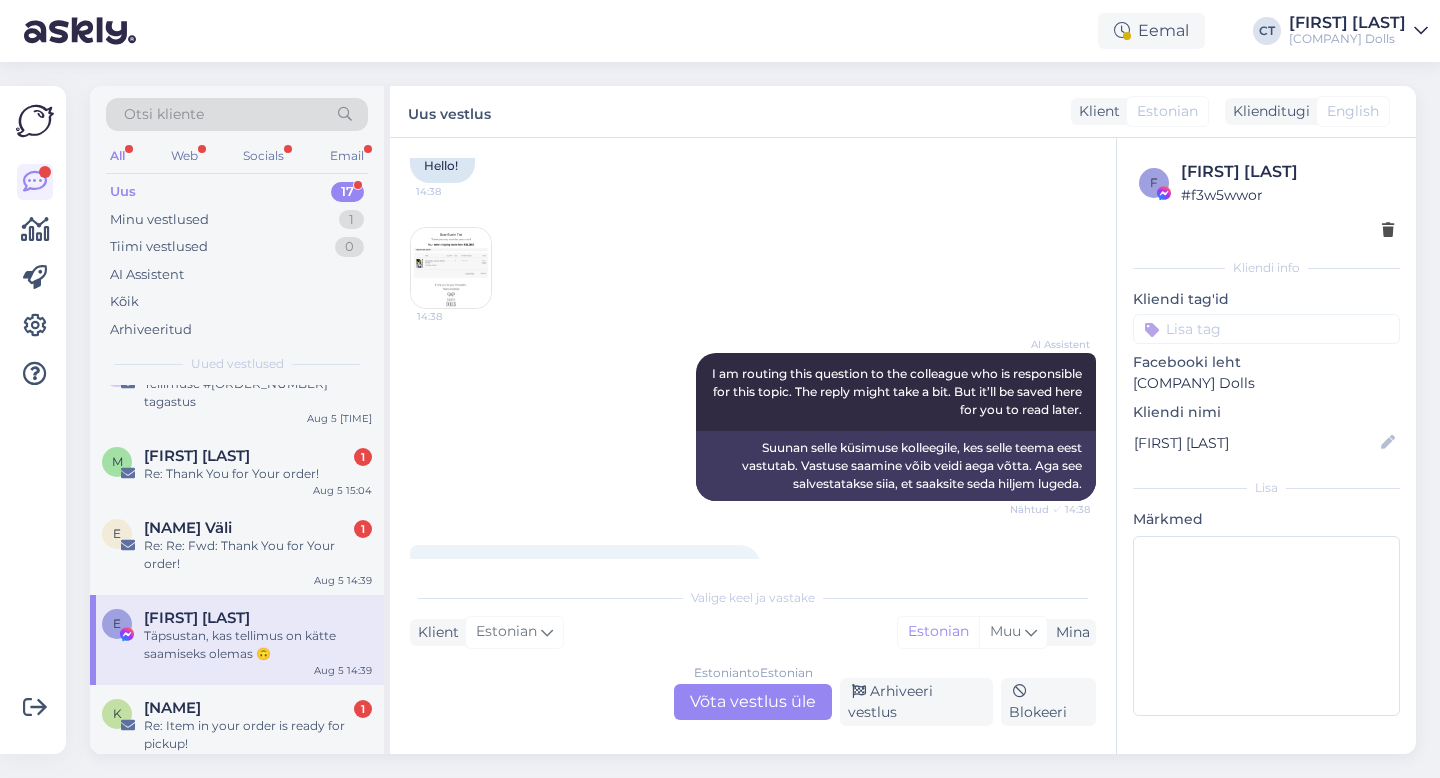 scroll, scrollTop: 979, scrollLeft: 0, axis: vertical 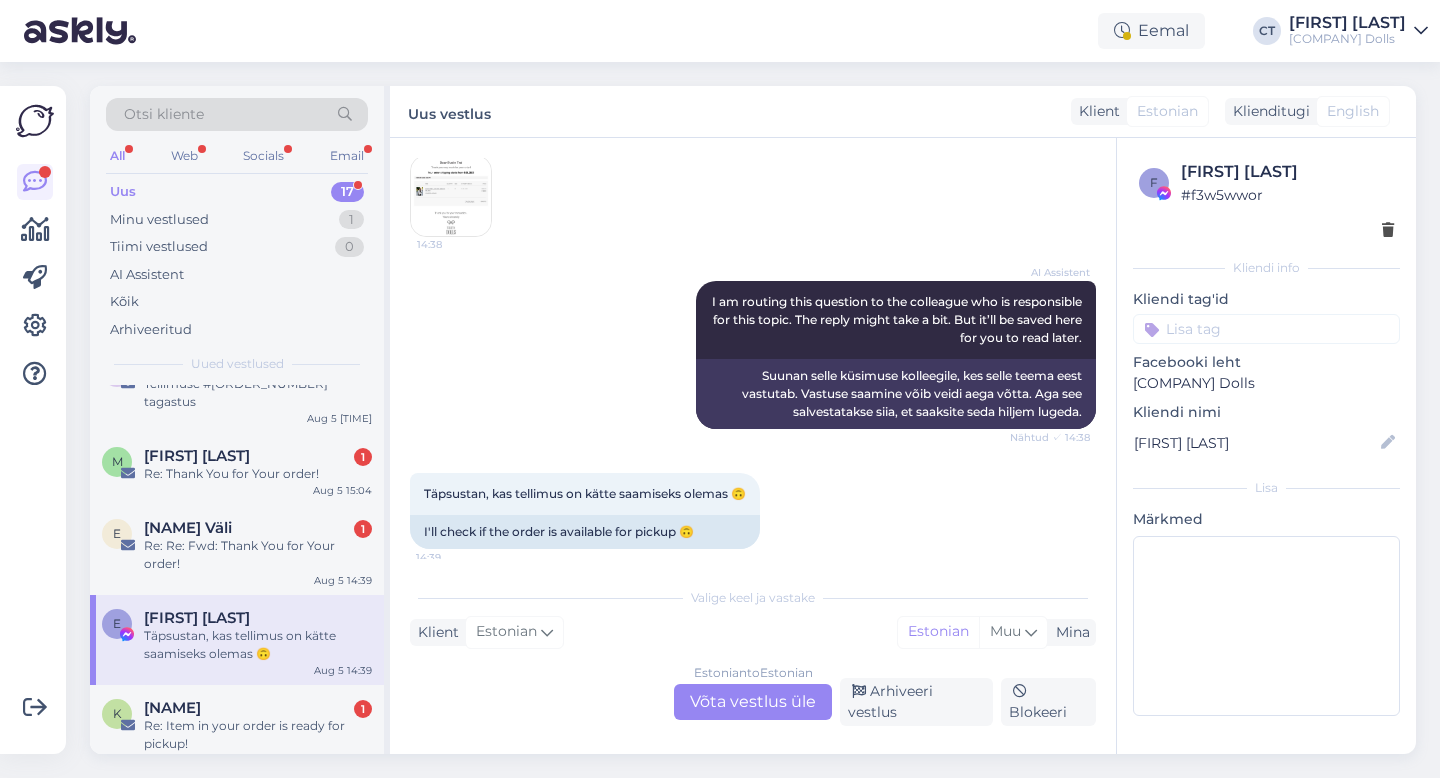 click on "Estonian  to  Estonian Võta vestlus üle" at bounding box center (753, 702) 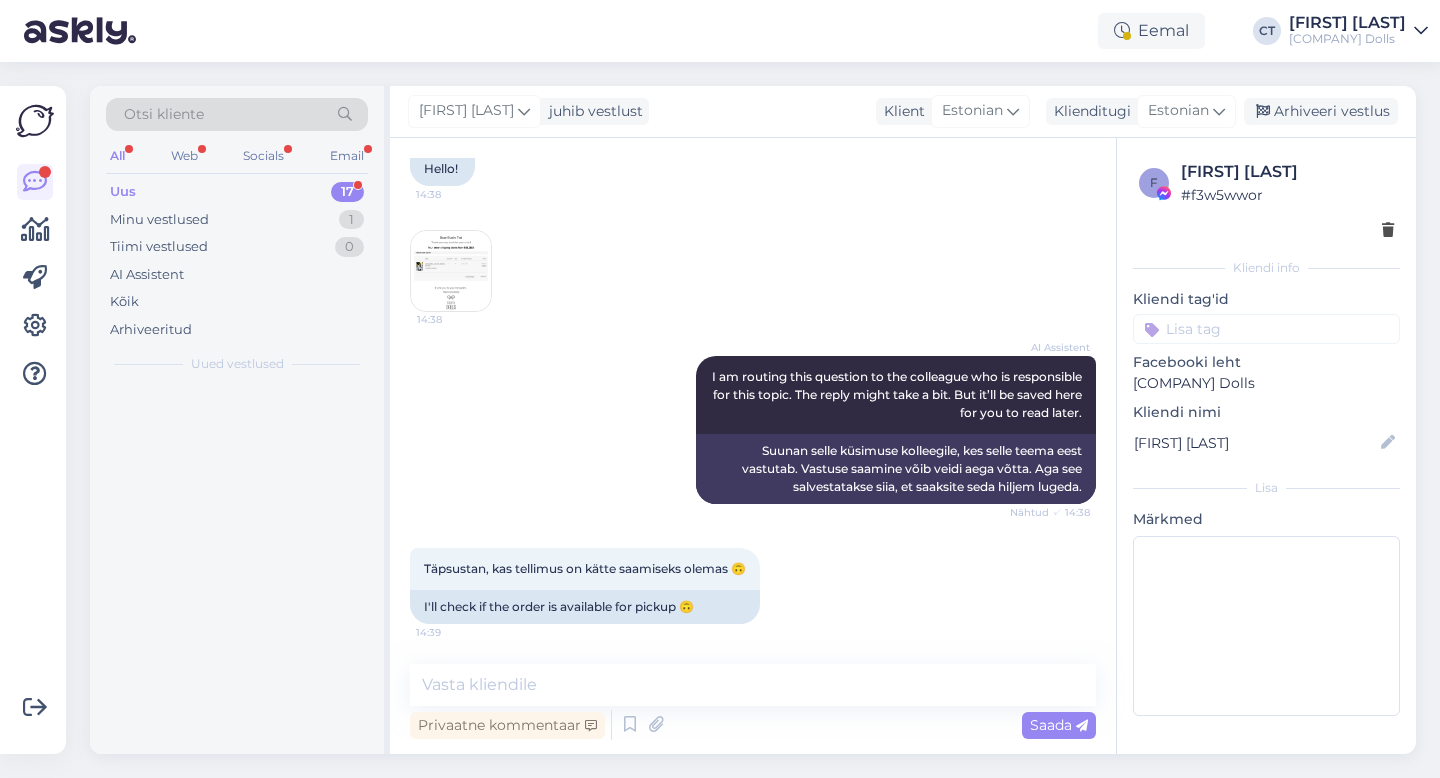 scroll, scrollTop: 904, scrollLeft: 0, axis: vertical 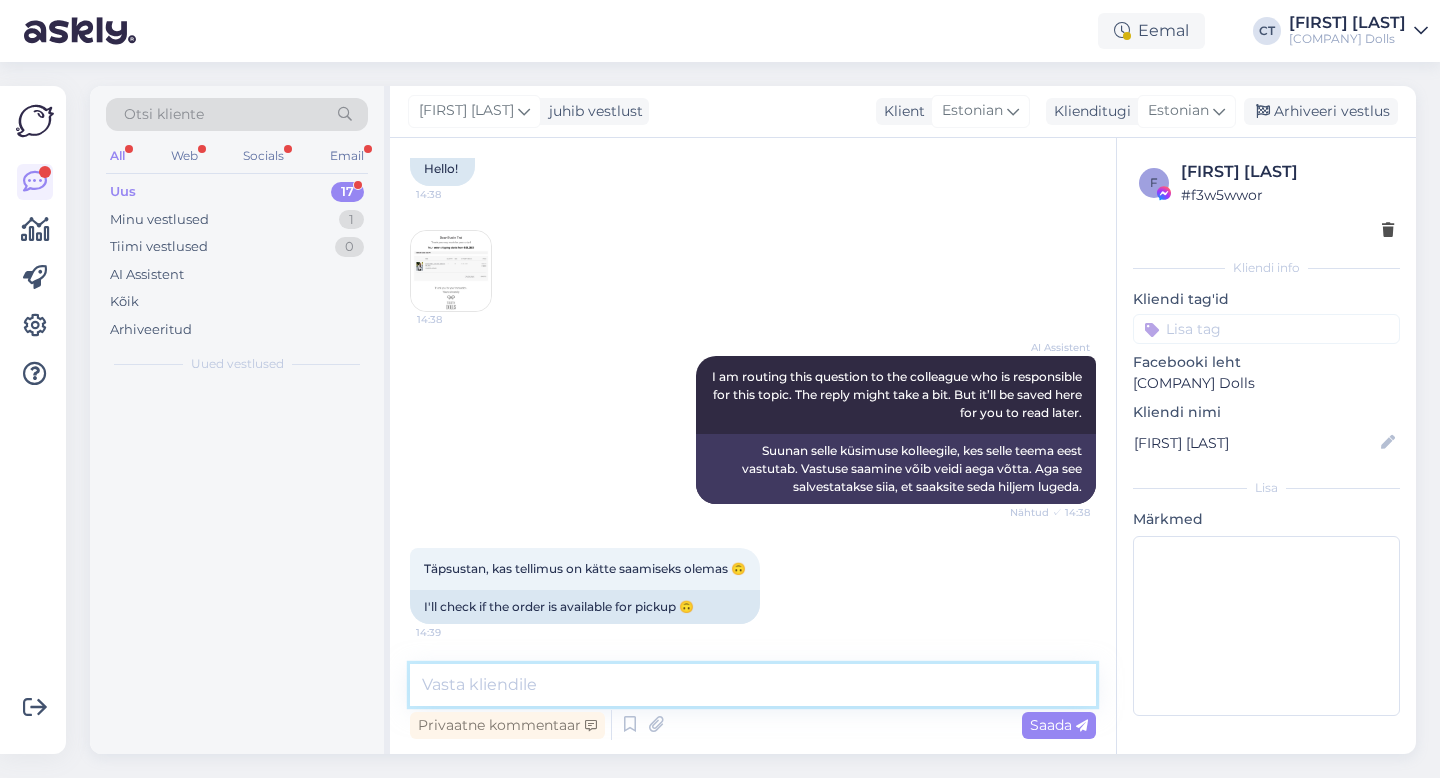 click at bounding box center [753, 685] 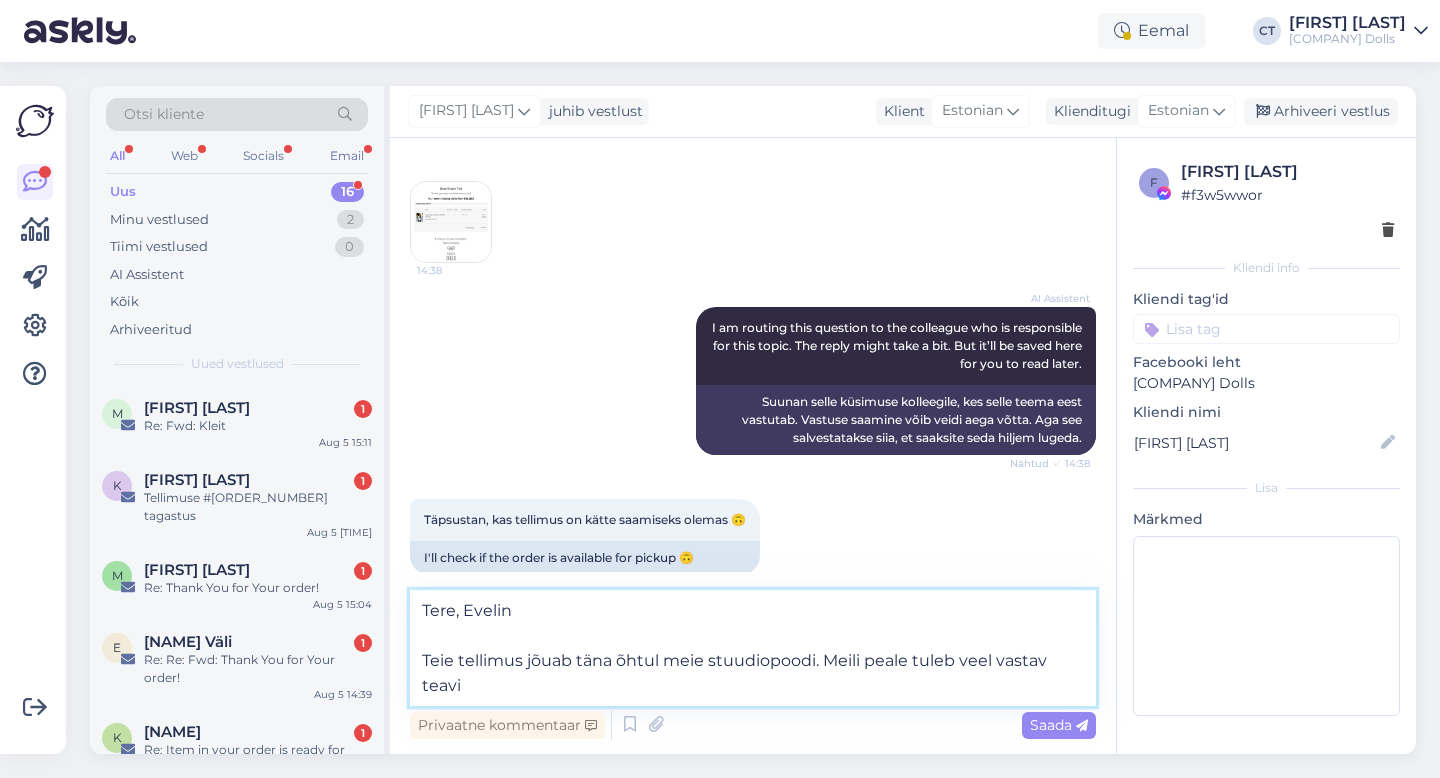 scroll, scrollTop: 978, scrollLeft: 0, axis: vertical 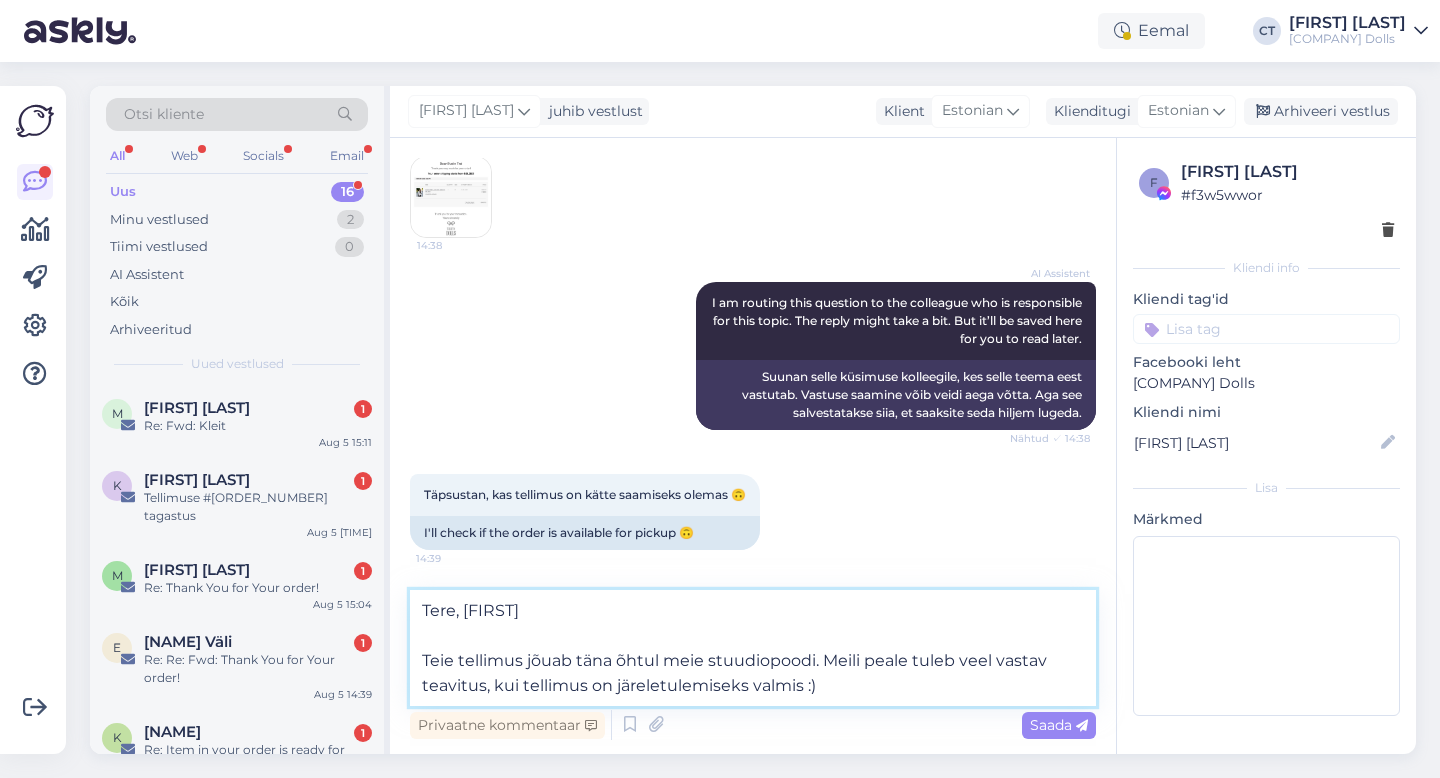 type on "Tere, [FIRST]
Teie tellimus jõuab täna õhtul meie stuudiopoodi. Meili peale tuleb veel vastav teavitus, kui tellimus on järeletulemiseks valmis :)" 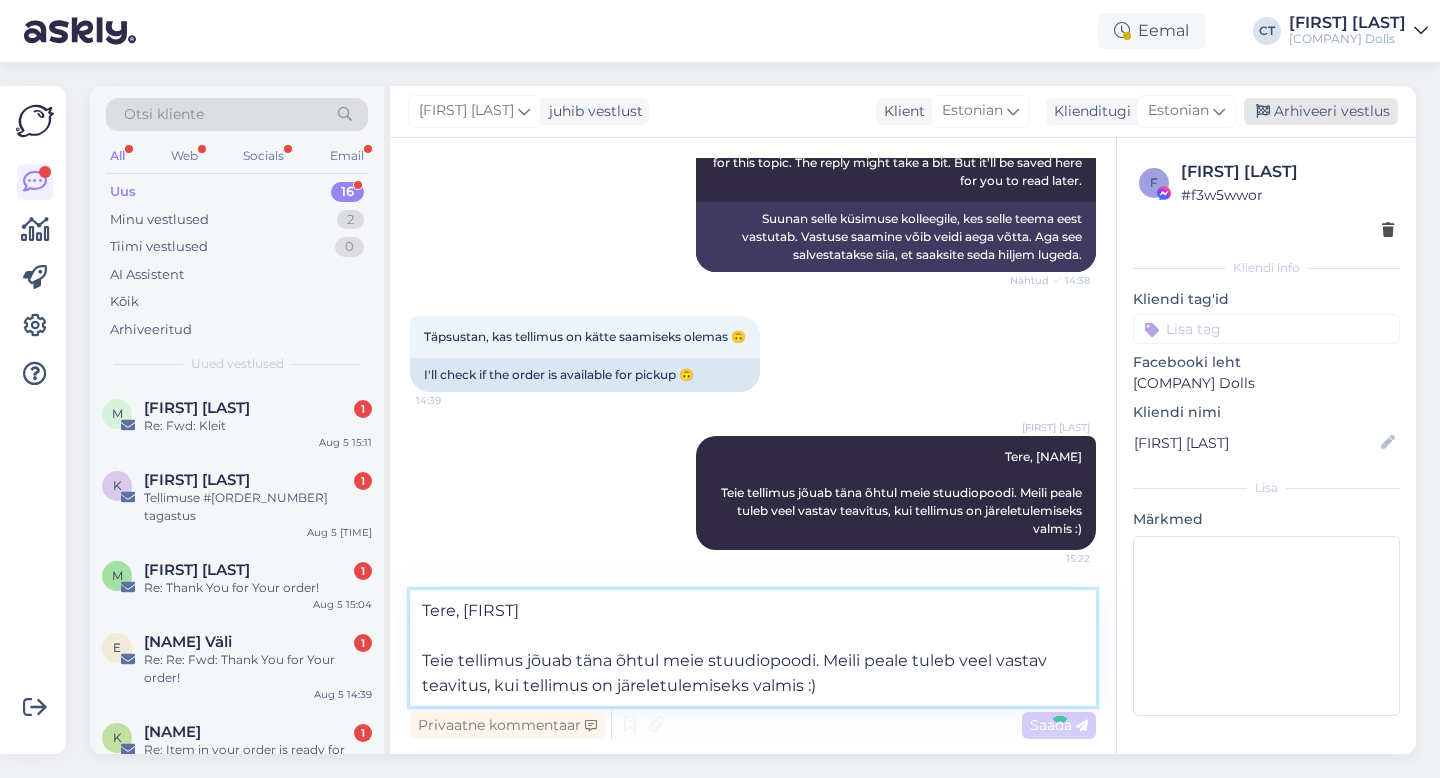 type 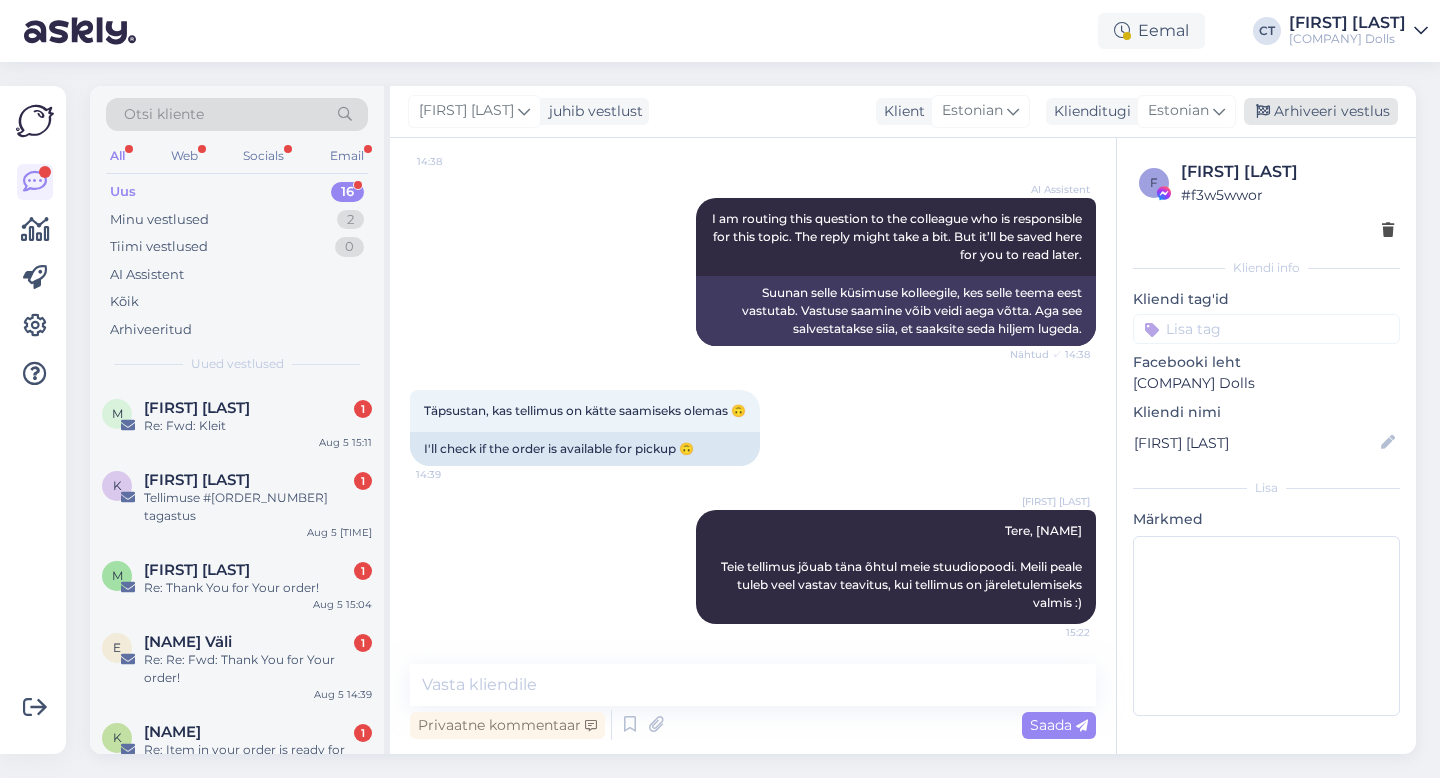click on "Arhiveeri vestlus" at bounding box center [1321, 111] 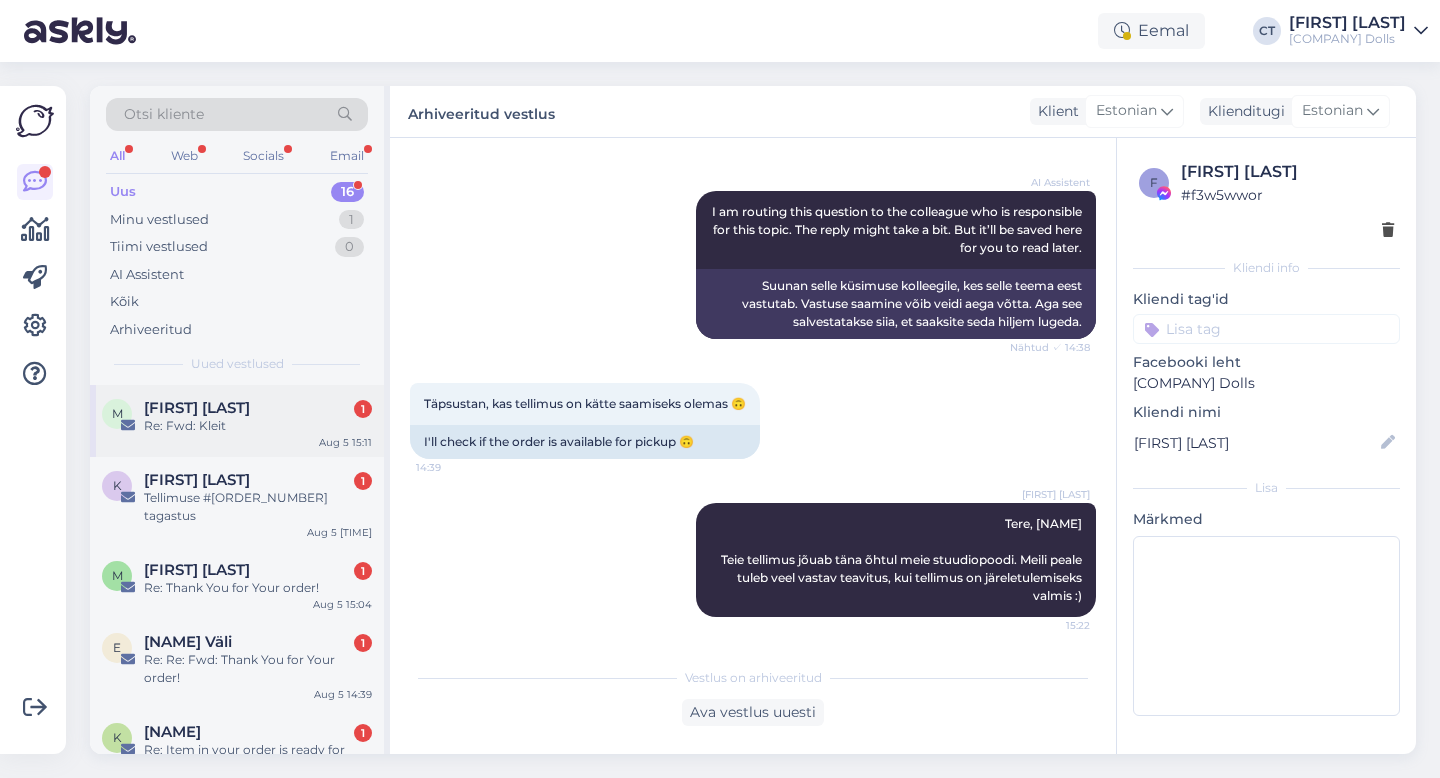 click on "Re: Fwd: Kleit" at bounding box center (258, 426) 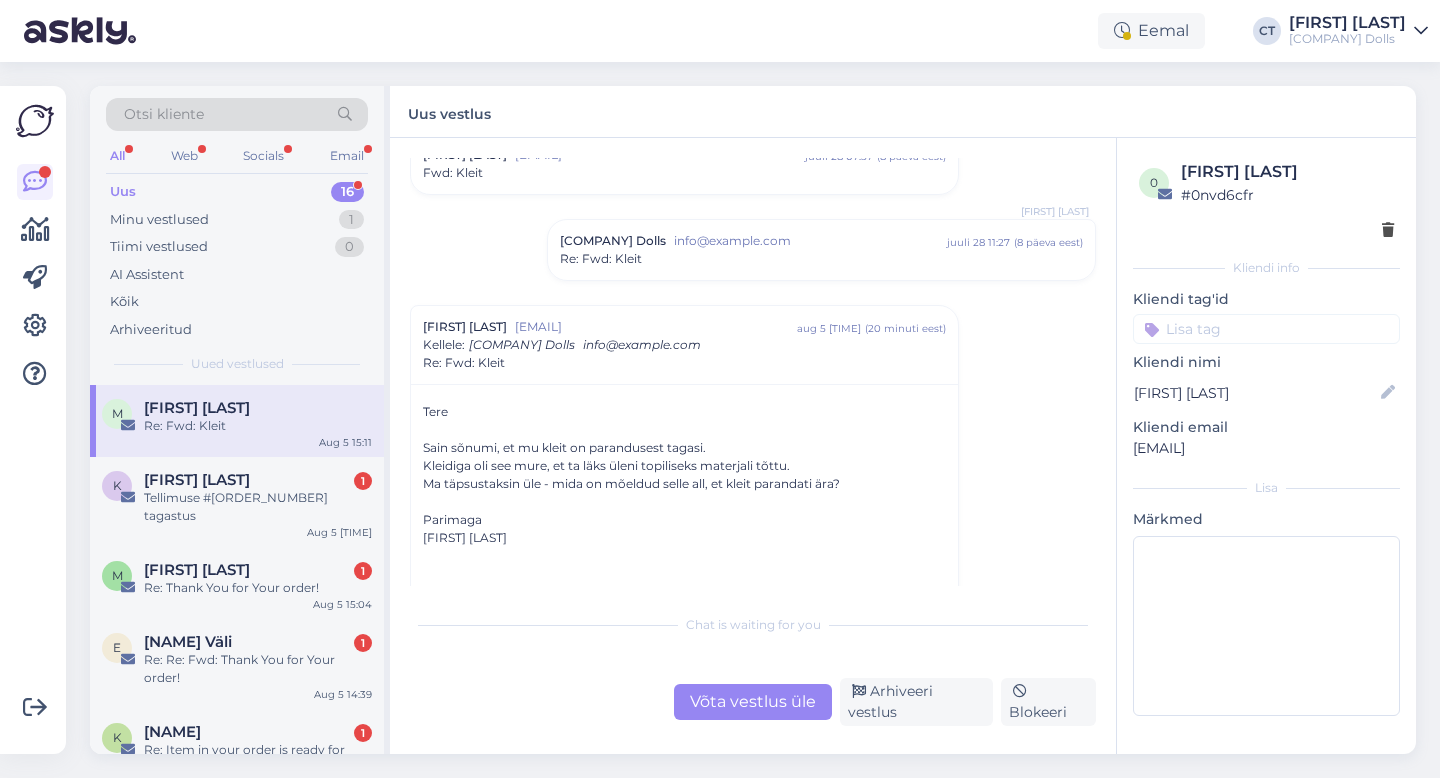 scroll, scrollTop: 649, scrollLeft: 0, axis: vertical 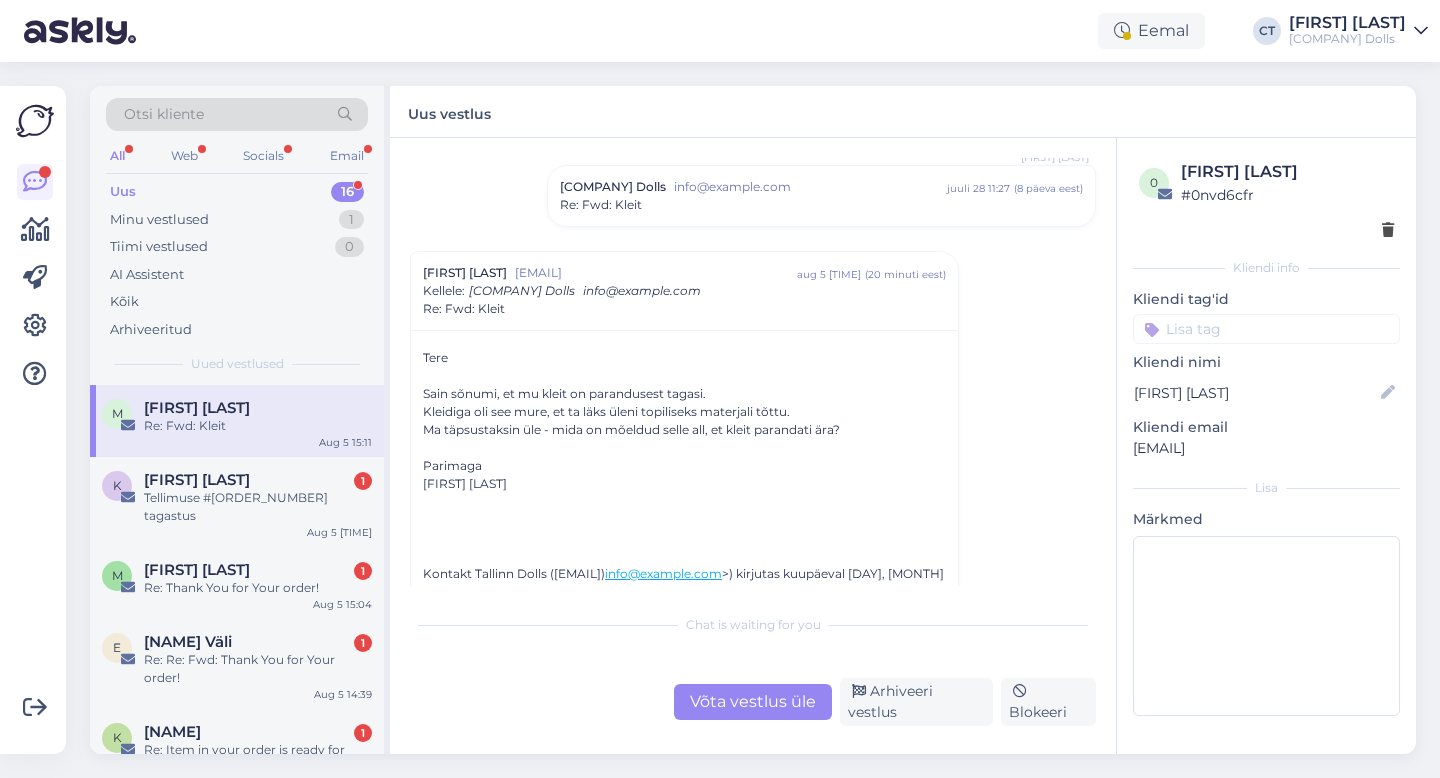 click on "Võta vestlus üle" at bounding box center (753, 702) 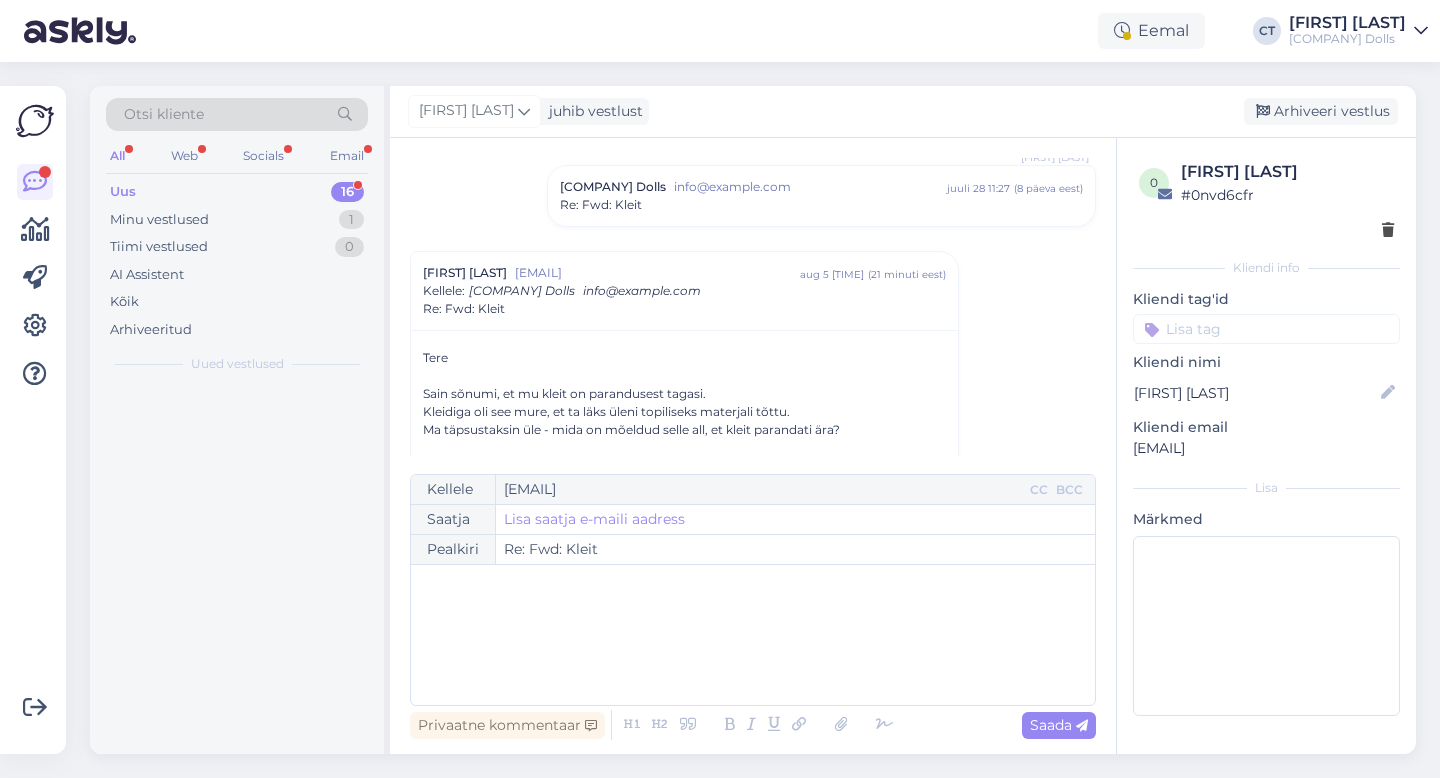 scroll, scrollTop: 742, scrollLeft: 0, axis: vertical 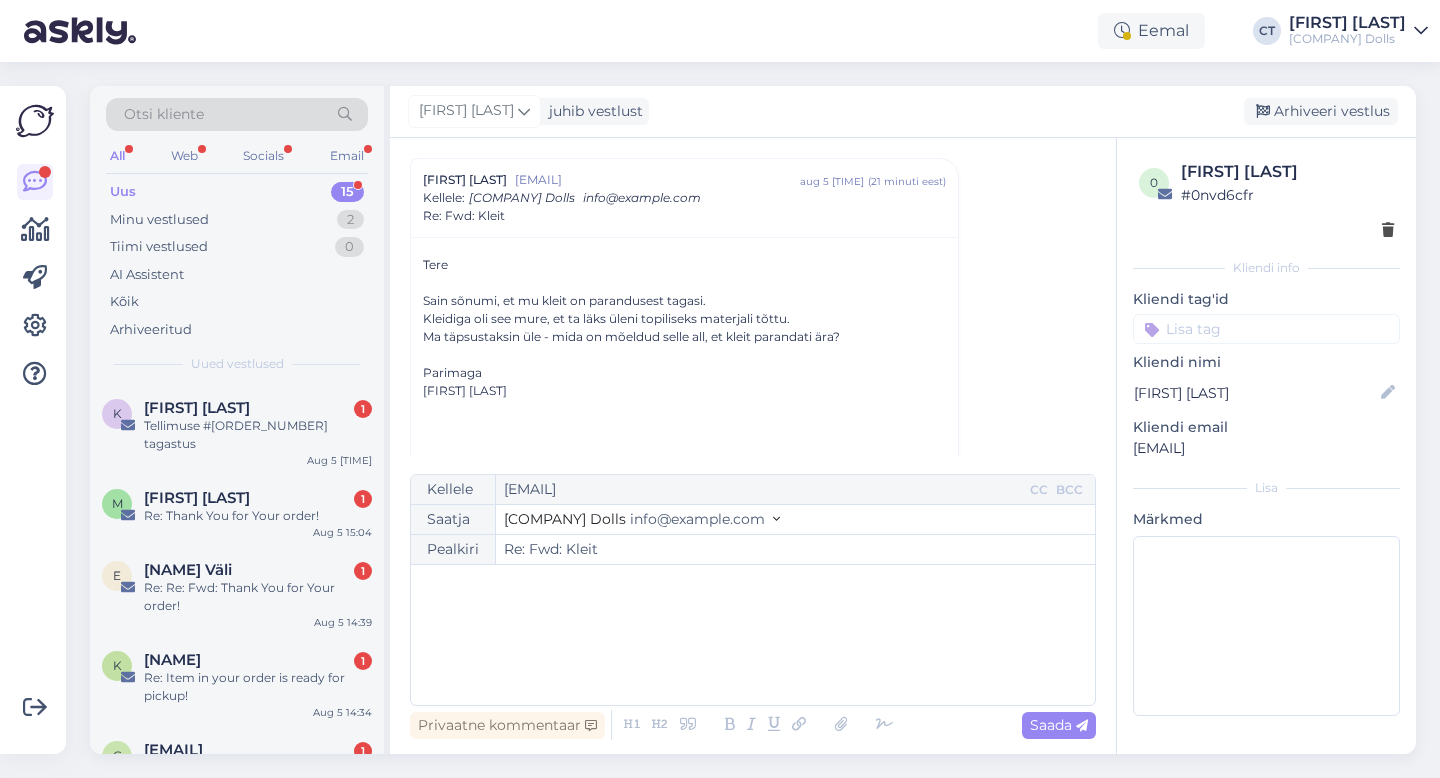 click on "﻿" at bounding box center [753, 635] 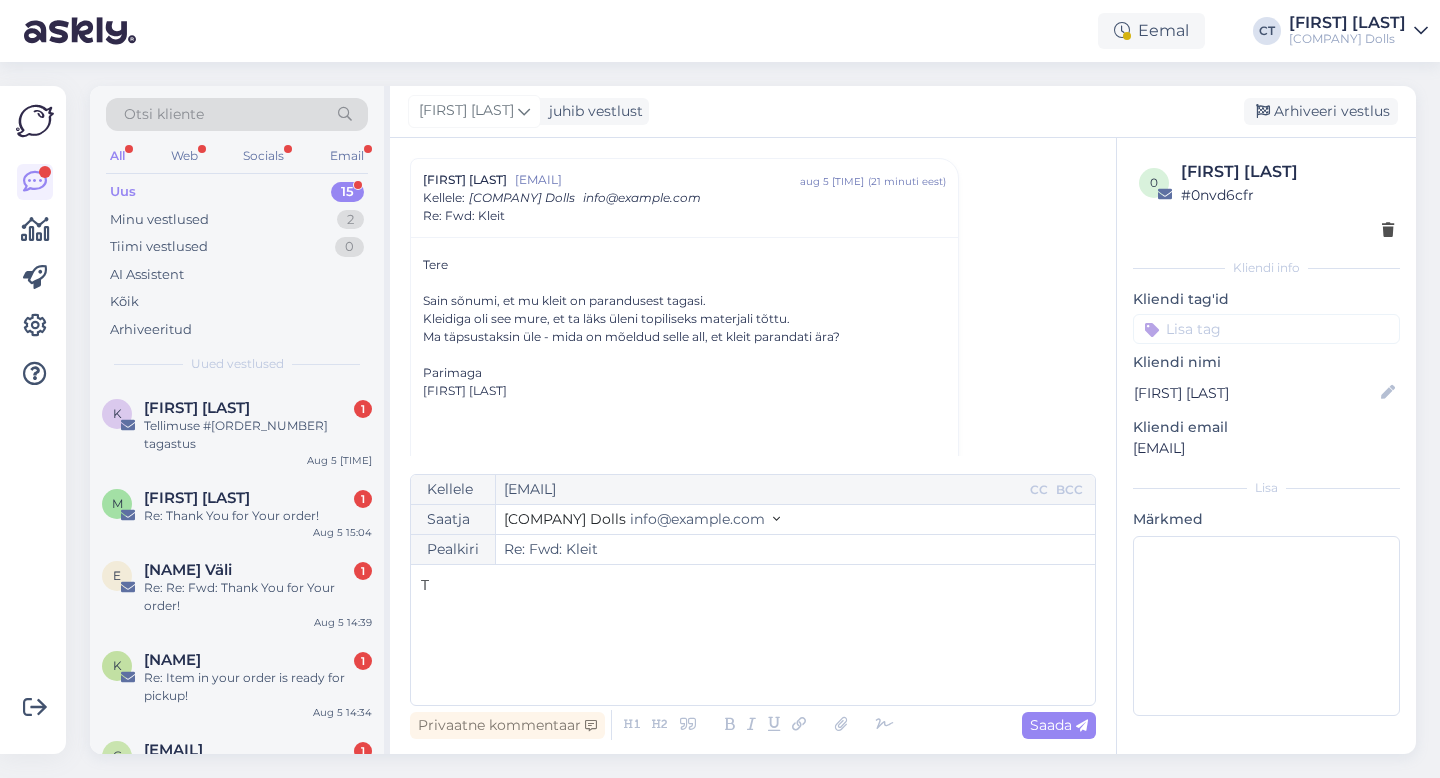 type 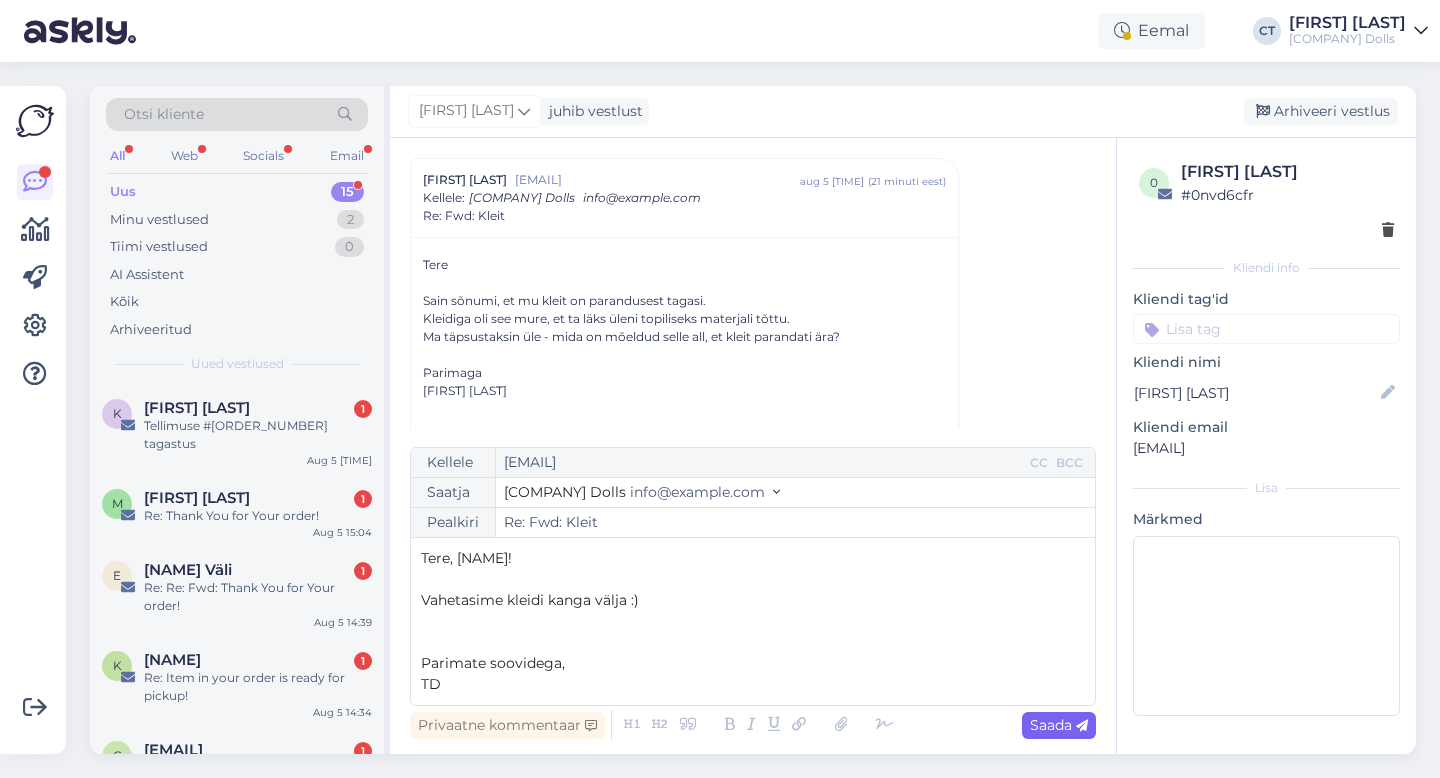 click on "Saada" at bounding box center (1059, 725) 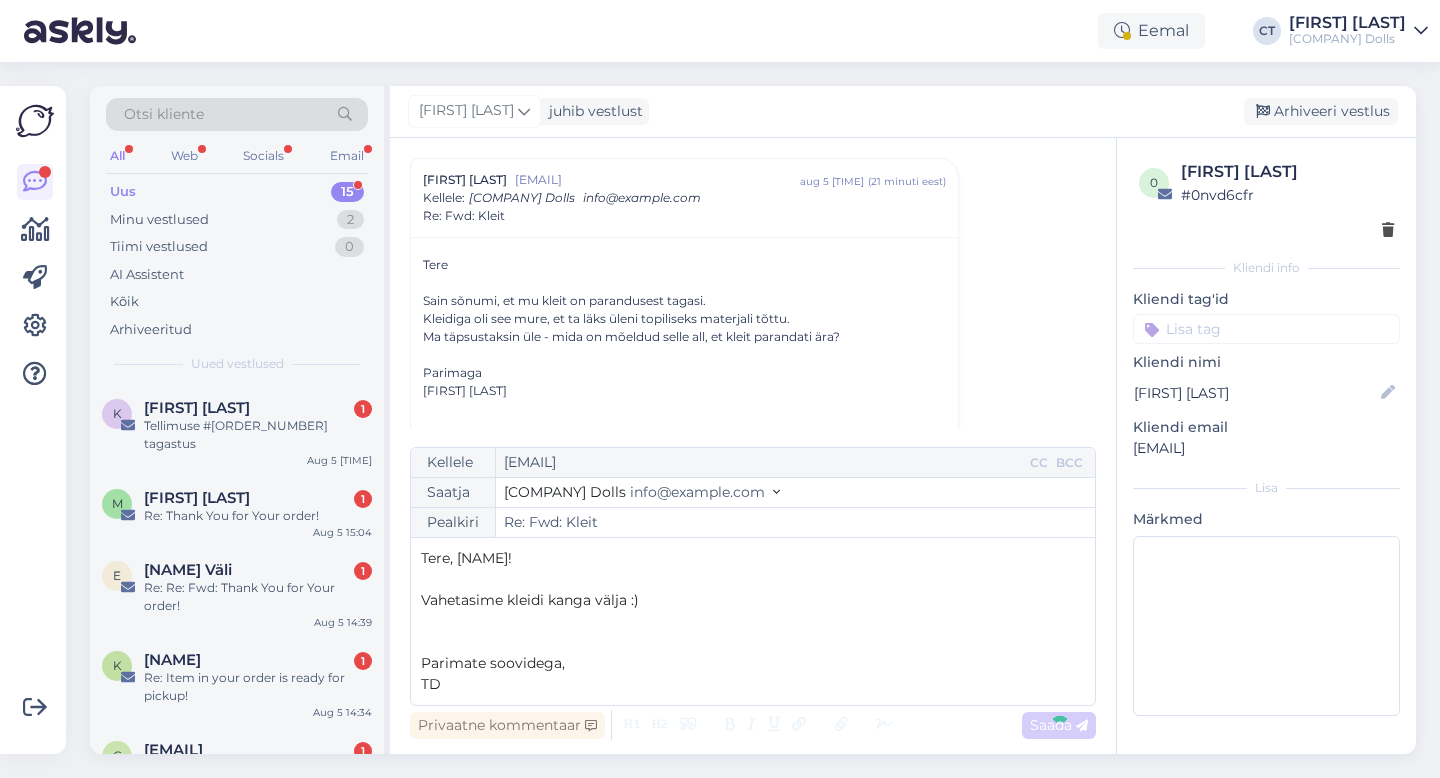 type on "Re: Re: Fwd: Kleit" 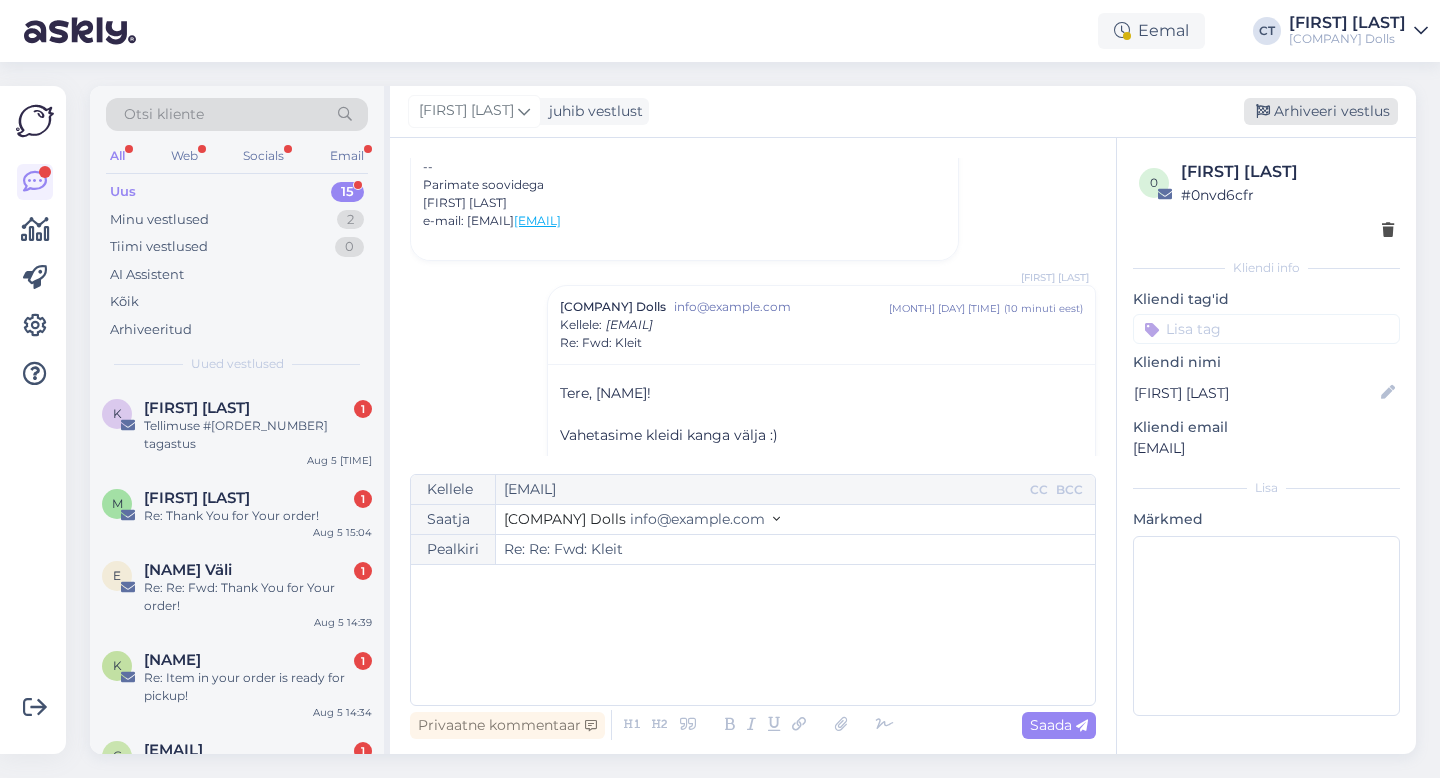 click on "Arhiveeri vestlus" at bounding box center [1321, 111] 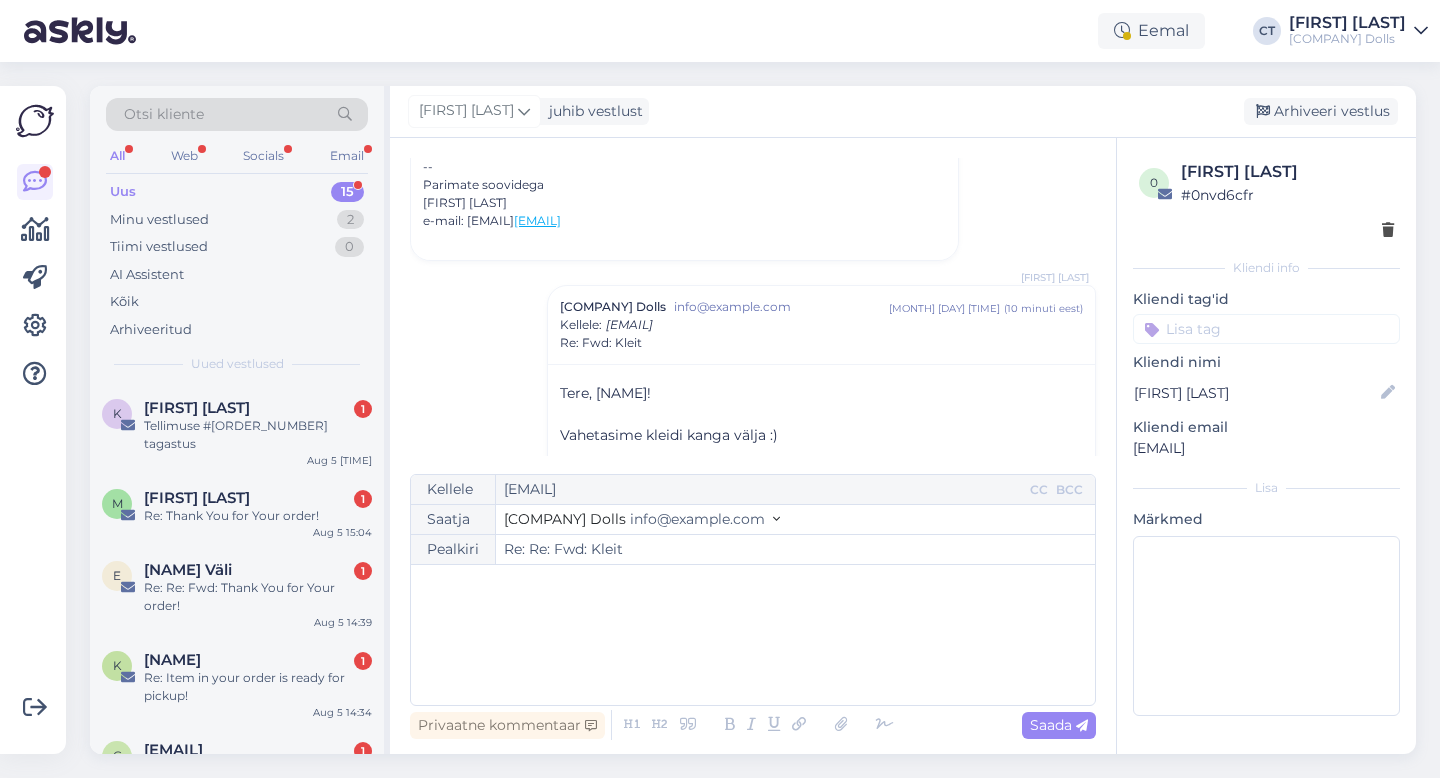scroll, scrollTop: 1212, scrollLeft: 0, axis: vertical 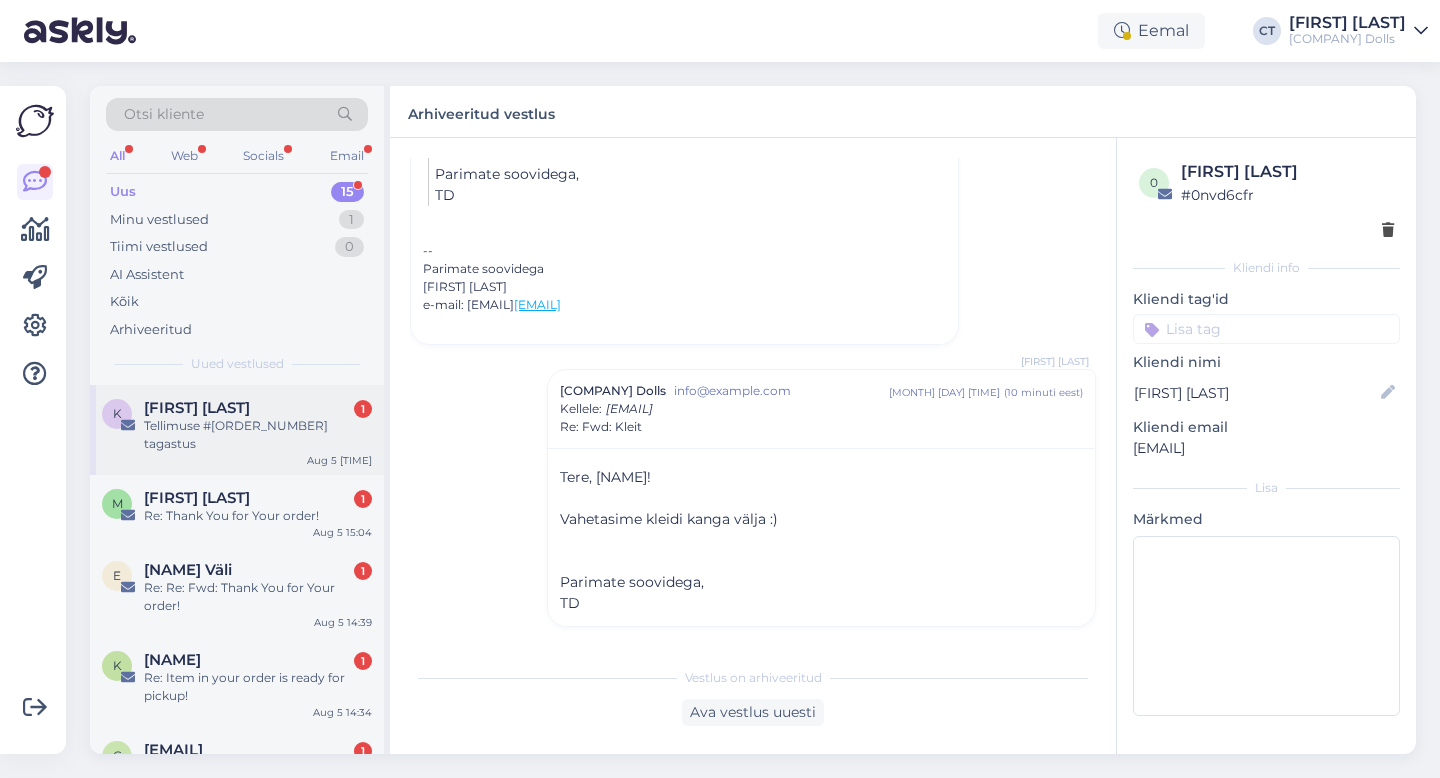 click on "[NAME] Medell 1" at bounding box center [258, 408] 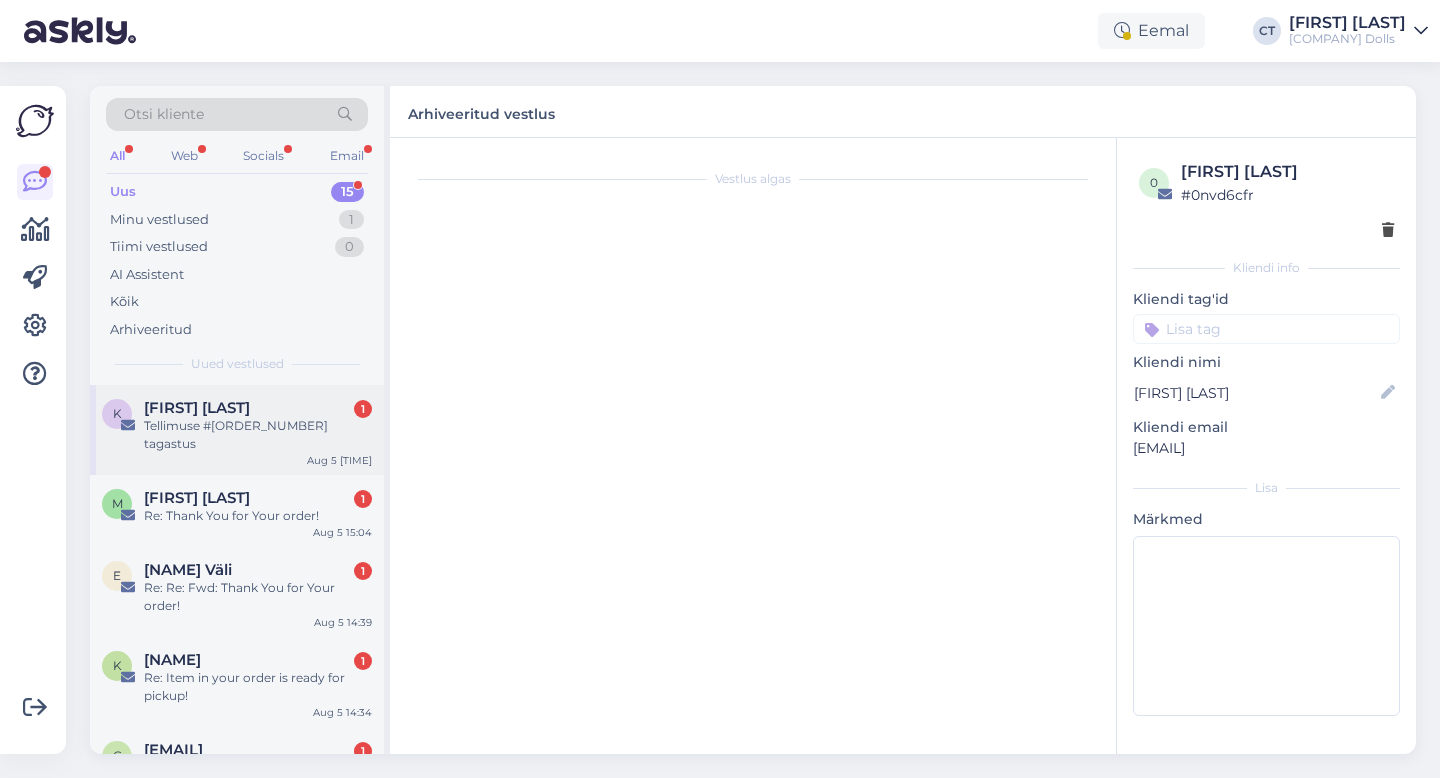 scroll, scrollTop: 0, scrollLeft: 0, axis: both 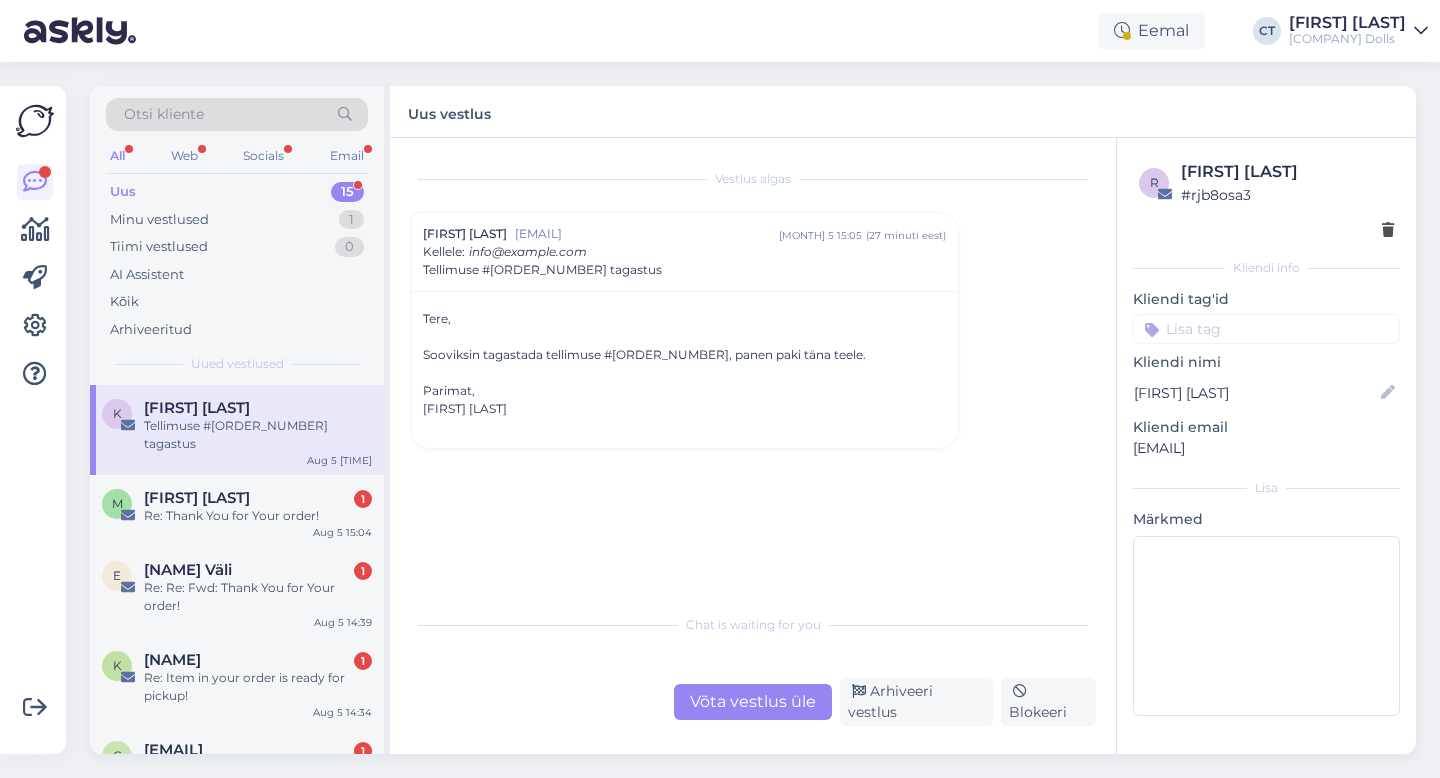 click on "Võta vestlus üle" at bounding box center [753, 702] 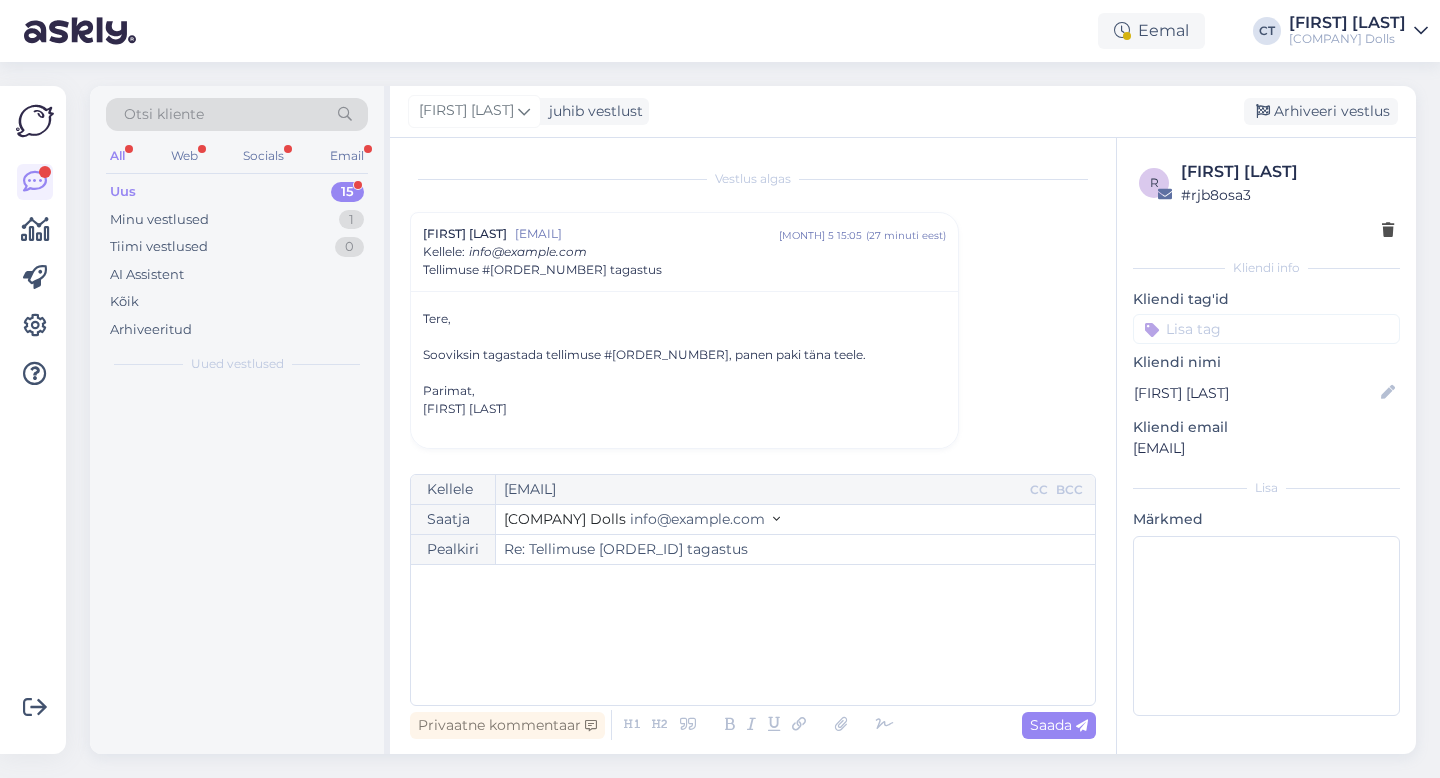 scroll, scrollTop: 5, scrollLeft: 0, axis: vertical 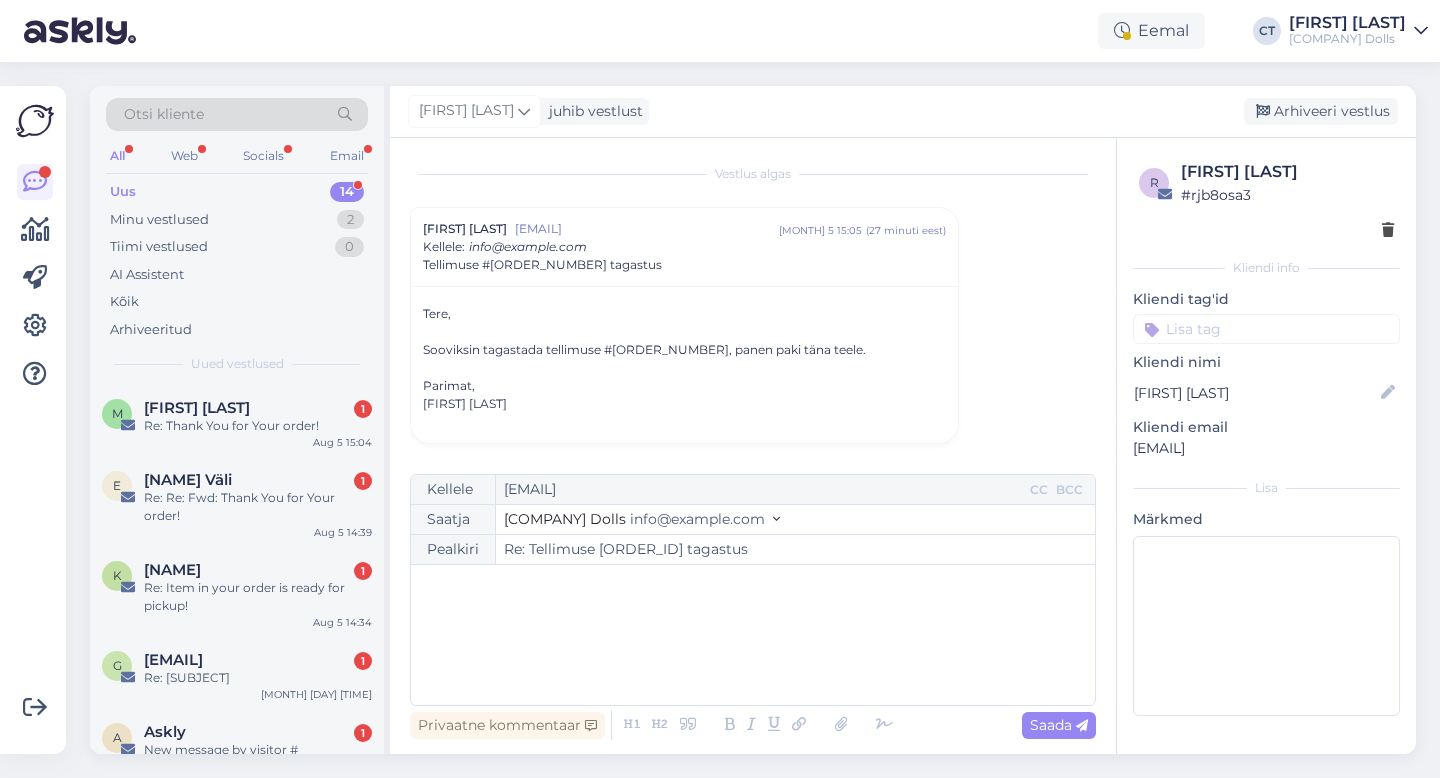 click on "﻿" at bounding box center (753, 635) 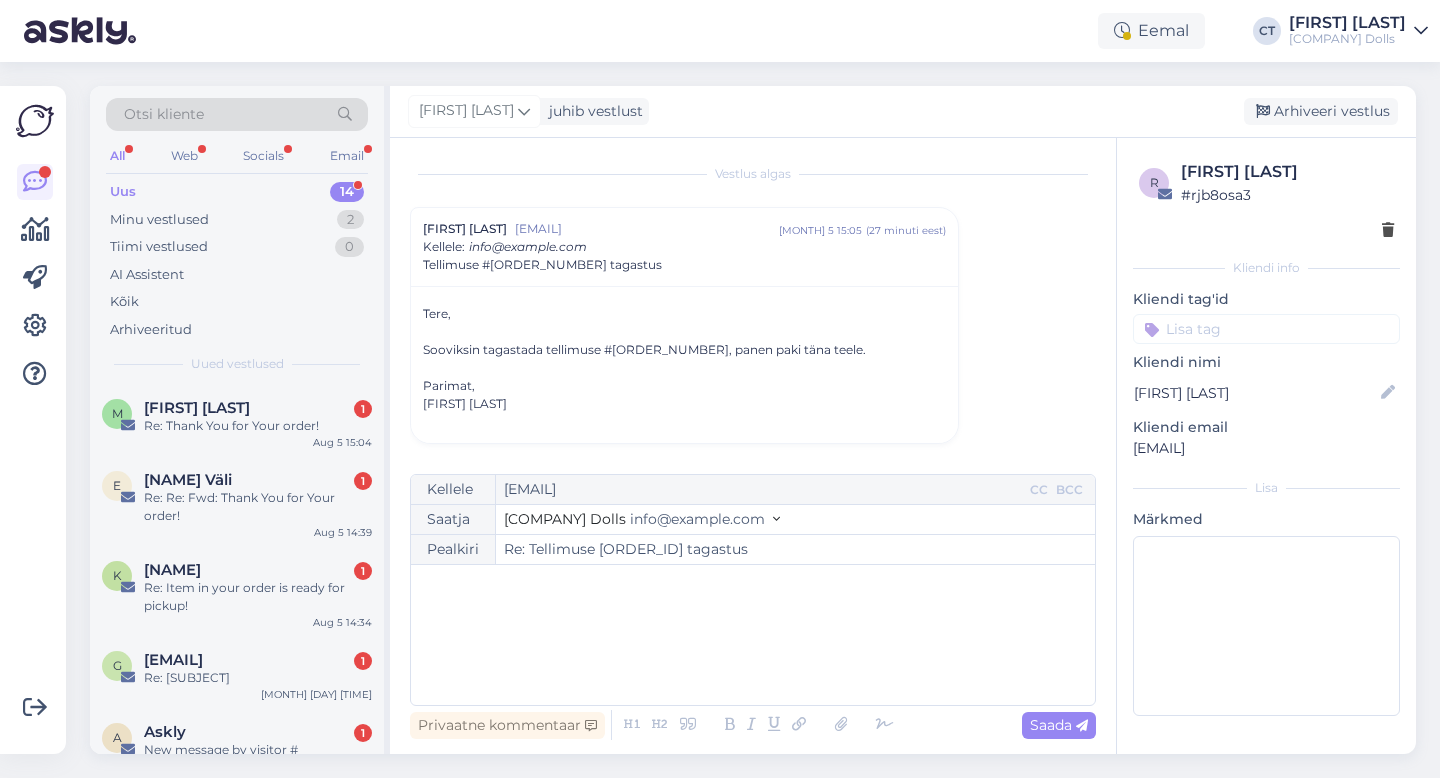 click on "﻿" at bounding box center (753, 635) 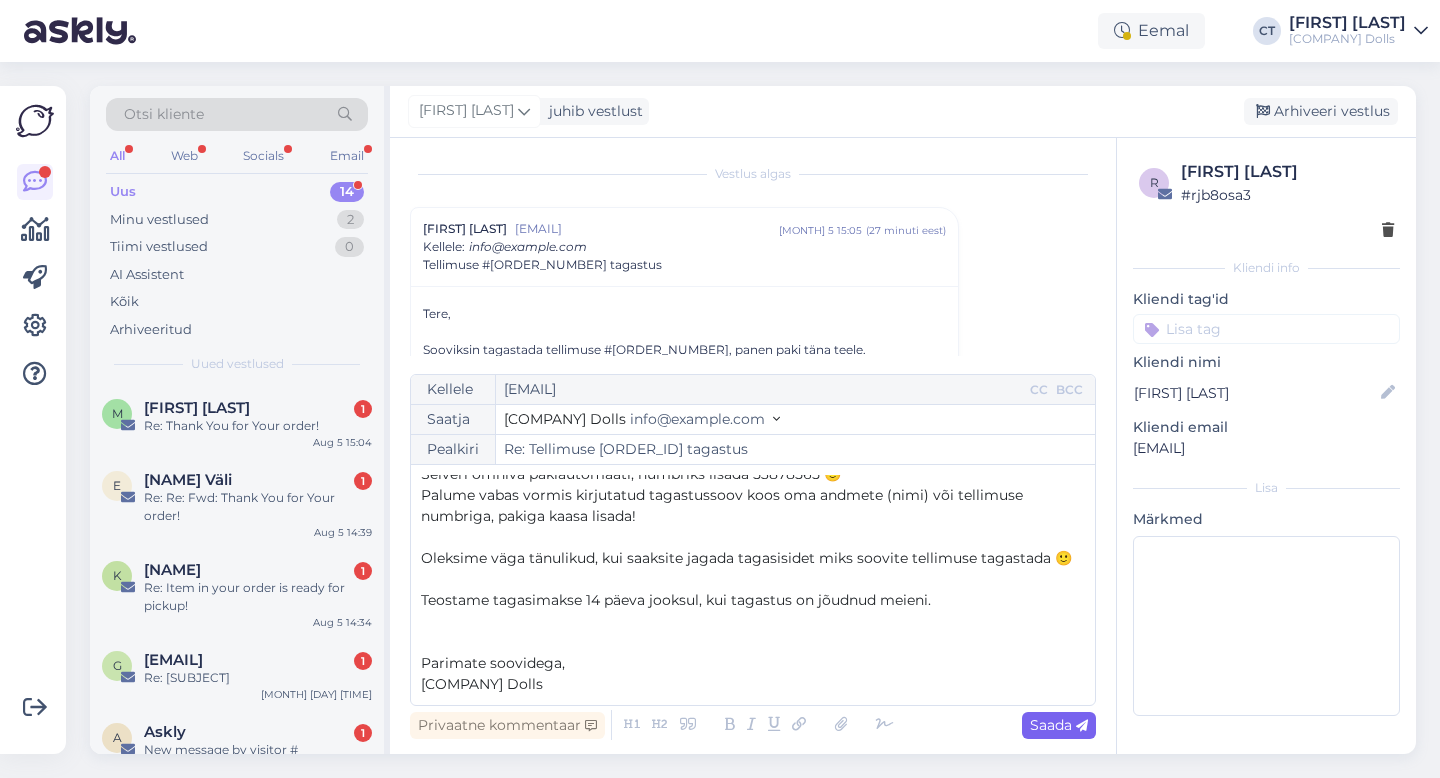 click on "Saada" at bounding box center [1059, 725] 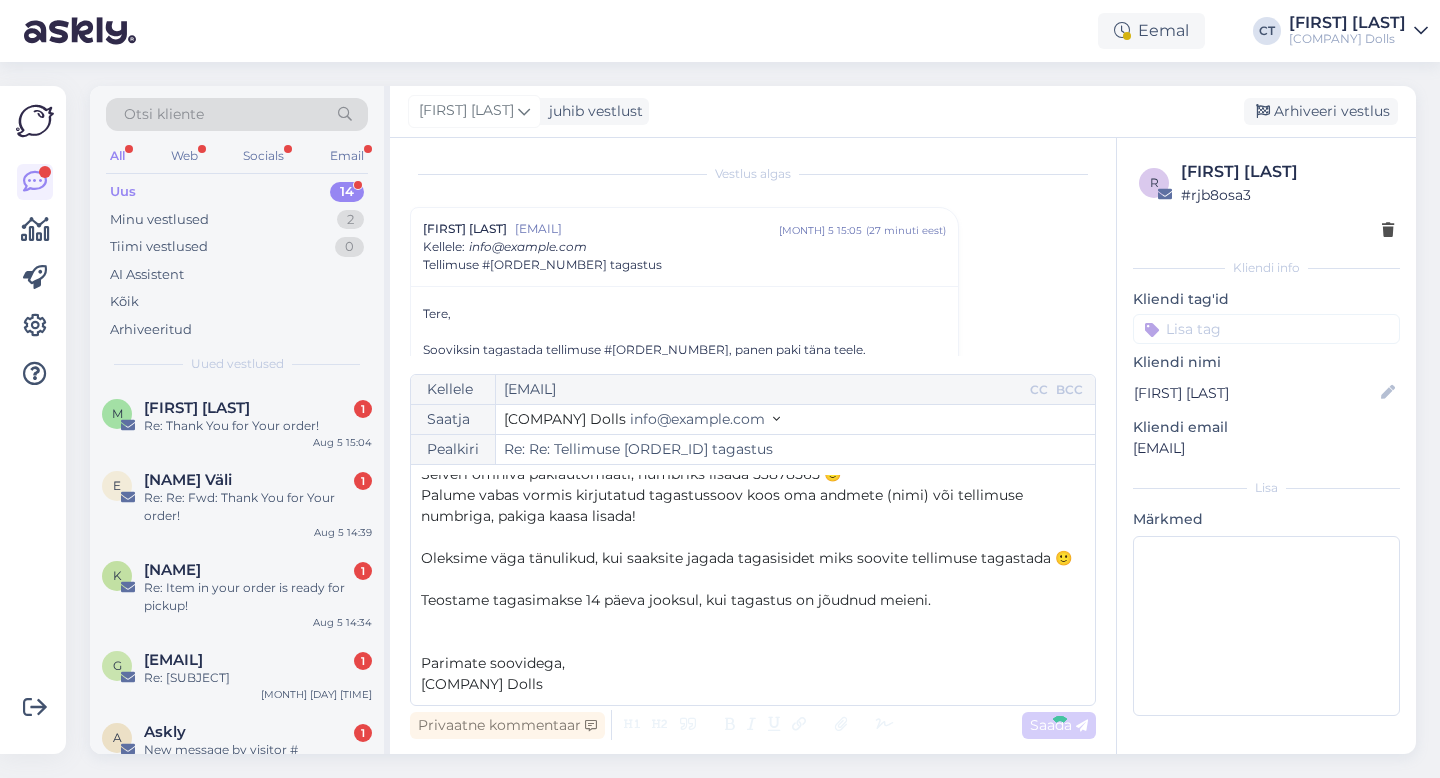 type on "Re: Tellimuse [ORDER_ID] tagastus" 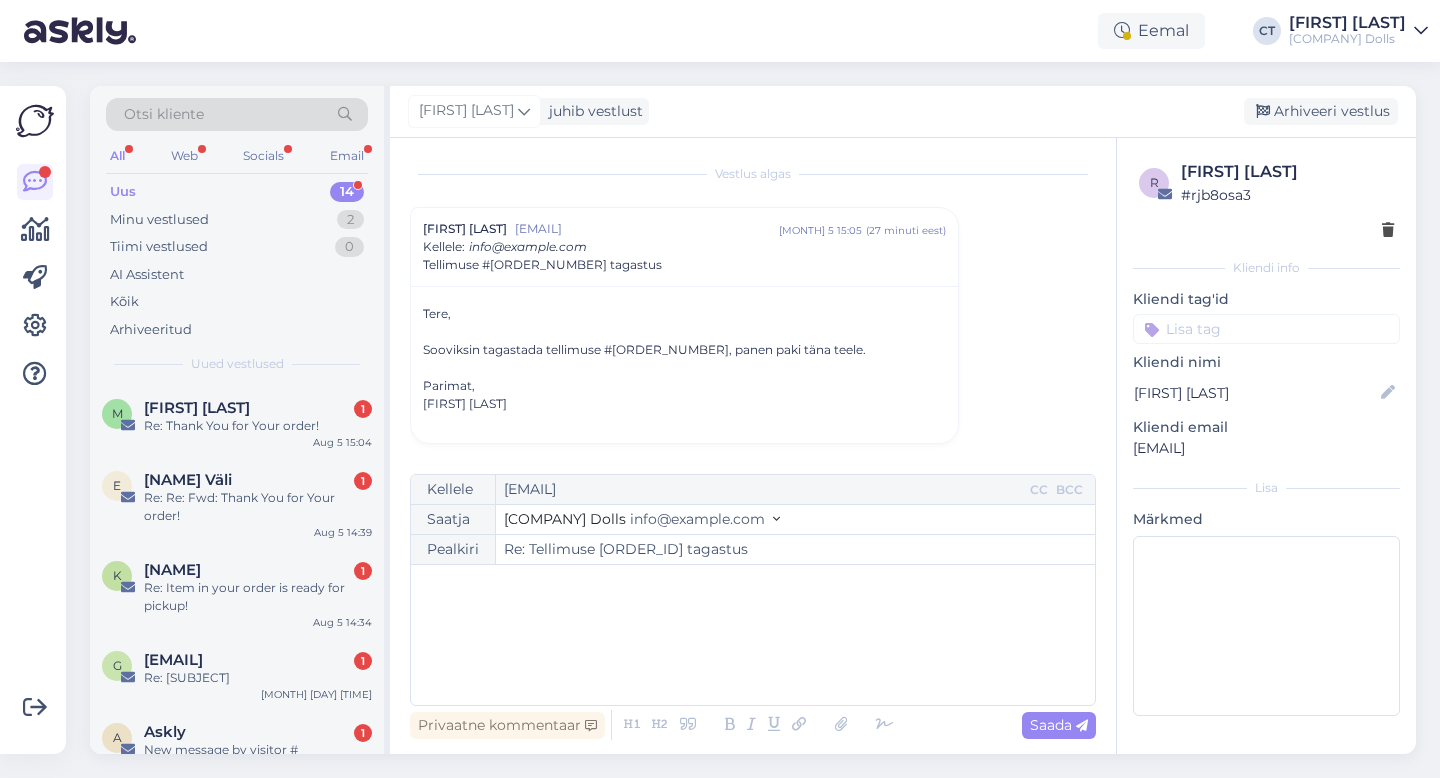 scroll, scrollTop: 0, scrollLeft: 0, axis: both 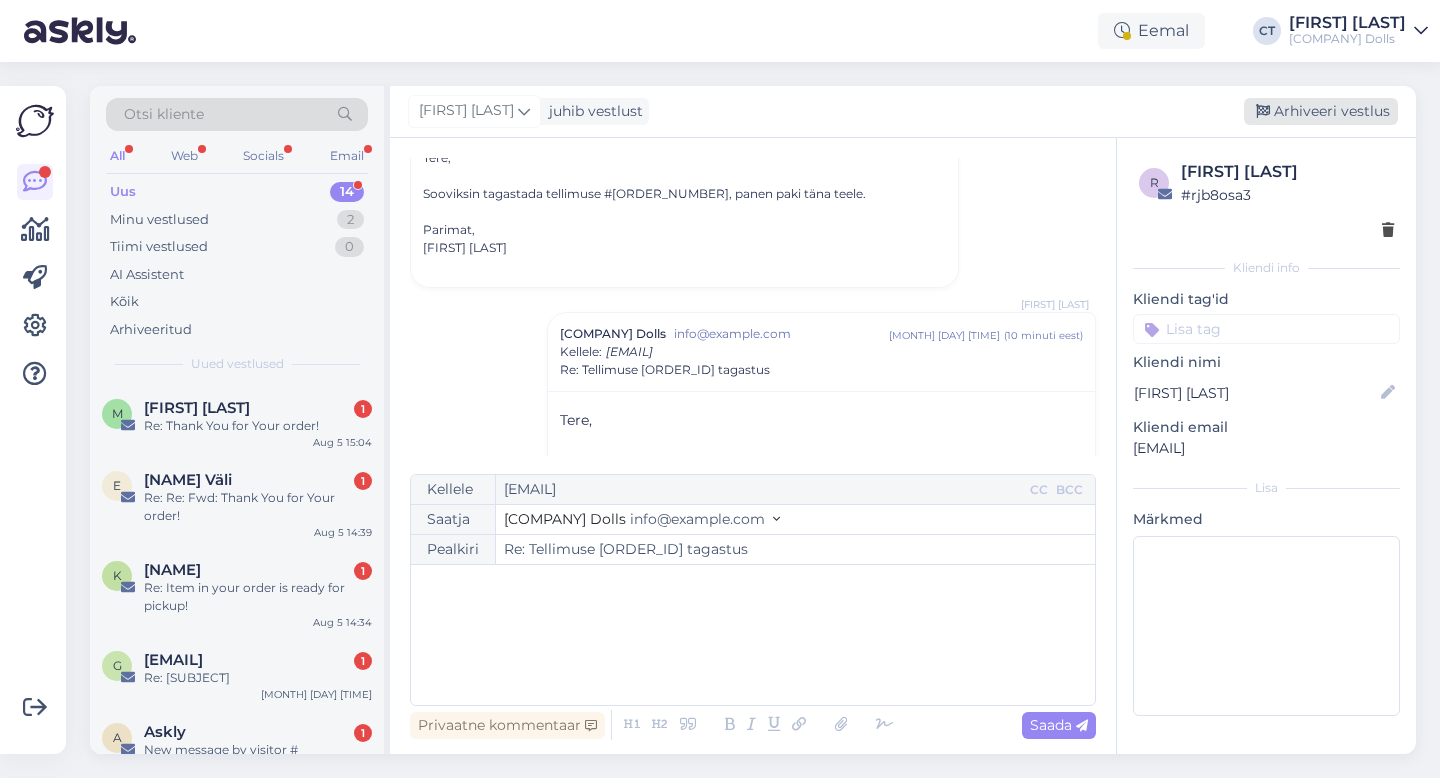 click on "Arhiveeri vestlus" at bounding box center (1321, 111) 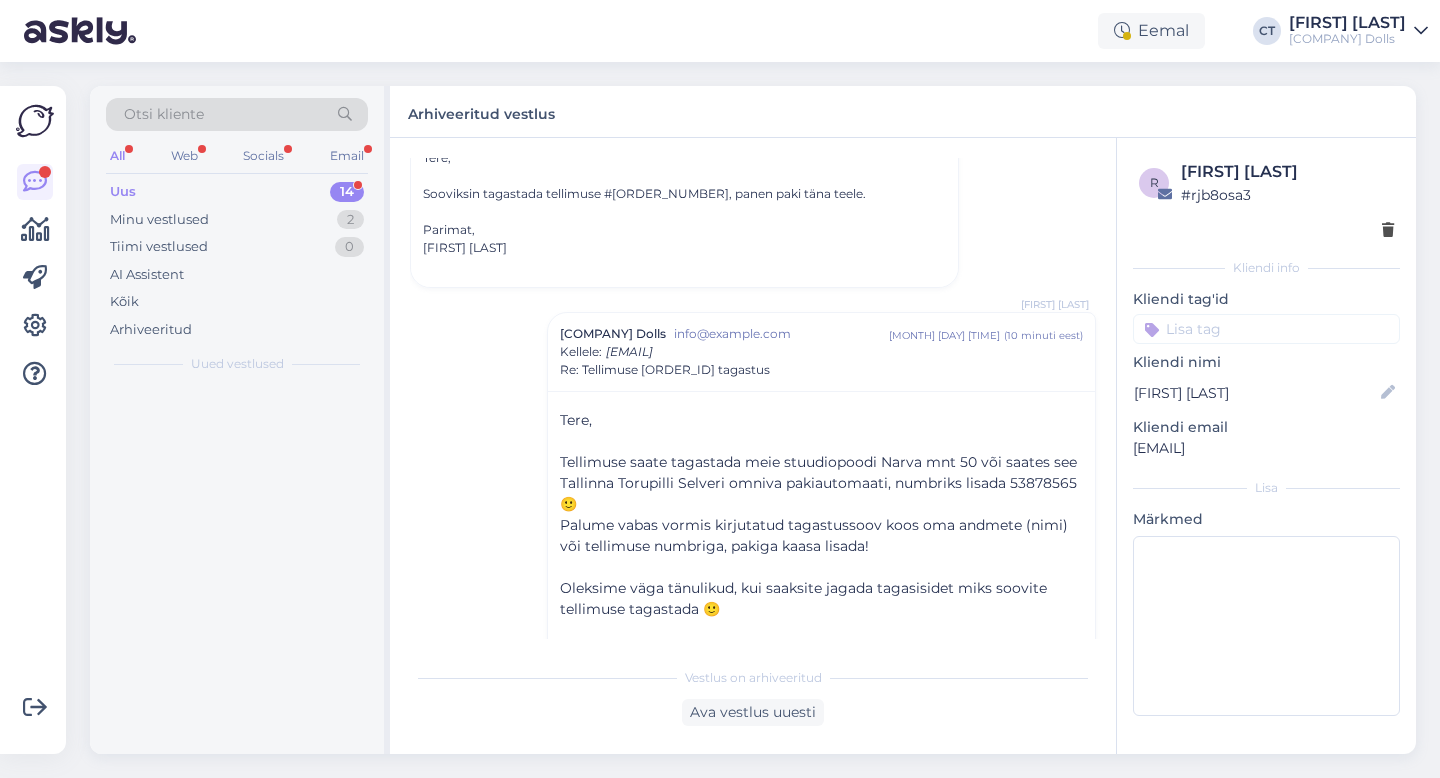 scroll, scrollTop: 293, scrollLeft: 0, axis: vertical 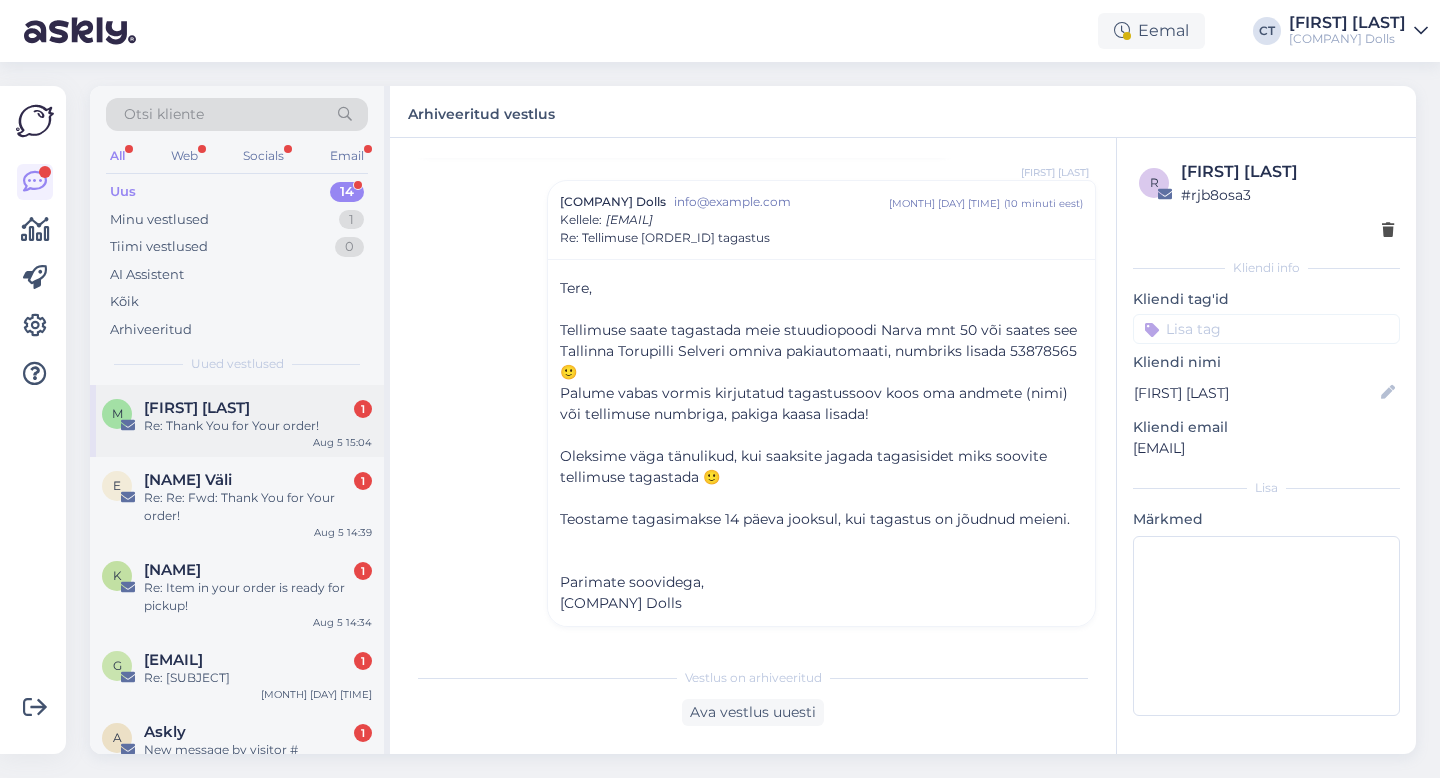 click on "Re: Thank You for Your order!" at bounding box center [258, 426] 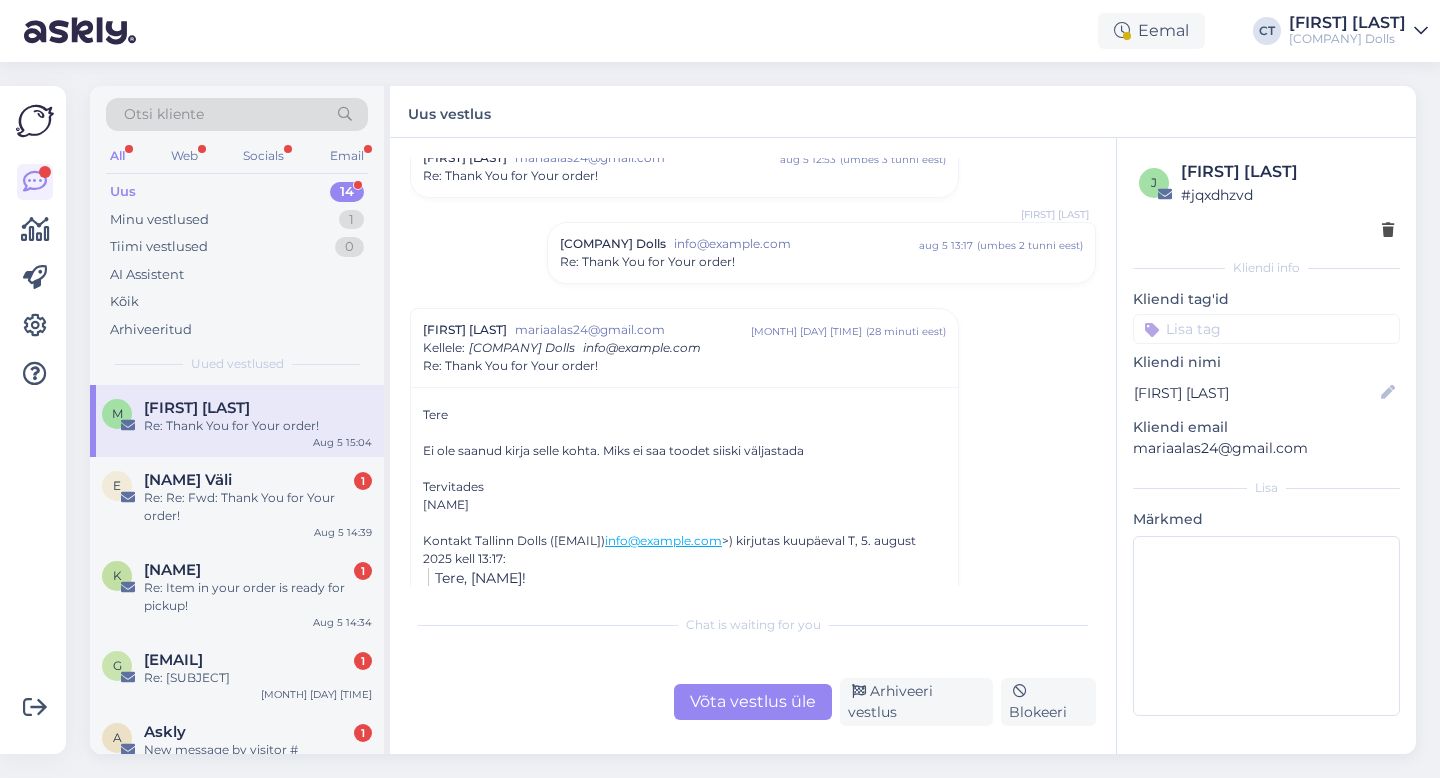 scroll, scrollTop: 101, scrollLeft: 0, axis: vertical 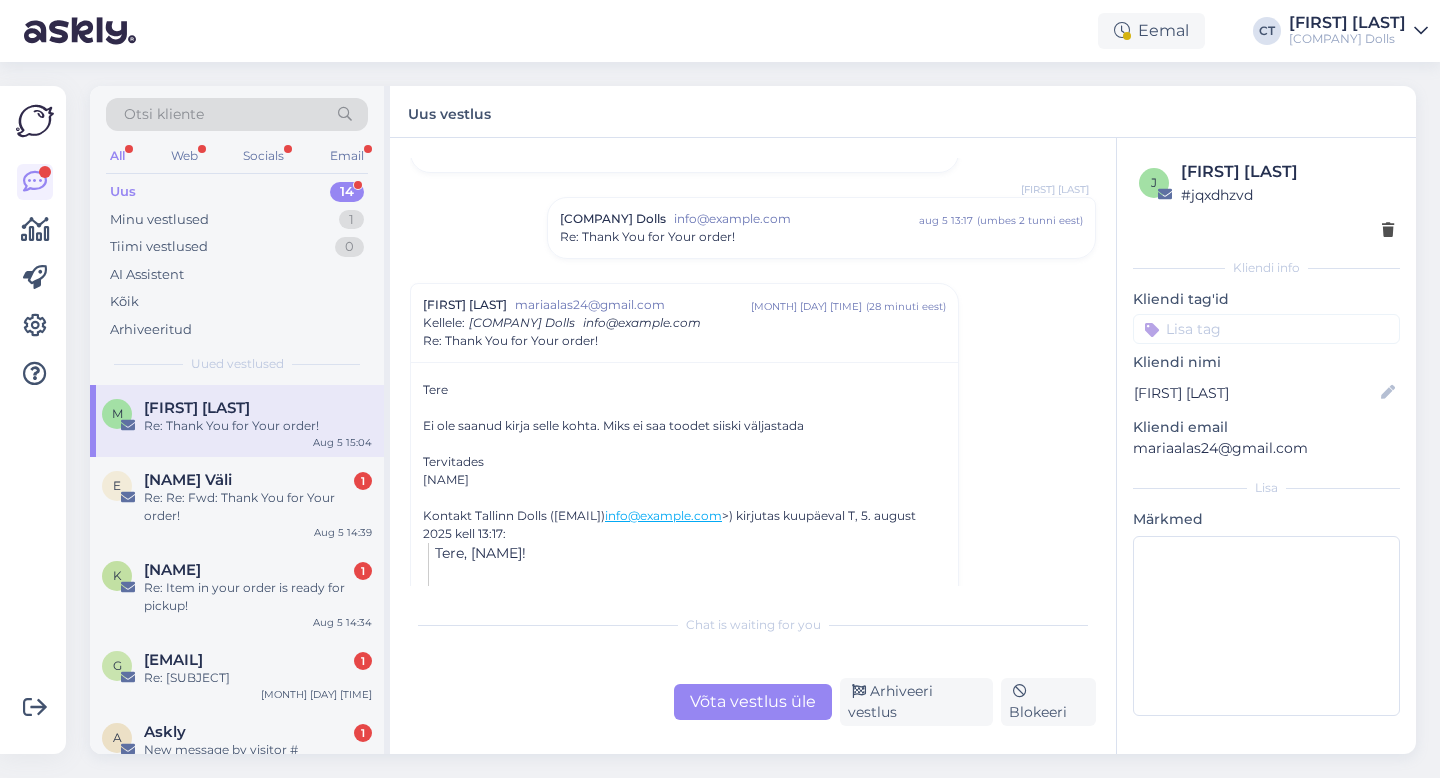 click on "Re: Thank You for Your order!" at bounding box center [821, 237] 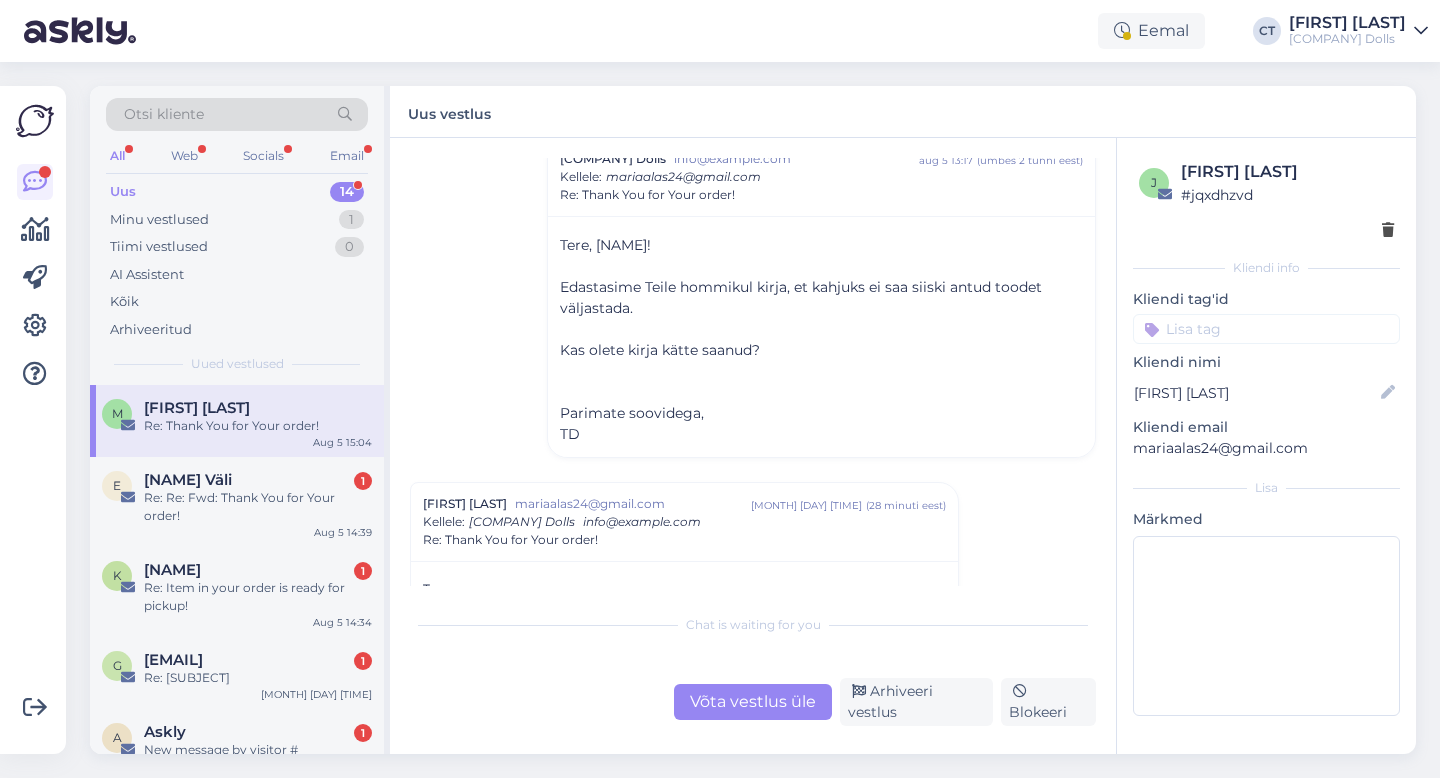 scroll, scrollTop: 166, scrollLeft: 0, axis: vertical 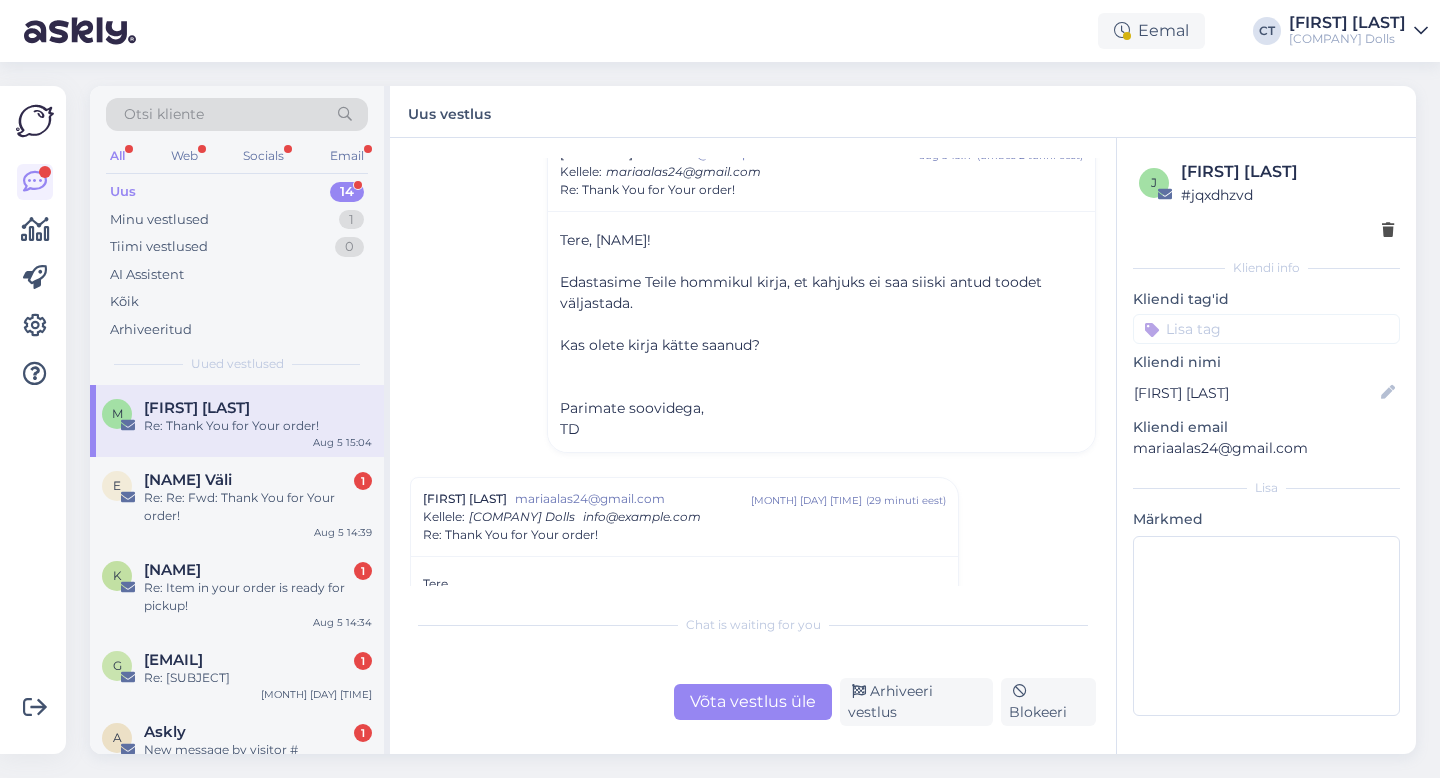 click on "Võta vestlus üle" at bounding box center (753, 702) 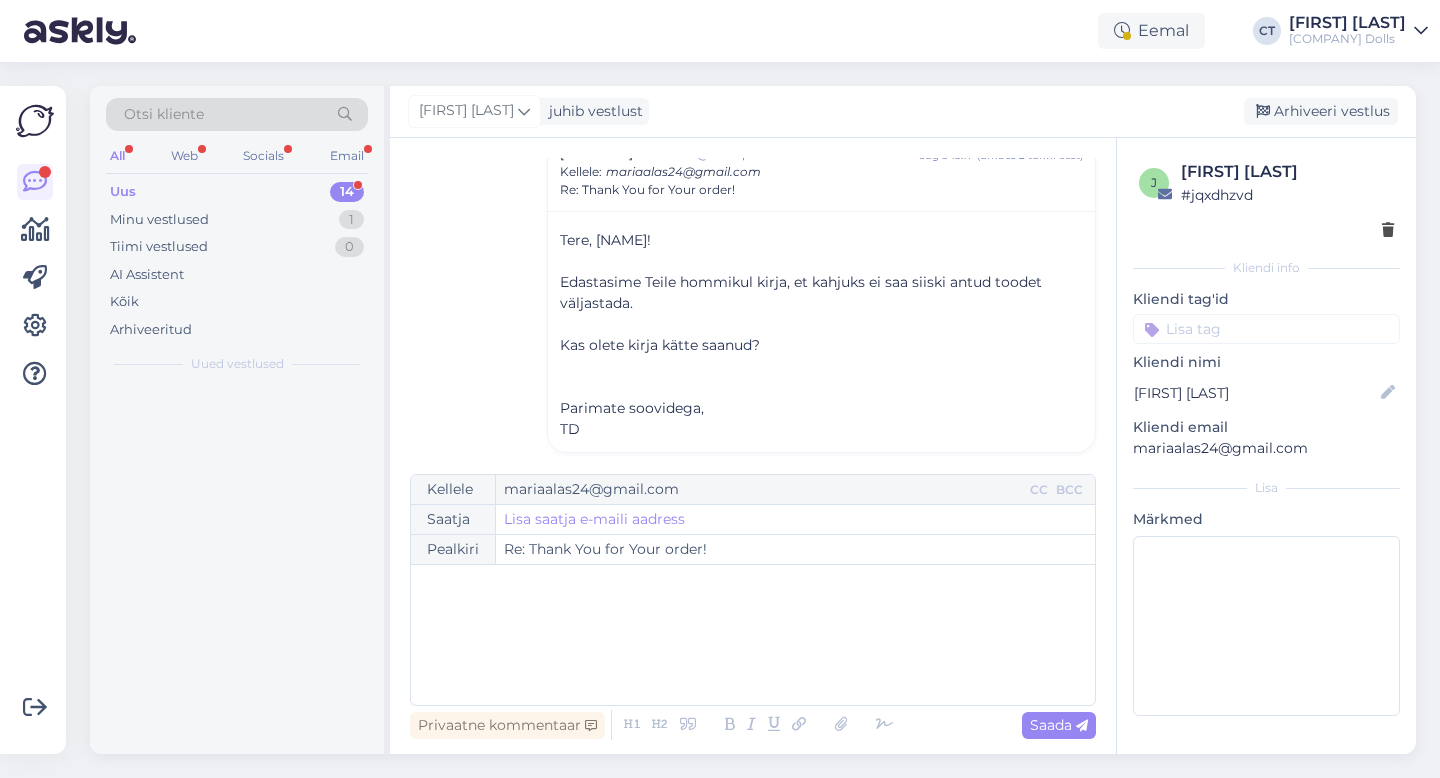 scroll, scrollTop: 485, scrollLeft: 0, axis: vertical 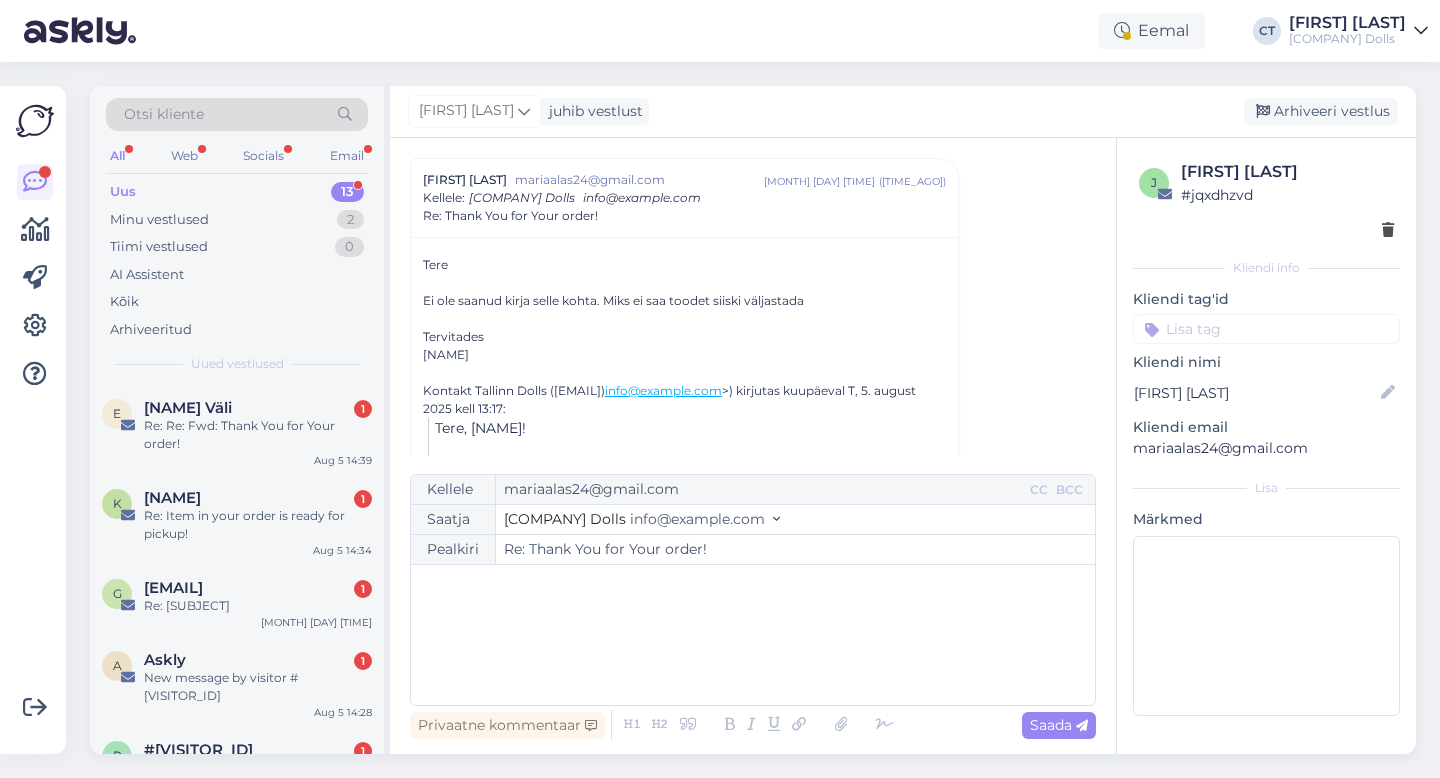 click on "﻿" at bounding box center [753, 635] 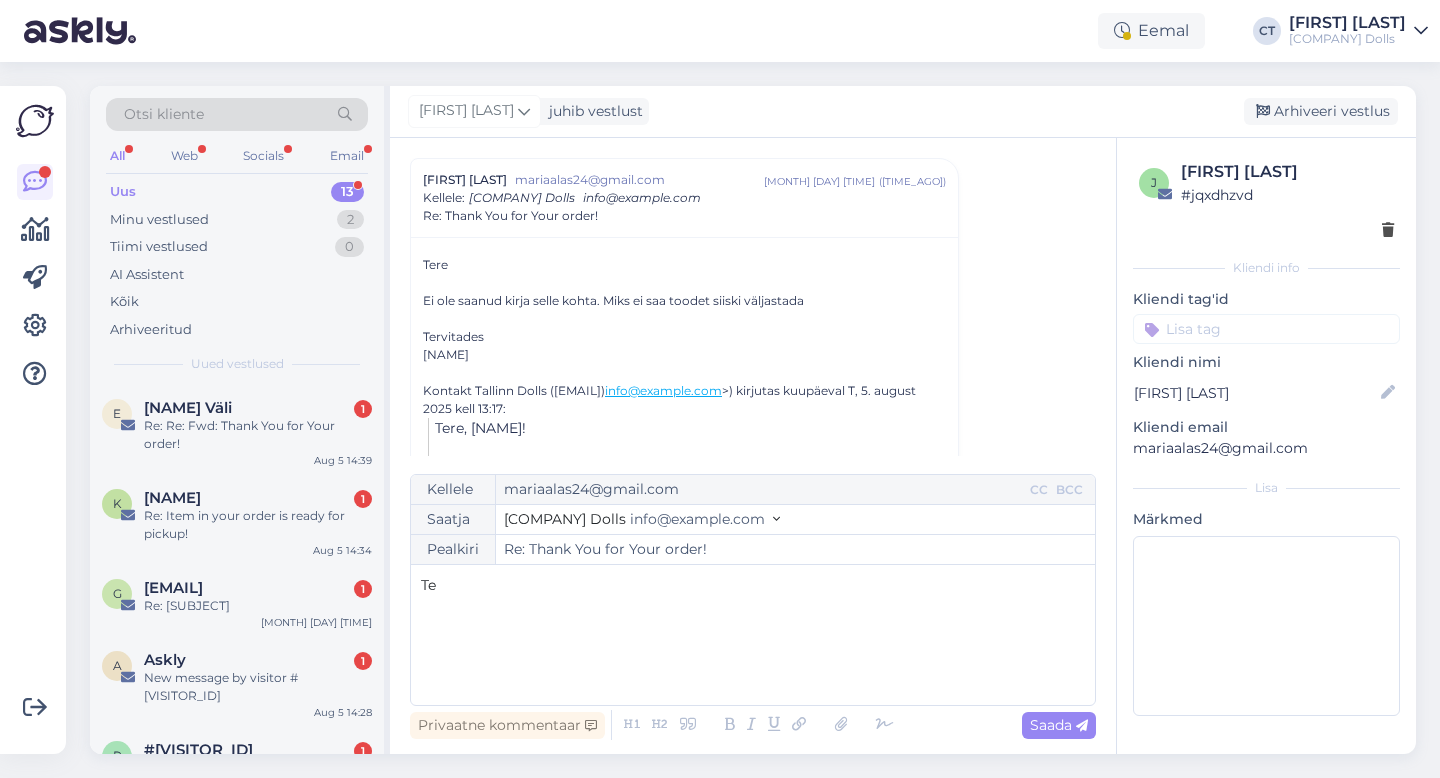 type 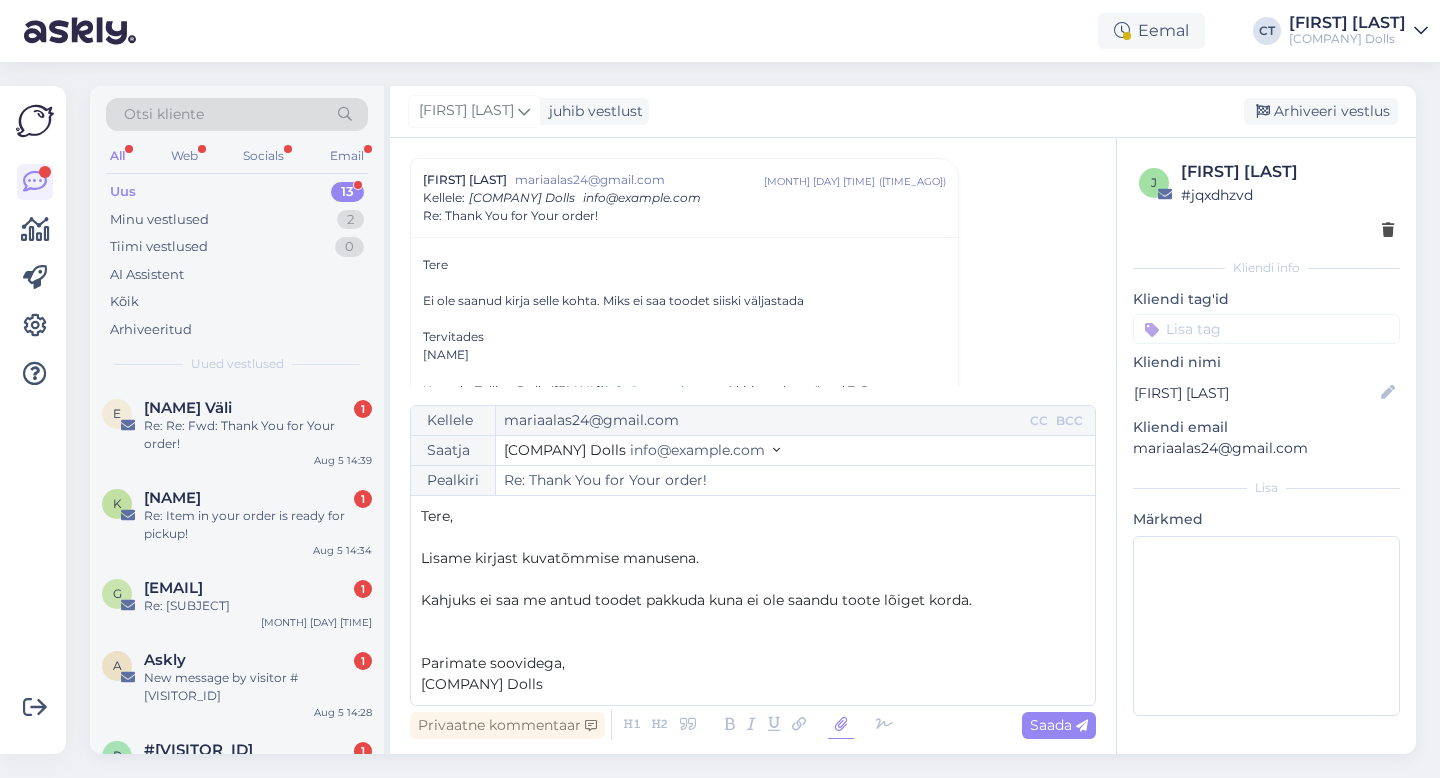 click at bounding box center [841, 725] 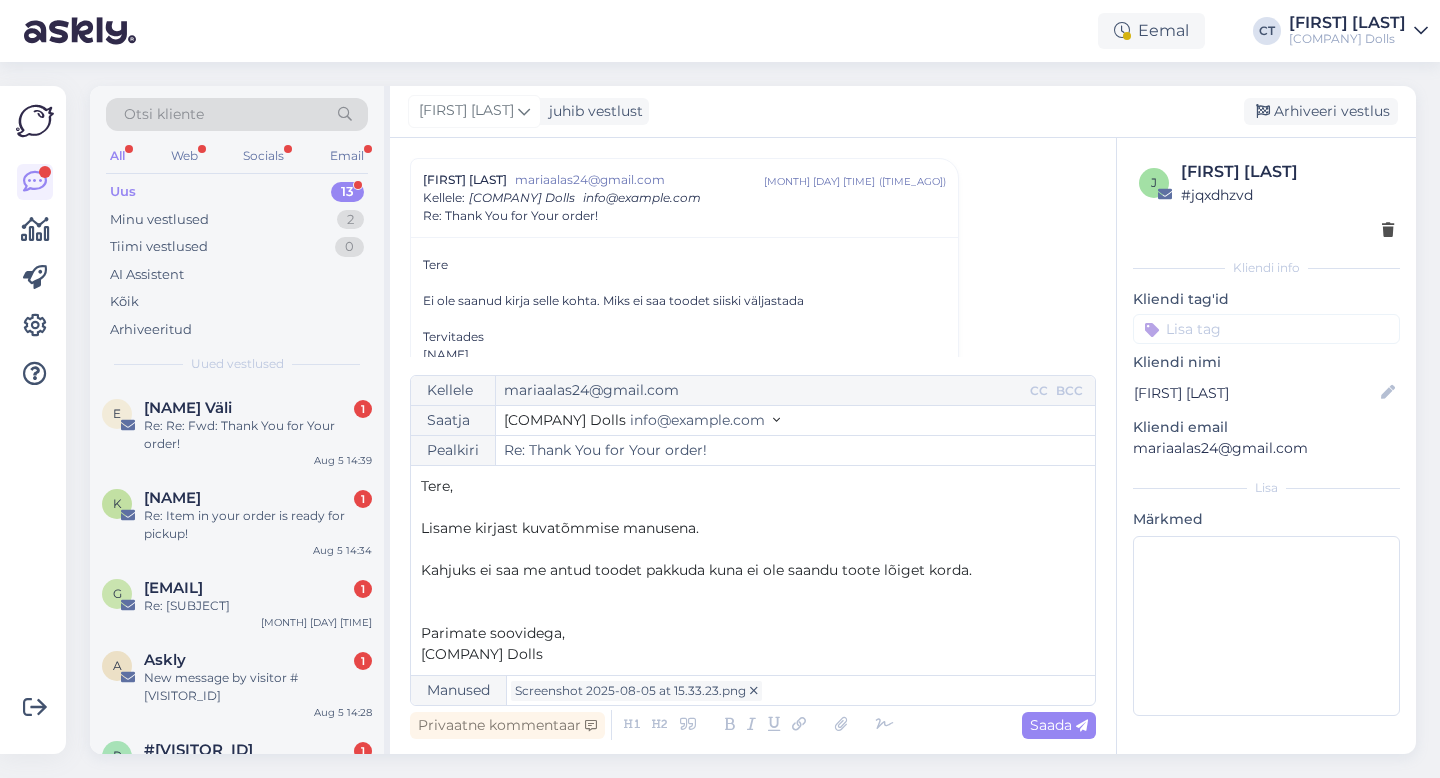 click on "Lisame kirjast kuvatõmmise manusena." at bounding box center [753, 528] 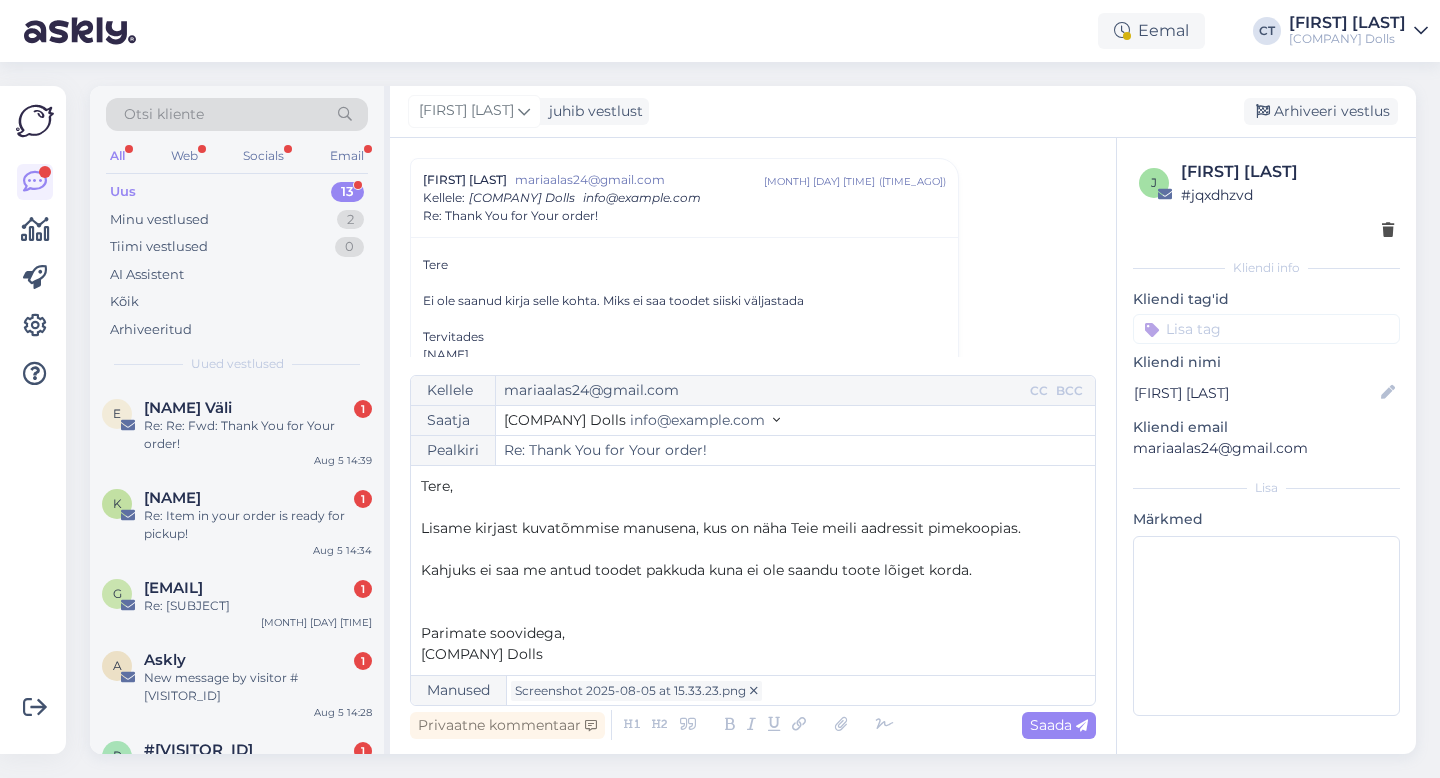 click on "Kahjuks ei saa me antud toodet pakkuda kuna ei ole saandu toote lõiget korda." at bounding box center [696, 570] 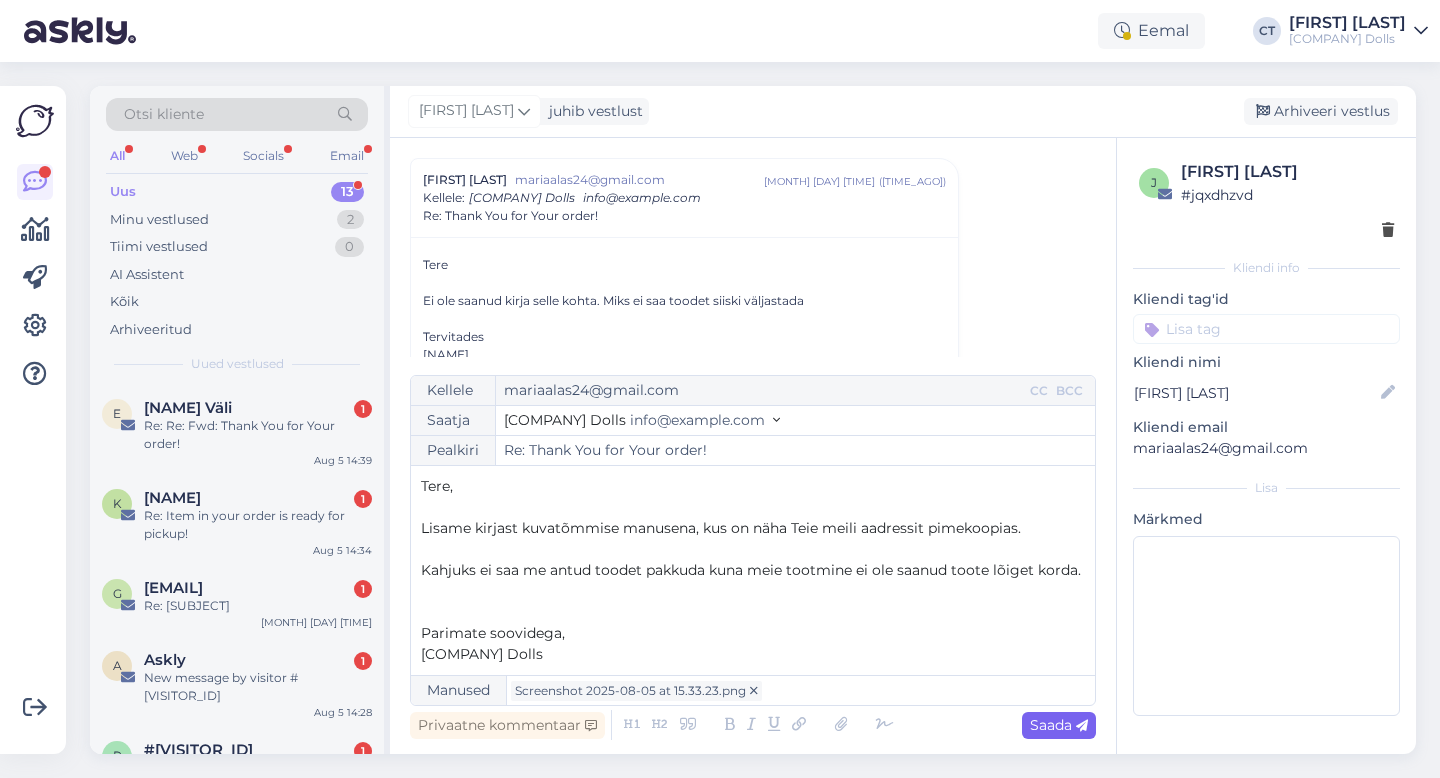 click on "Saada" at bounding box center (1059, 725) 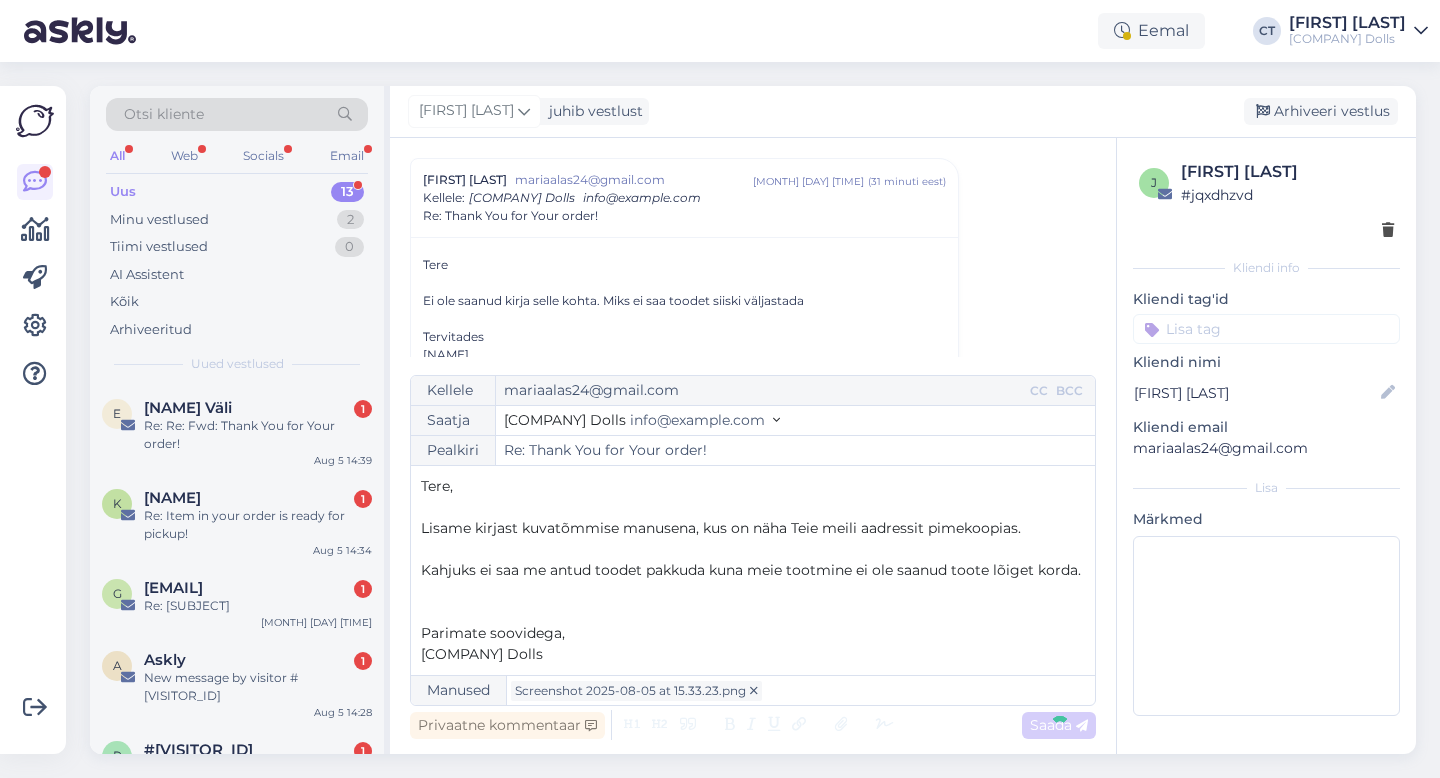 type on "Re: Thank You for Your order!" 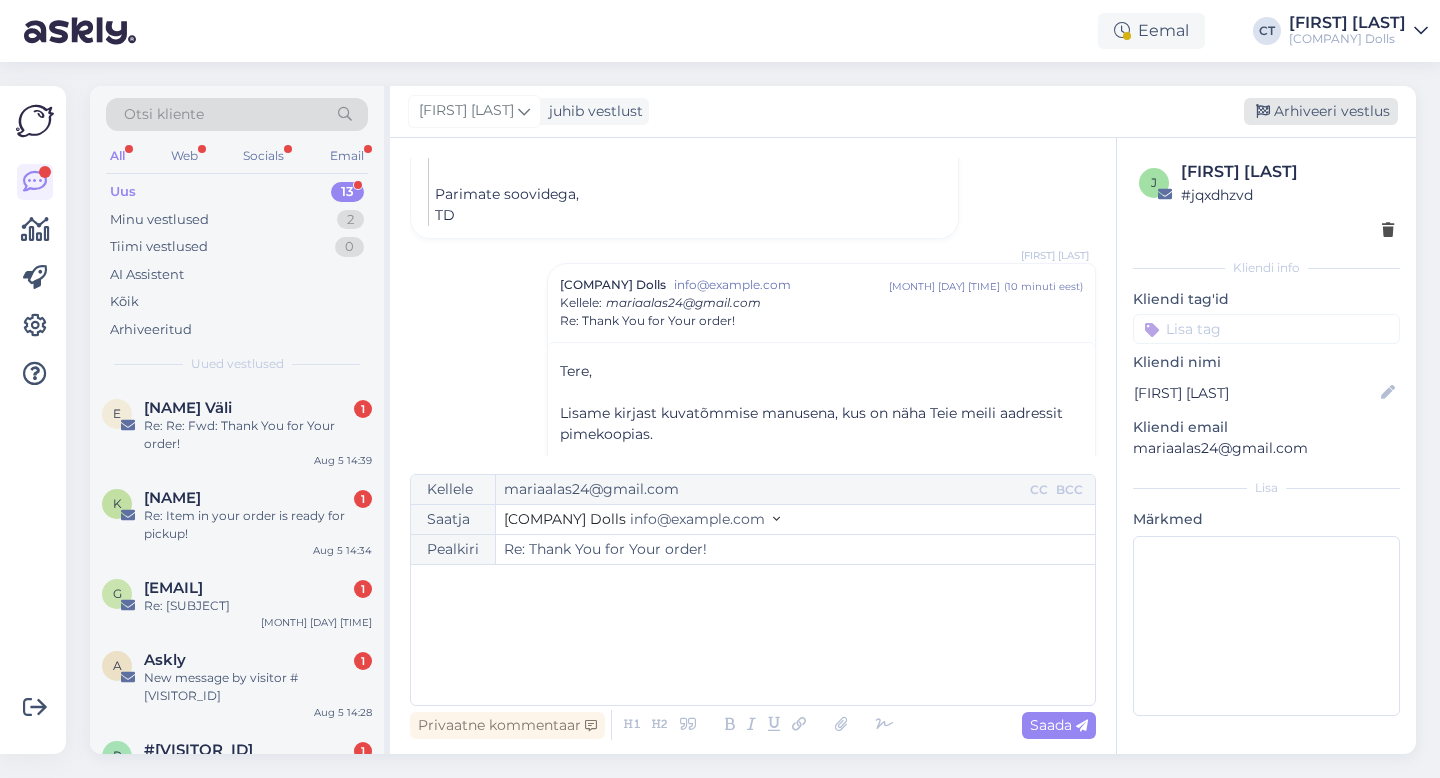 click on "Arhiveeri vestlus" at bounding box center (1321, 111) 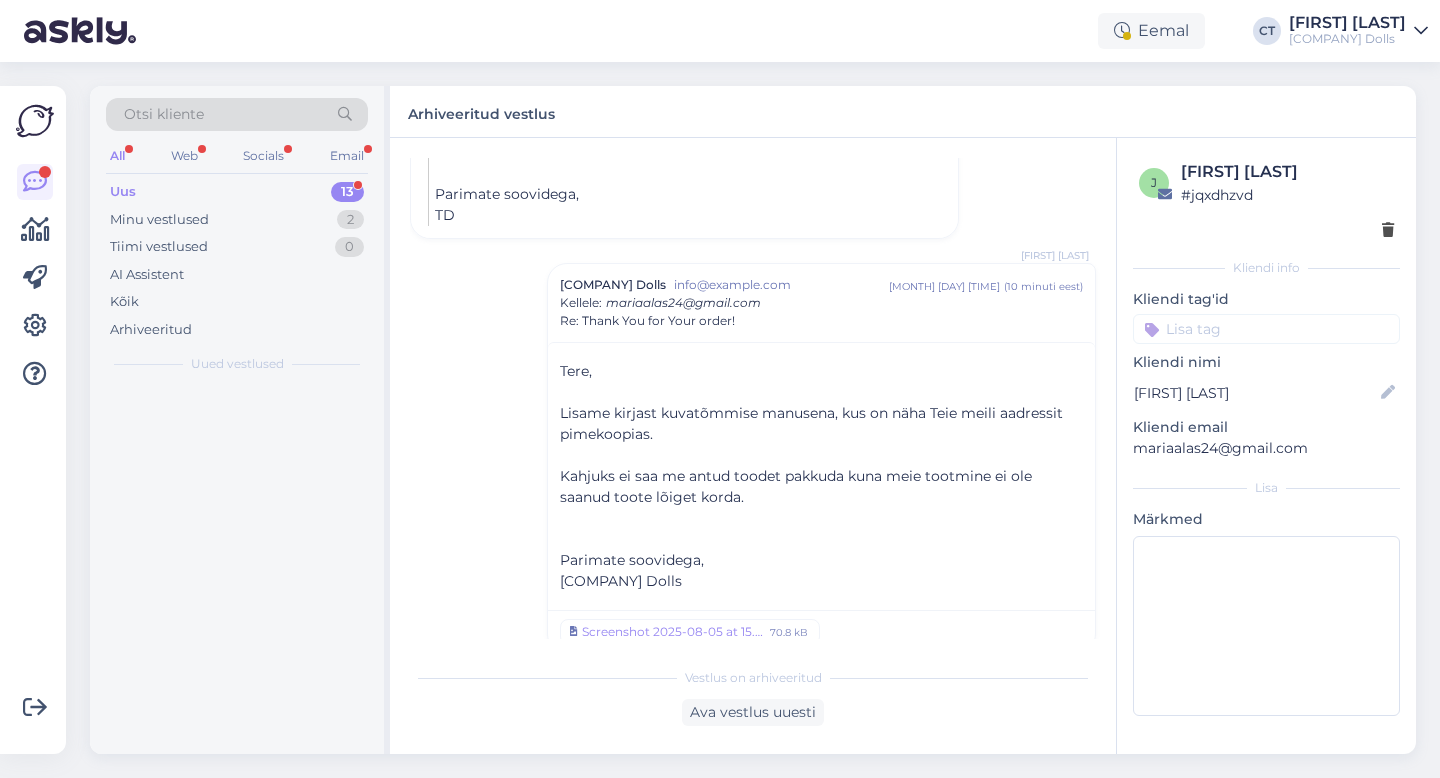 scroll, scrollTop: 914, scrollLeft: 0, axis: vertical 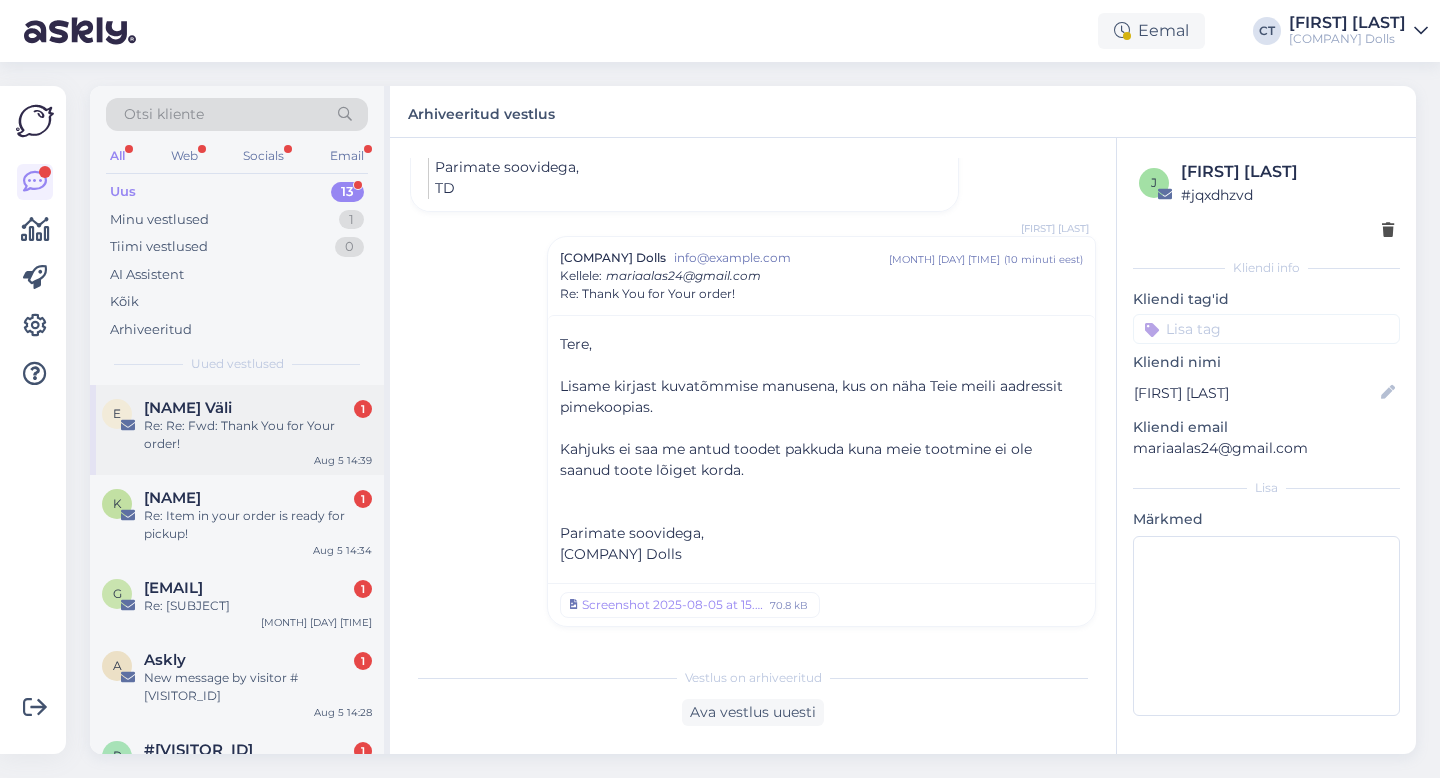 click on "[NAME] Väli 1" at bounding box center [258, 408] 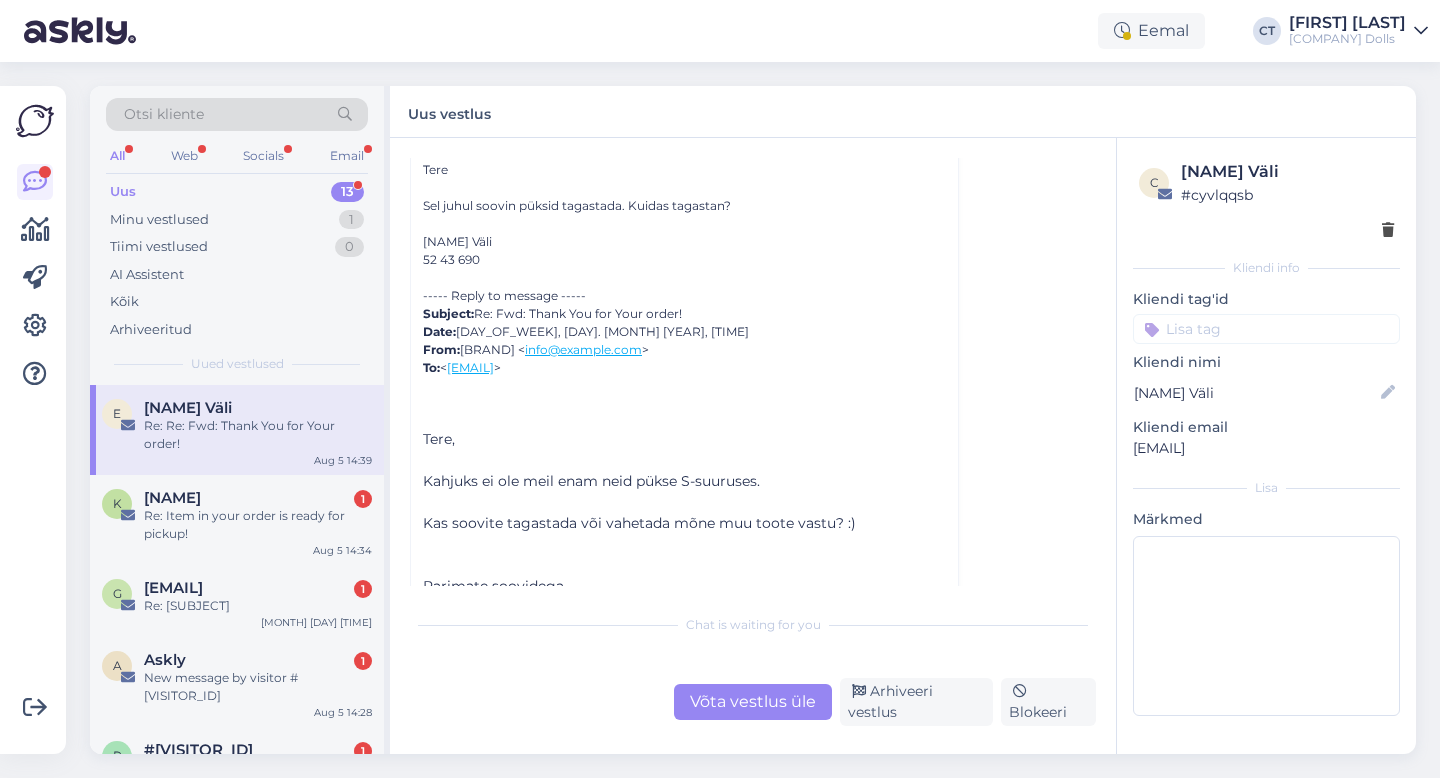 scroll, scrollTop: 409, scrollLeft: 0, axis: vertical 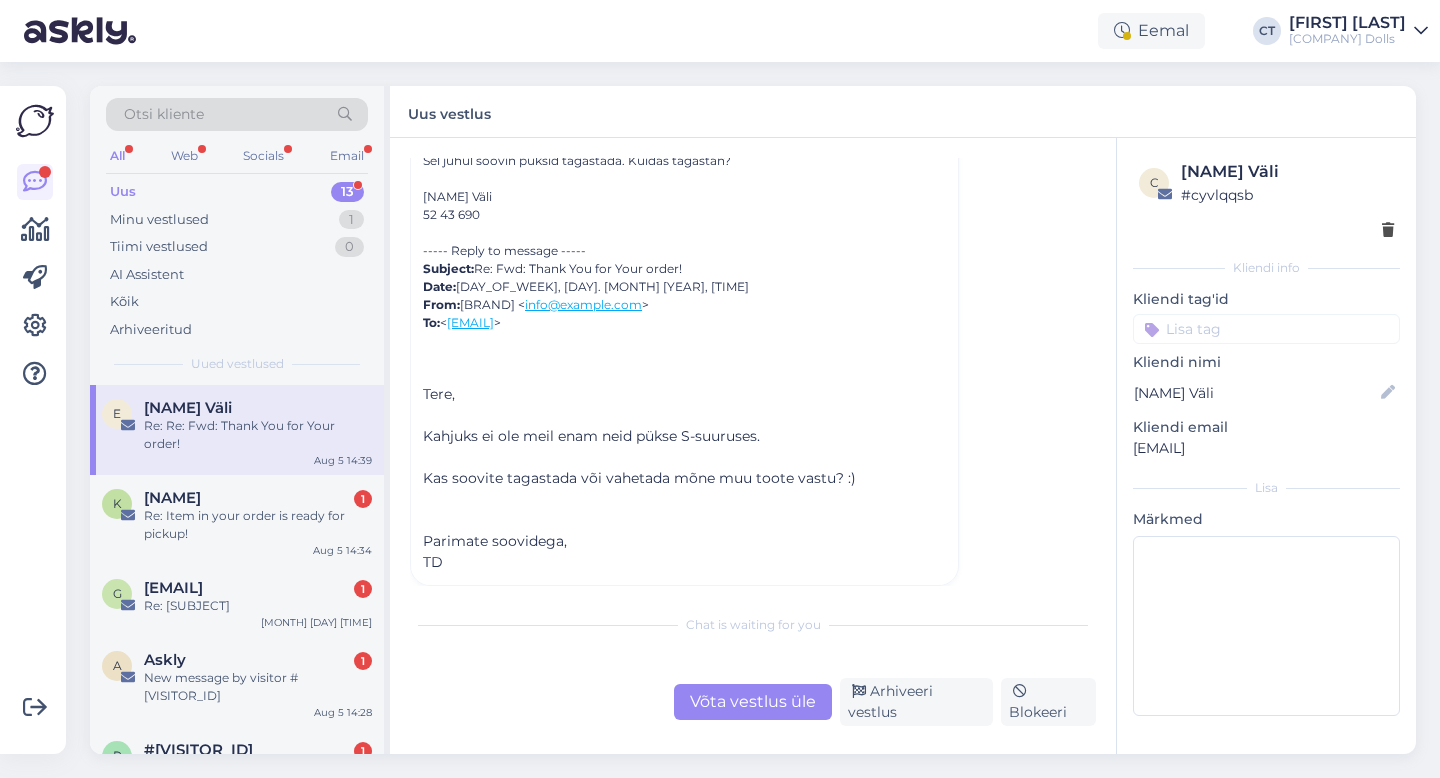 click on "Võta vestlus üle" at bounding box center (753, 702) 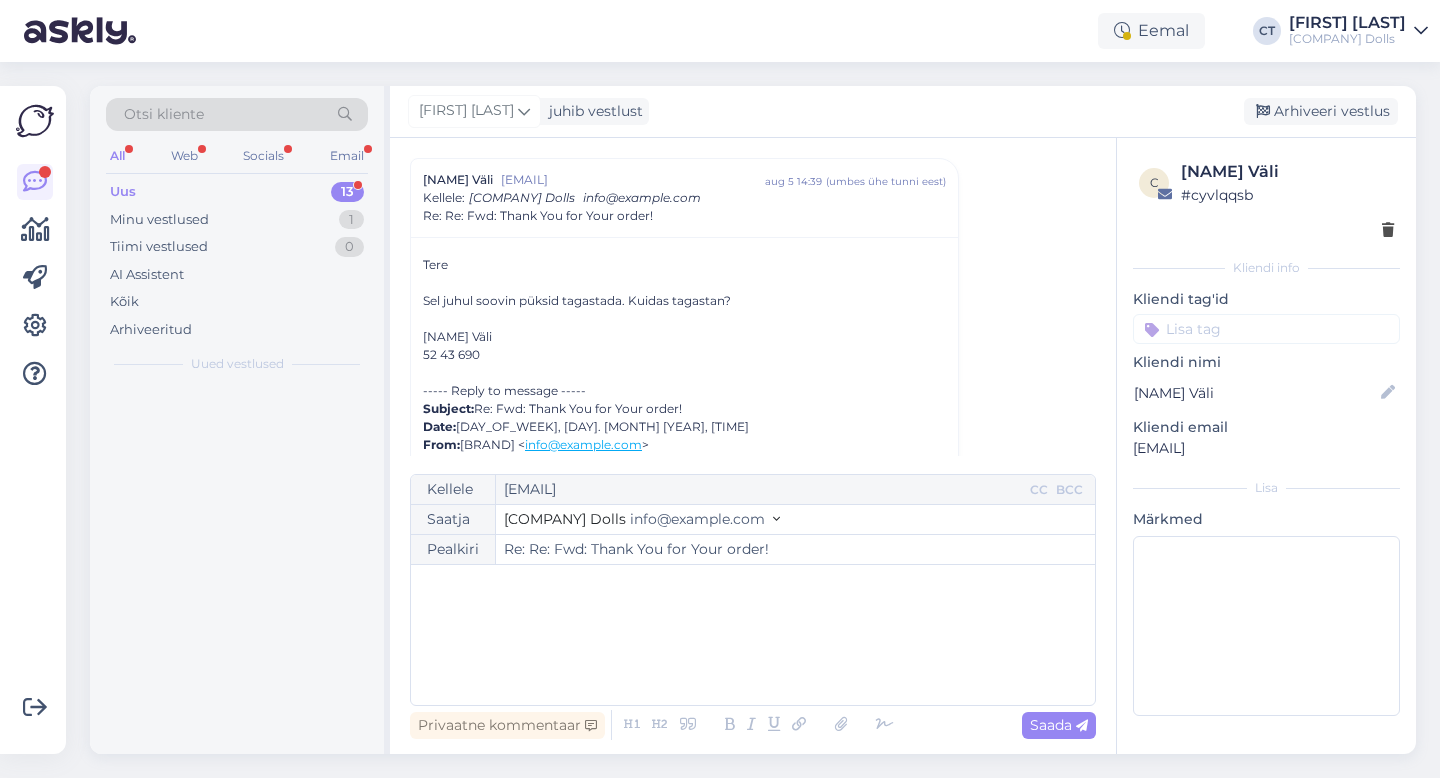 click on "﻿" at bounding box center (753, 635) 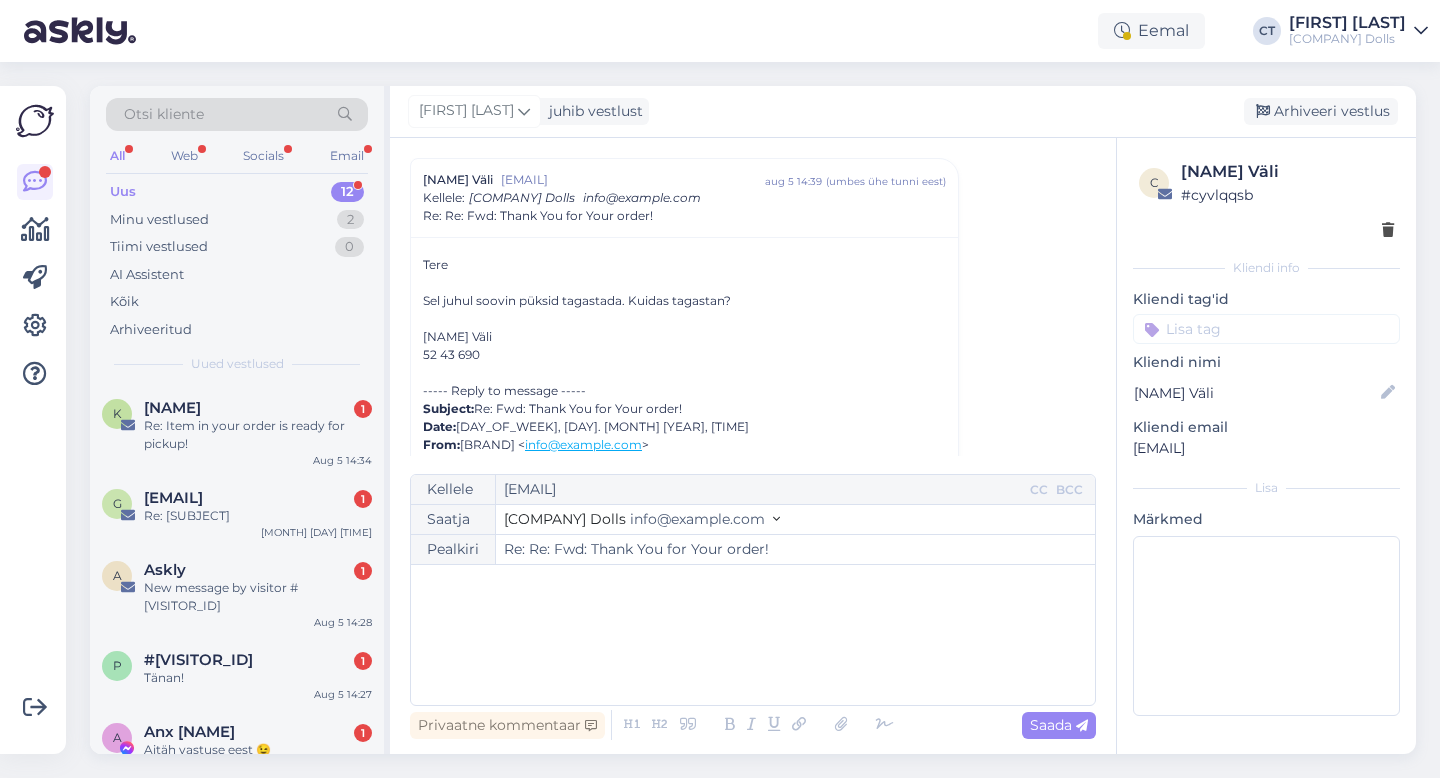 click on "﻿" at bounding box center [753, 635] 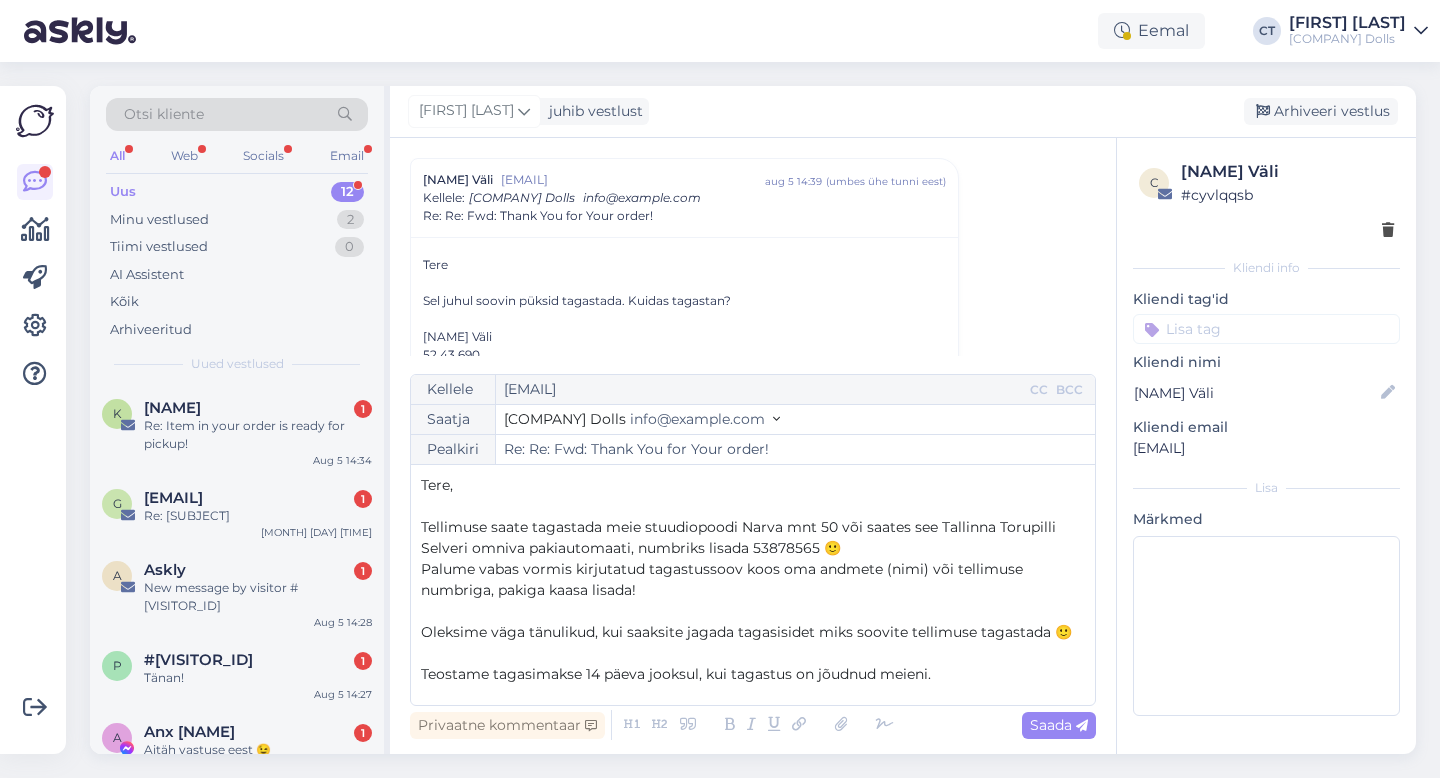 scroll, scrollTop: 74, scrollLeft: 0, axis: vertical 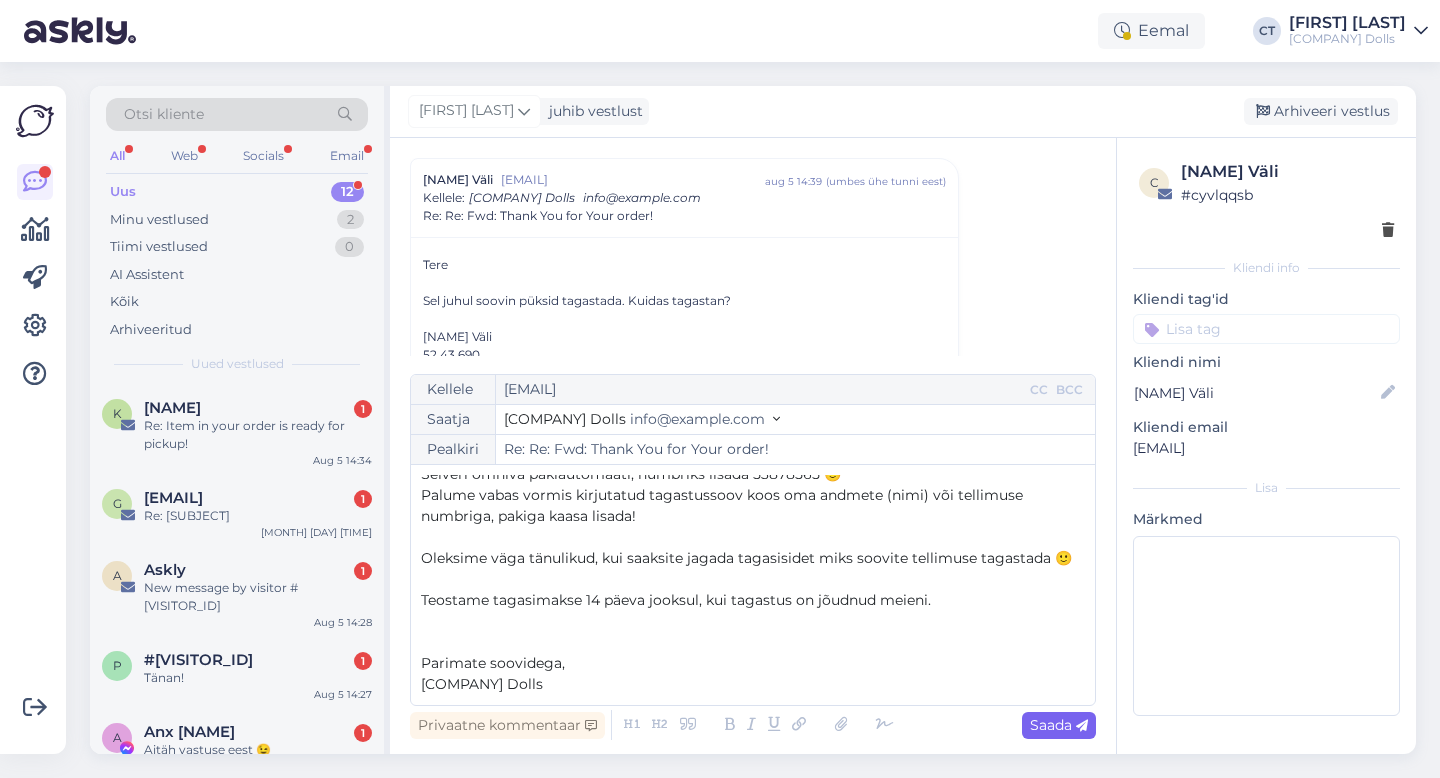 click on "Saada" at bounding box center (1059, 725) 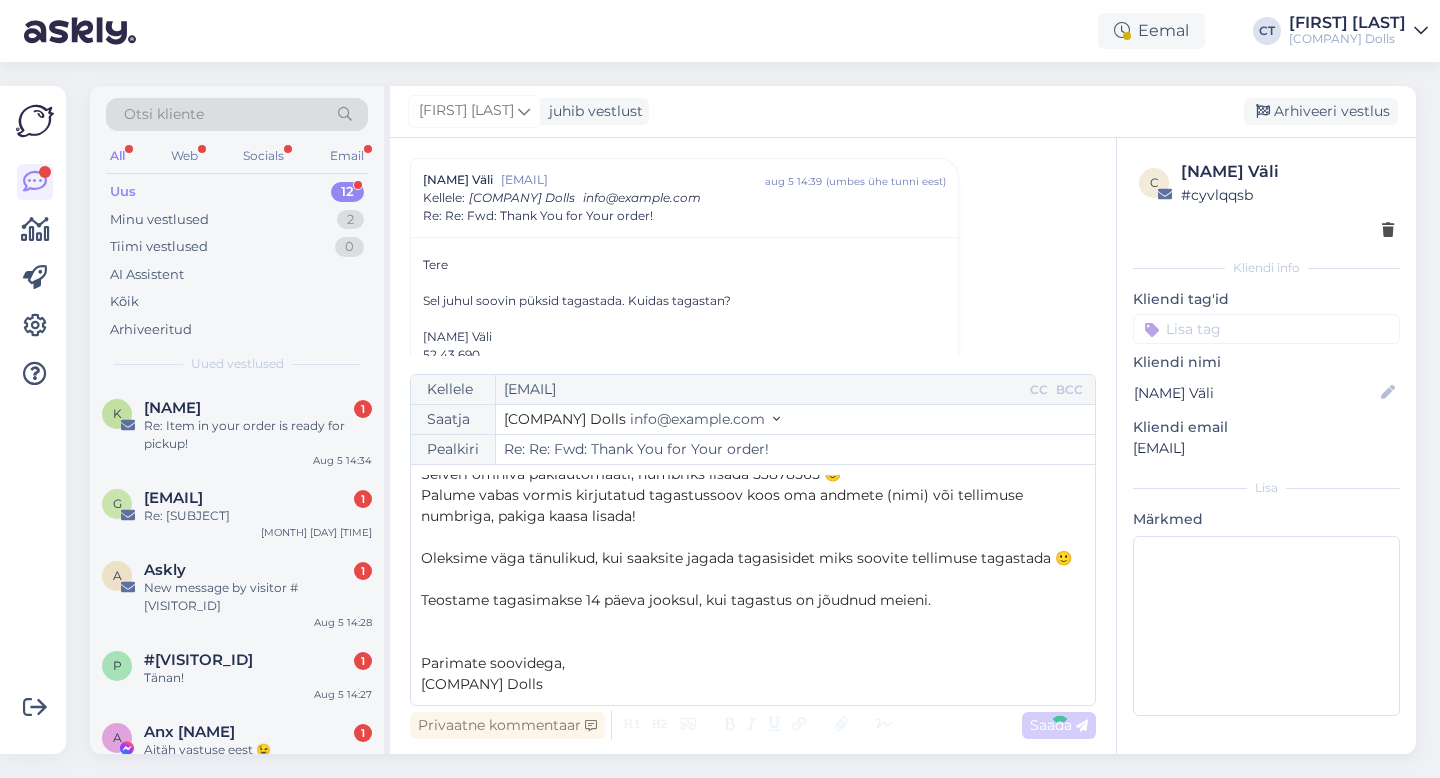 type on "Re: Re: Re: Fwd: Thank You for Your order!" 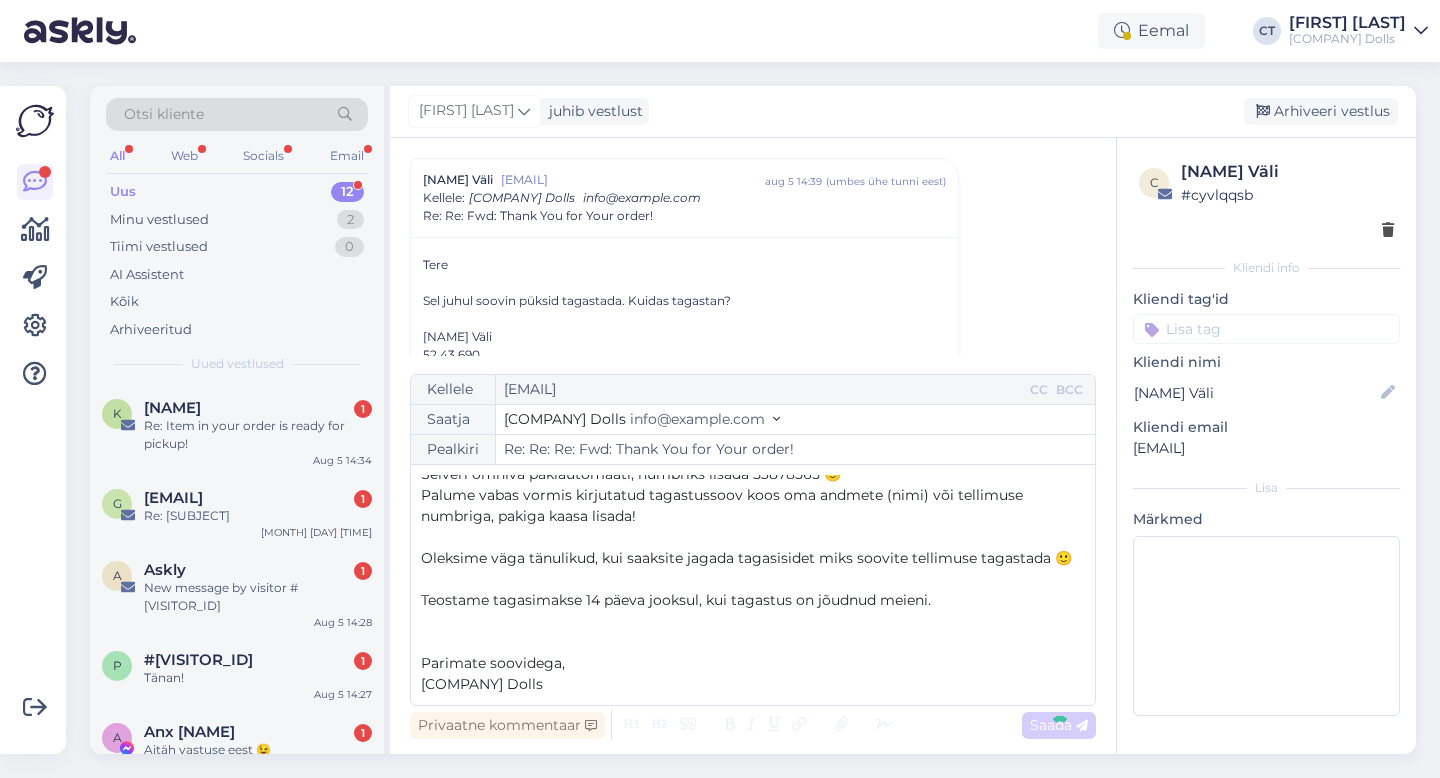 scroll, scrollTop: 807, scrollLeft: 0, axis: vertical 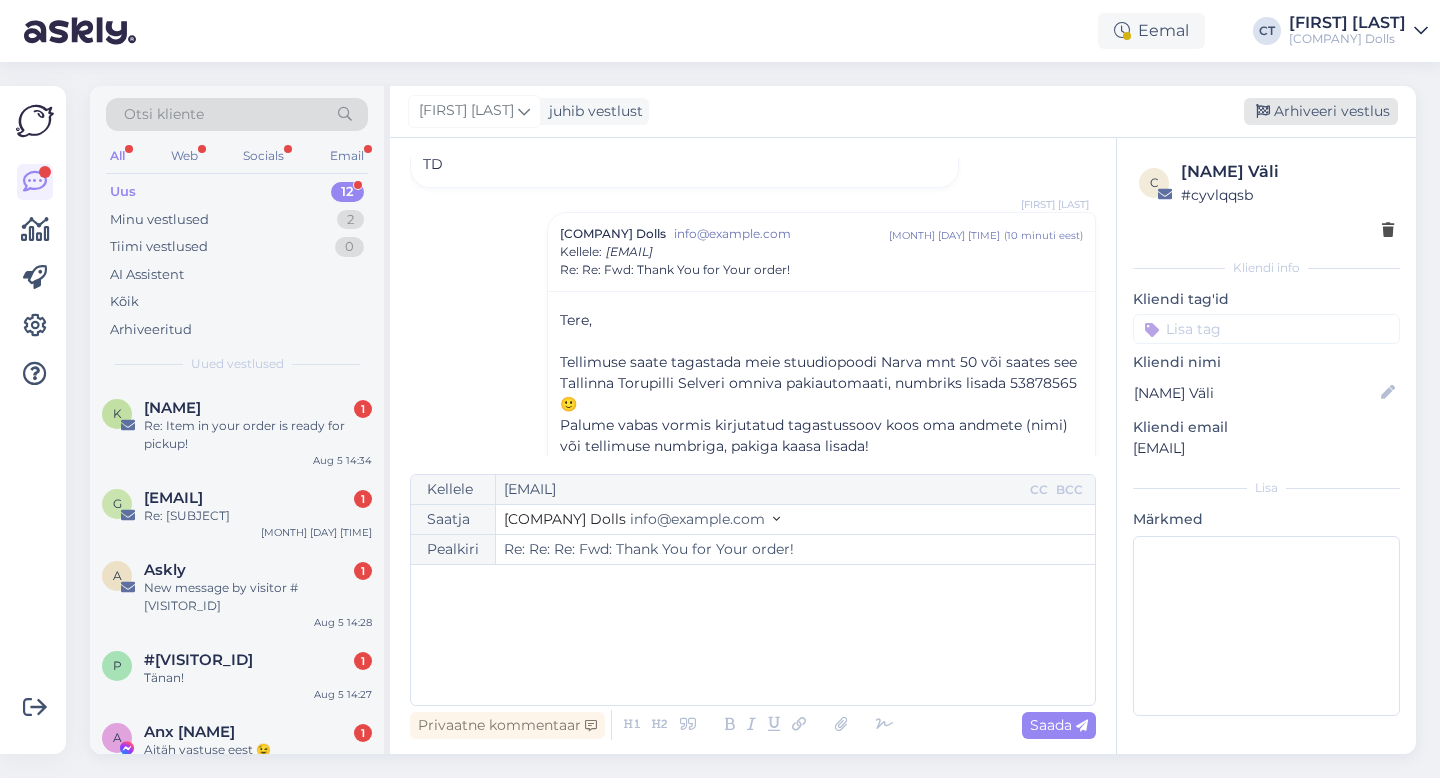 click on "Arhiveeri vestlus" at bounding box center [1321, 111] 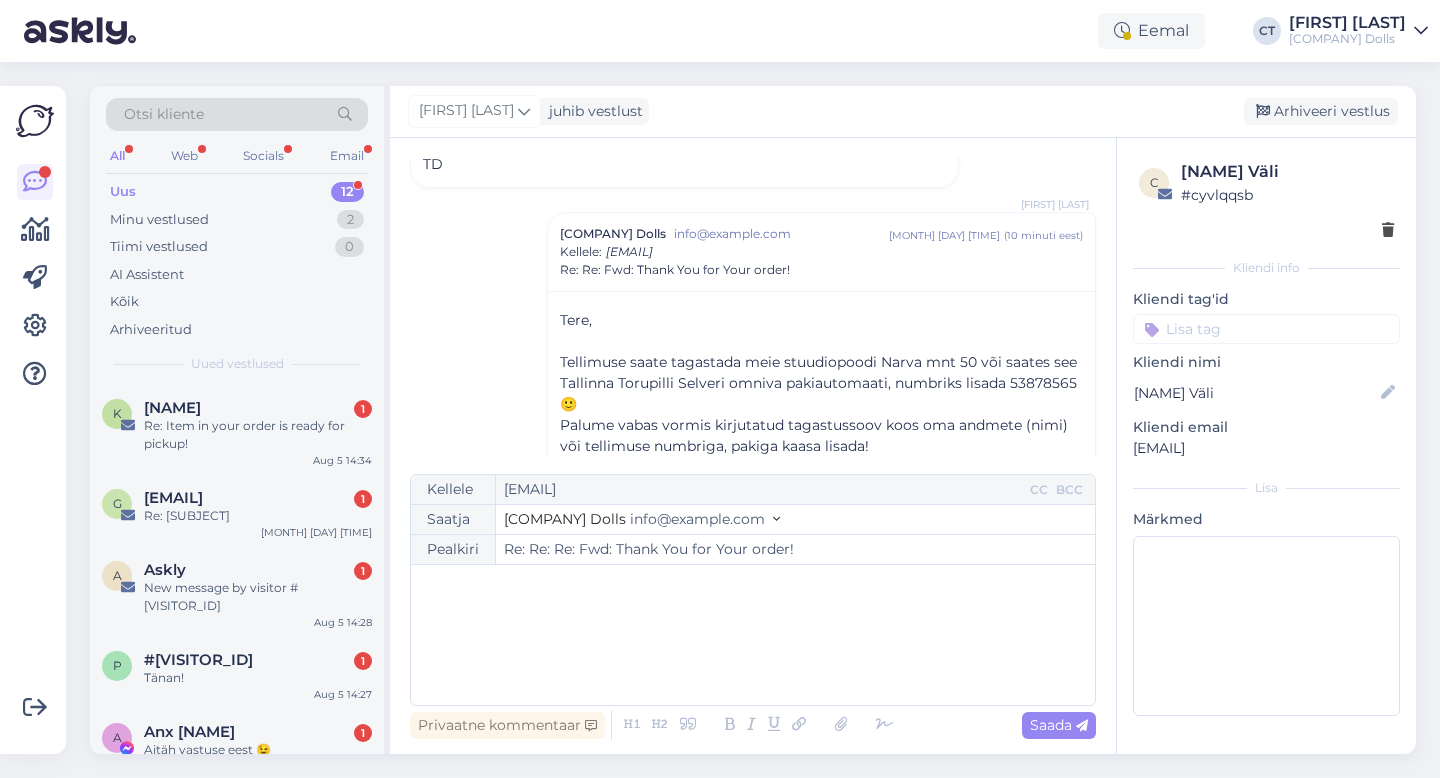 scroll, scrollTop: 839, scrollLeft: 0, axis: vertical 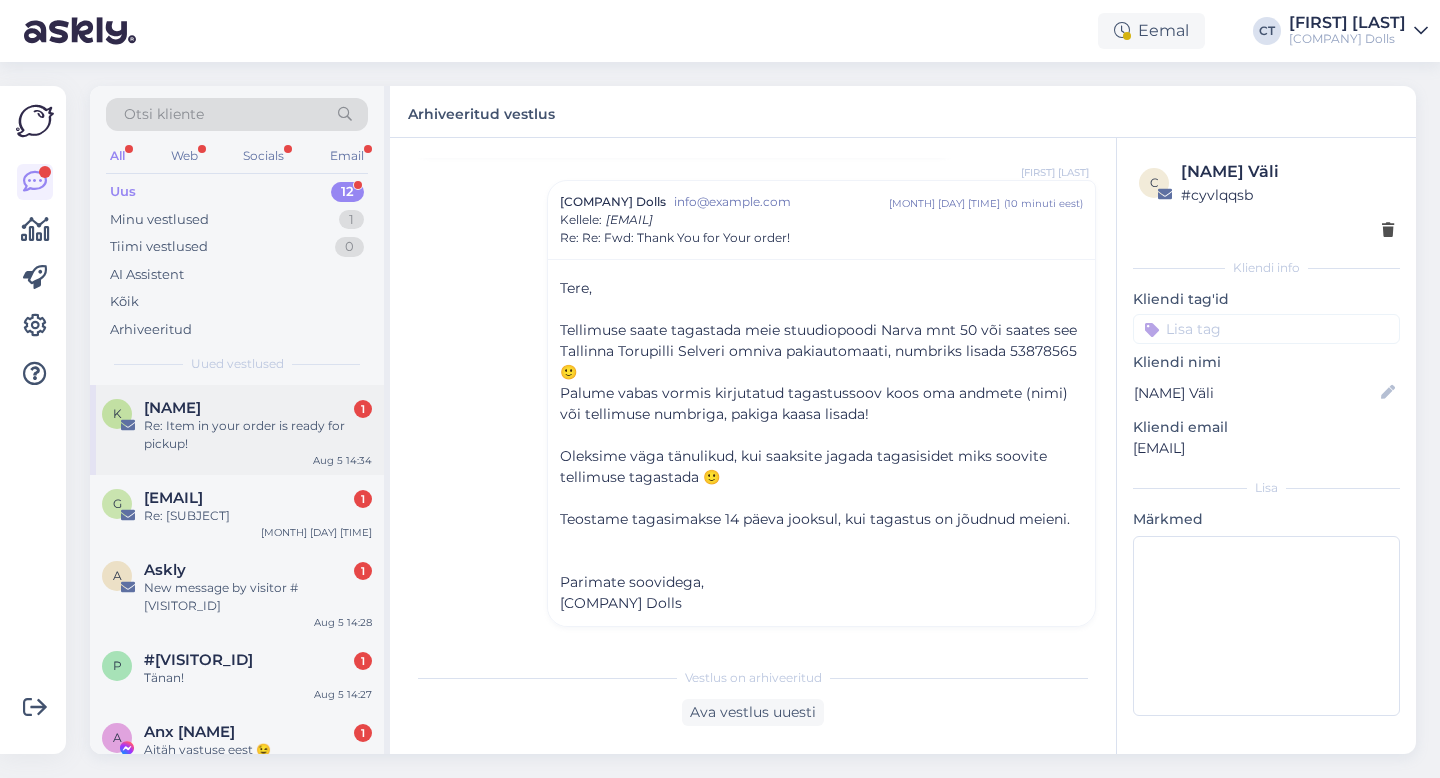 click on "Re: Item in your order is ready for pickup!" at bounding box center [258, 435] 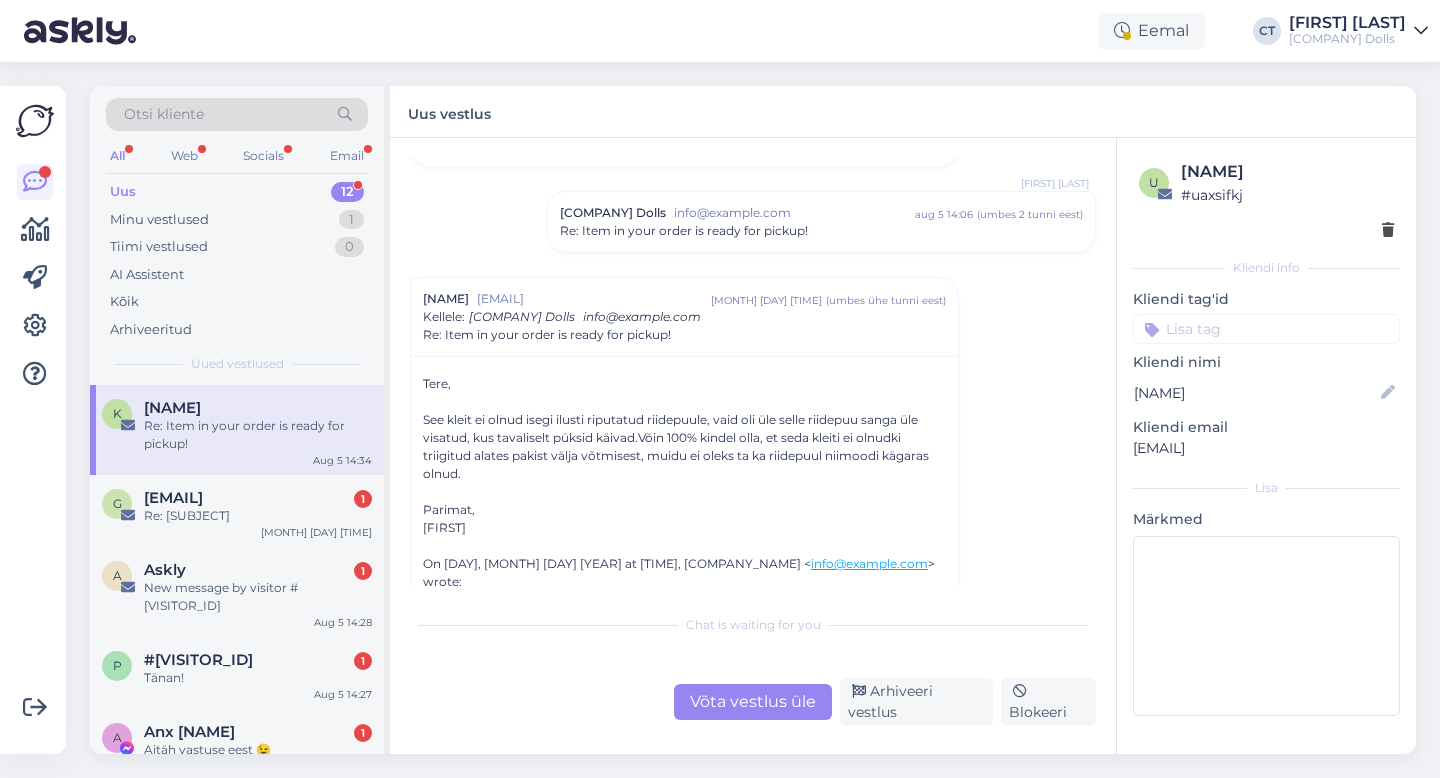scroll, scrollTop: 109, scrollLeft: 0, axis: vertical 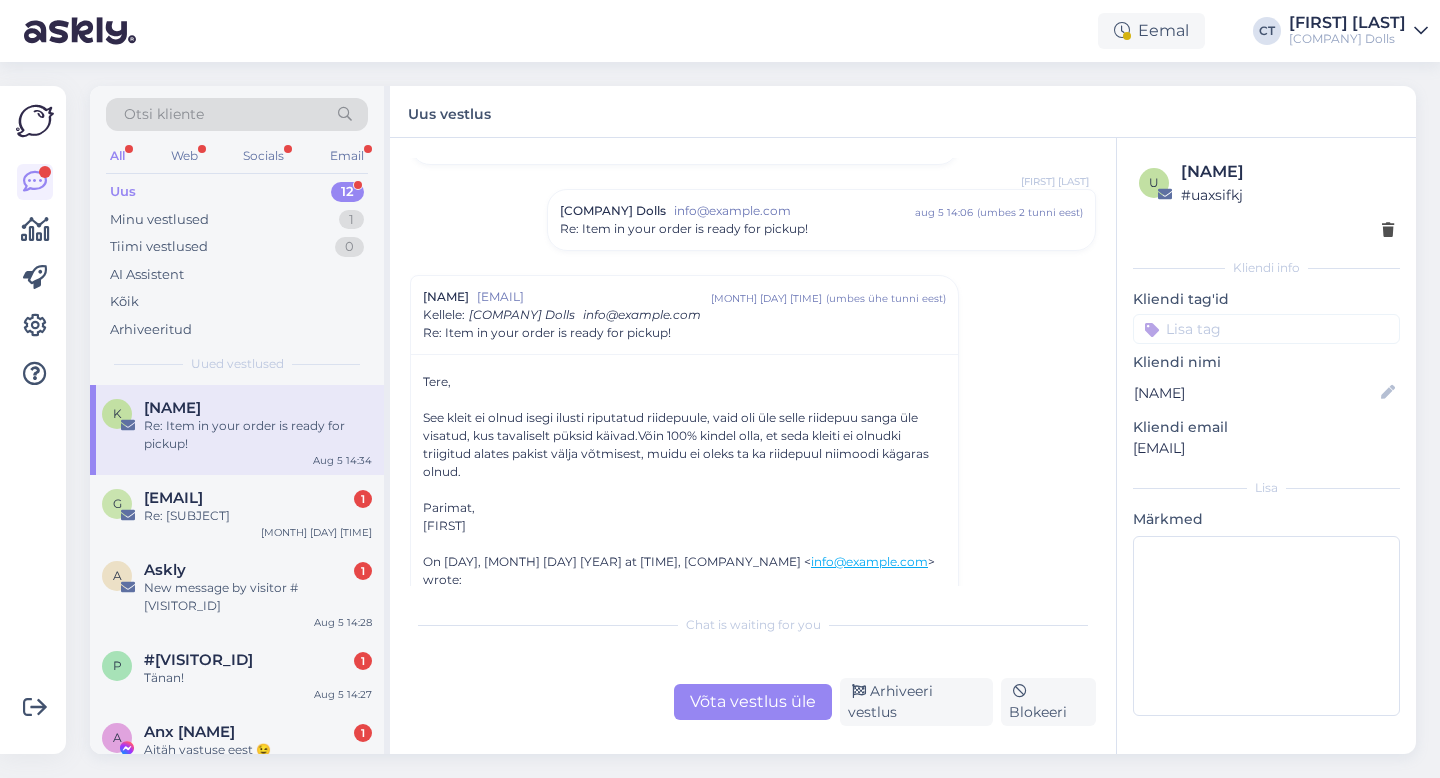 click on "Võta vestlus üle" at bounding box center (753, 702) 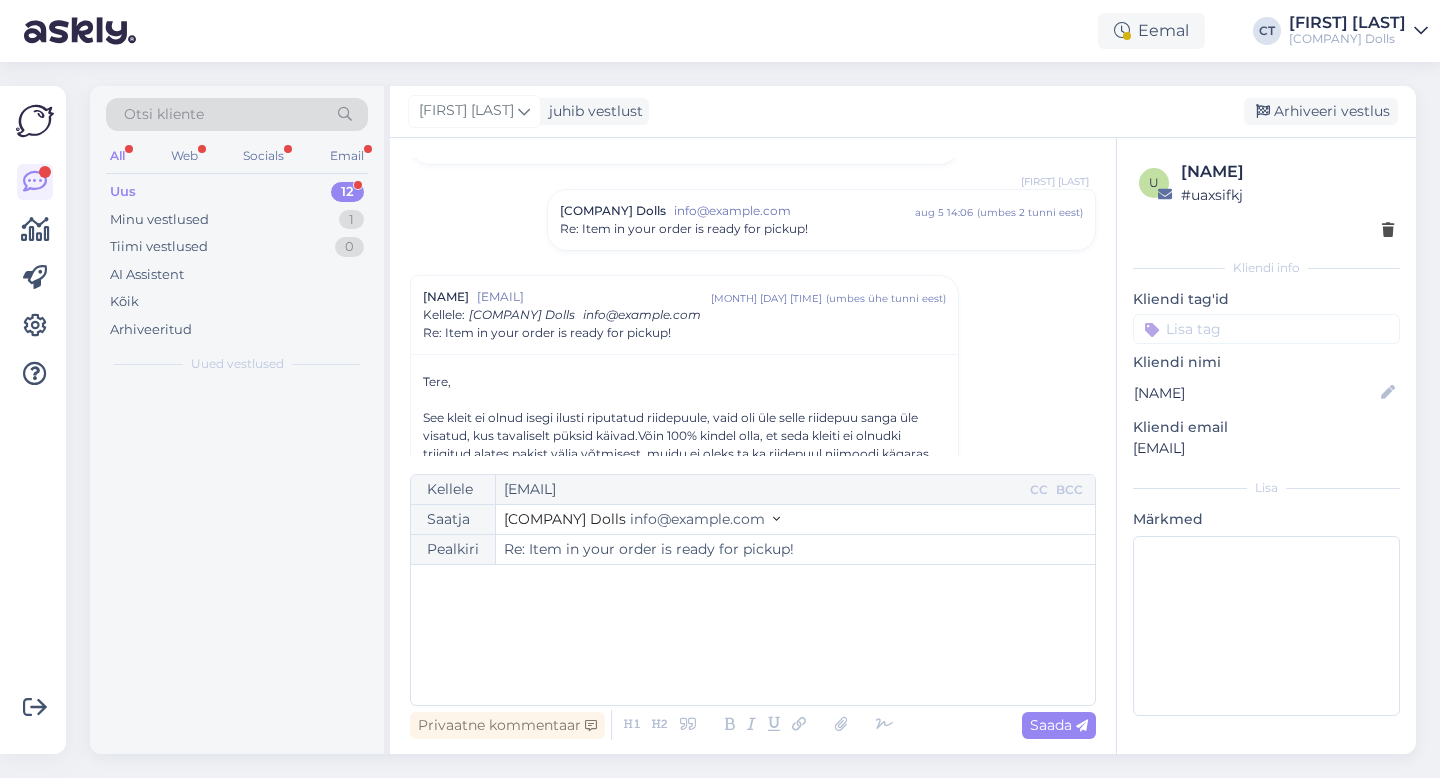 scroll, scrollTop: 226, scrollLeft: 0, axis: vertical 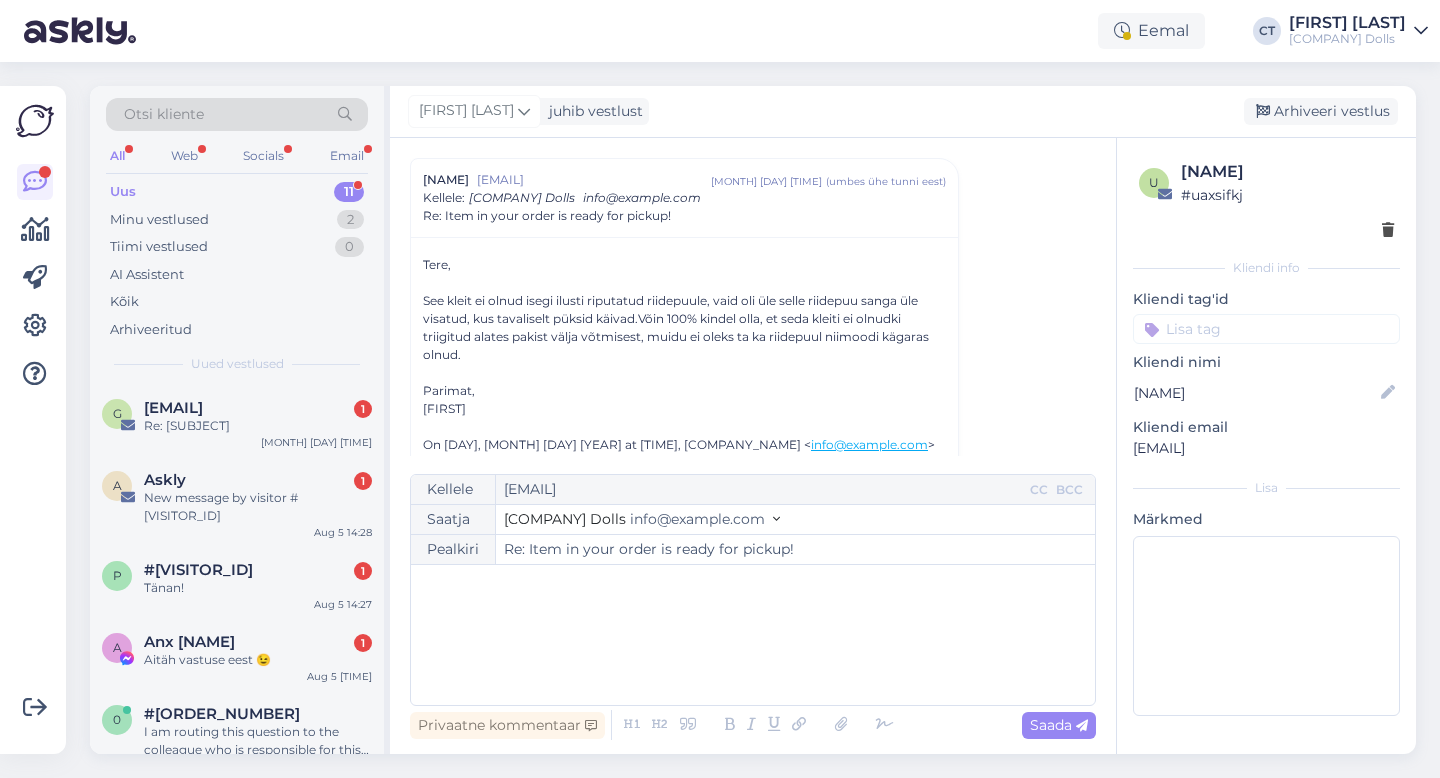 click on "﻿" at bounding box center (753, 635) 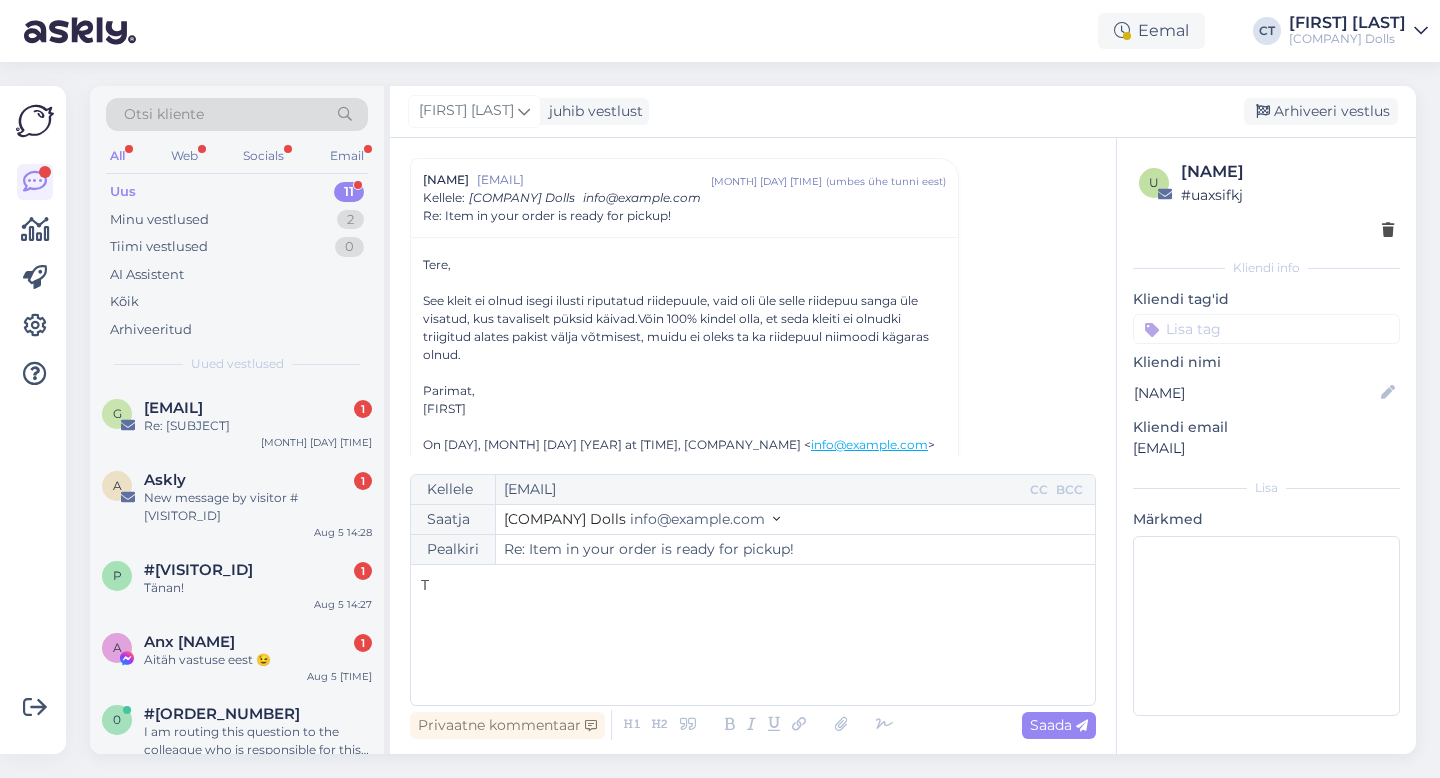 type 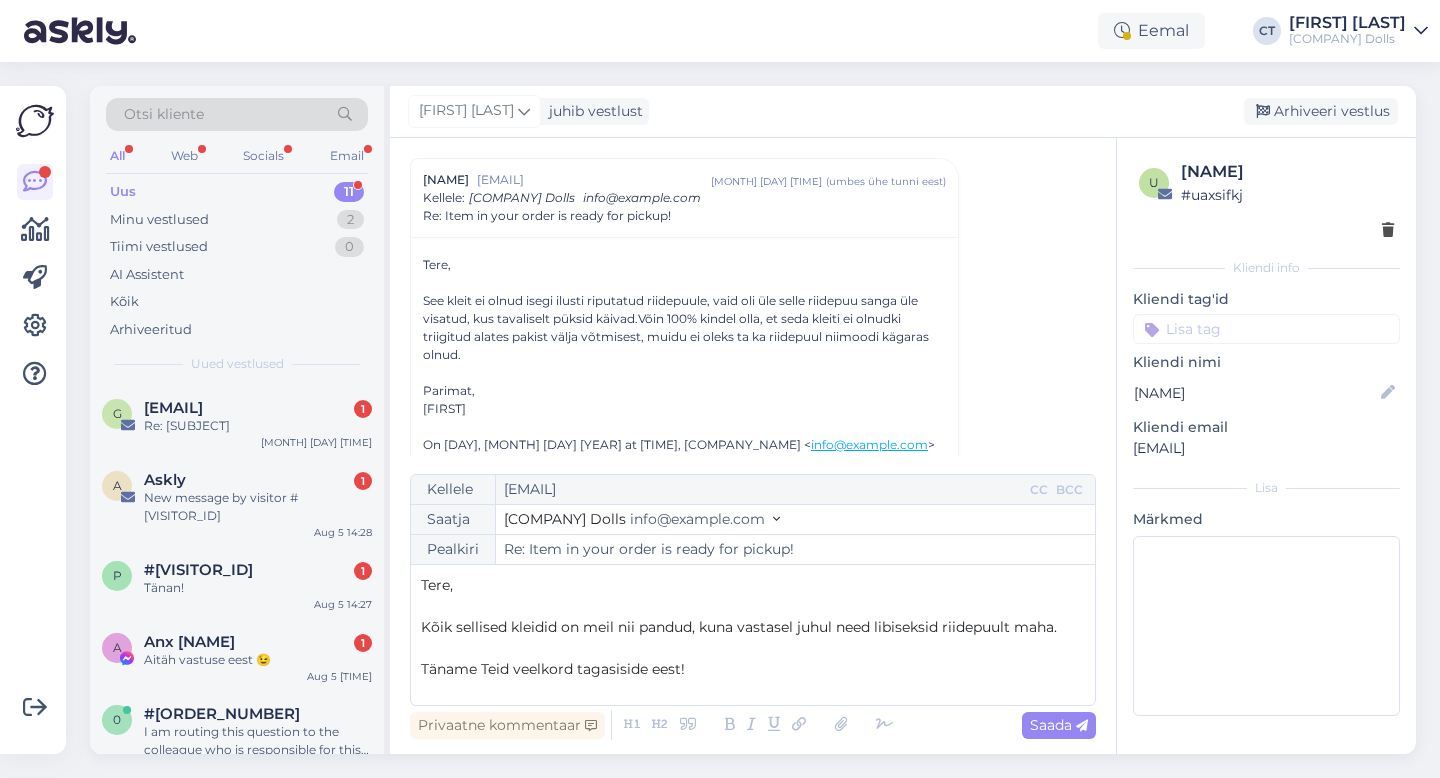 click on "Kõik sellised kleidid on meil nii pandud, kuna vastasel juhul need libiseksid riidepuult maha." at bounding box center (739, 627) 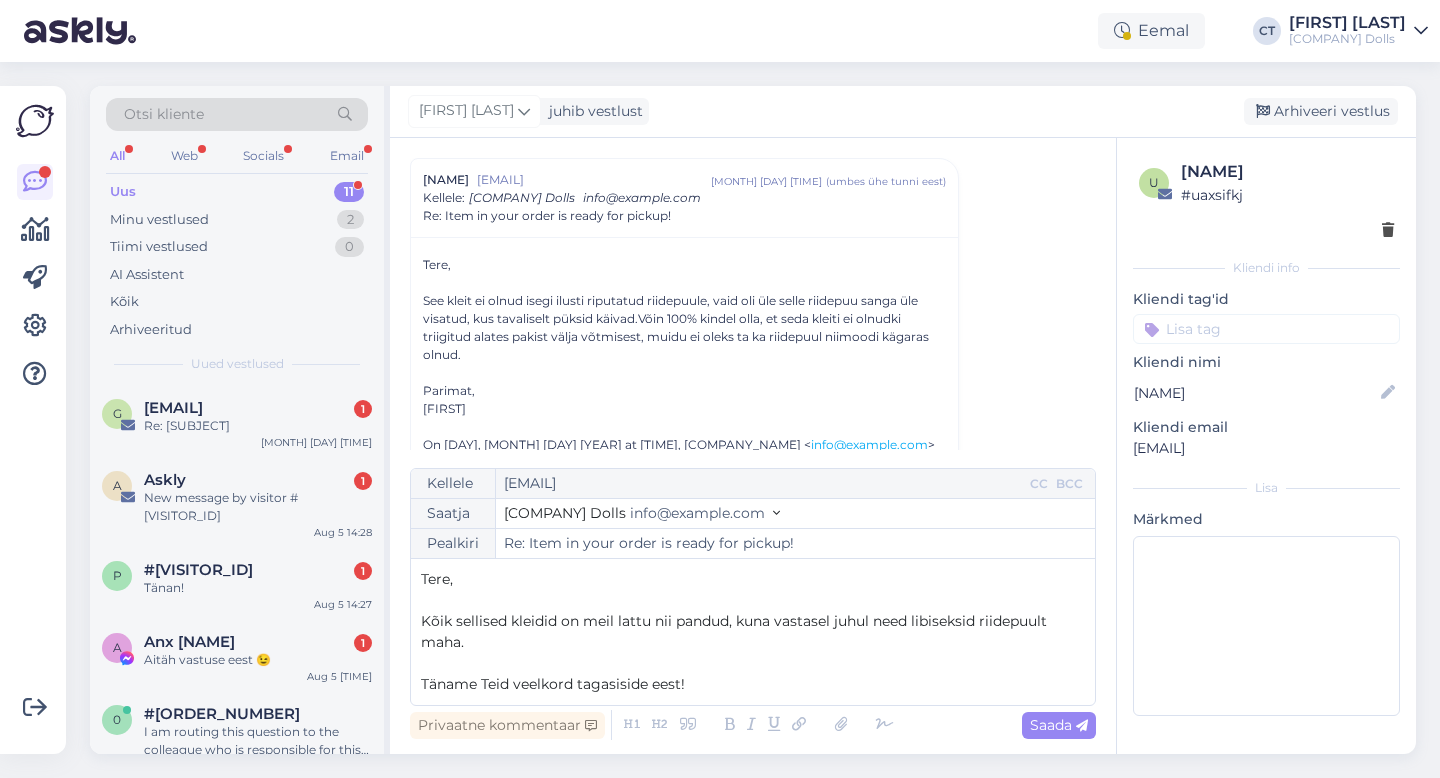 click on "Täname Teid veelkord tagasiside eest!" at bounding box center (753, 684) 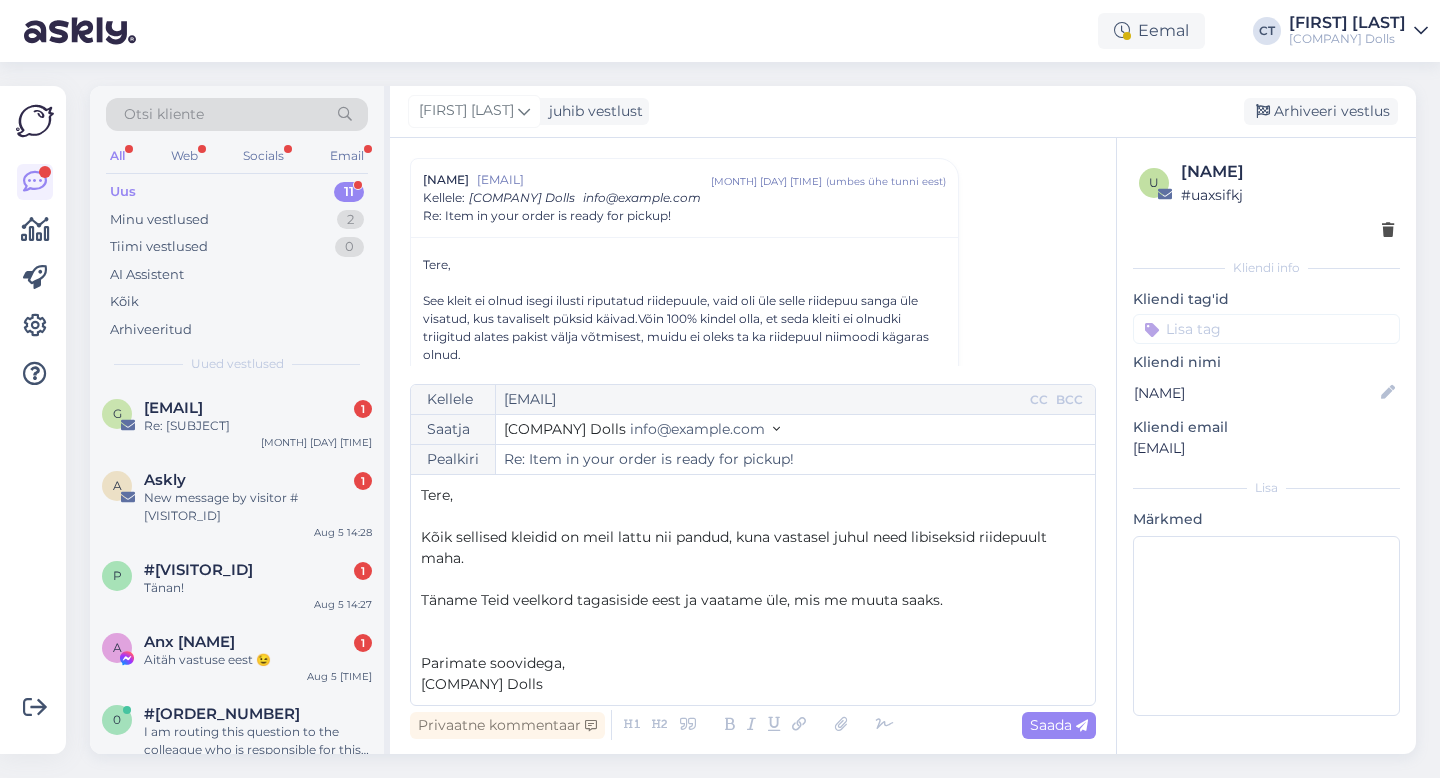 click on "Tere," at bounding box center [753, 495] 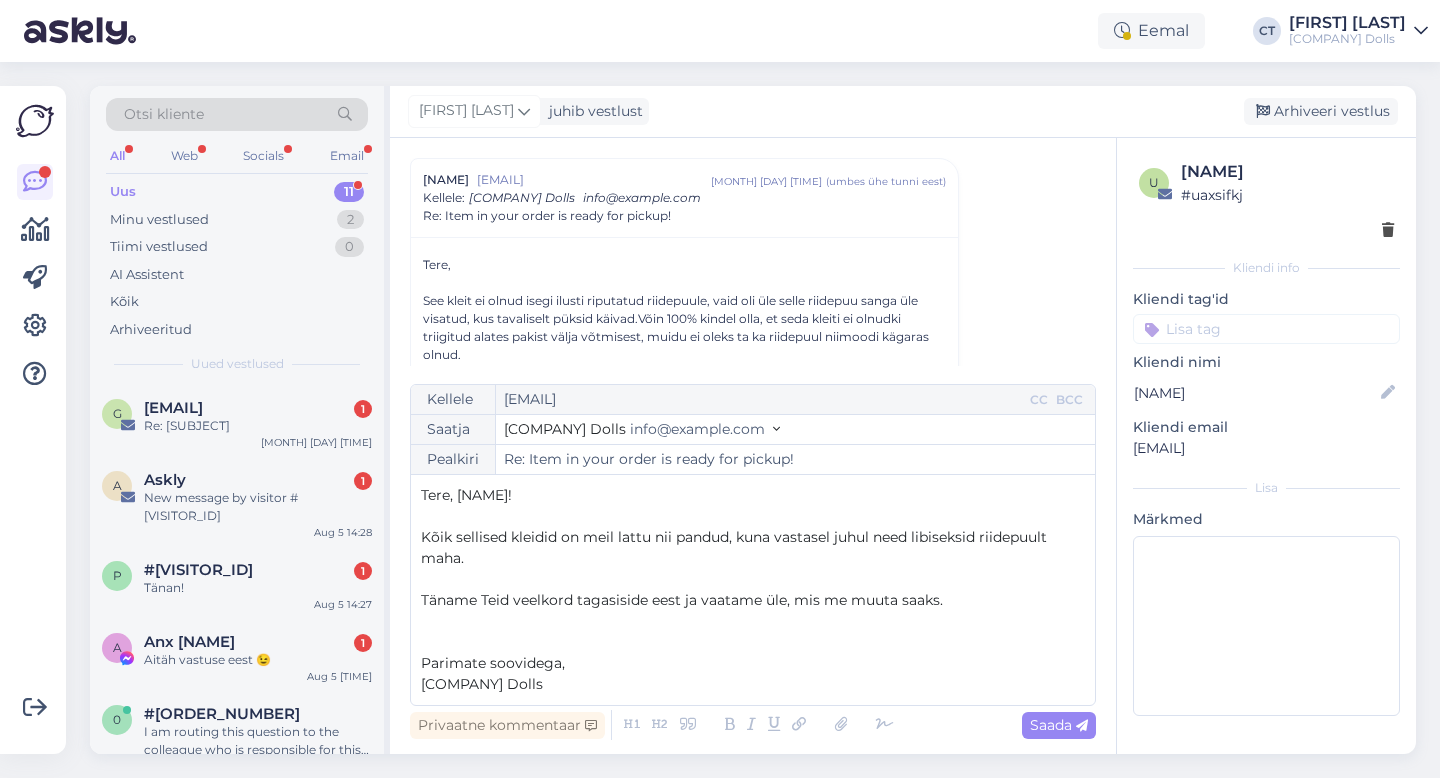 click on "Kõik sellised kleidid on meil lattu nii pandud, kuna vastasel juhul need libiseksid riidepuult maha." at bounding box center (753, 548) 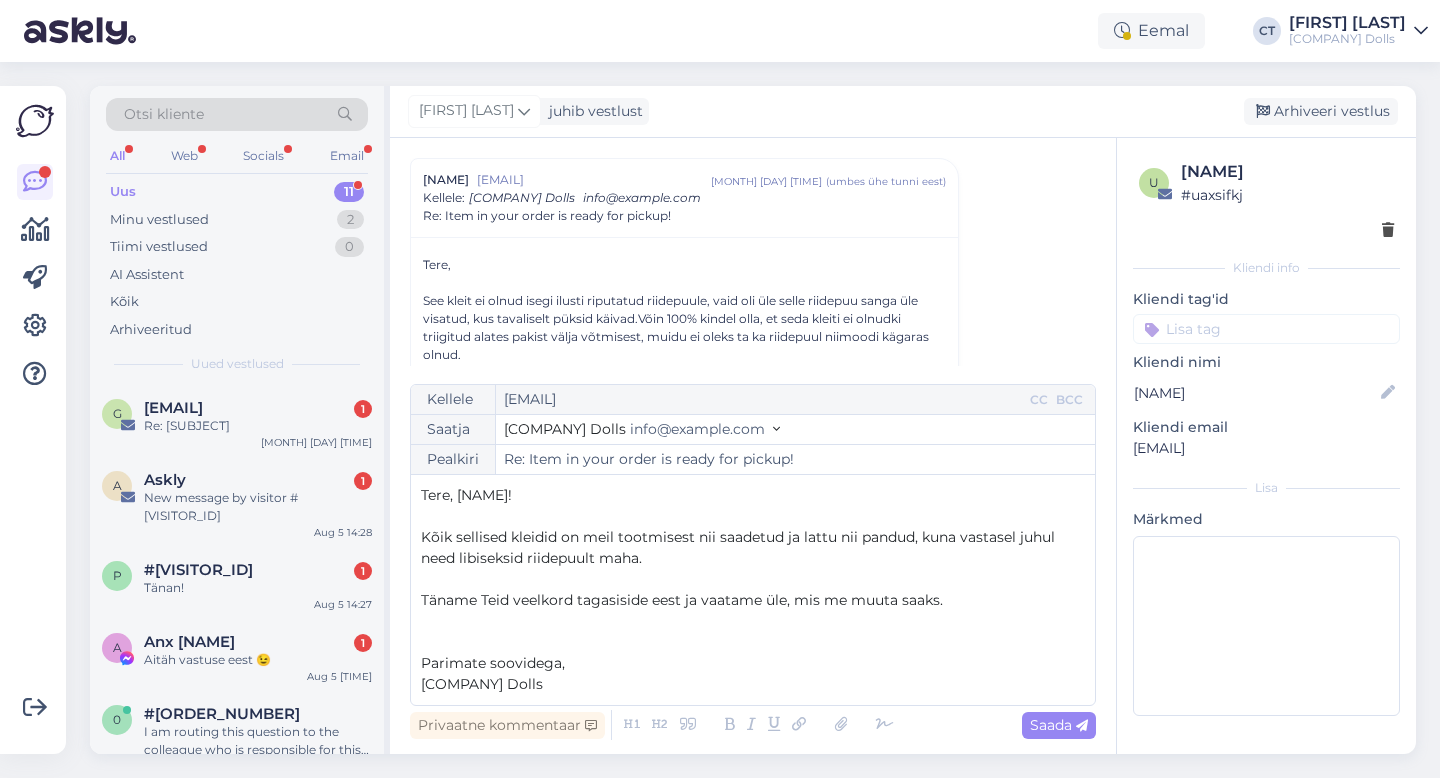 click on "Kõik sellised kleidid on meil tootmisest nii saadetud ja lattu nii pandud, kuna vastasel juhul need libiseksid riidepuult maha." at bounding box center [753, 548] 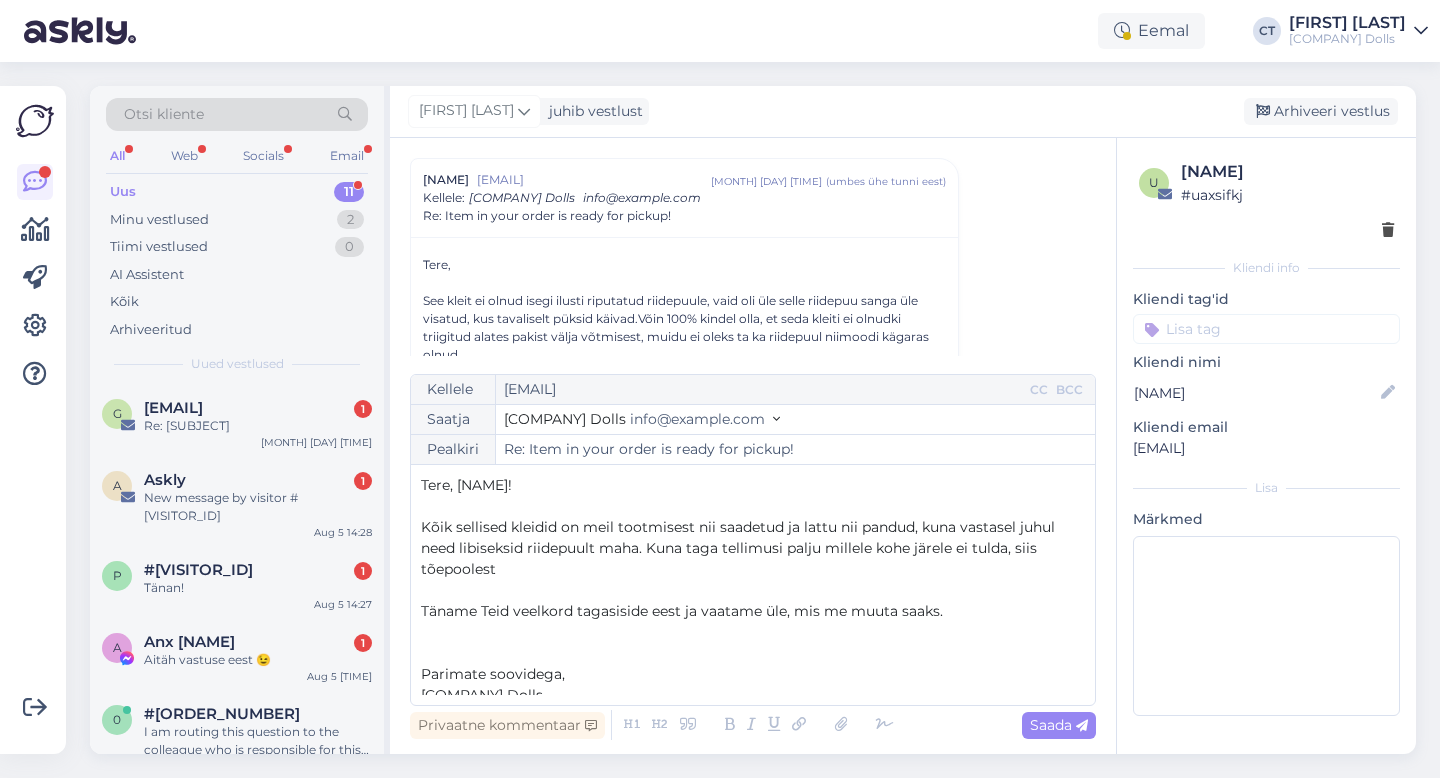 click on "Kõik sellised kleidid on meil tootmisest nii saadetud ja lattu nii pandud, kuna vastasel juhul need libiseksid riidepuult maha. Kuna taga tellimusi palju millele kohe järele ei tulda, siis tõepoolest" at bounding box center [740, 548] 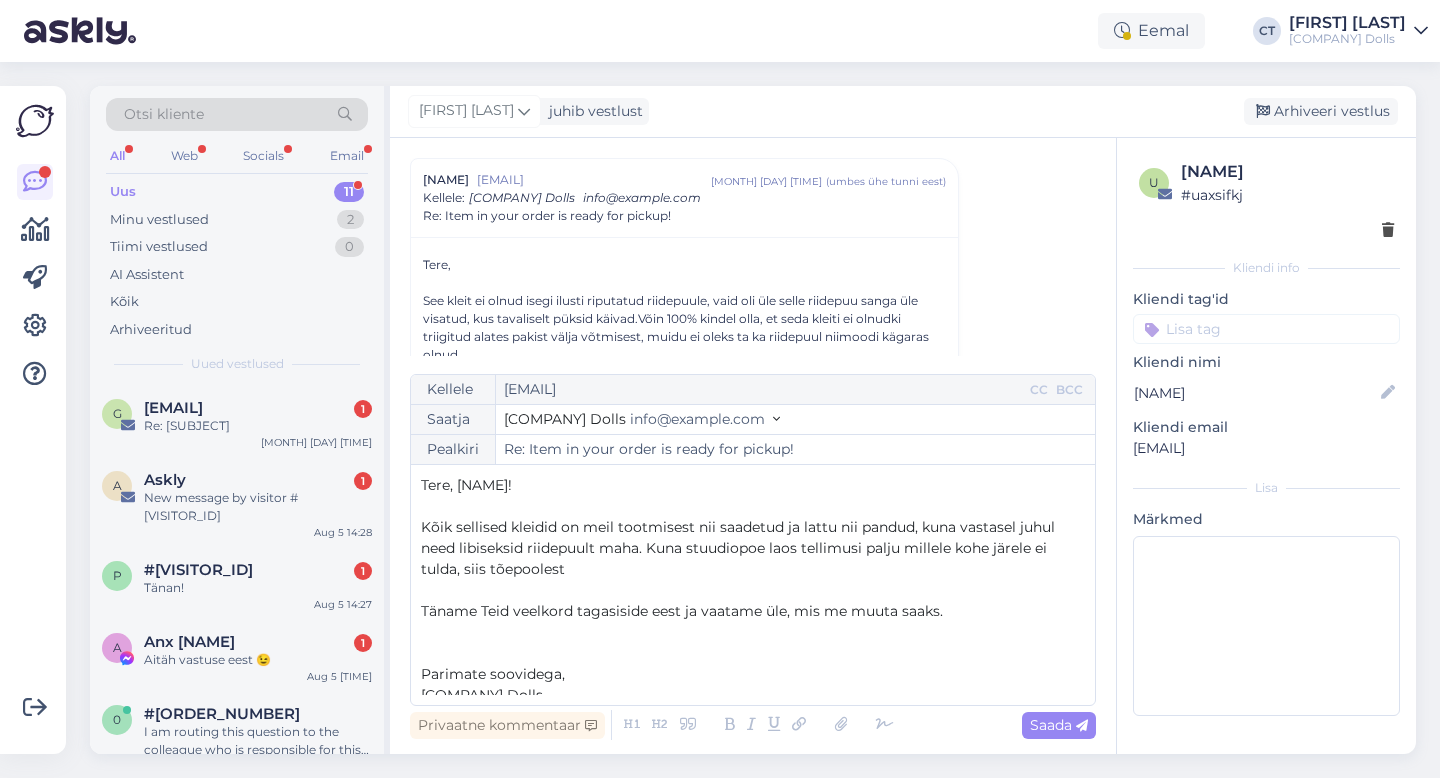 click on "Kõik sellised kleidid on meil tootmisest nii saadetud ja lattu nii pandud, kuna vastasel juhul need libiseksid riidepuult maha. Kuna stuudiopoe laos tellimusi palju millele kohe järele ei tulda, siis tõepoolest" at bounding box center (753, 548) 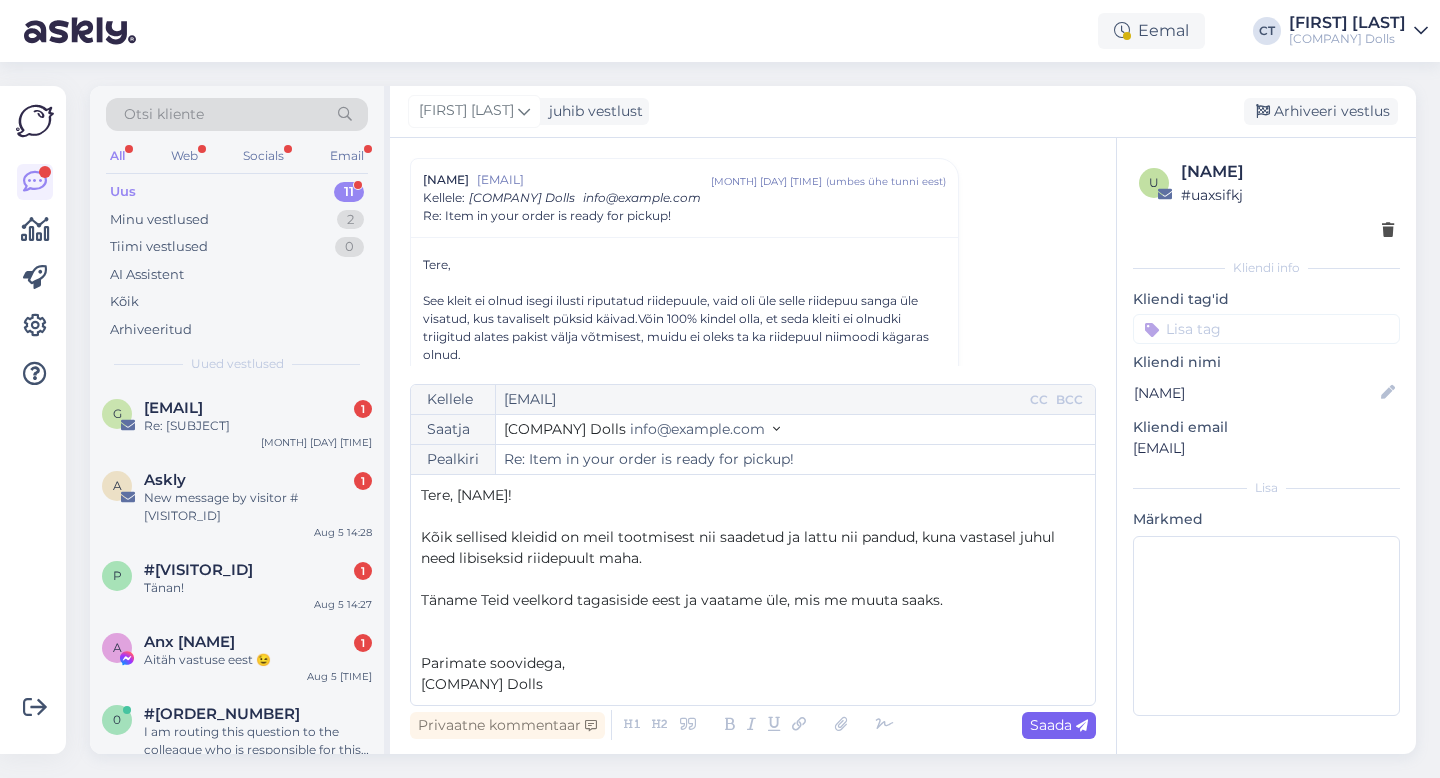 click on "Saada" at bounding box center [1059, 725] 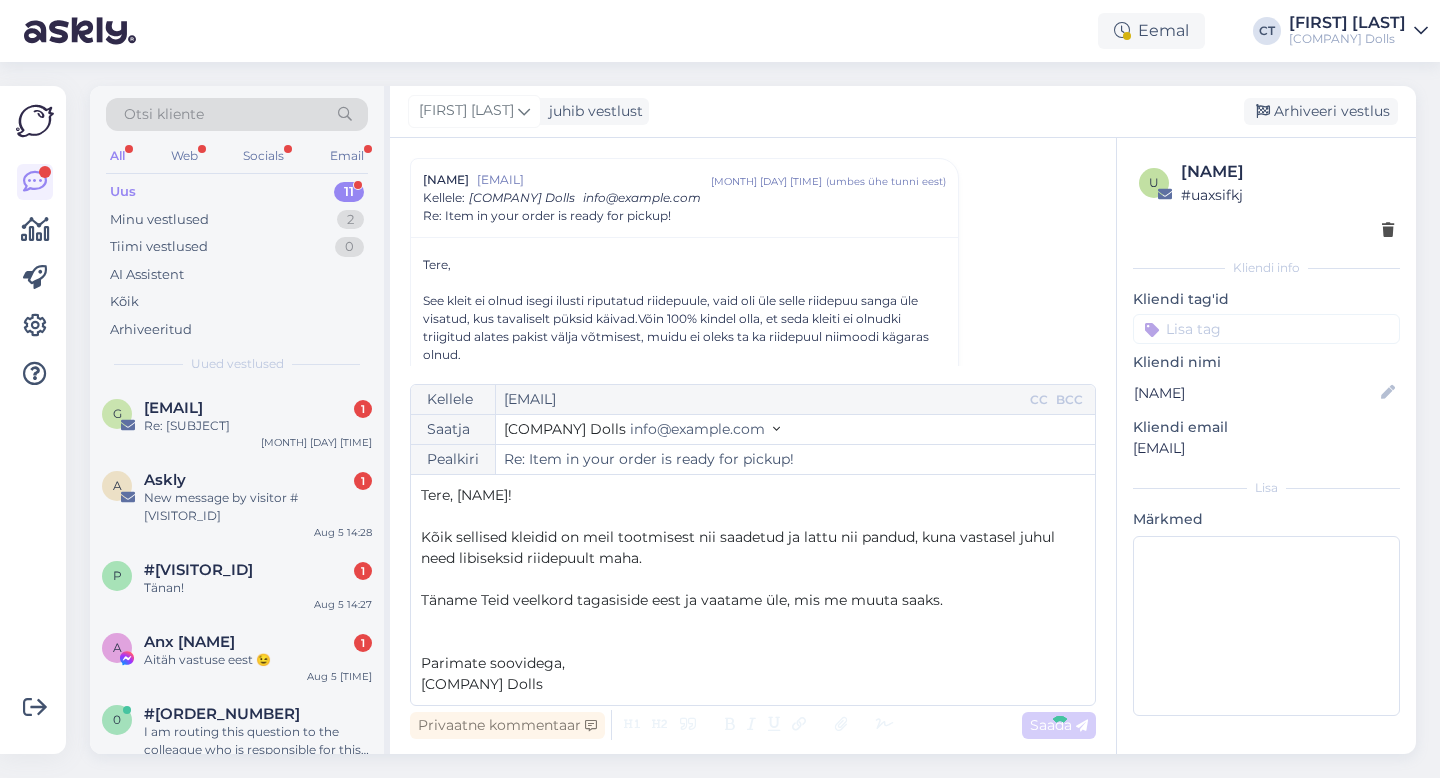 type on "Re: Re: Item in your order is ready for pickup!" 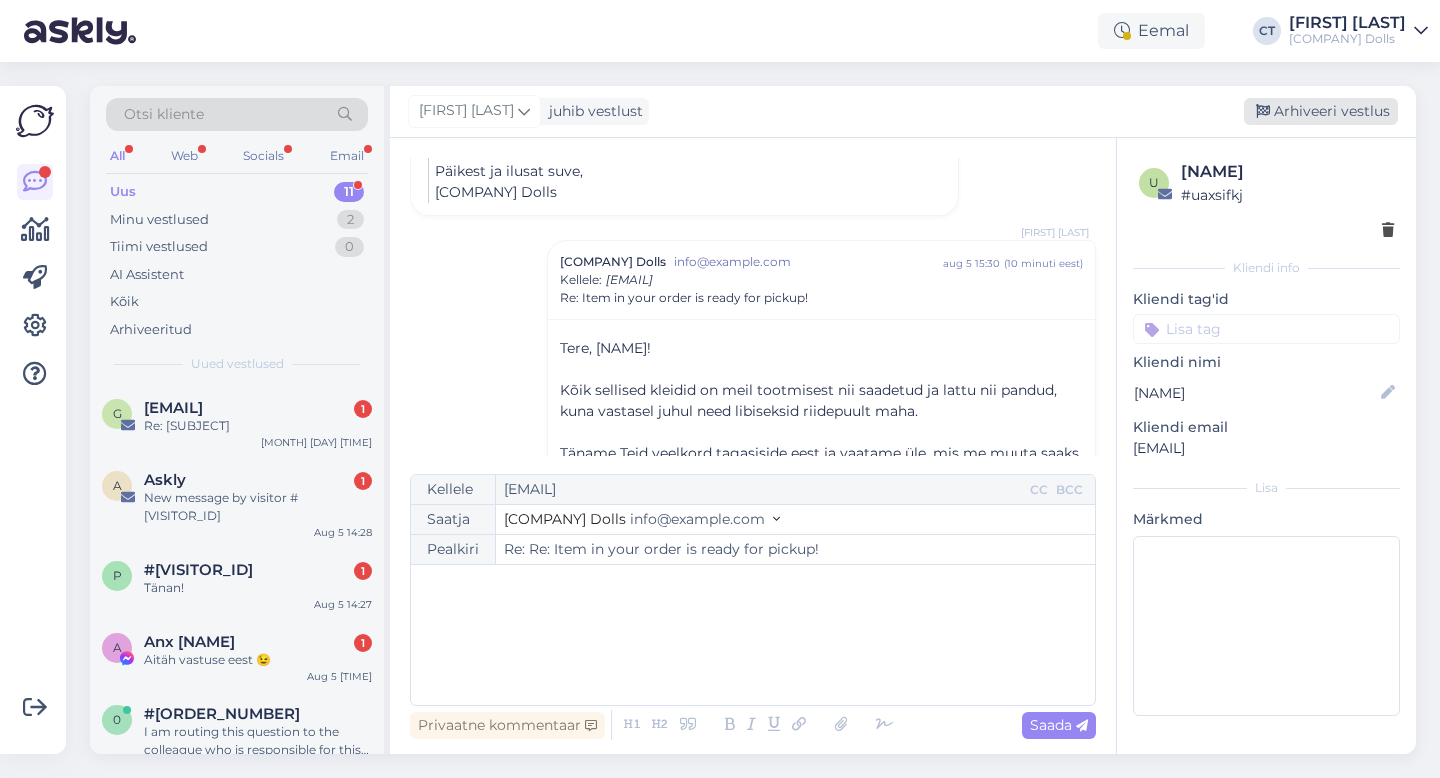 click on "Arhiveeri vestlus" at bounding box center [1321, 111] 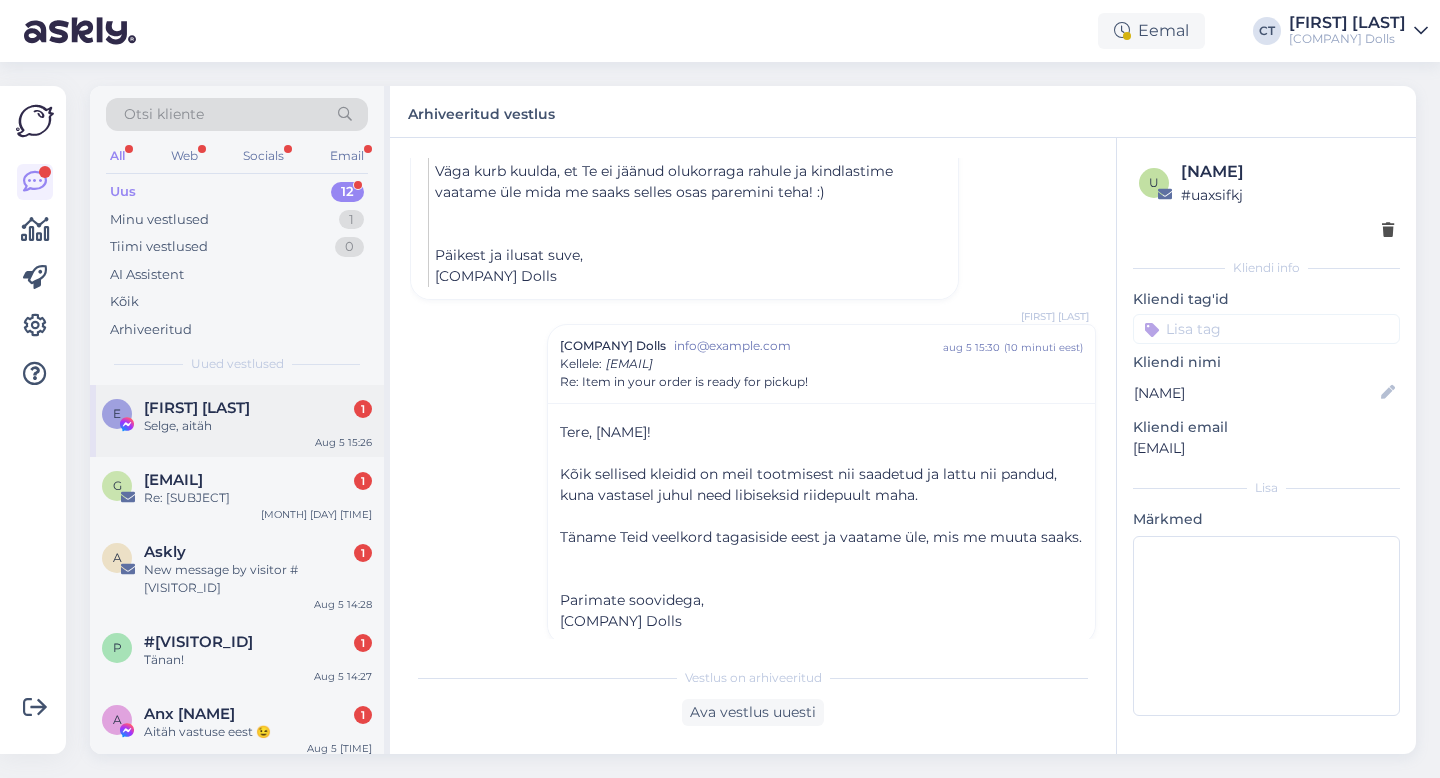 click on "Selge, aitäh" at bounding box center [258, 426] 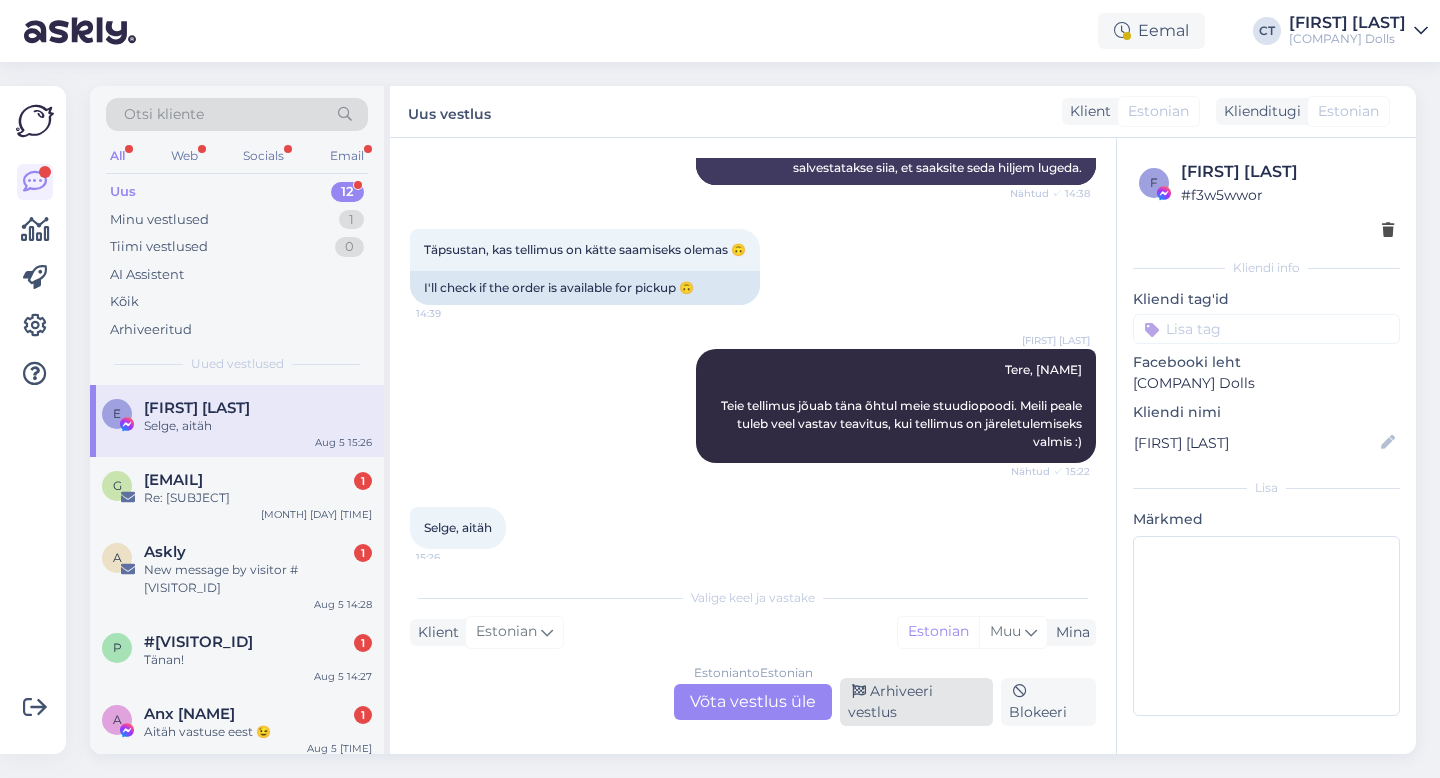 click on "Arhiveeri vestlus" at bounding box center (916, 702) 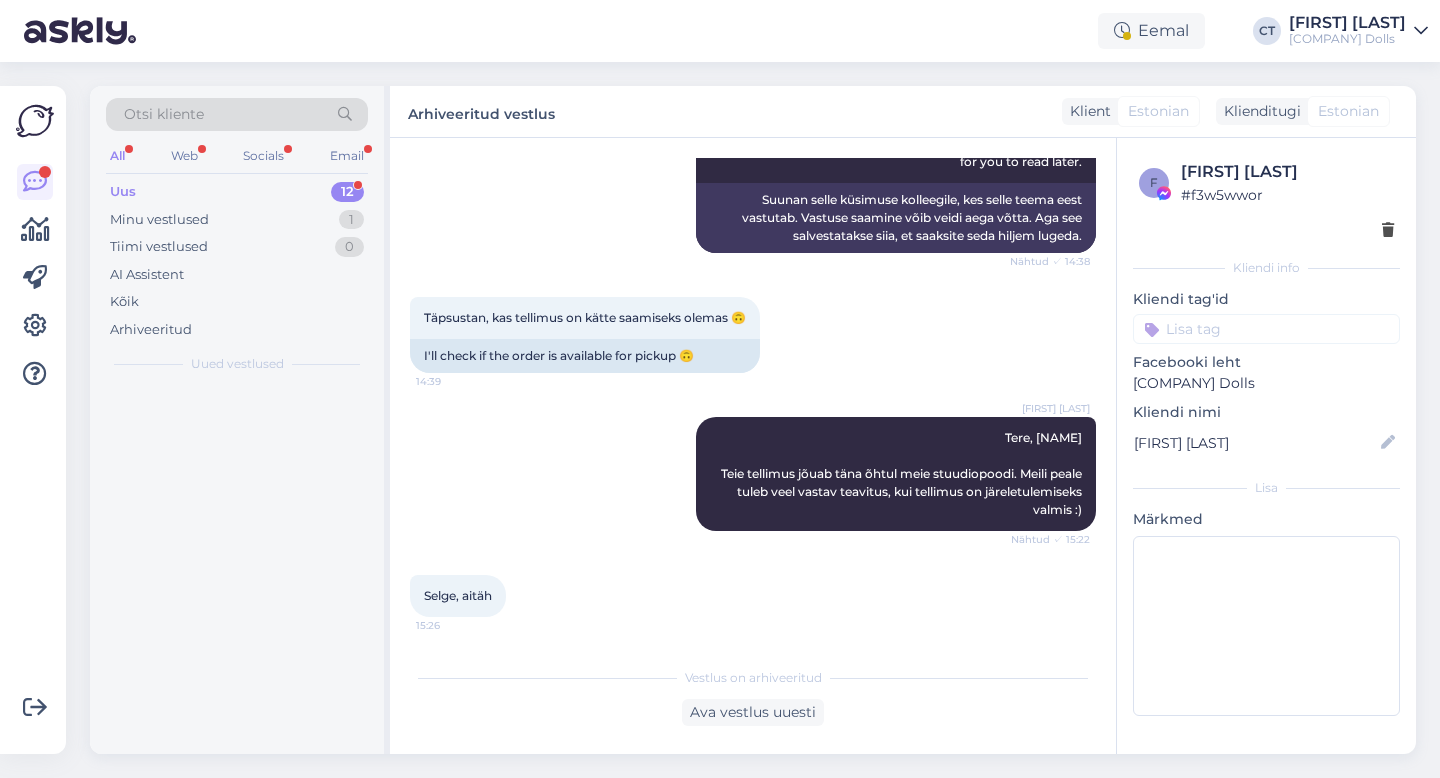 scroll, scrollTop: 1155, scrollLeft: 0, axis: vertical 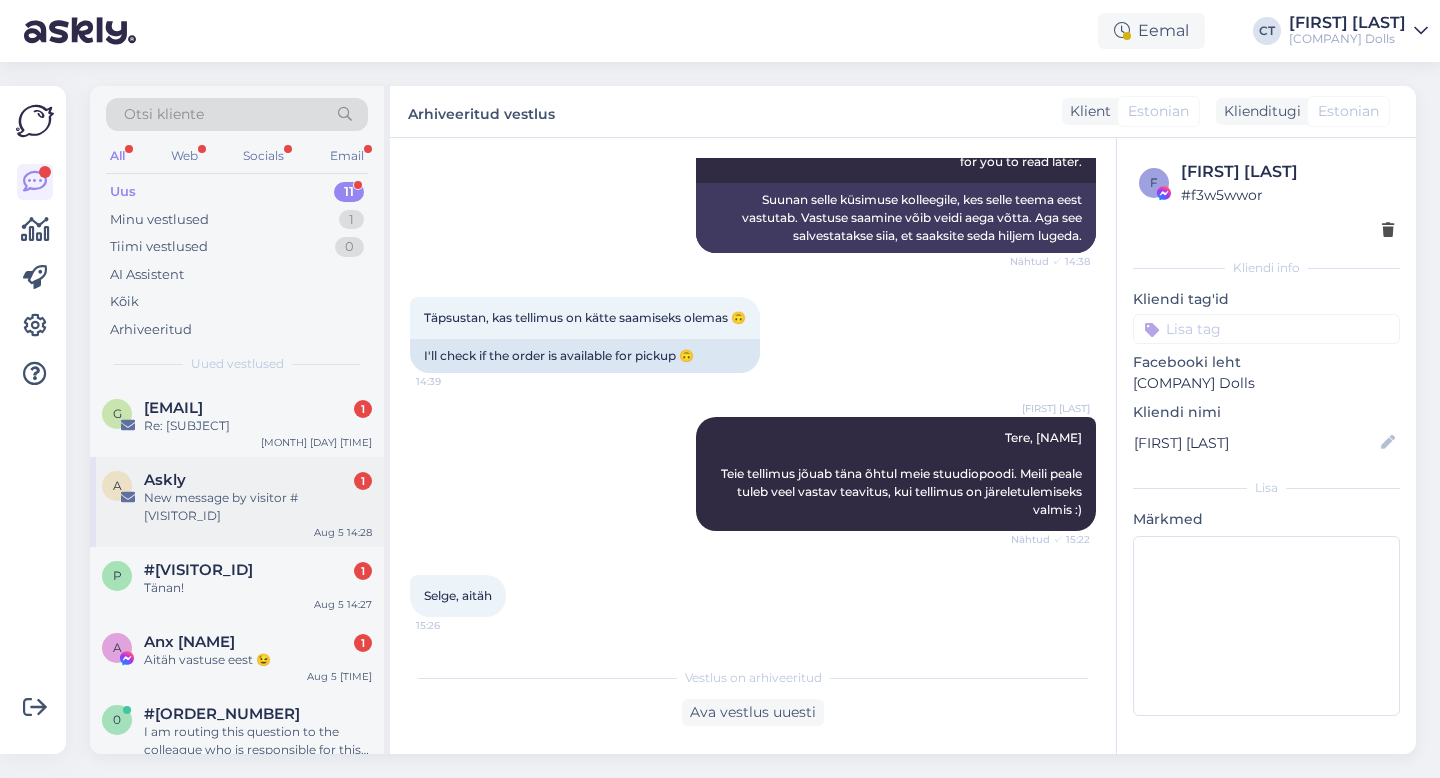 click on "New message by visitor #[VISITOR_ID]" at bounding box center [258, 507] 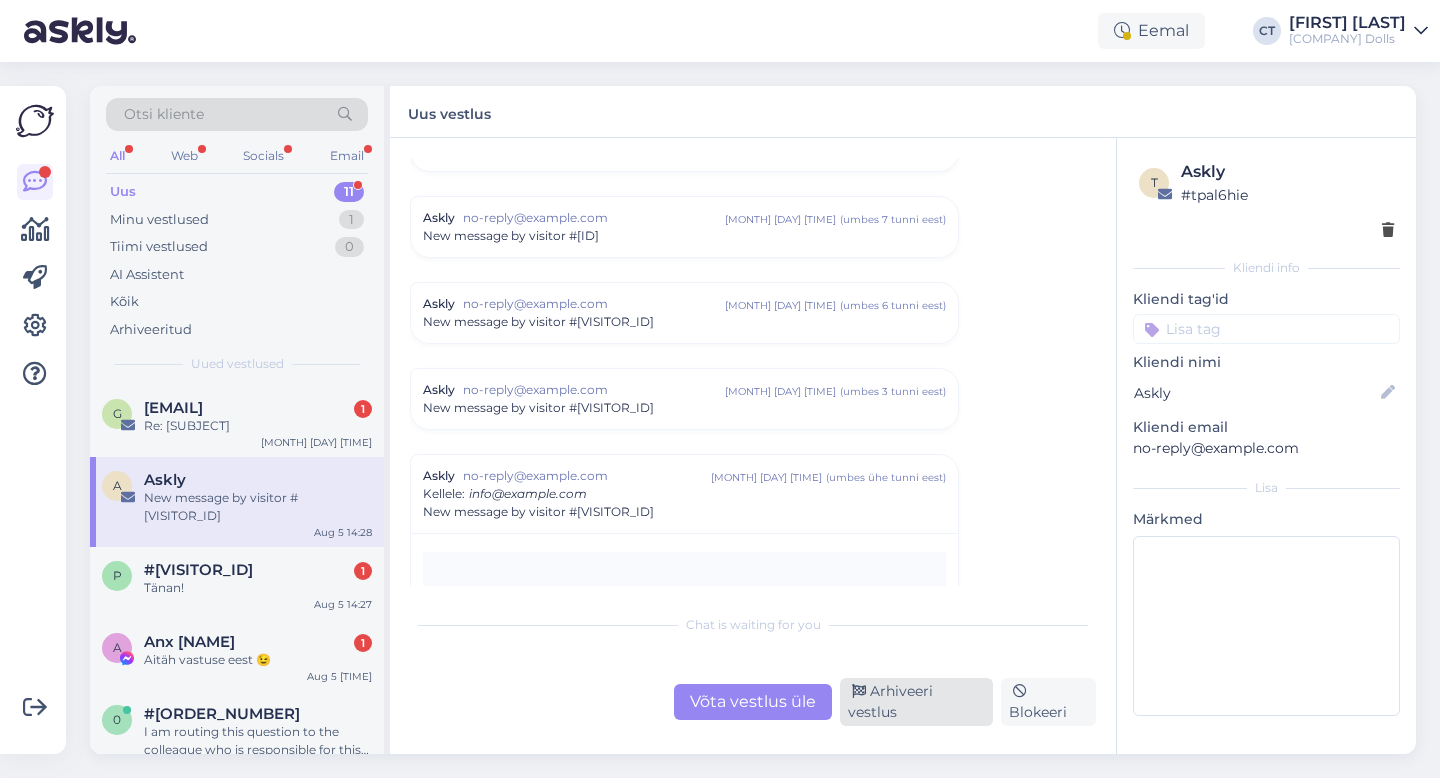 click on "Arhiveeri vestlus" at bounding box center [916, 702] 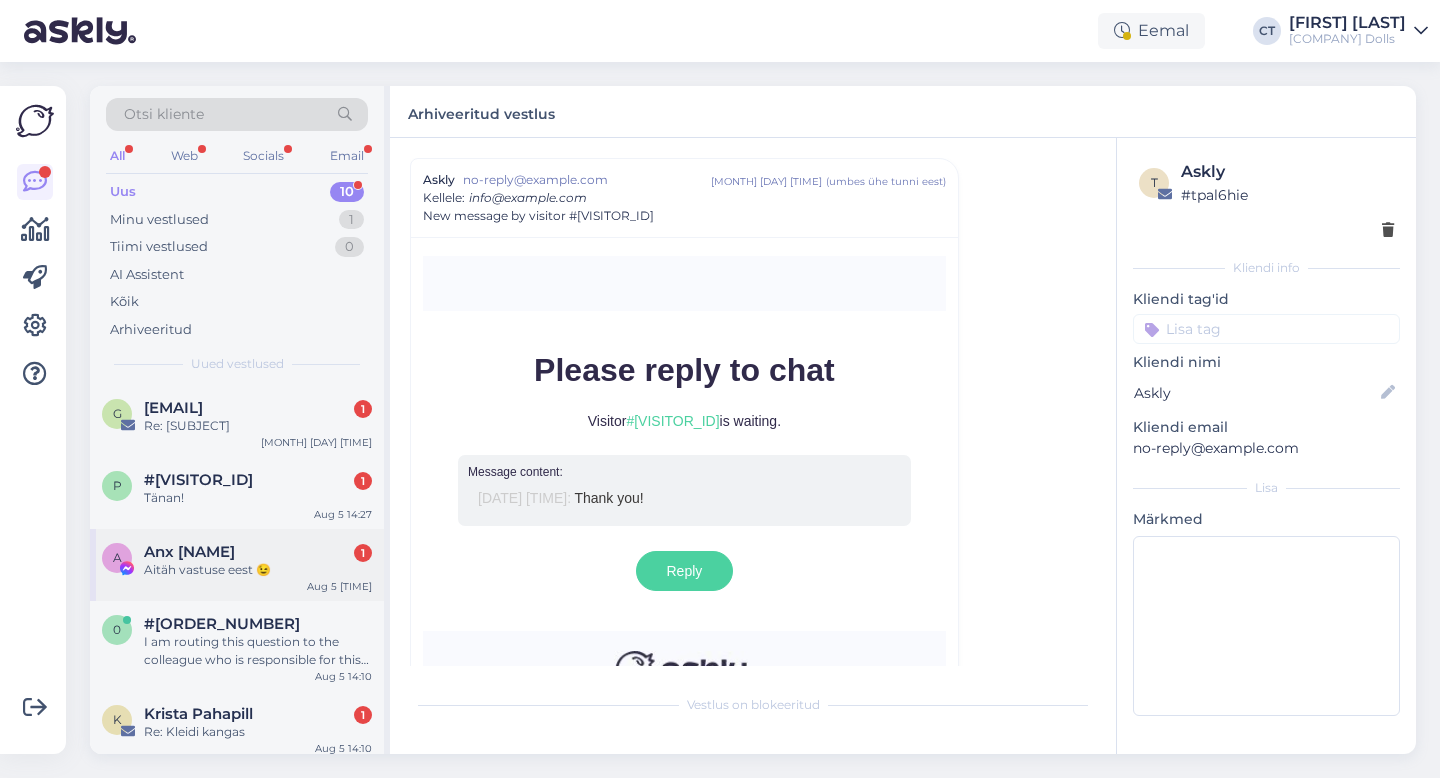 click on "Aitäh vastuse eest 😉" at bounding box center (258, 570) 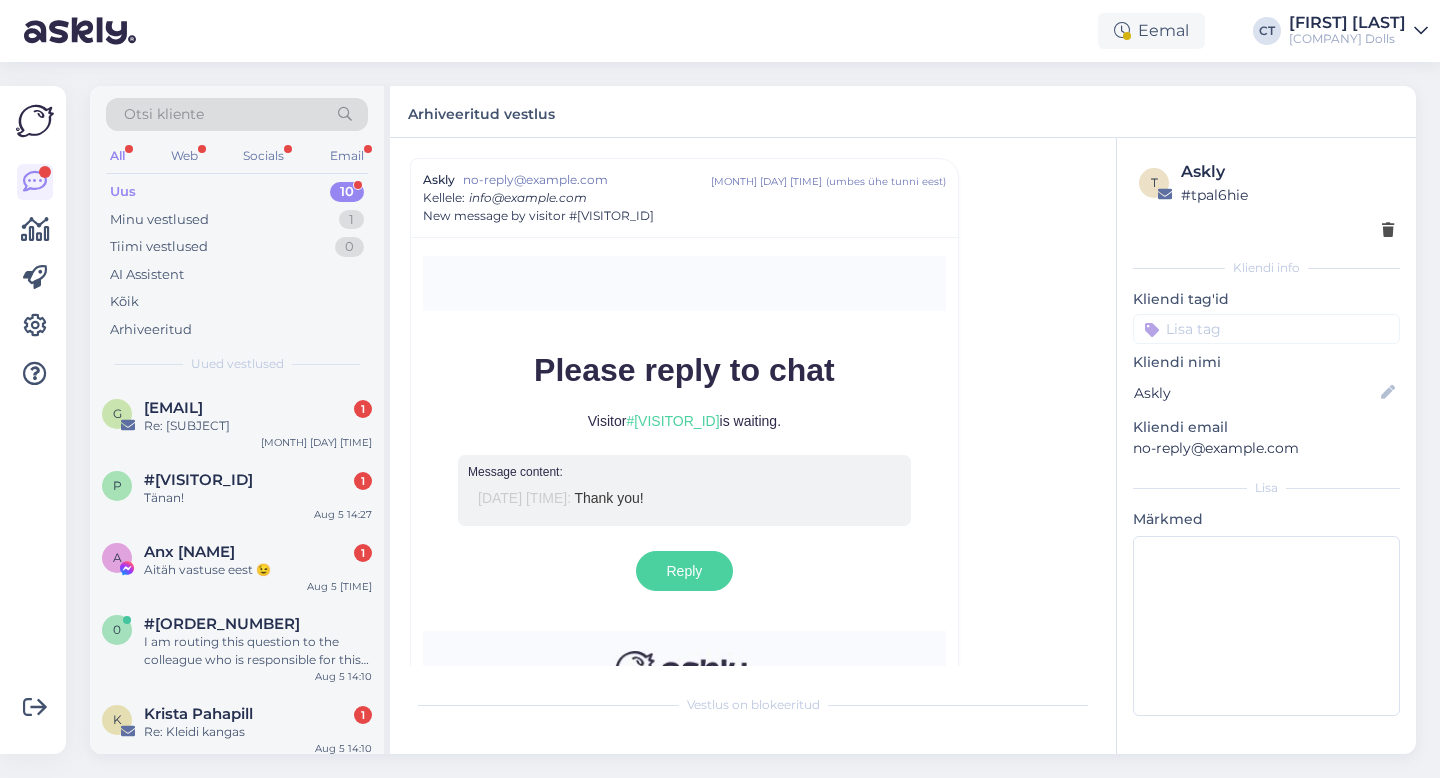 scroll, scrollTop: 1759, scrollLeft: 0, axis: vertical 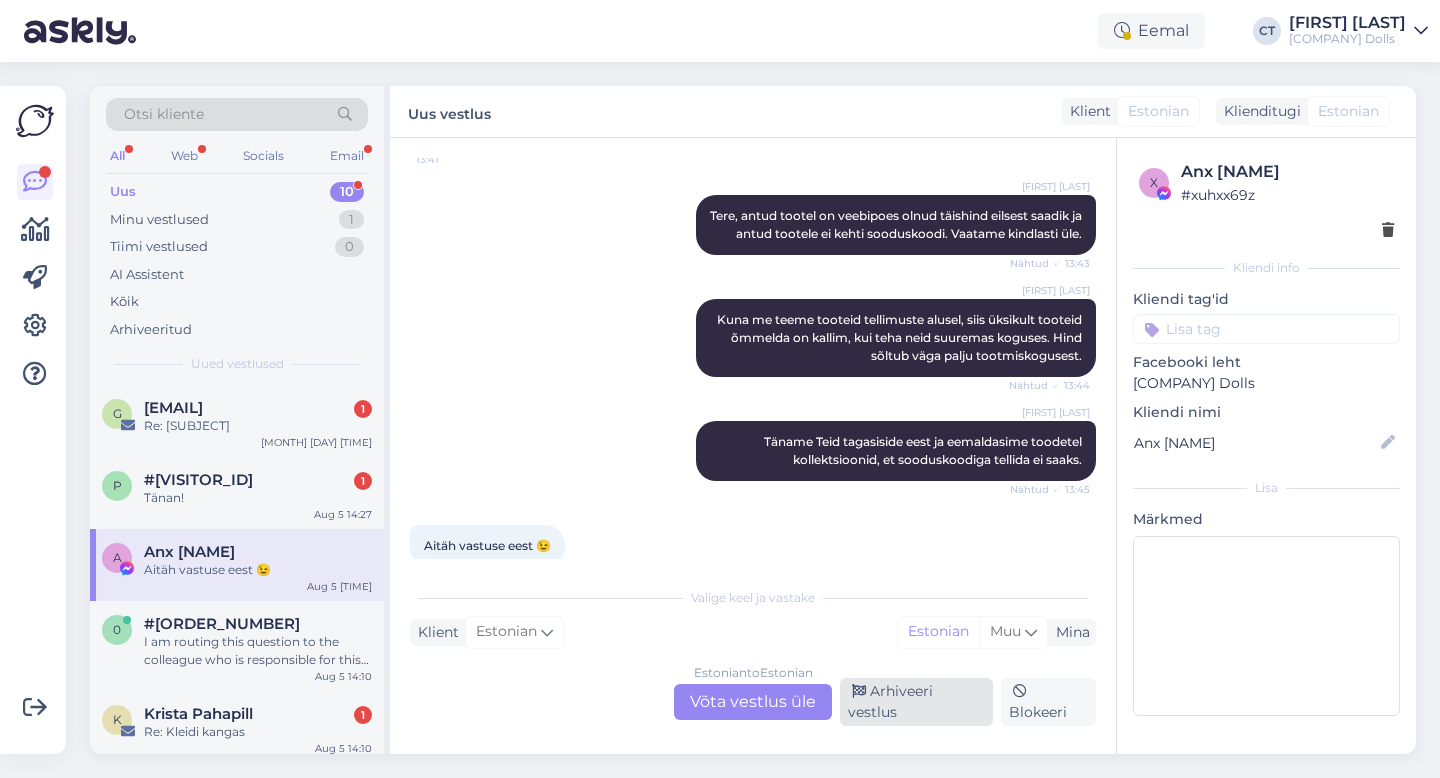 click on "Arhiveeri vestlus" at bounding box center [916, 702] 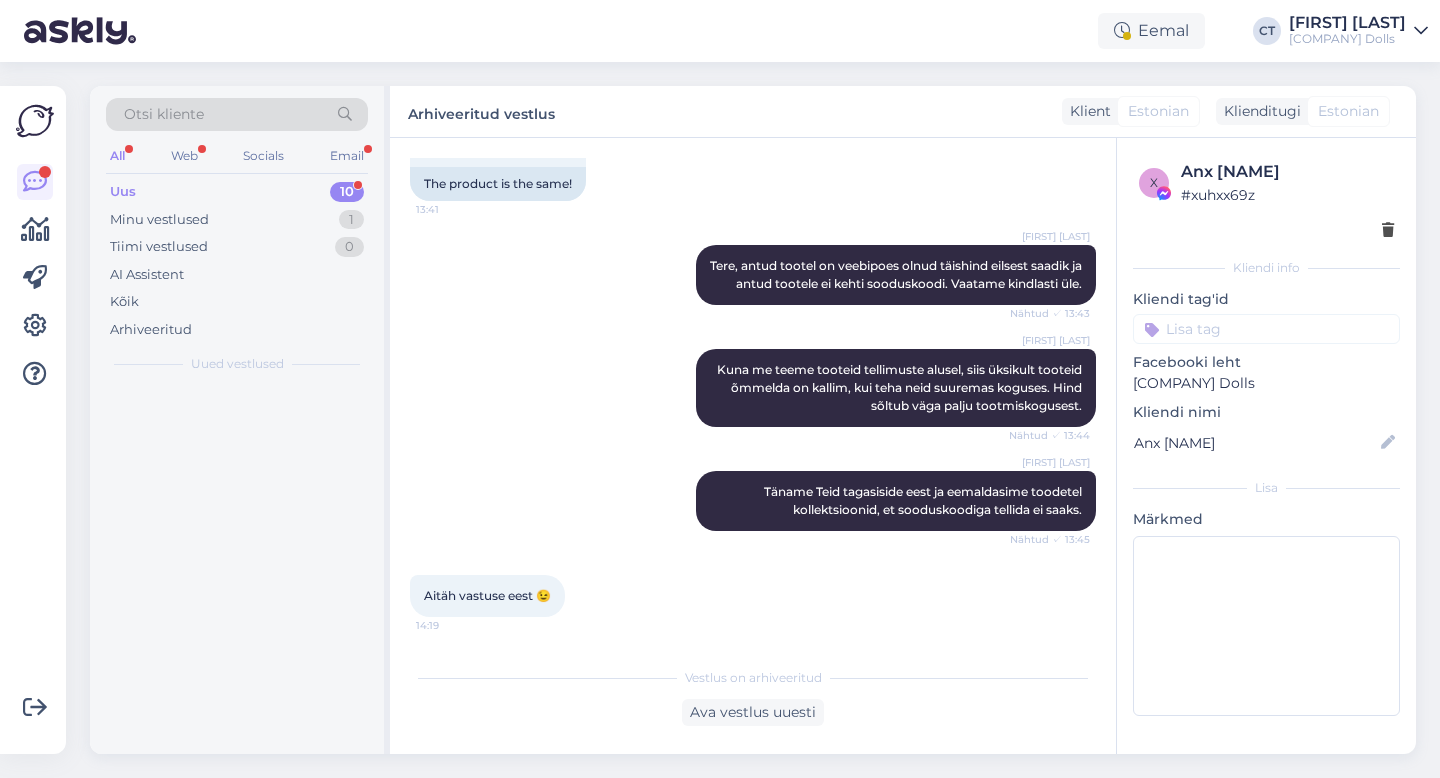 scroll, scrollTop: 1691, scrollLeft: 0, axis: vertical 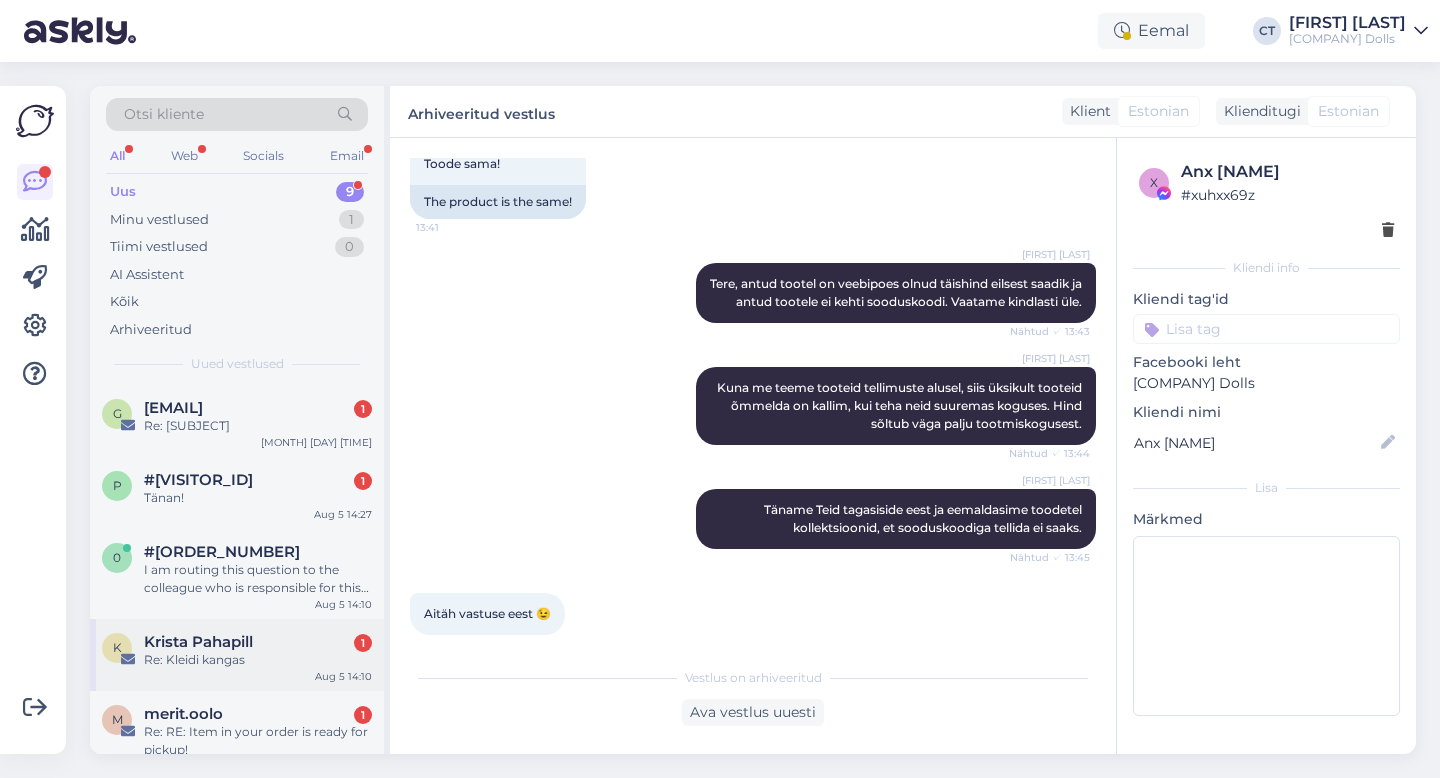 click on "Re: Kleidi kangas" at bounding box center [258, 660] 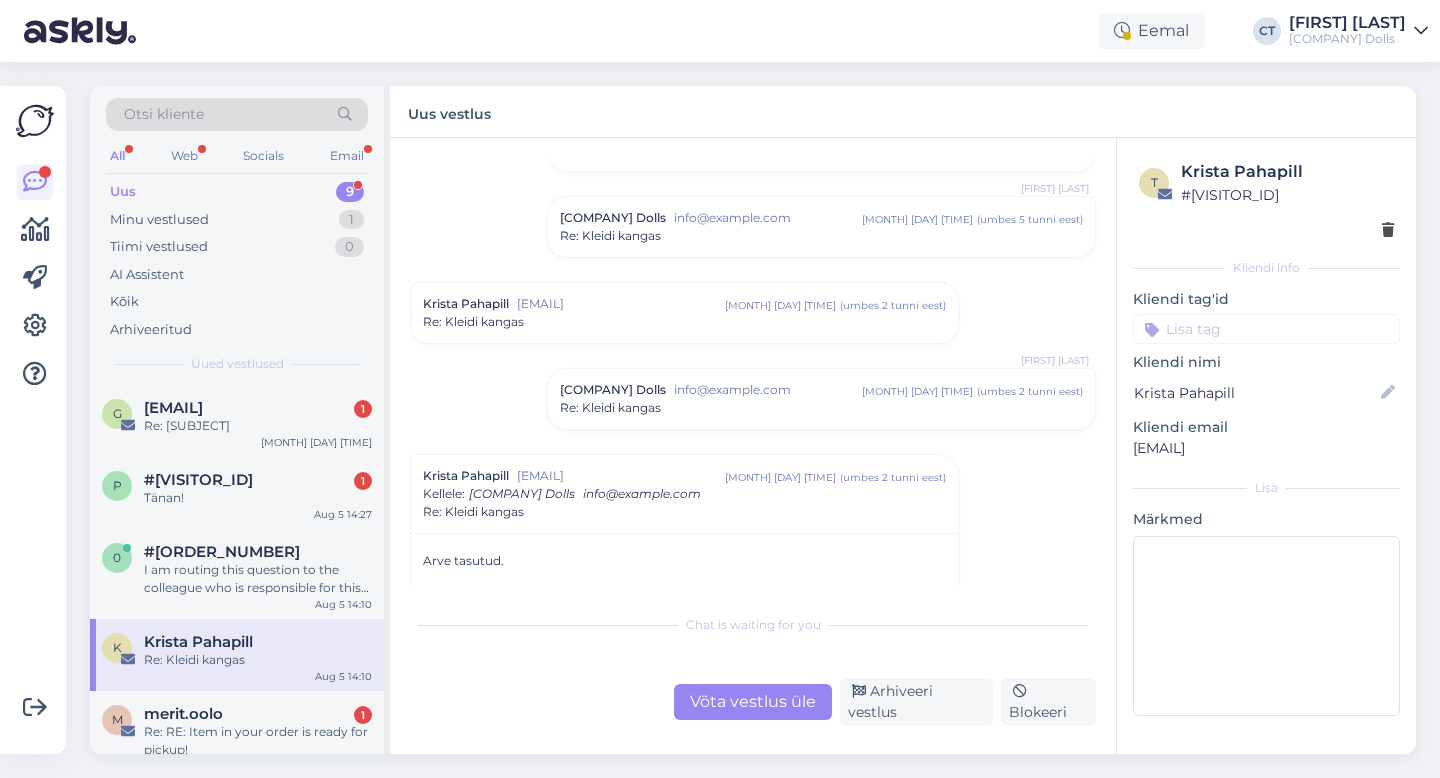 scroll, scrollTop: 1139, scrollLeft: 0, axis: vertical 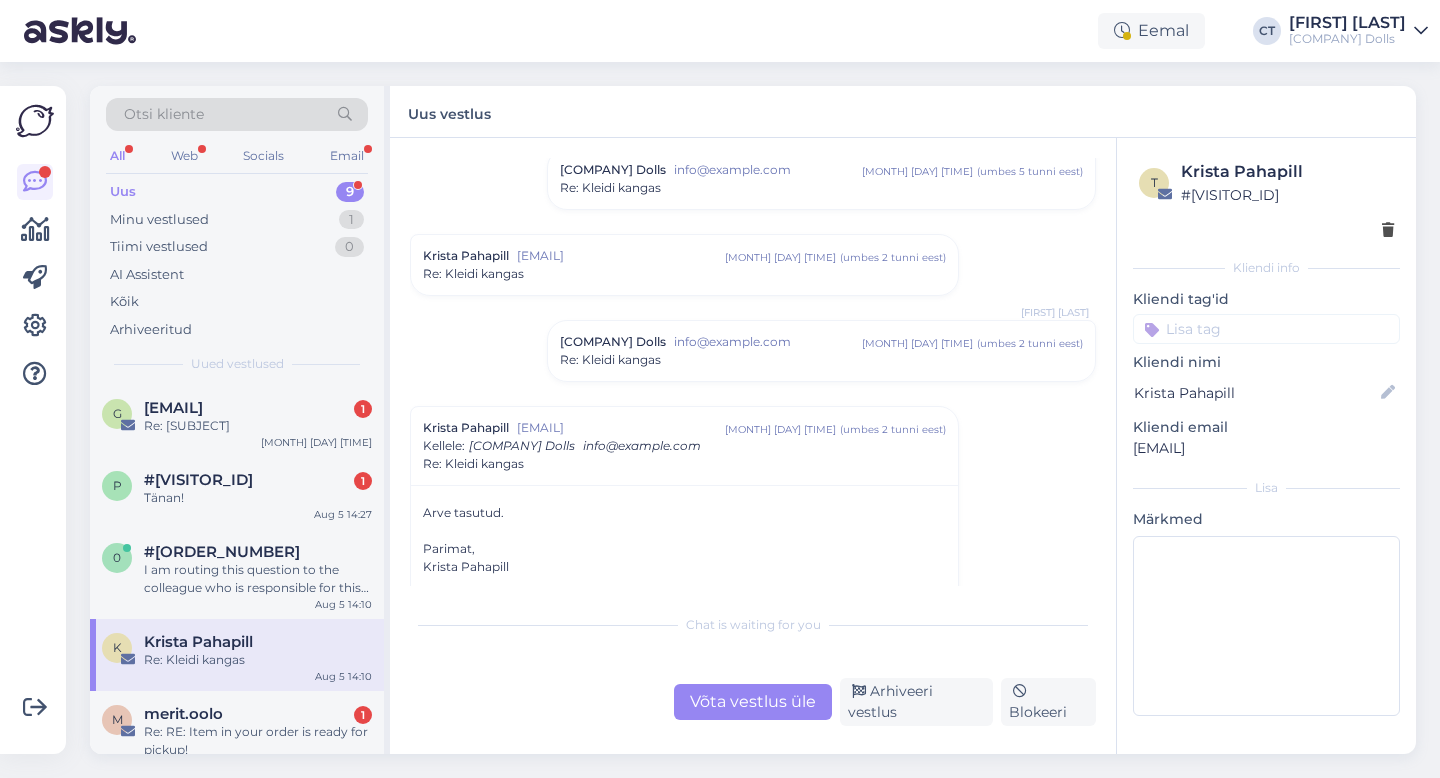 click on "Võta vestlus üle" at bounding box center [753, 702] 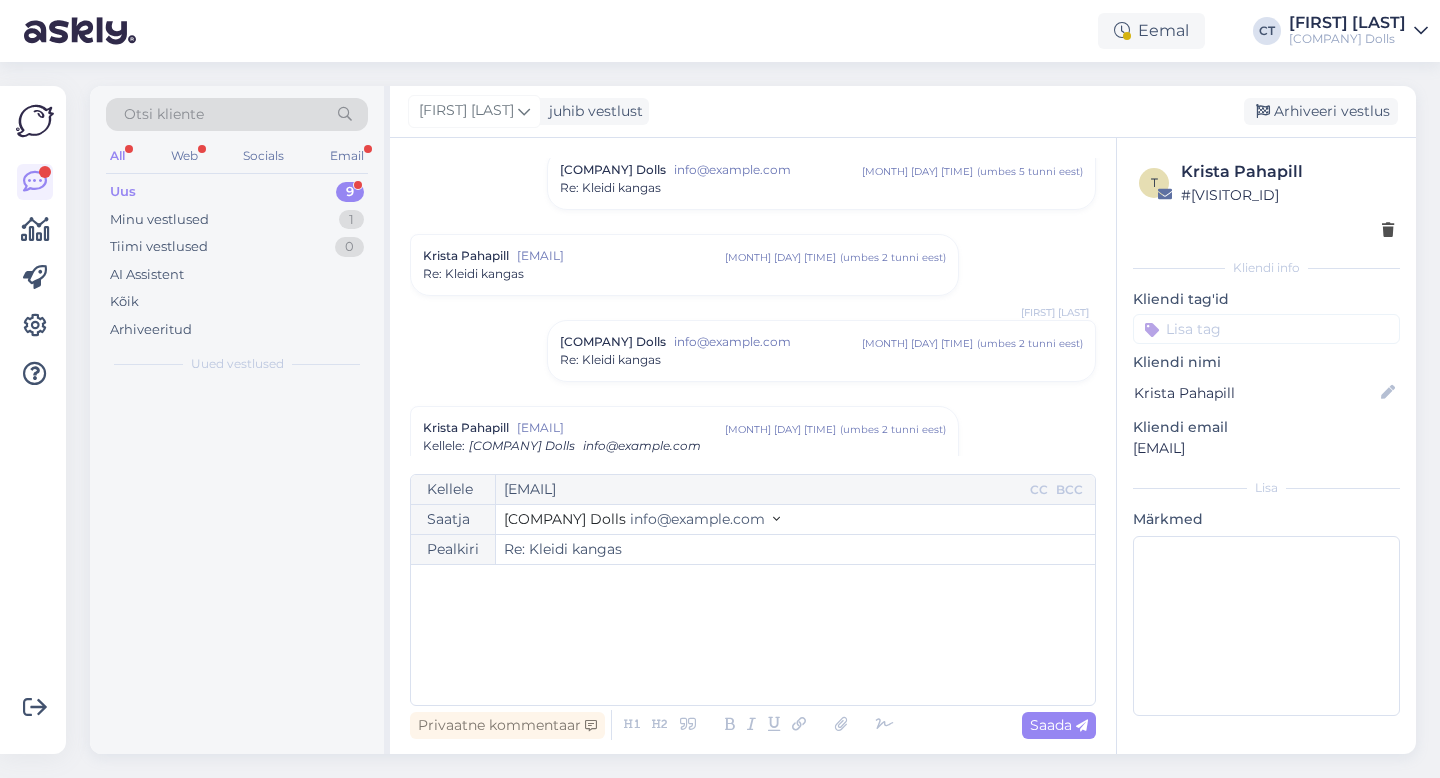 scroll, scrollTop: 1387, scrollLeft: 0, axis: vertical 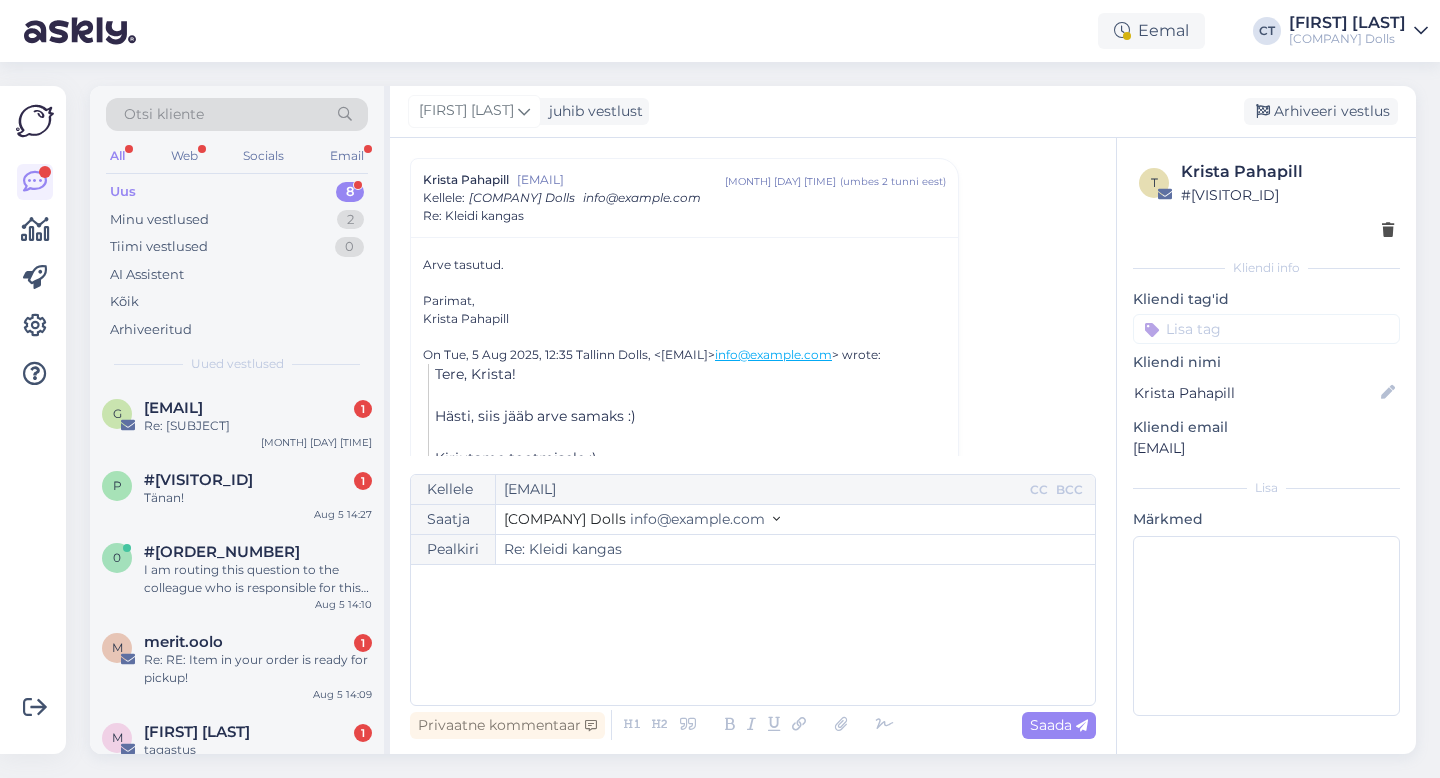 click on "﻿" at bounding box center (753, 635) 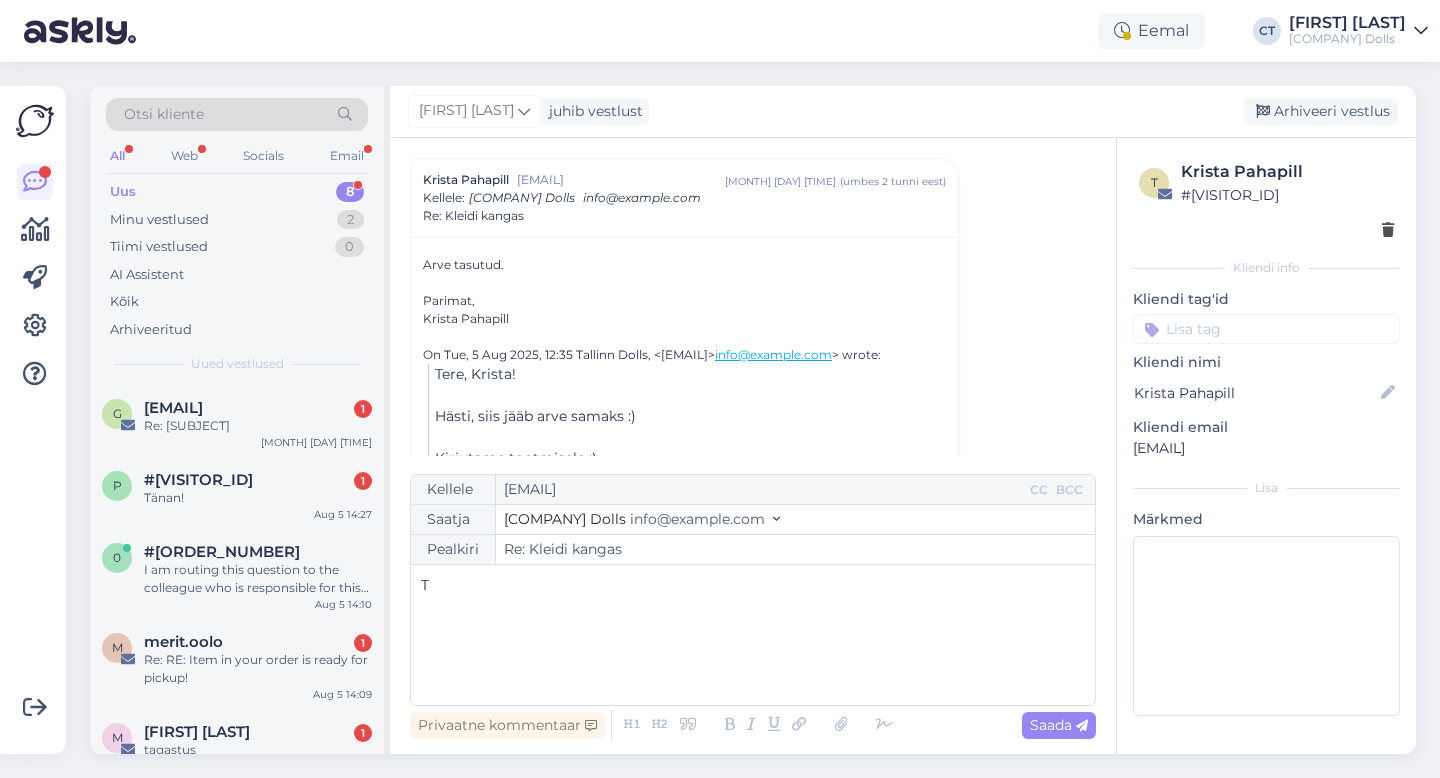 type 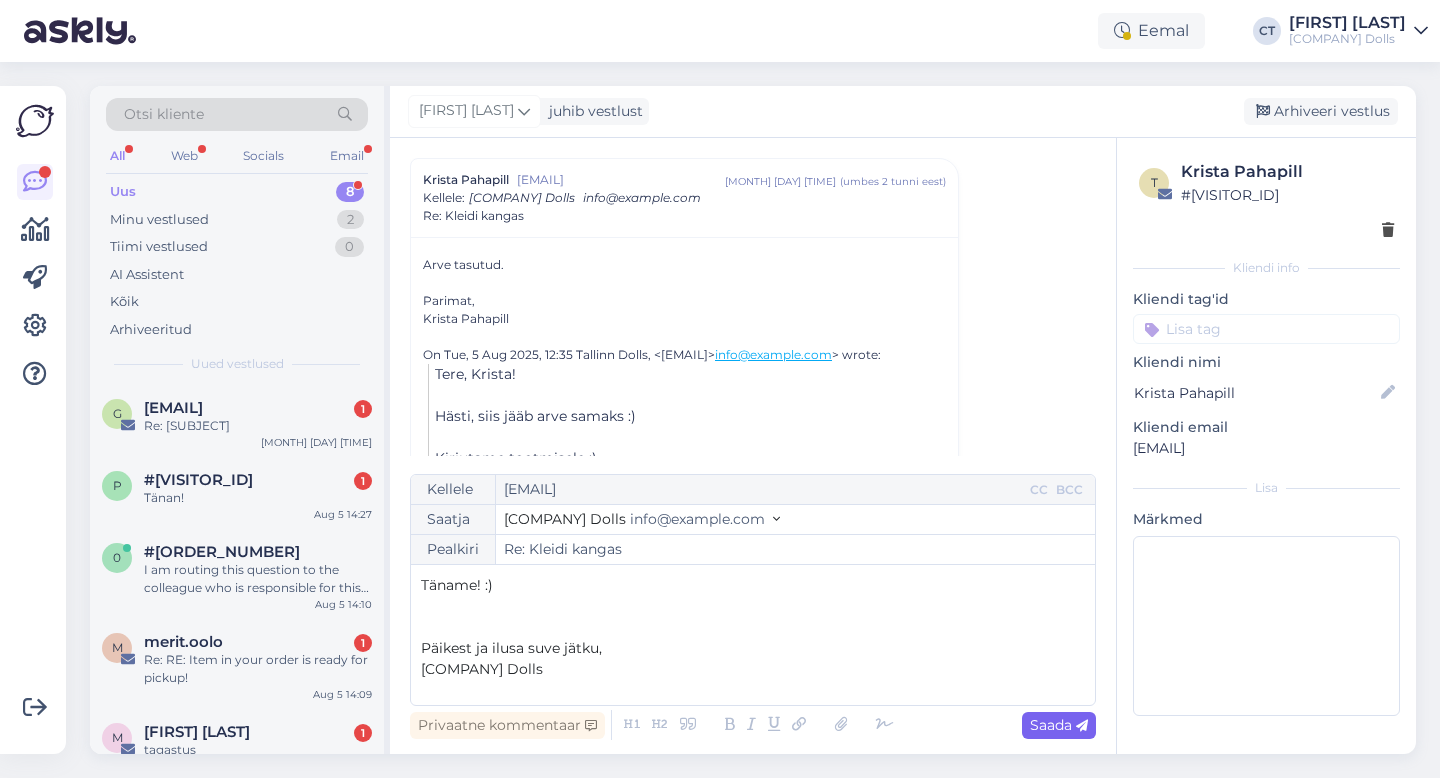 click on "Saada" at bounding box center [1059, 725] 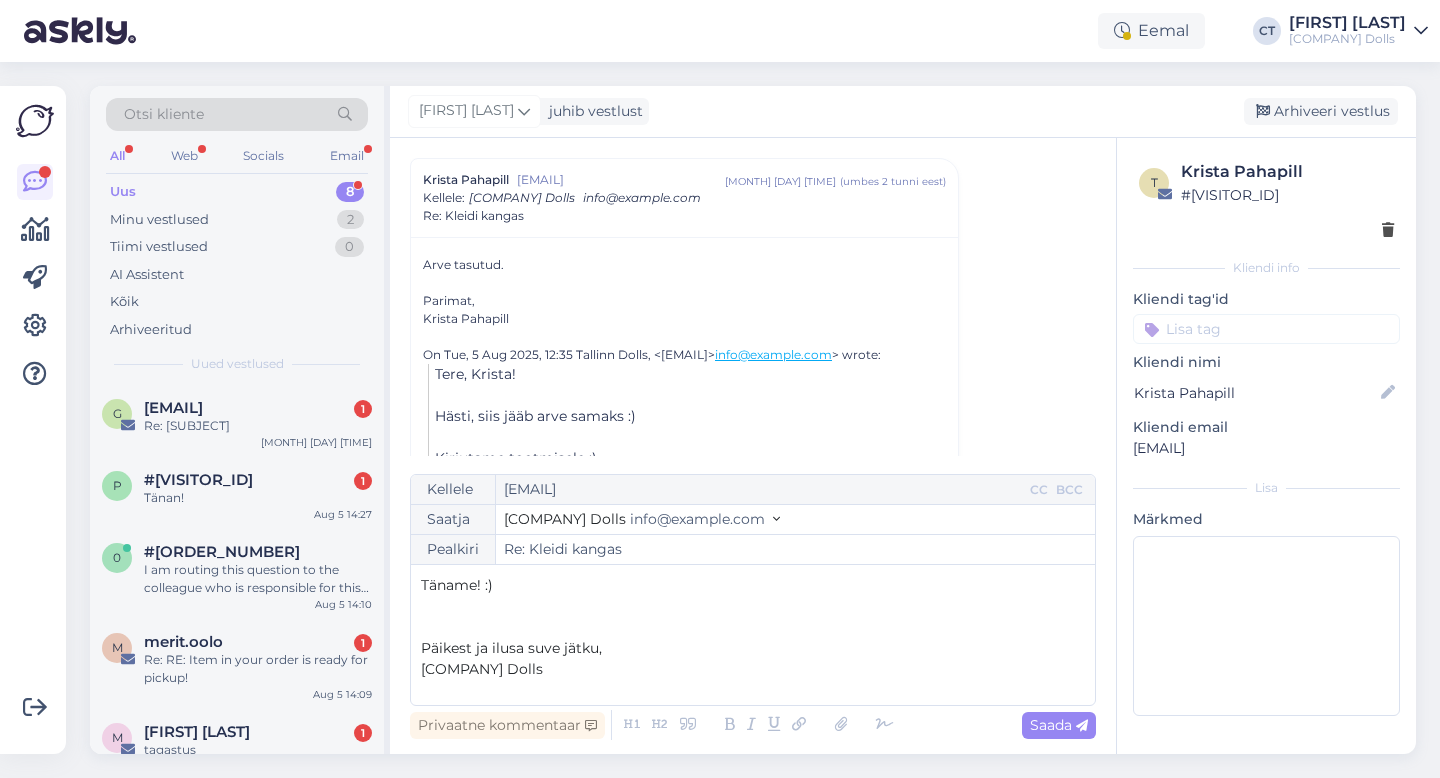 type on "Re: Re: Kleidi kangas" 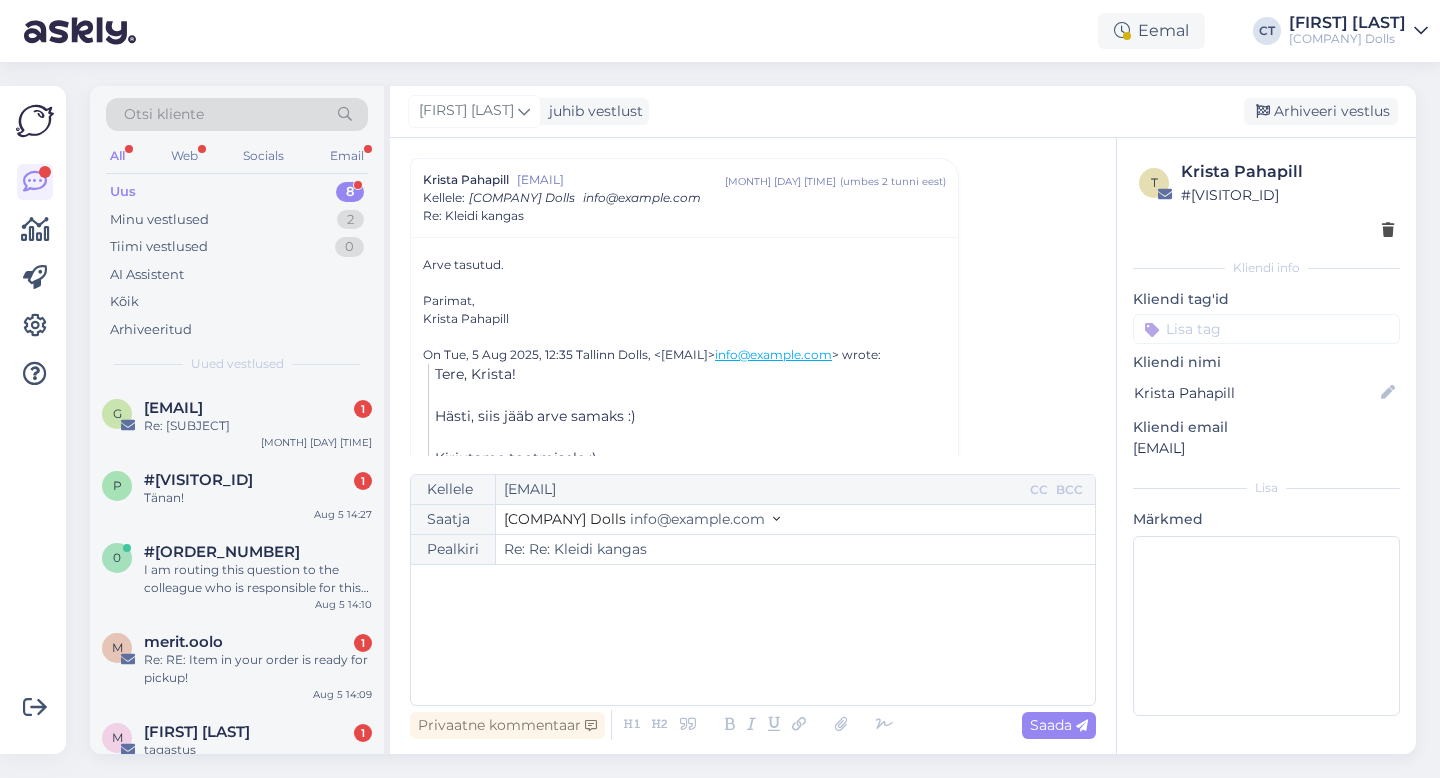 scroll, scrollTop: 1665, scrollLeft: 0, axis: vertical 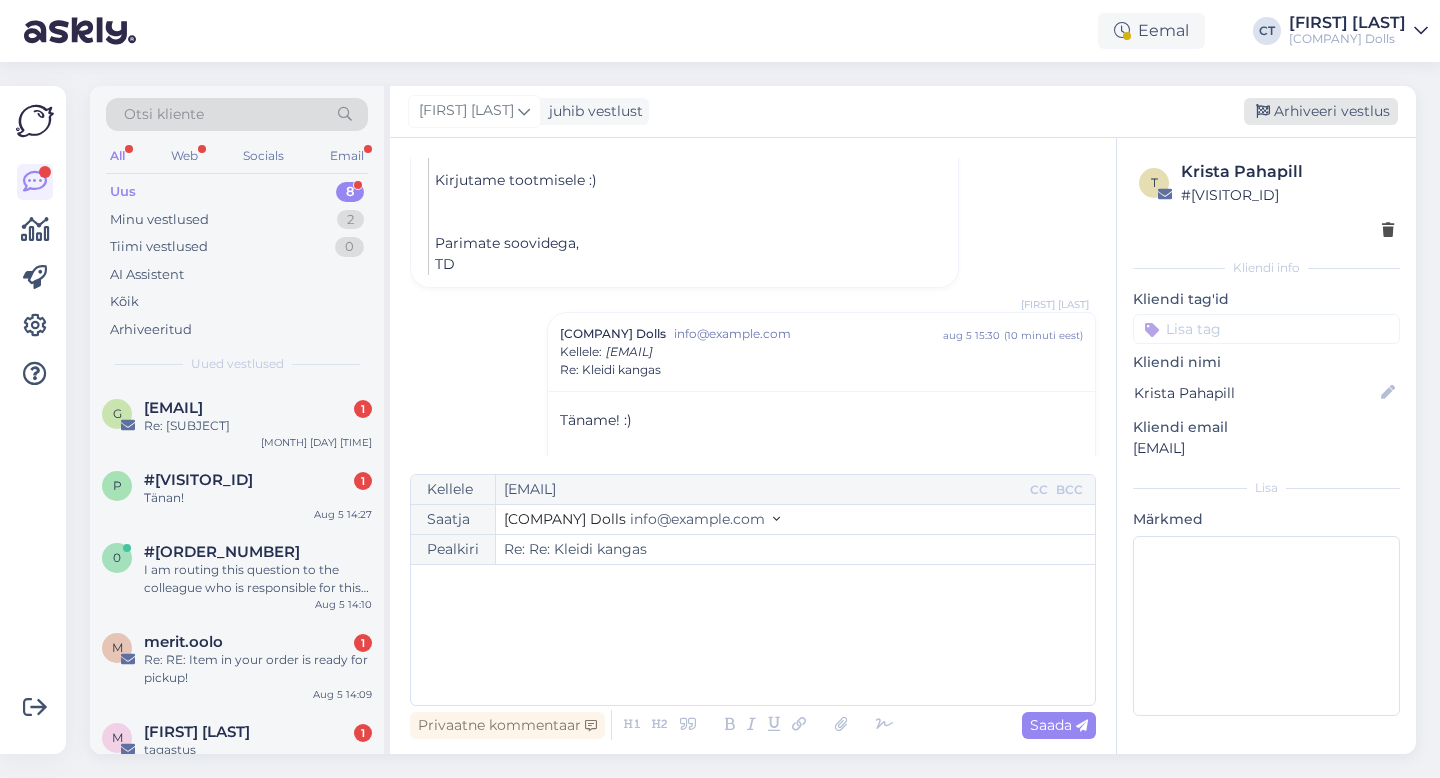 click on "Arhiveeri vestlus" at bounding box center [1321, 111] 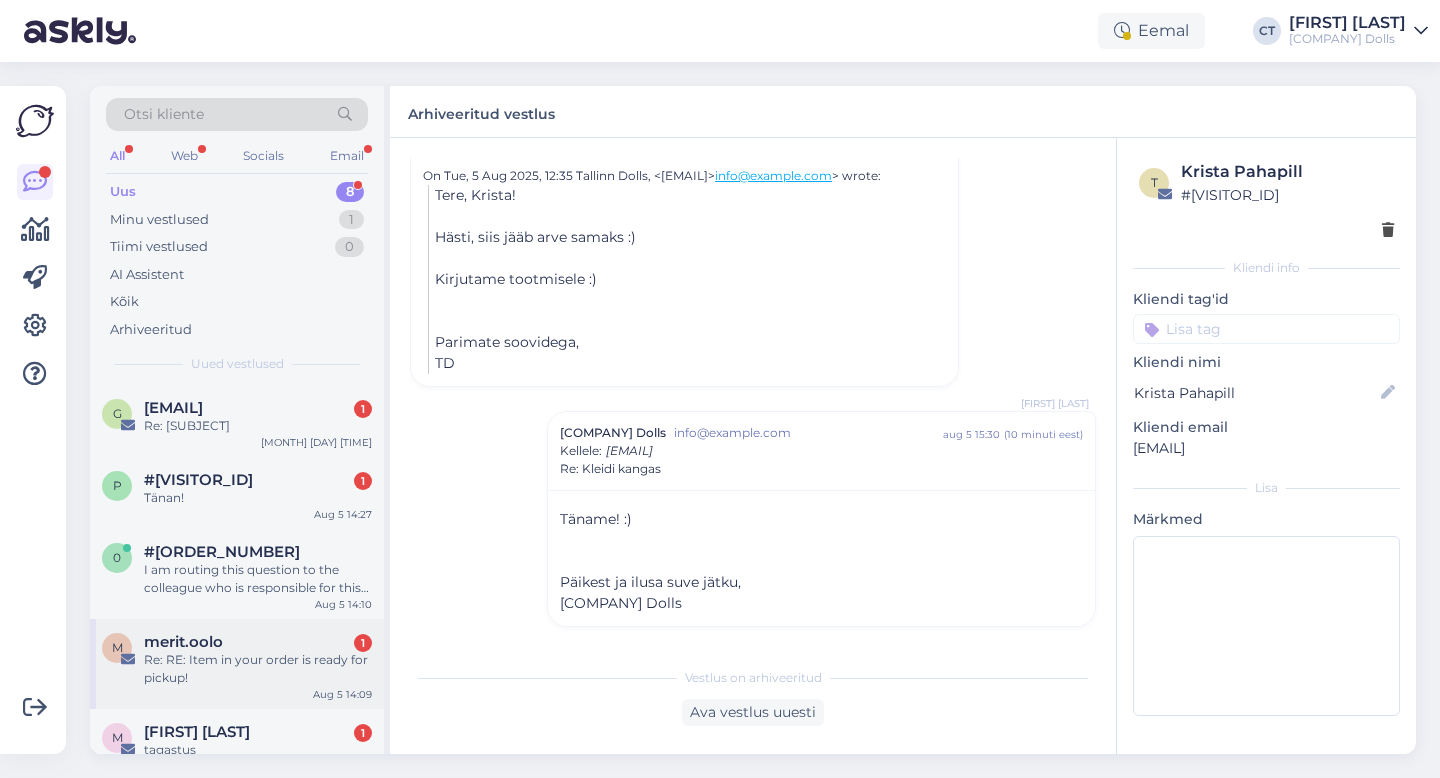 click on "merit.oolo" at bounding box center (183, 642) 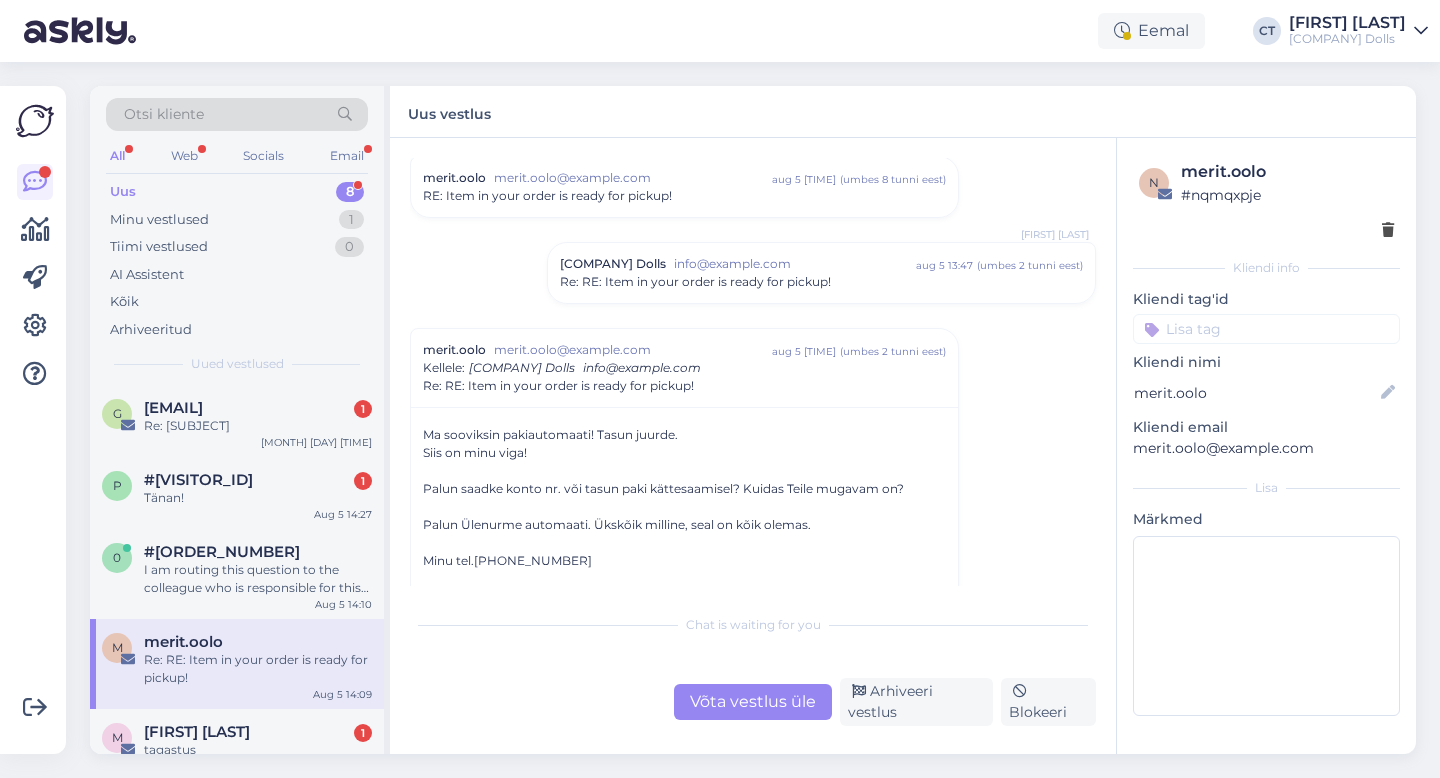 scroll, scrollTop: 62, scrollLeft: 0, axis: vertical 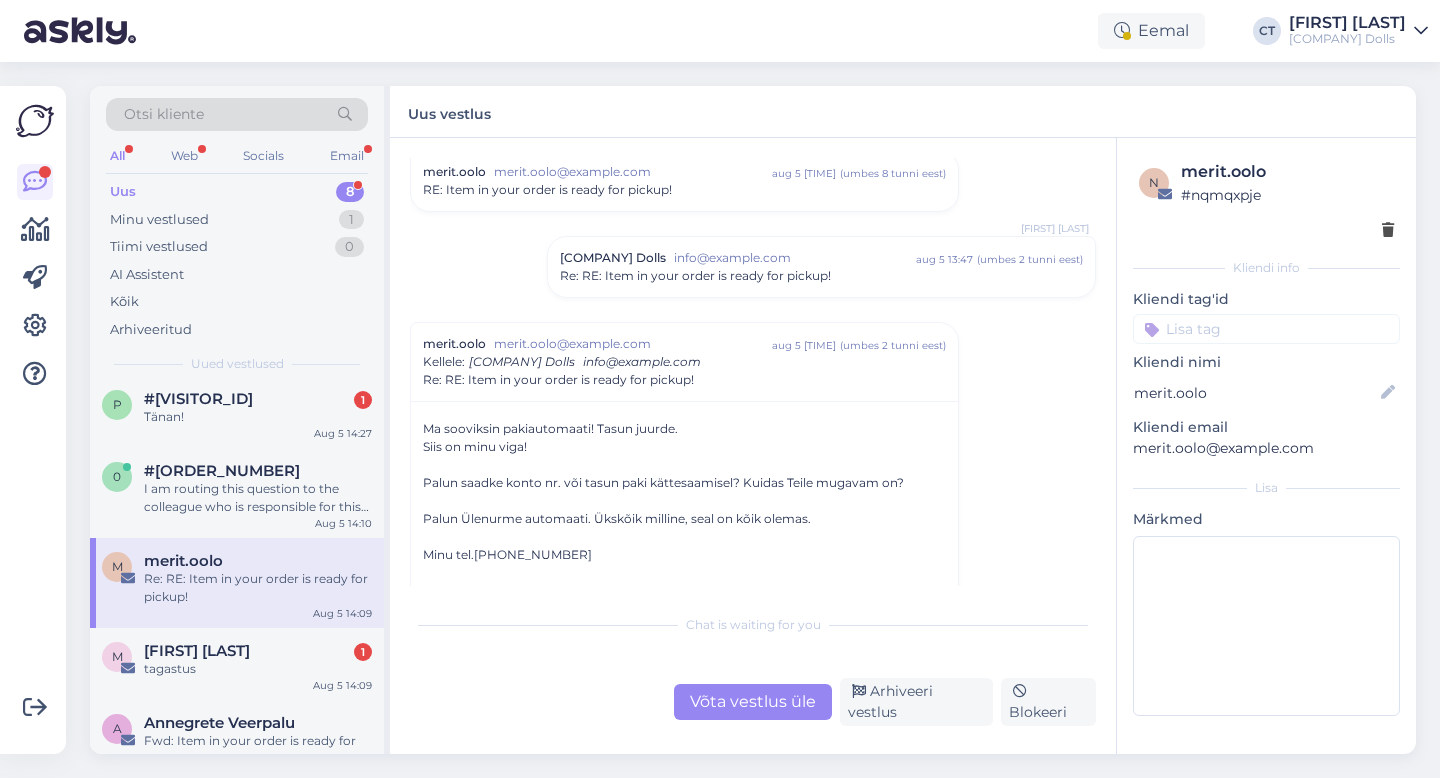 click on "[FIRST] [LAST]" at bounding box center (197, 651) 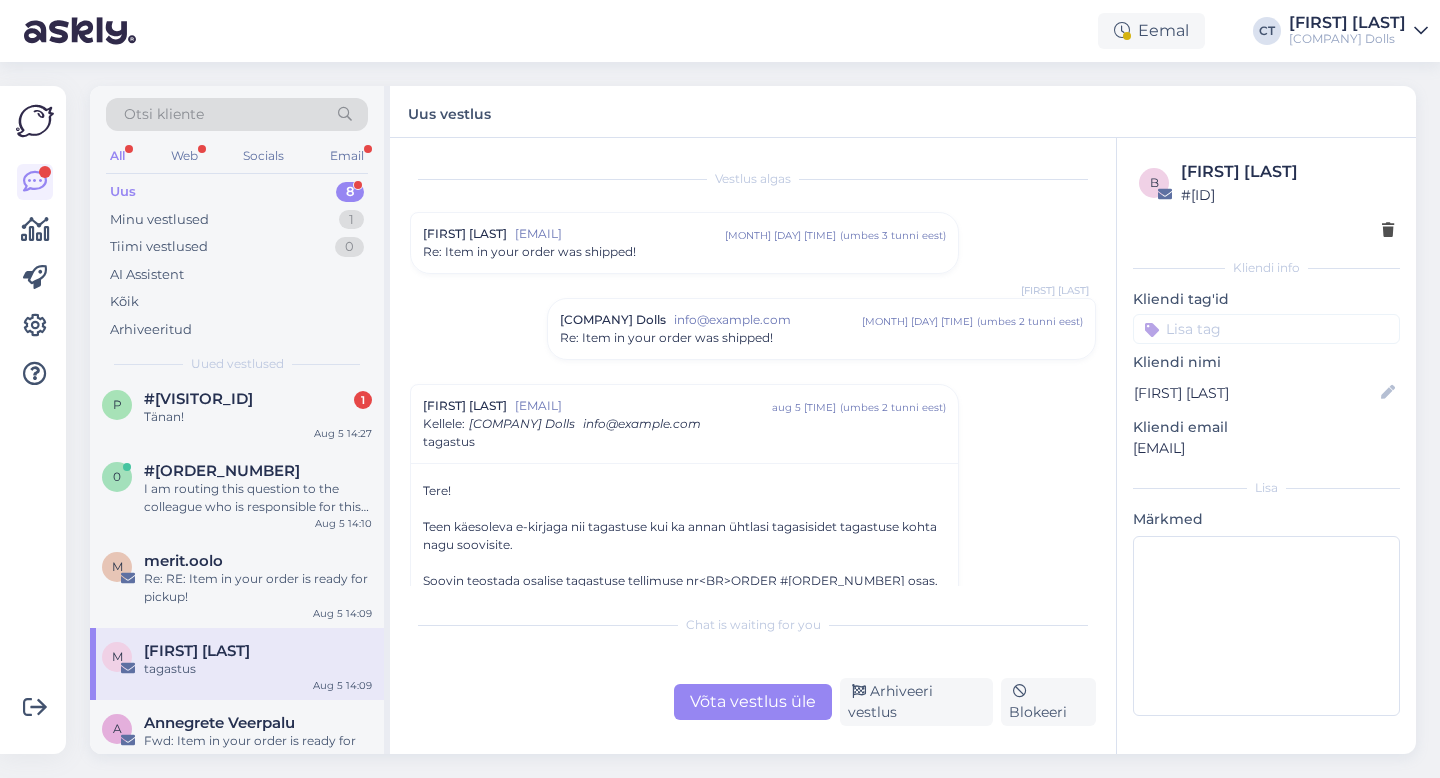 scroll, scrollTop: 55, scrollLeft: 0, axis: vertical 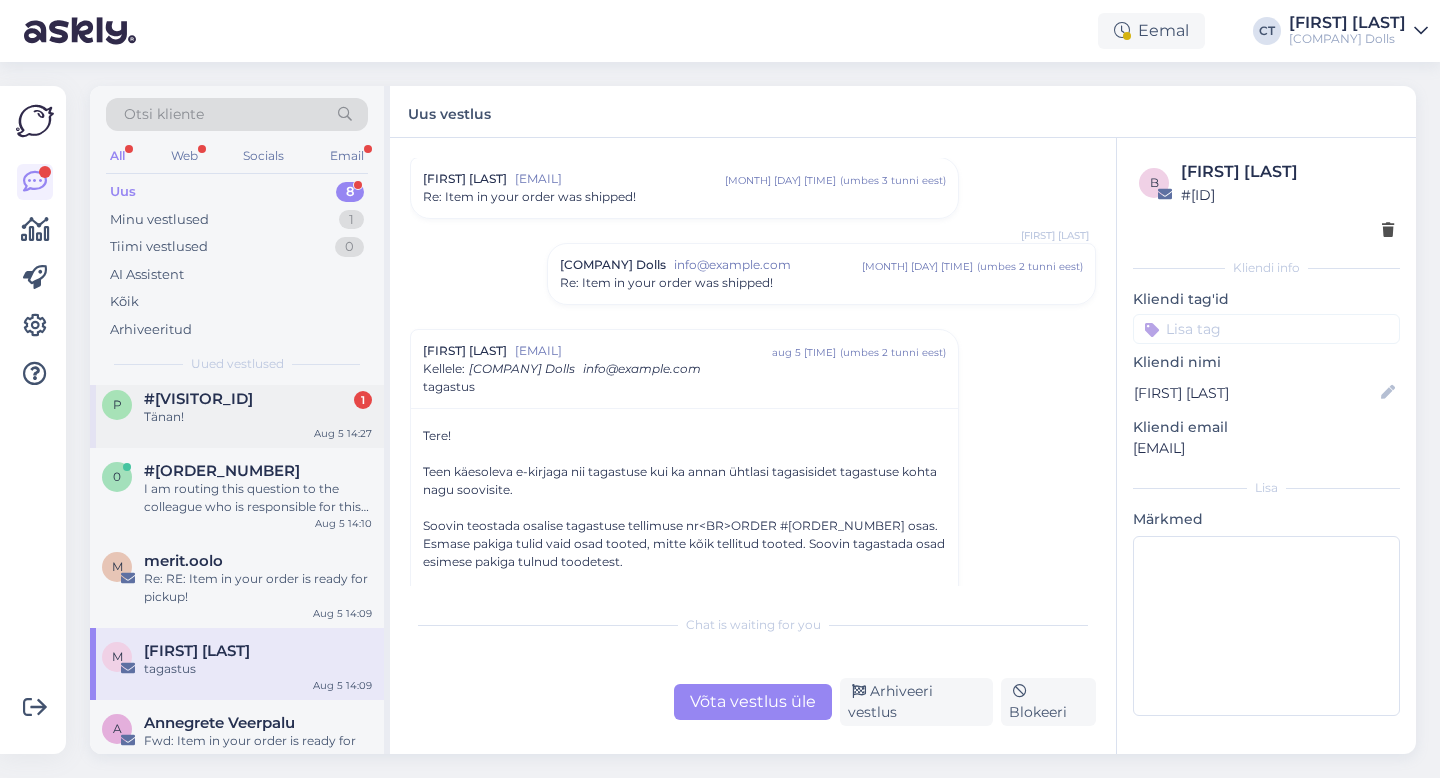 click on "Tänan!" at bounding box center (258, 417) 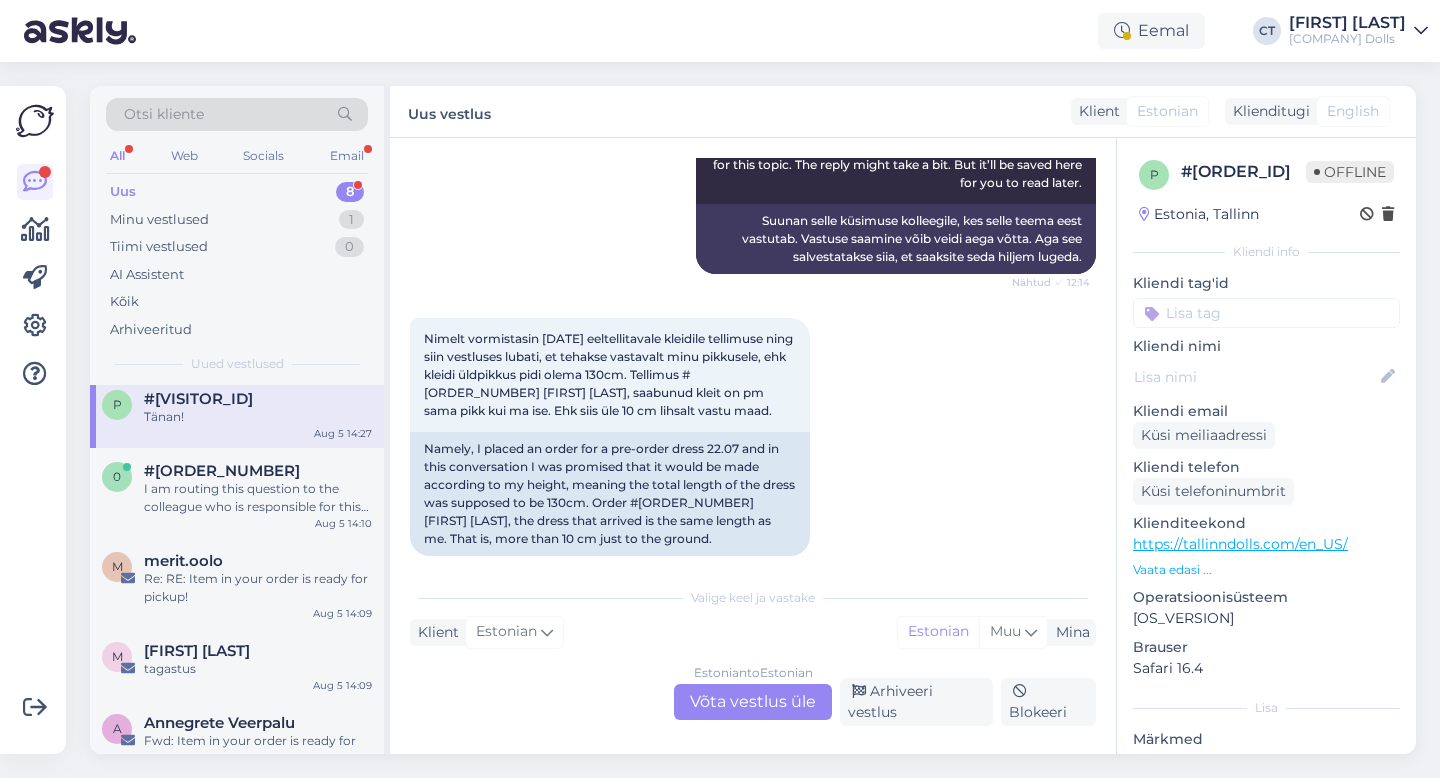 scroll, scrollTop: 470, scrollLeft: 0, axis: vertical 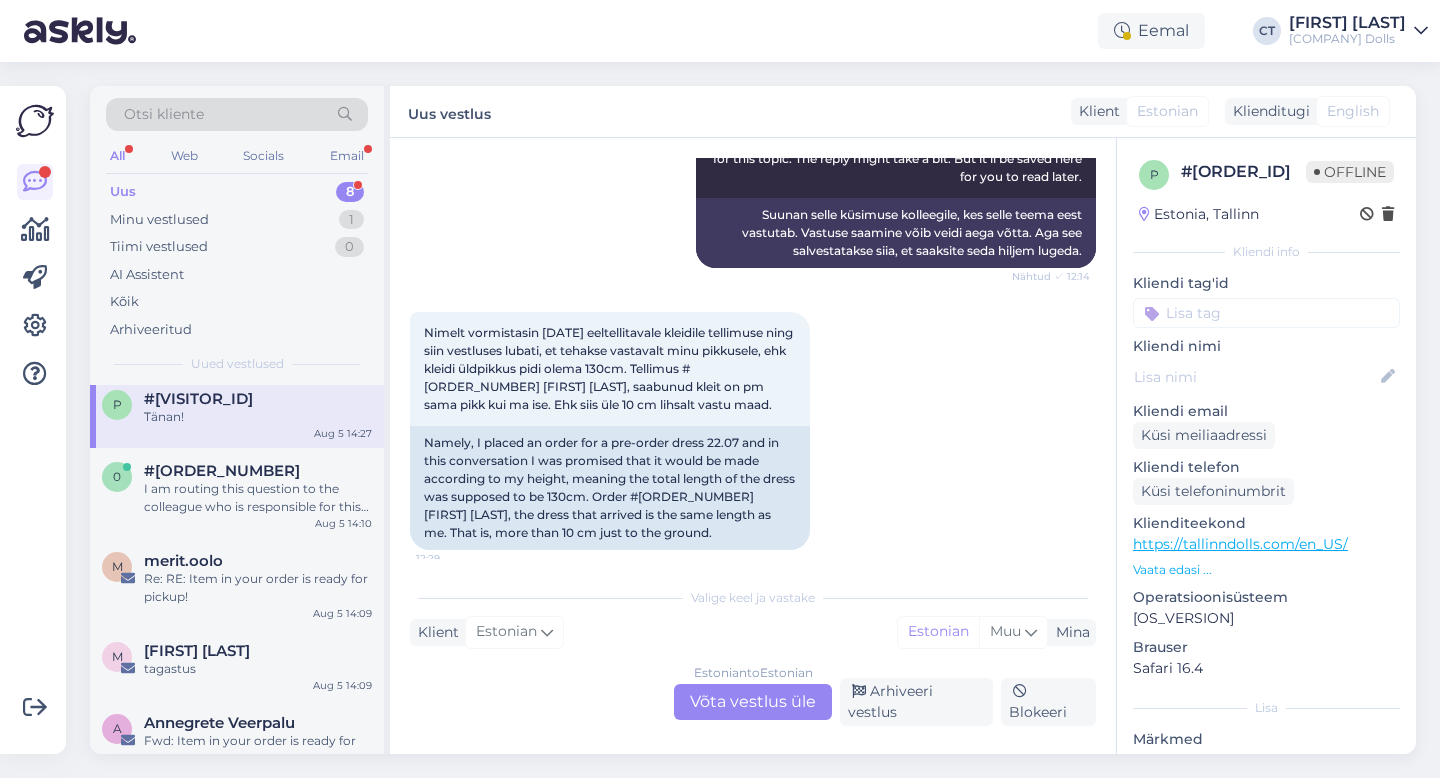 click on "[NUMBER] [NUMBER]" at bounding box center (237, 192) 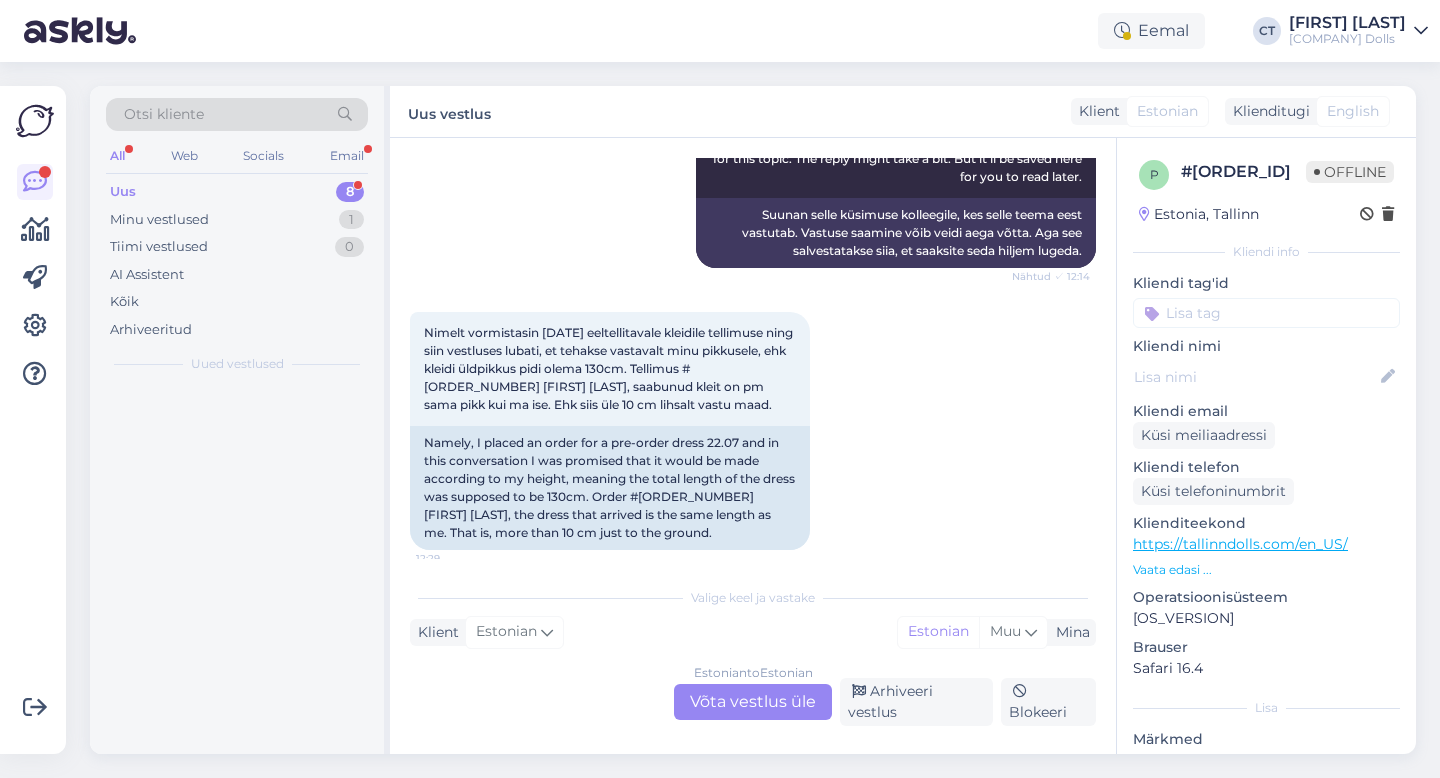 scroll, scrollTop: 0, scrollLeft: 0, axis: both 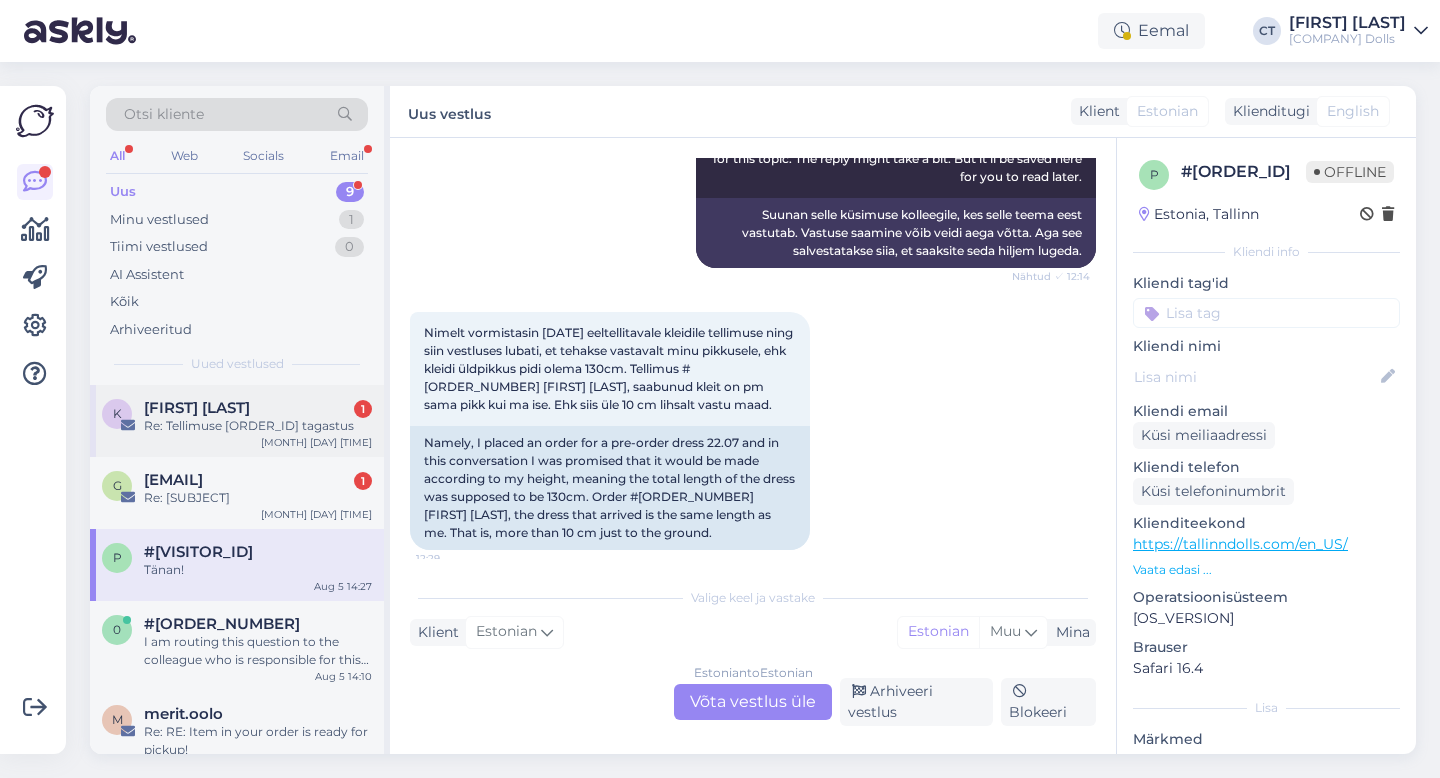 click on "Re: Tellimuse [ORDER_ID] tagastus" at bounding box center [258, 426] 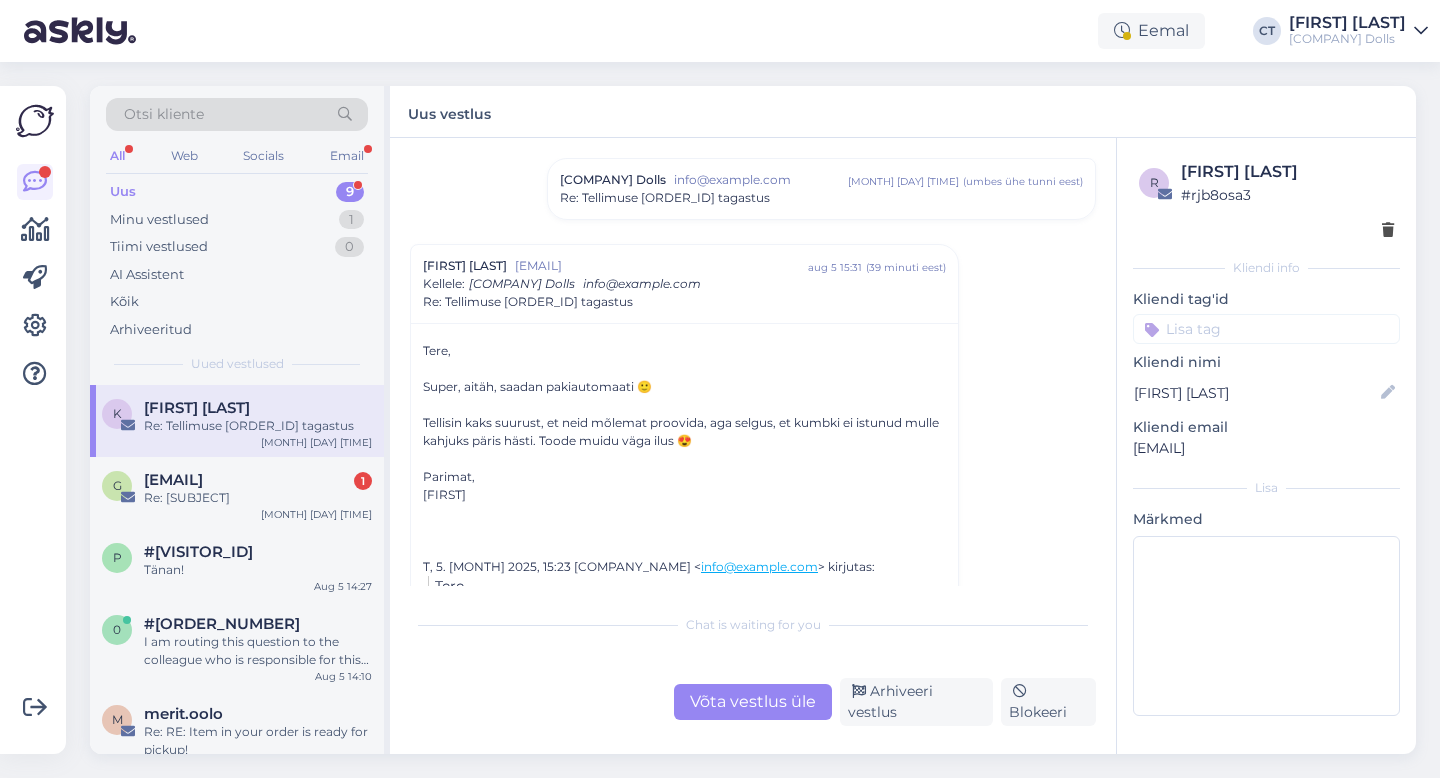 scroll, scrollTop: 141, scrollLeft: 0, axis: vertical 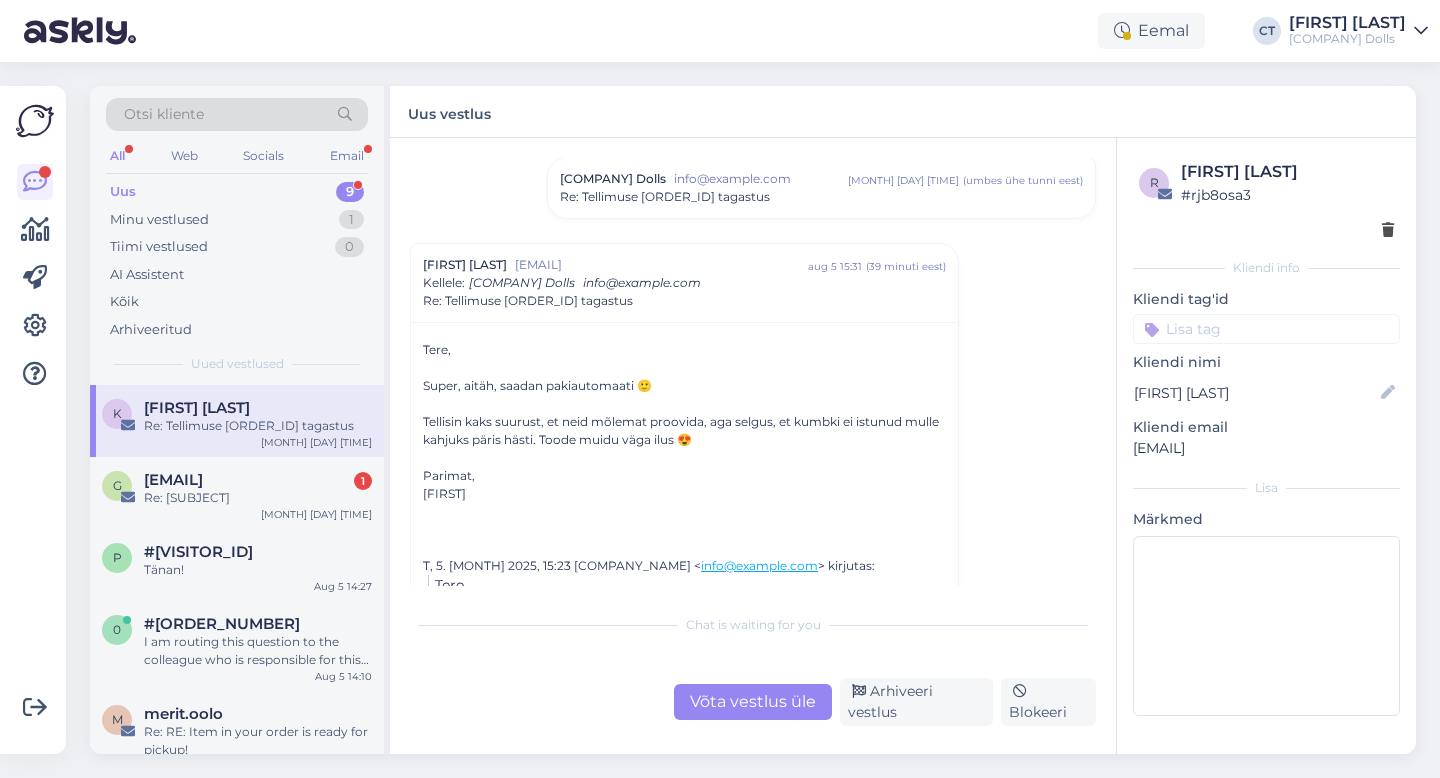 click on "Võta vestlus üle" at bounding box center (753, 702) 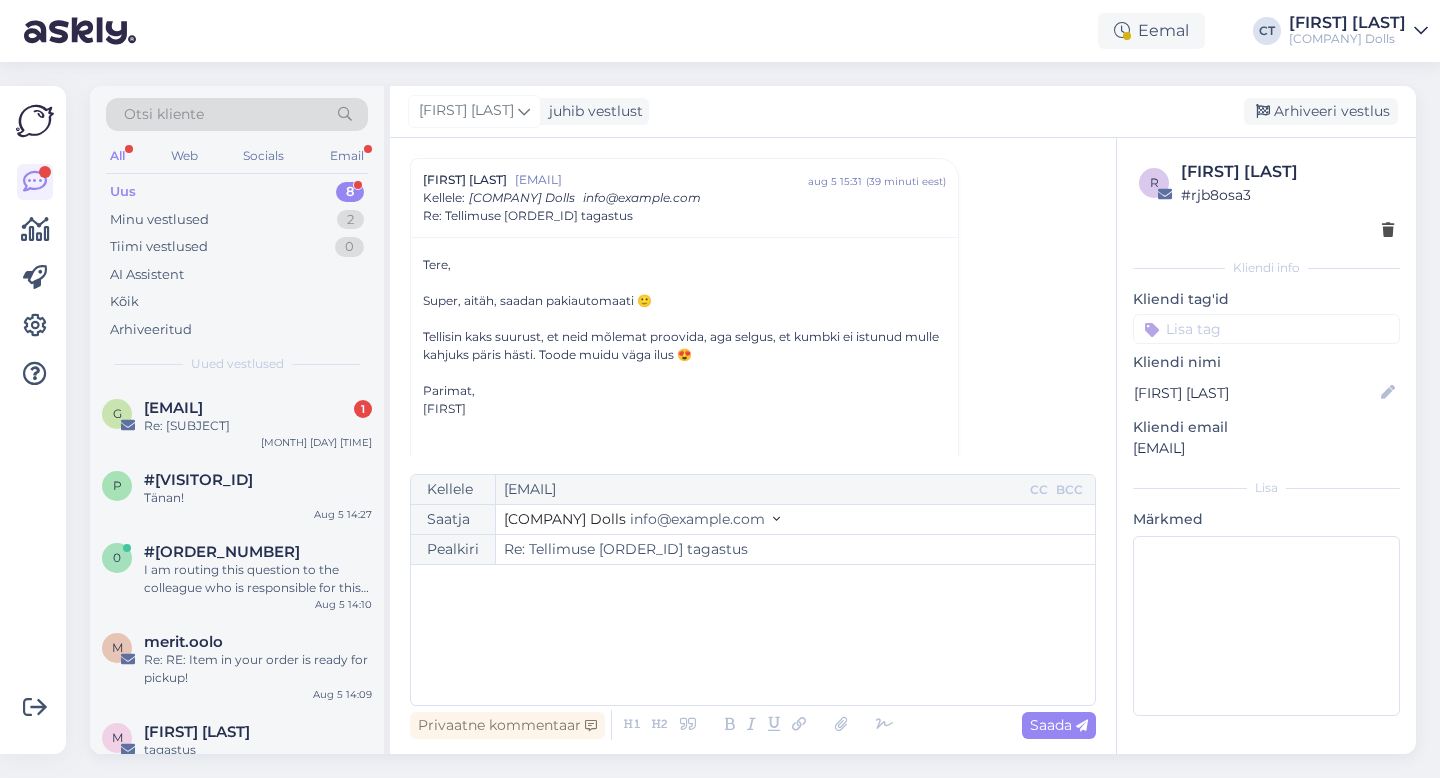 click on "﻿" at bounding box center [753, 635] 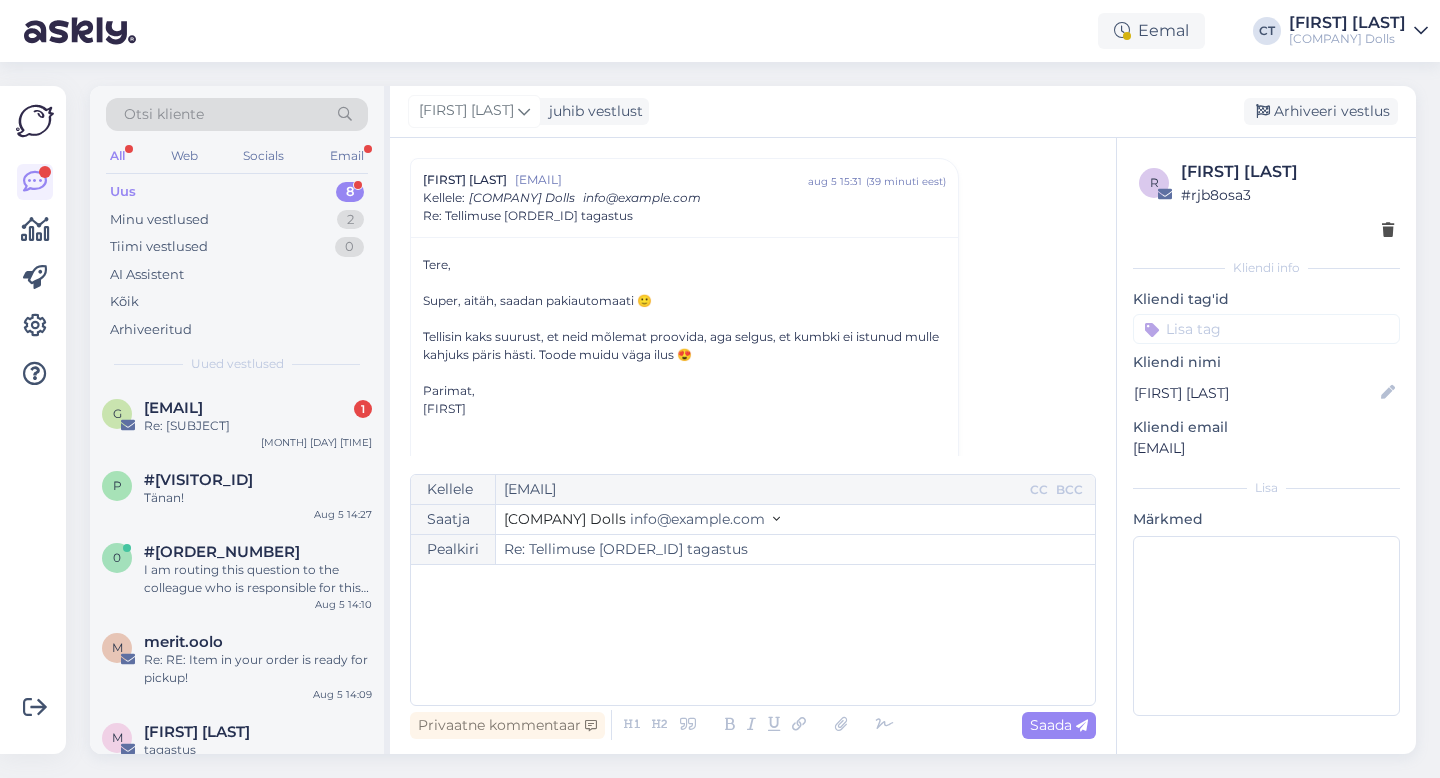 type 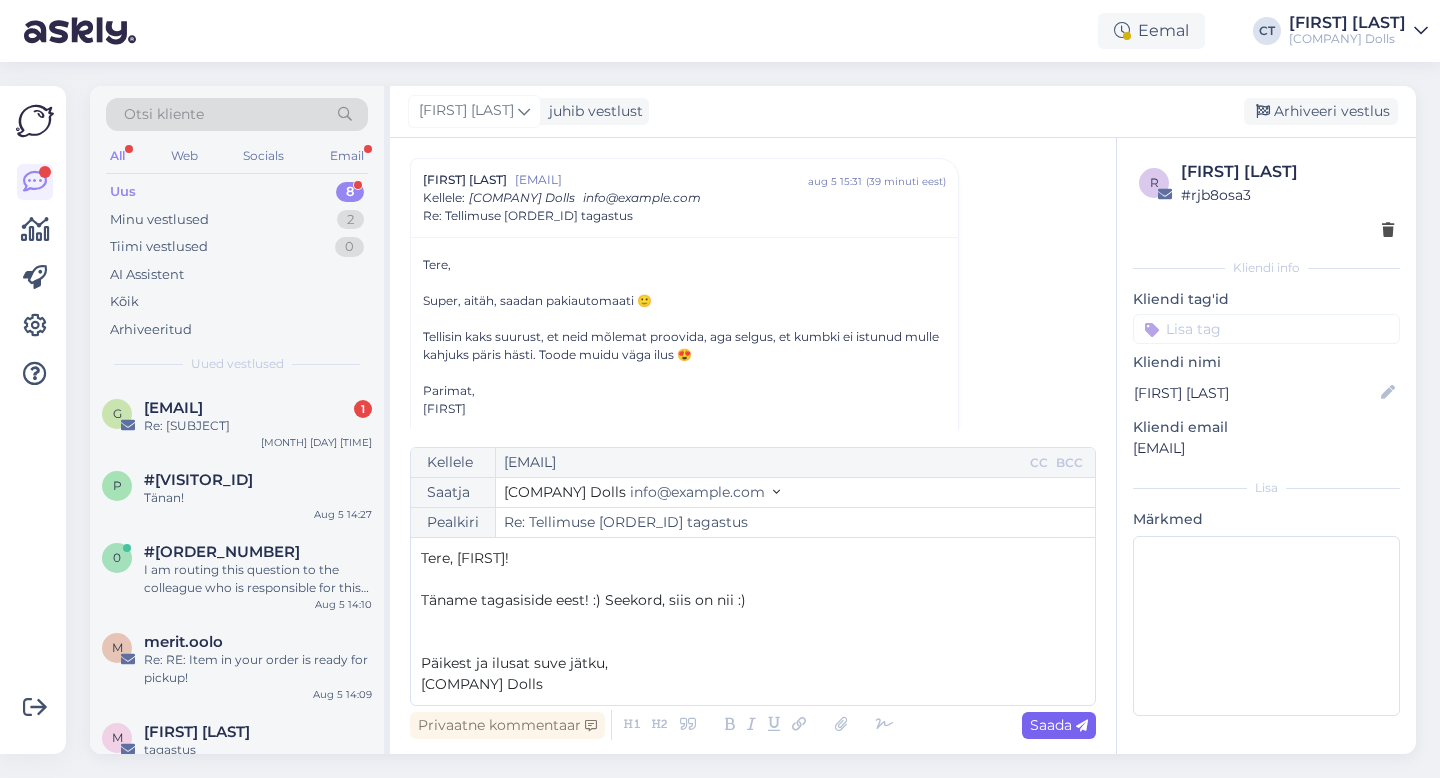 click on "Saada" at bounding box center [1059, 725] 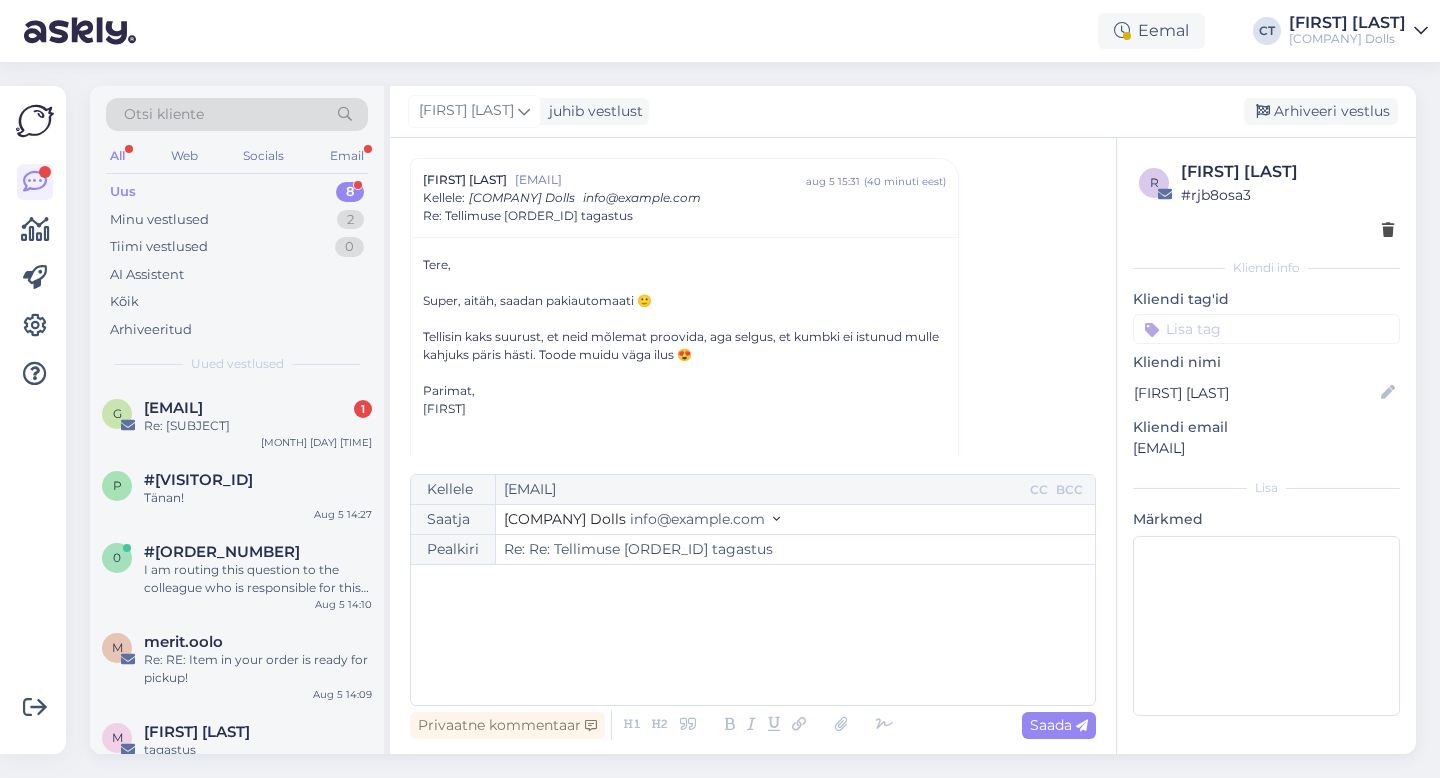 type on "Re: Tellimuse [ORDER_ID] tagastus" 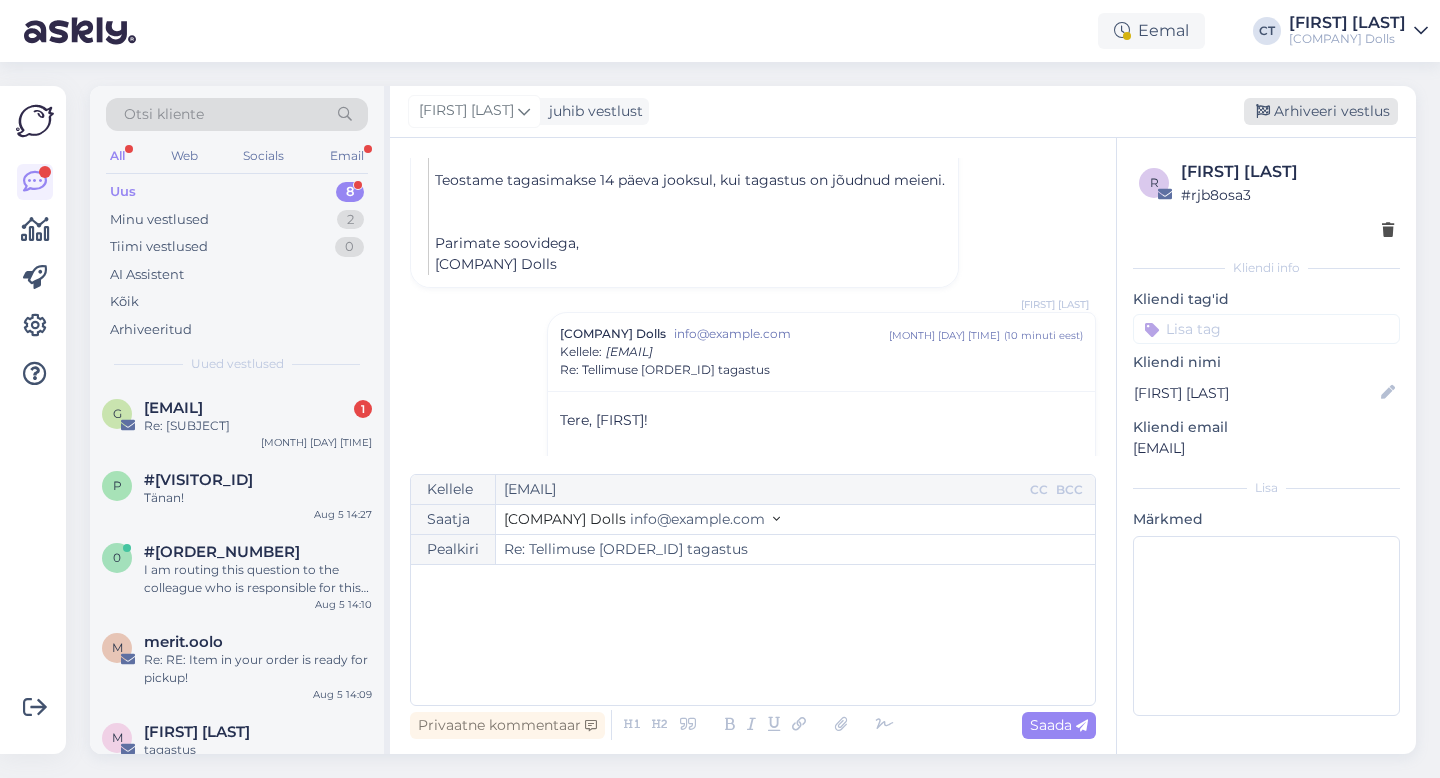 click on "Arhiveeri vestlus" at bounding box center (1321, 111) 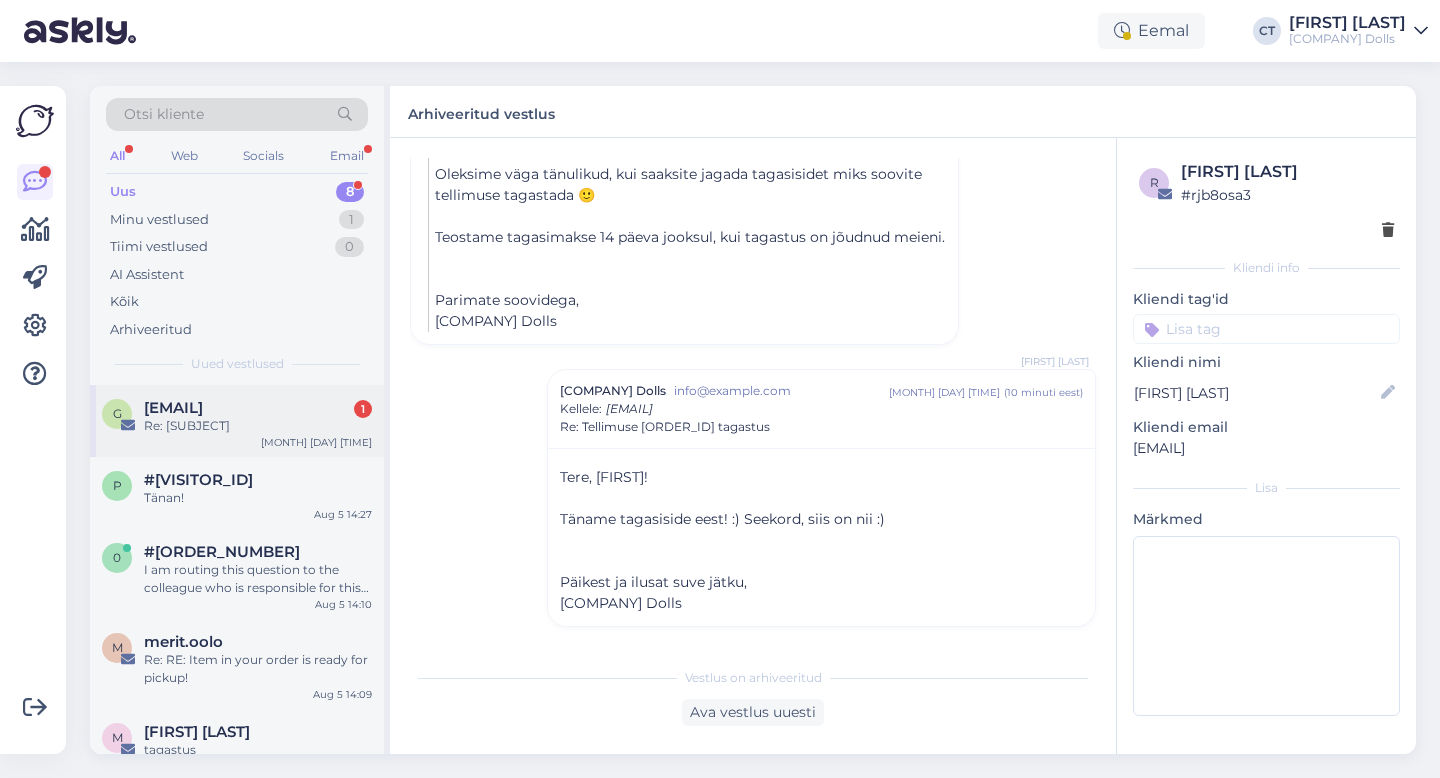 click on "Re: [SUBJECT]" at bounding box center (258, 426) 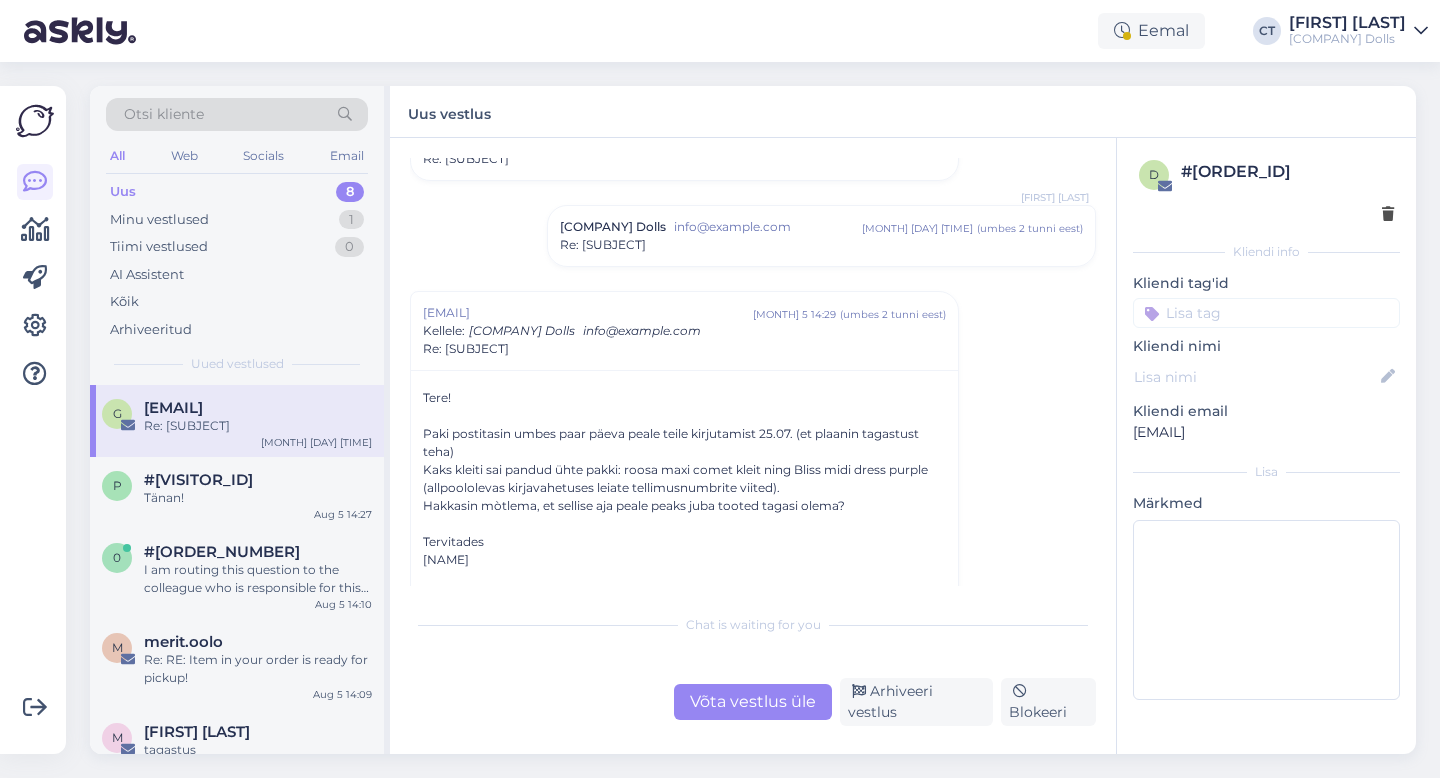 scroll, scrollTop: 629, scrollLeft: 0, axis: vertical 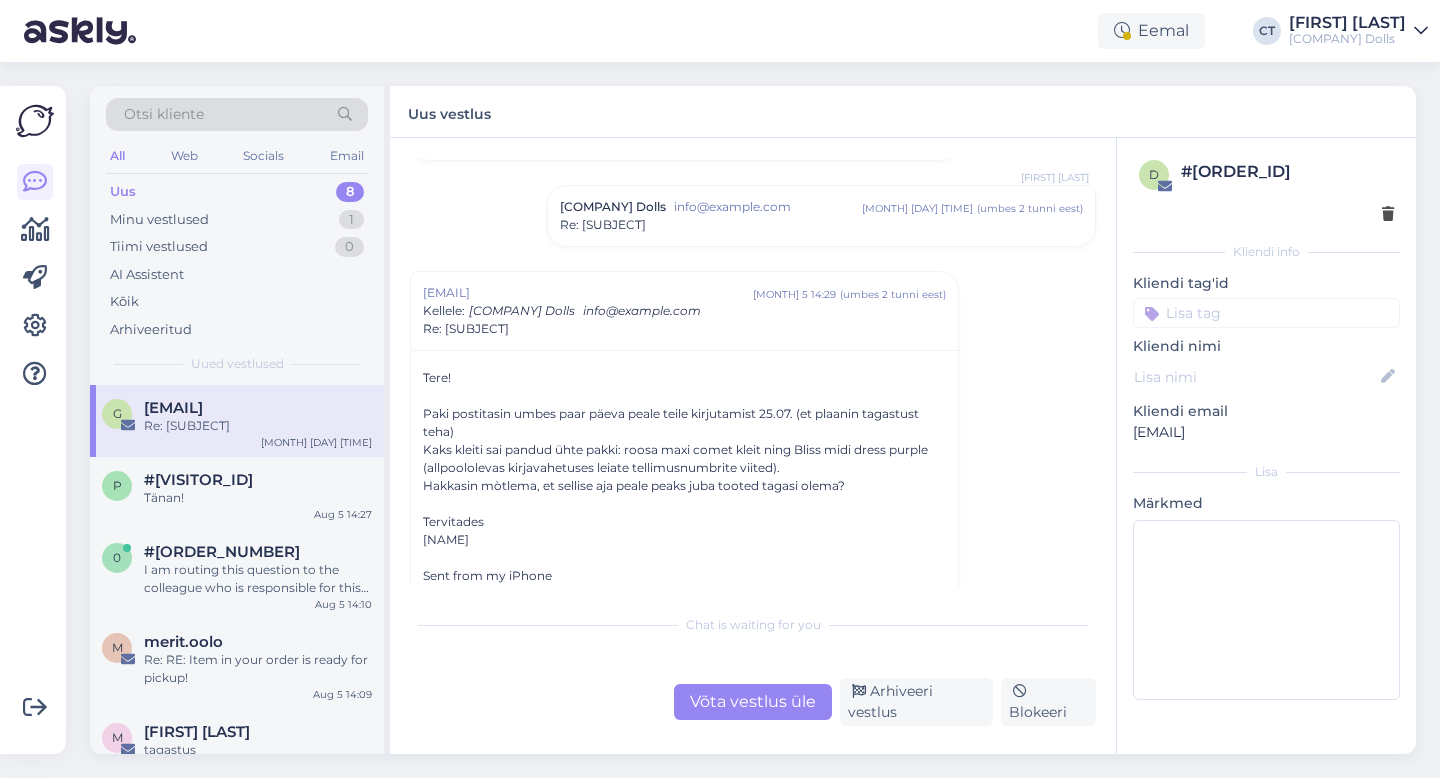 click on "Võta vestlus üle" at bounding box center (753, 702) 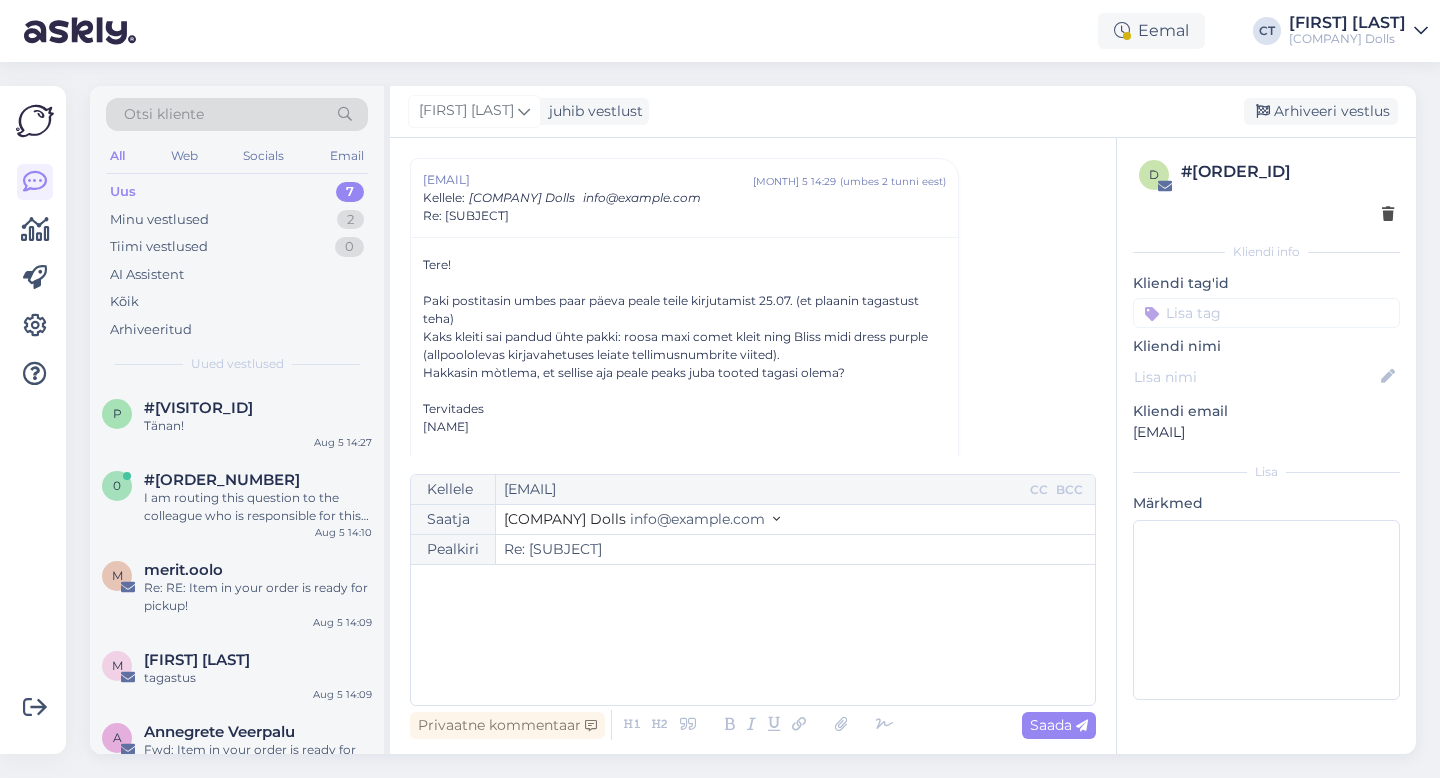 click on "﻿" at bounding box center [753, 635] 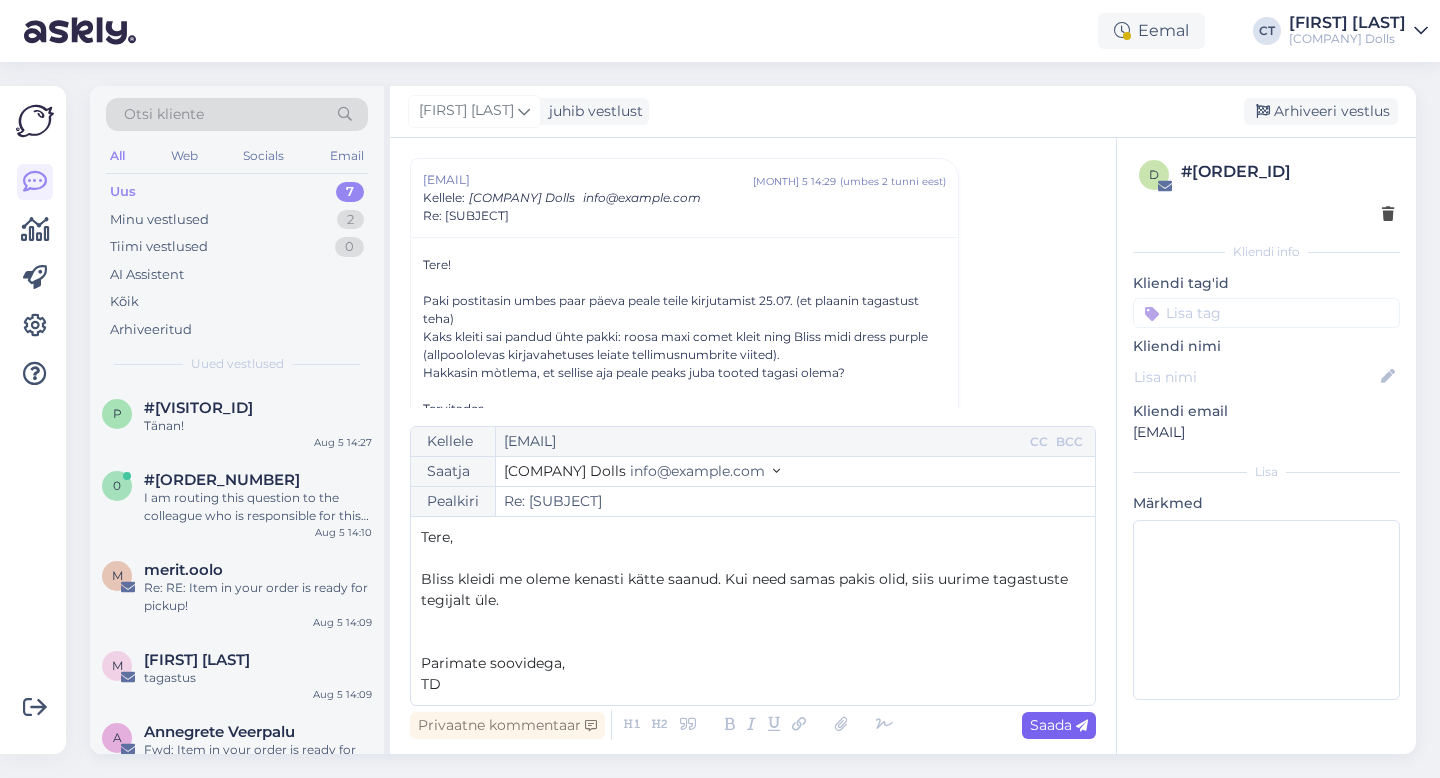 click on "Saada" at bounding box center [1059, 725] 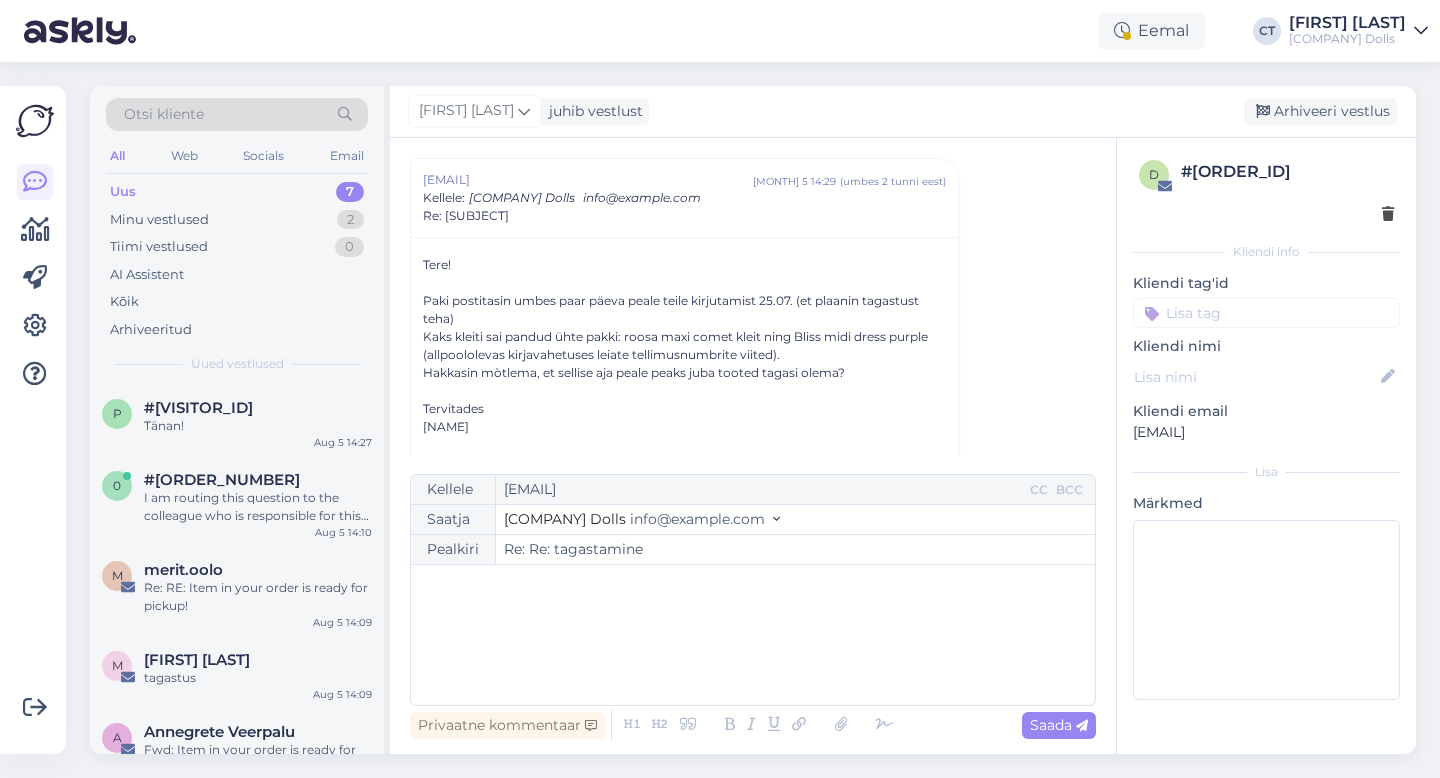 type on "Re: Re: tagastamine" 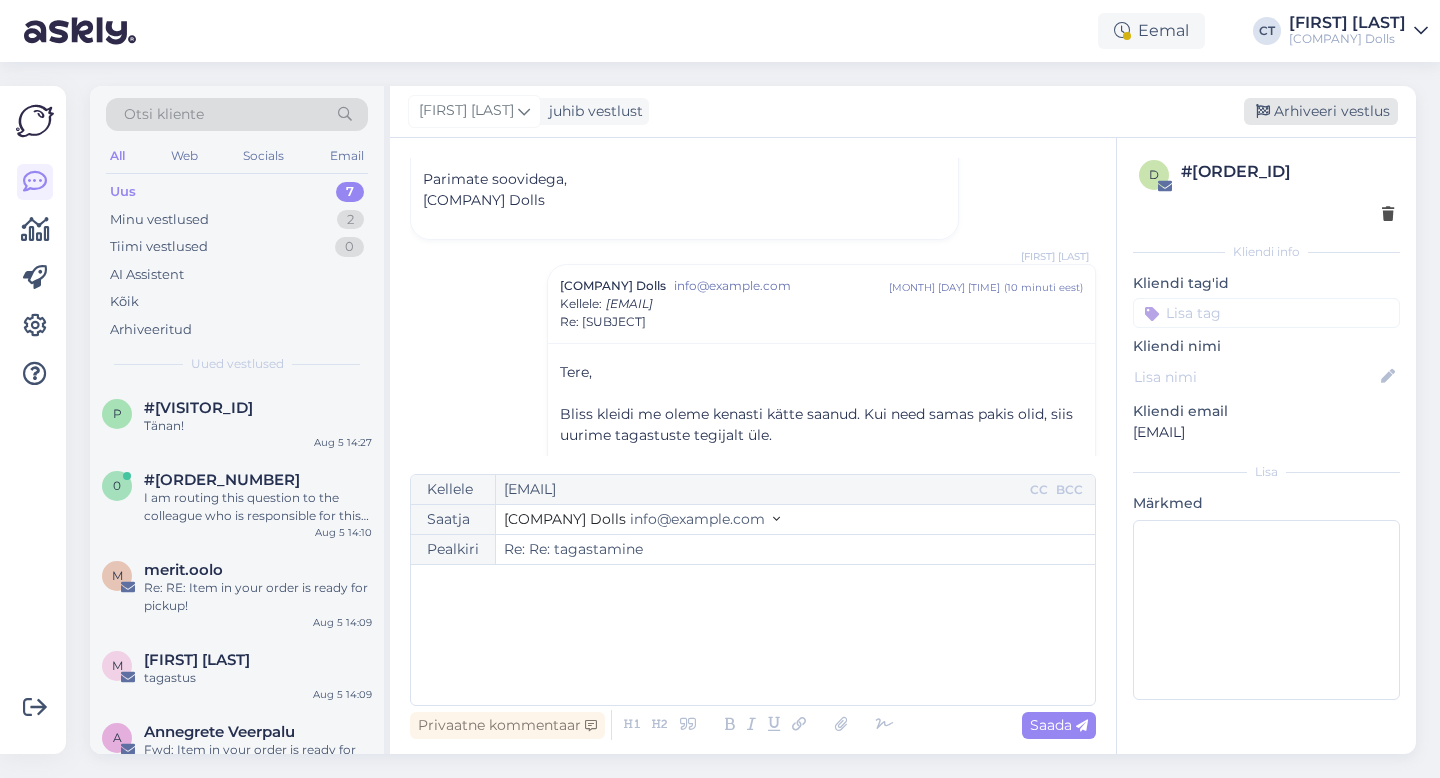 click on "Arhiveeri vestlus" at bounding box center [1321, 111] 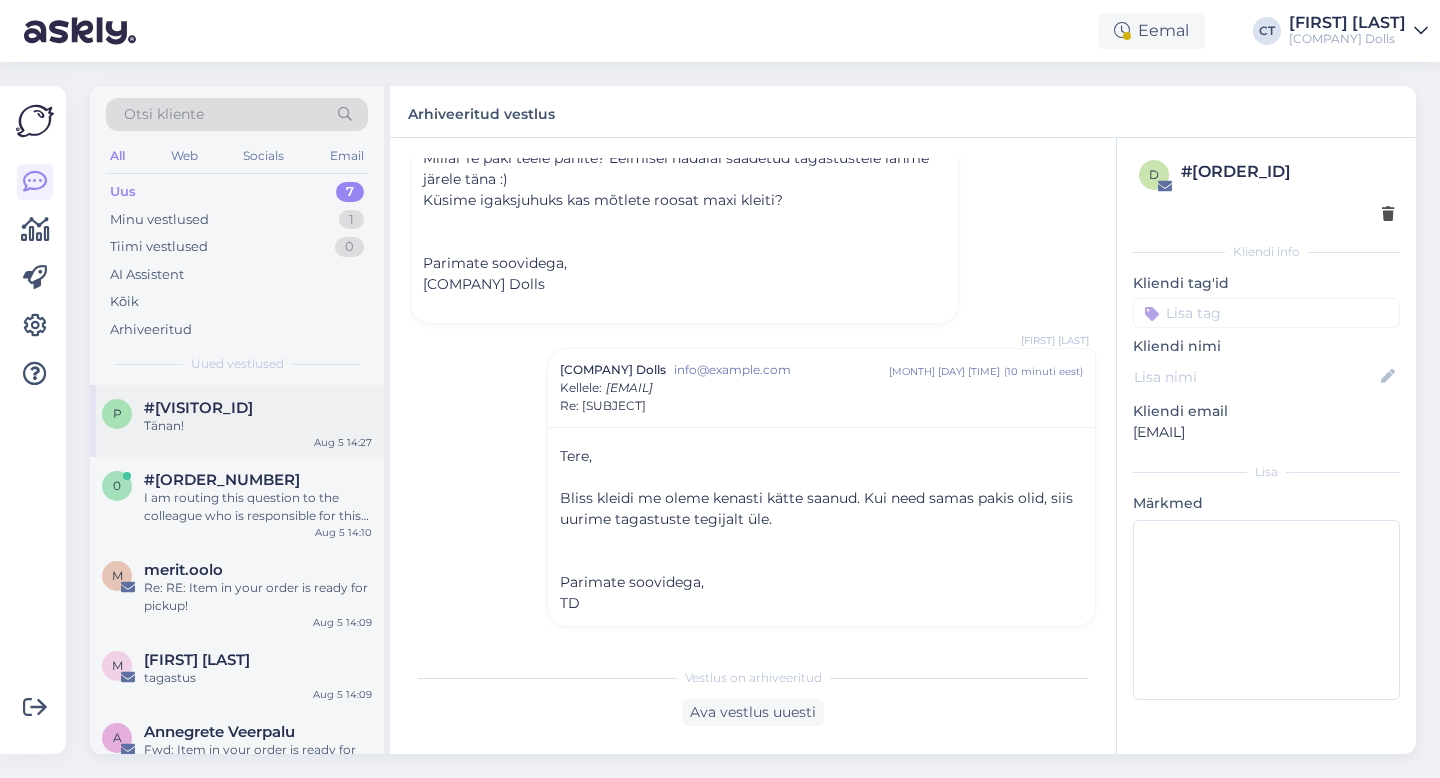 click on "Tänan!" at bounding box center (258, 426) 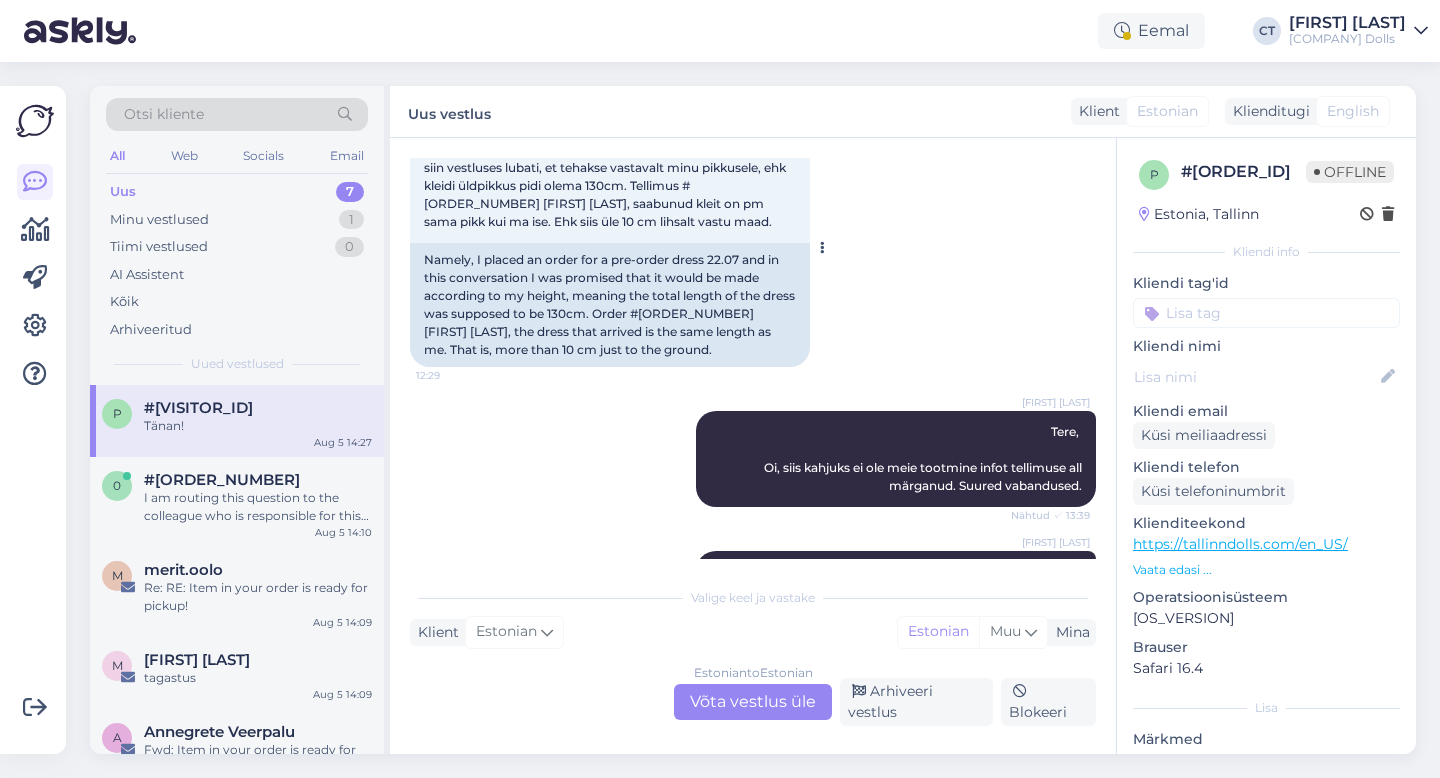 scroll, scrollTop: 563, scrollLeft: 0, axis: vertical 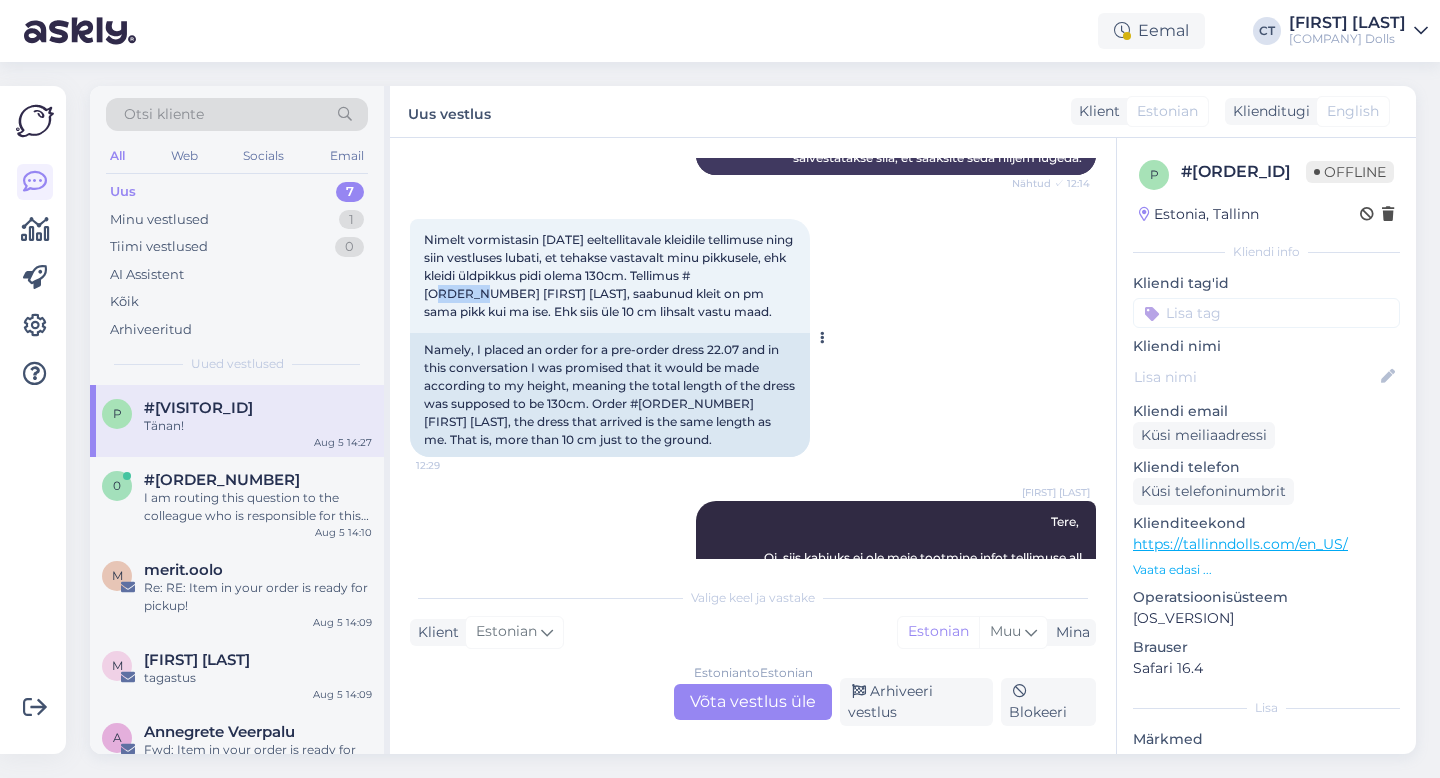 drag, startPoint x: 764, startPoint y: 274, endPoint x: 719, endPoint y: 275, distance: 45.01111 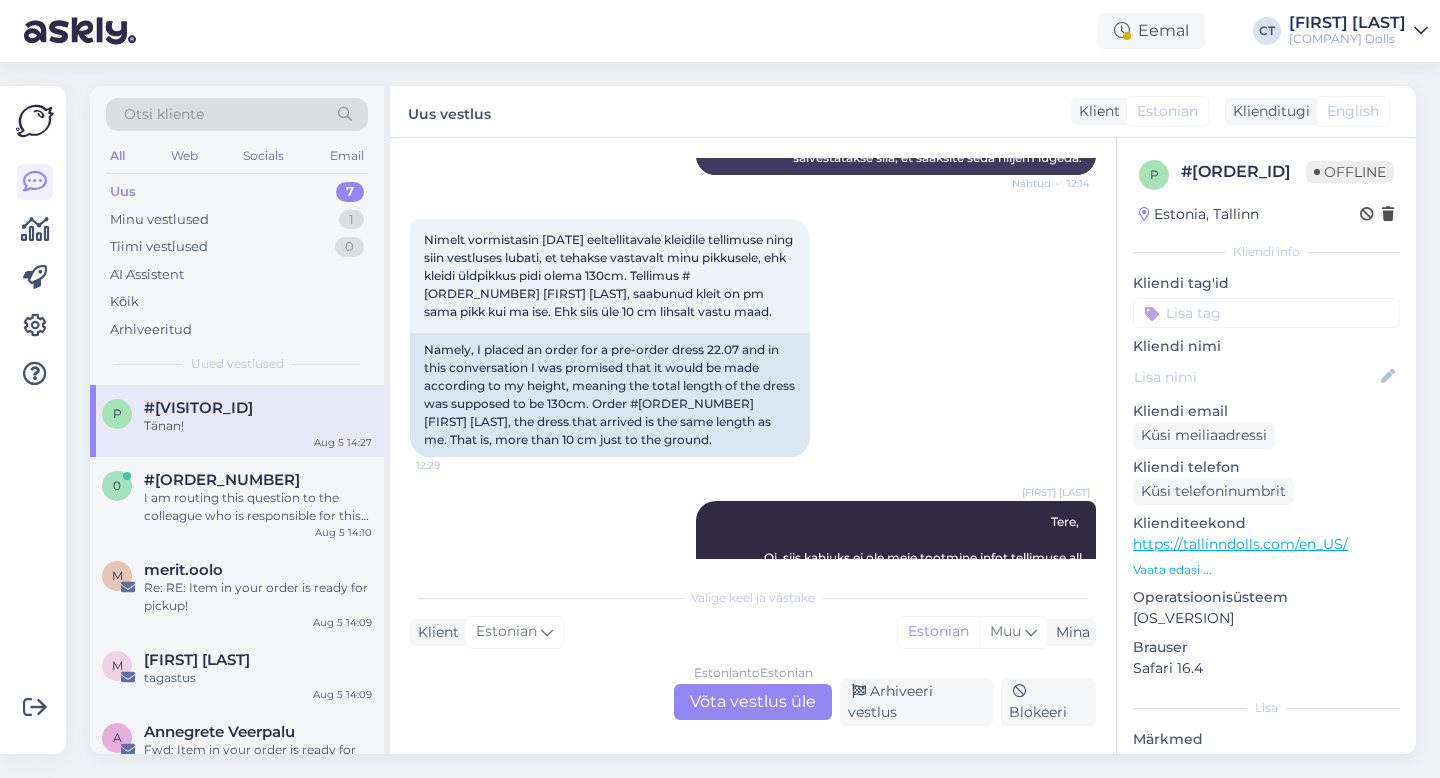 click on "Estonian  to  Estonian Võta vestlus üle" at bounding box center (753, 702) 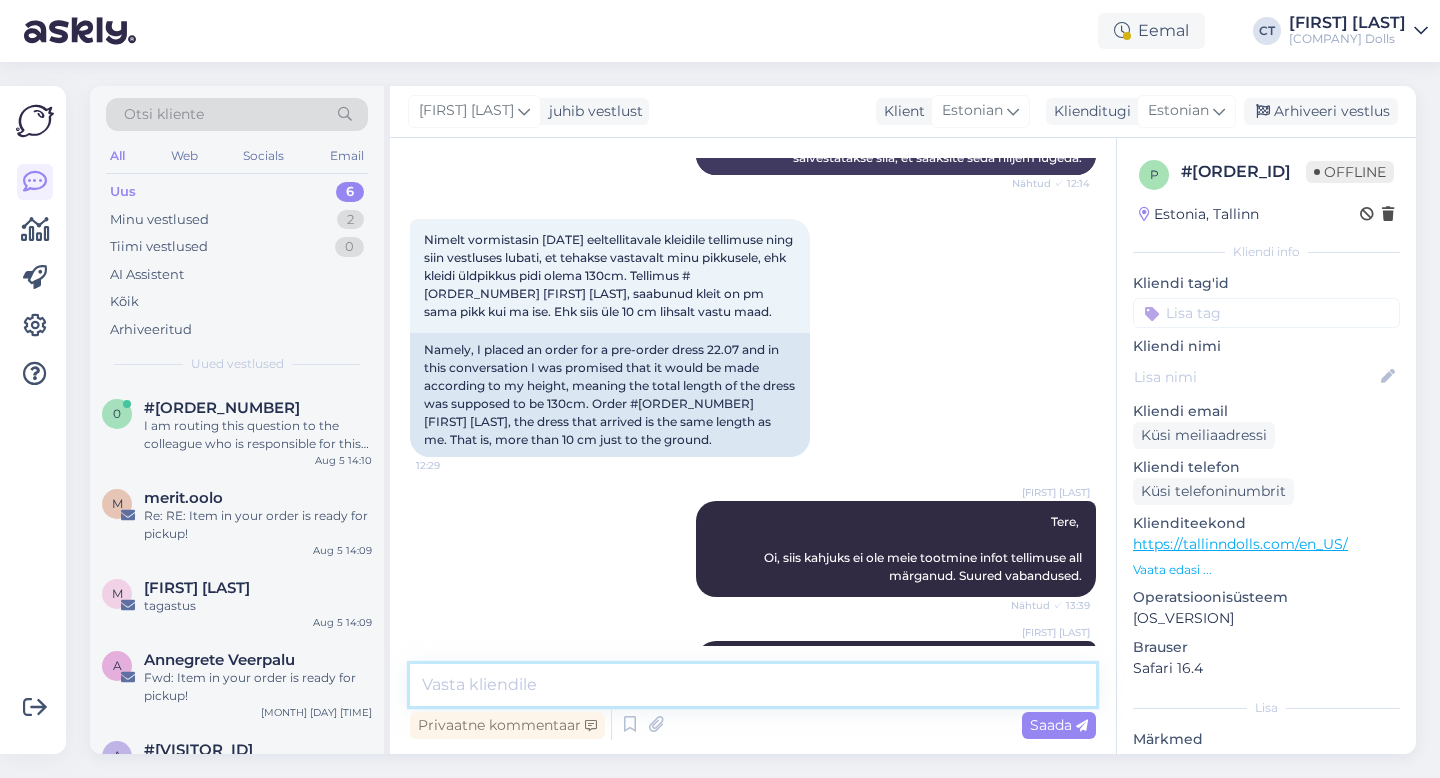 click at bounding box center (753, 685) 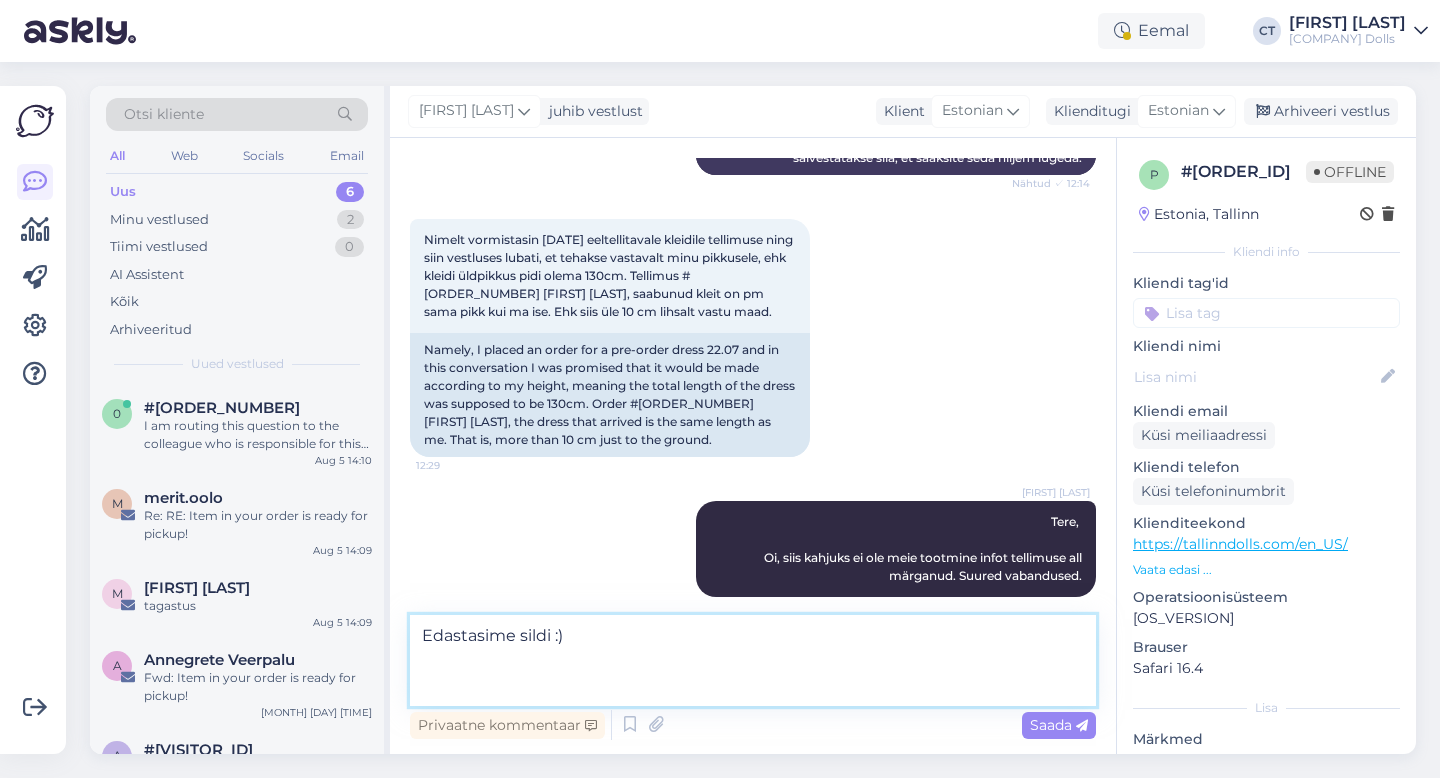scroll, scrollTop: 1033, scrollLeft: 0, axis: vertical 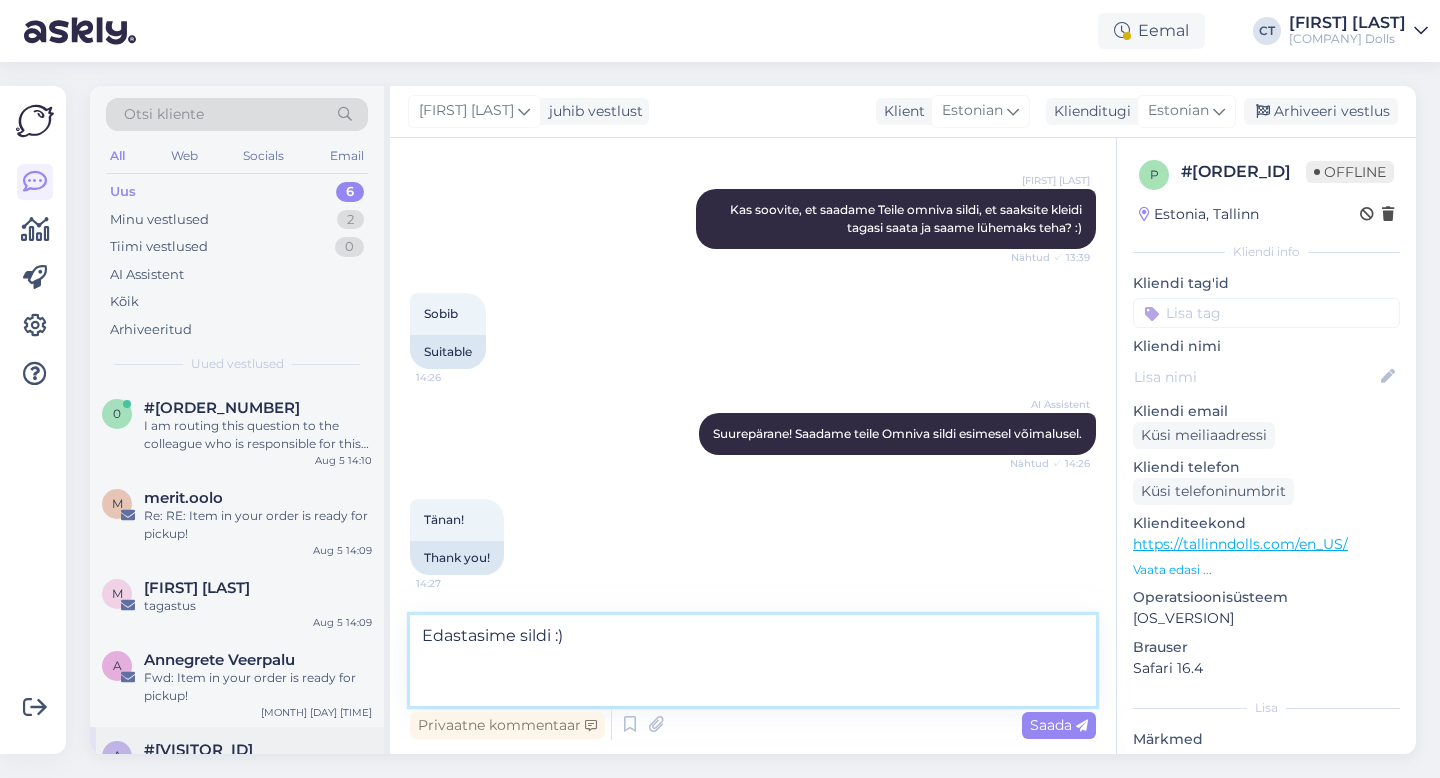 paste on "Pakki saates valige pakiautomaadist "Saadan paki", seejärel "Vormistasin paki e-teeninduses" ning siis saate juba tagastussildil oleva triipkoodi skanneerida! 🙂
Parimate soovidega,
Tallinn Dolls" 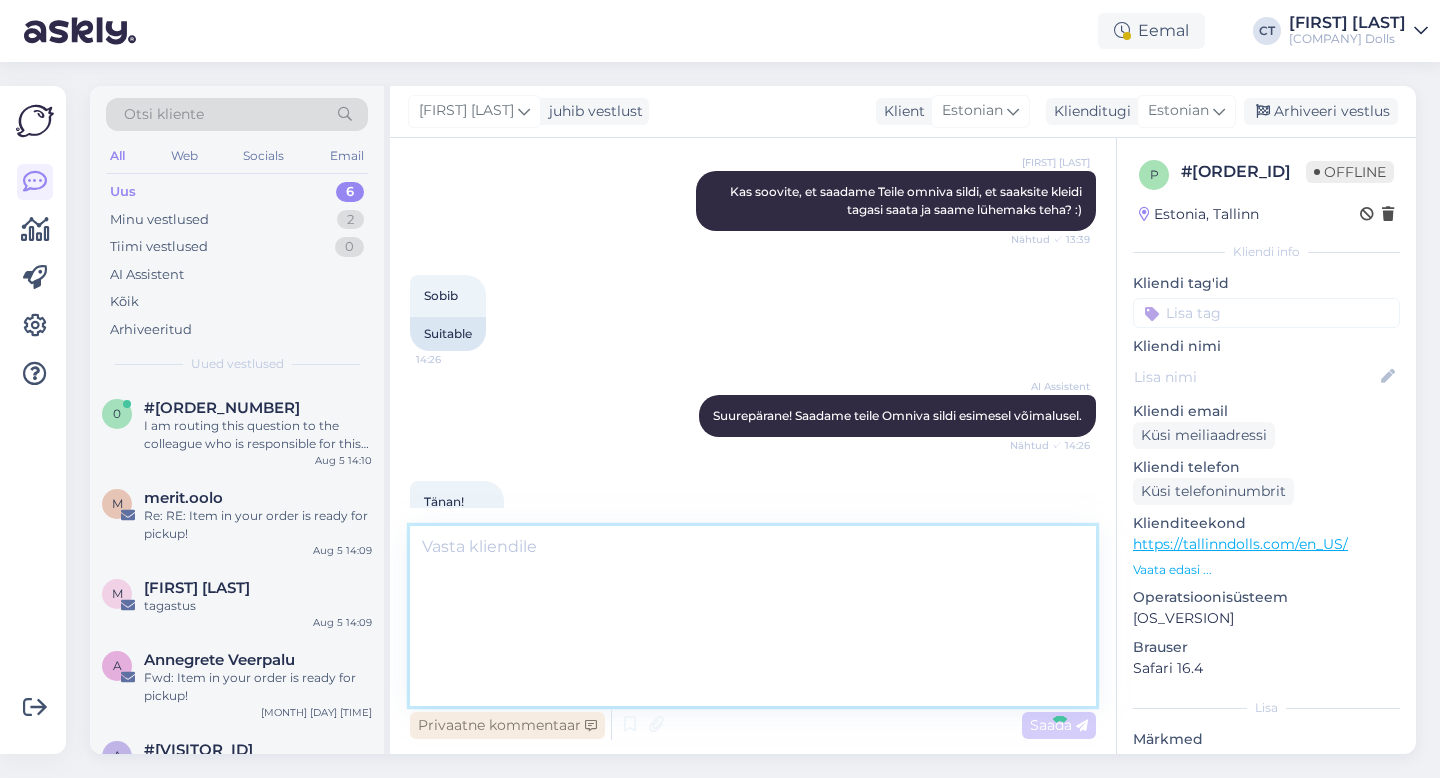 scroll, scrollTop: 1214, scrollLeft: 0, axis: vertical 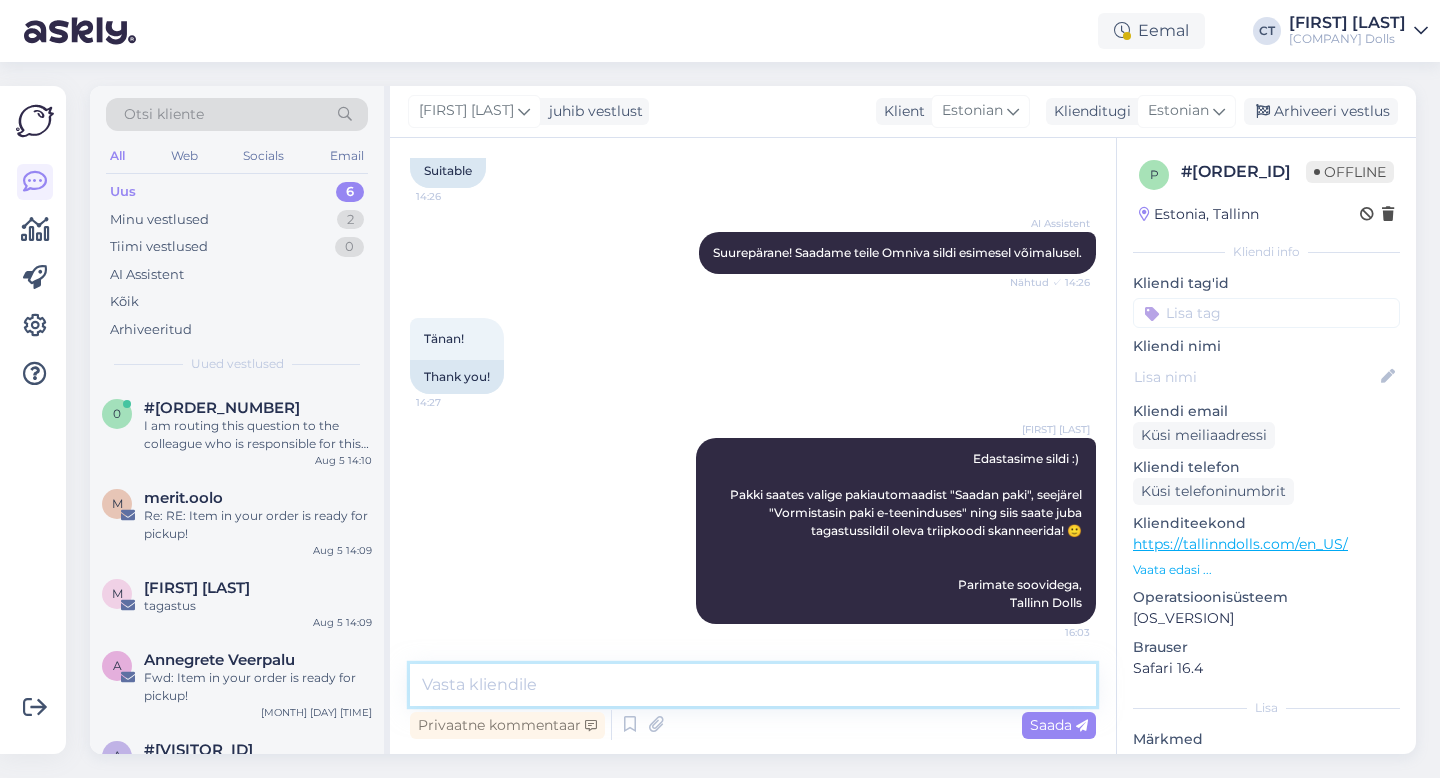type 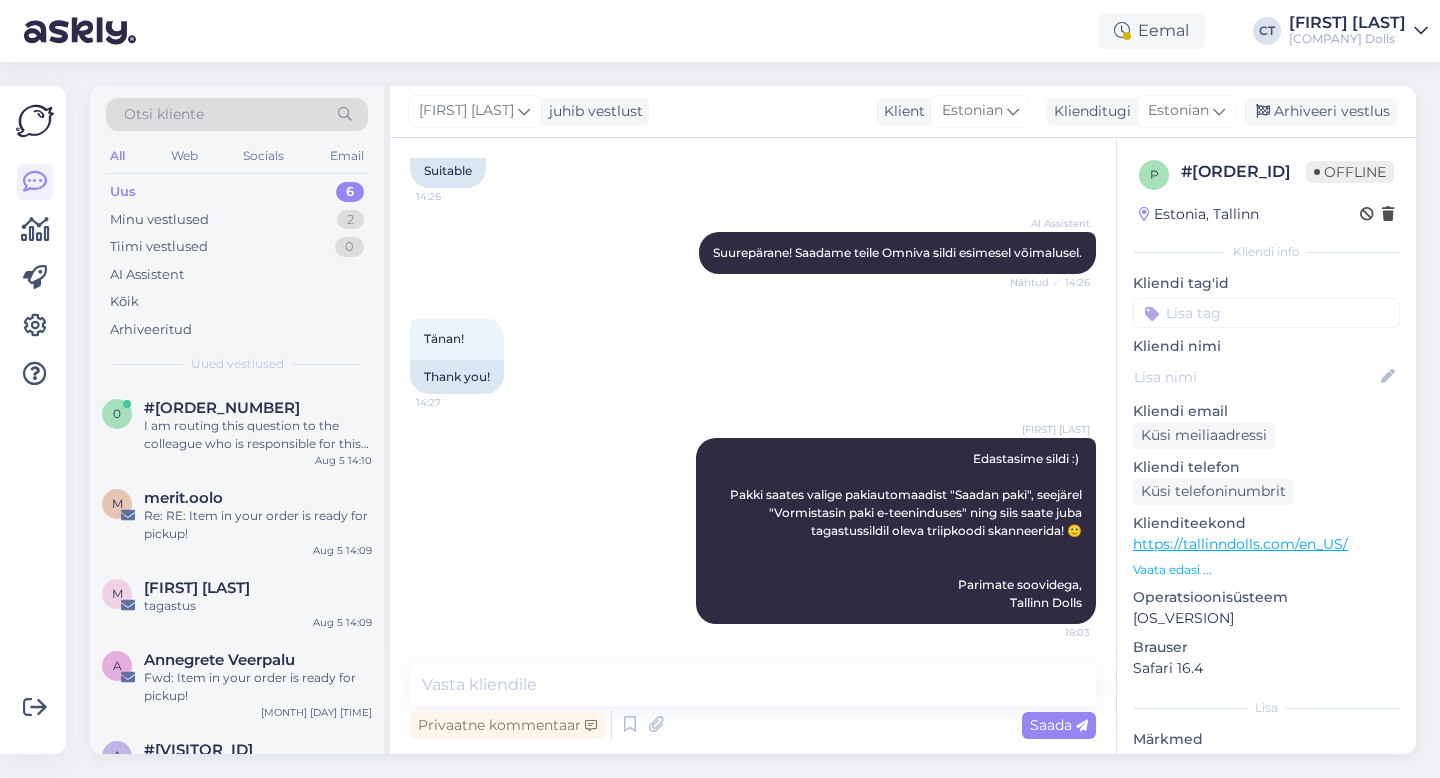 click on "Cärol-Laura Tenso juhib vestlust Klient Estonian Klienditugi Estonian Arhiveeri vestlus" at bounding box center (903, 112) 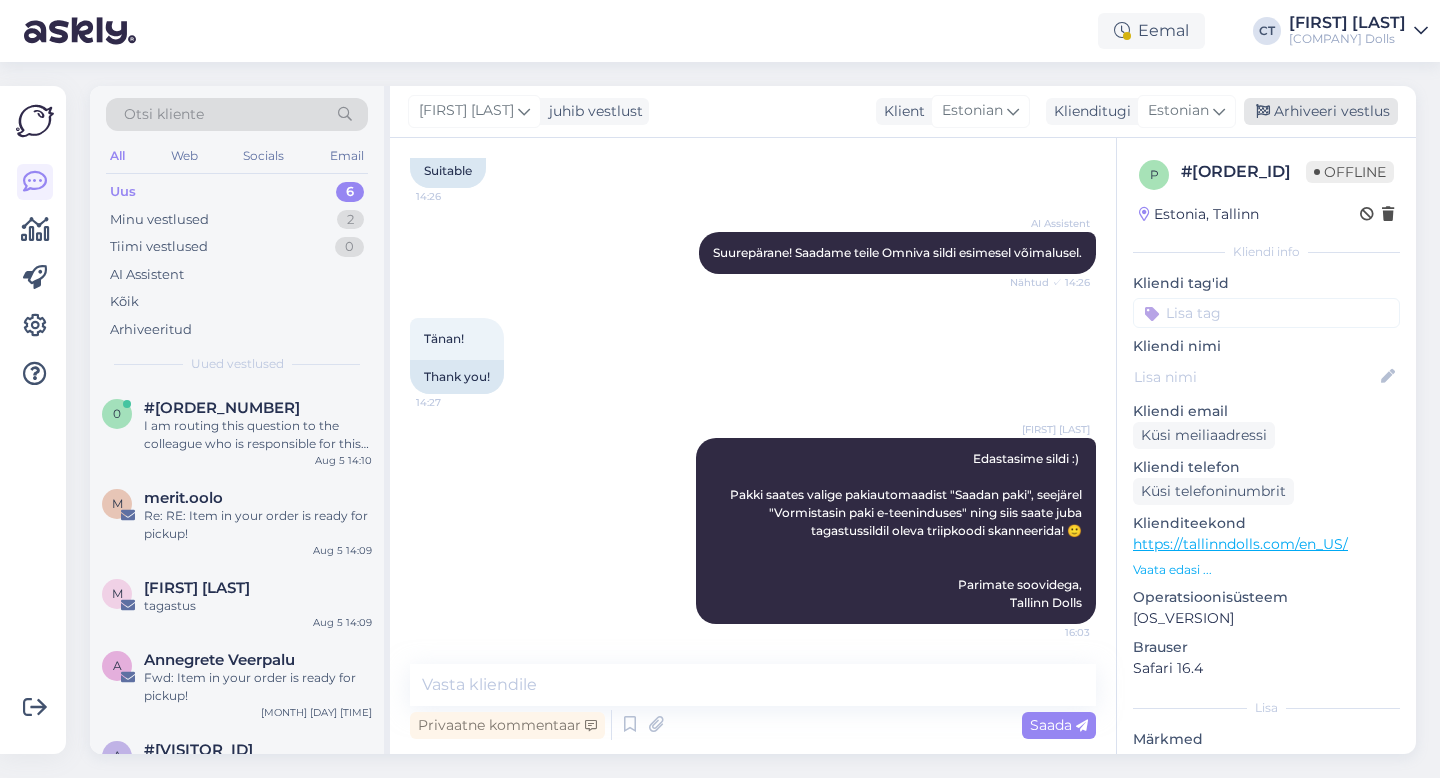 click on "Arhiveeri vestlus" at bounding box center (1321, 111) 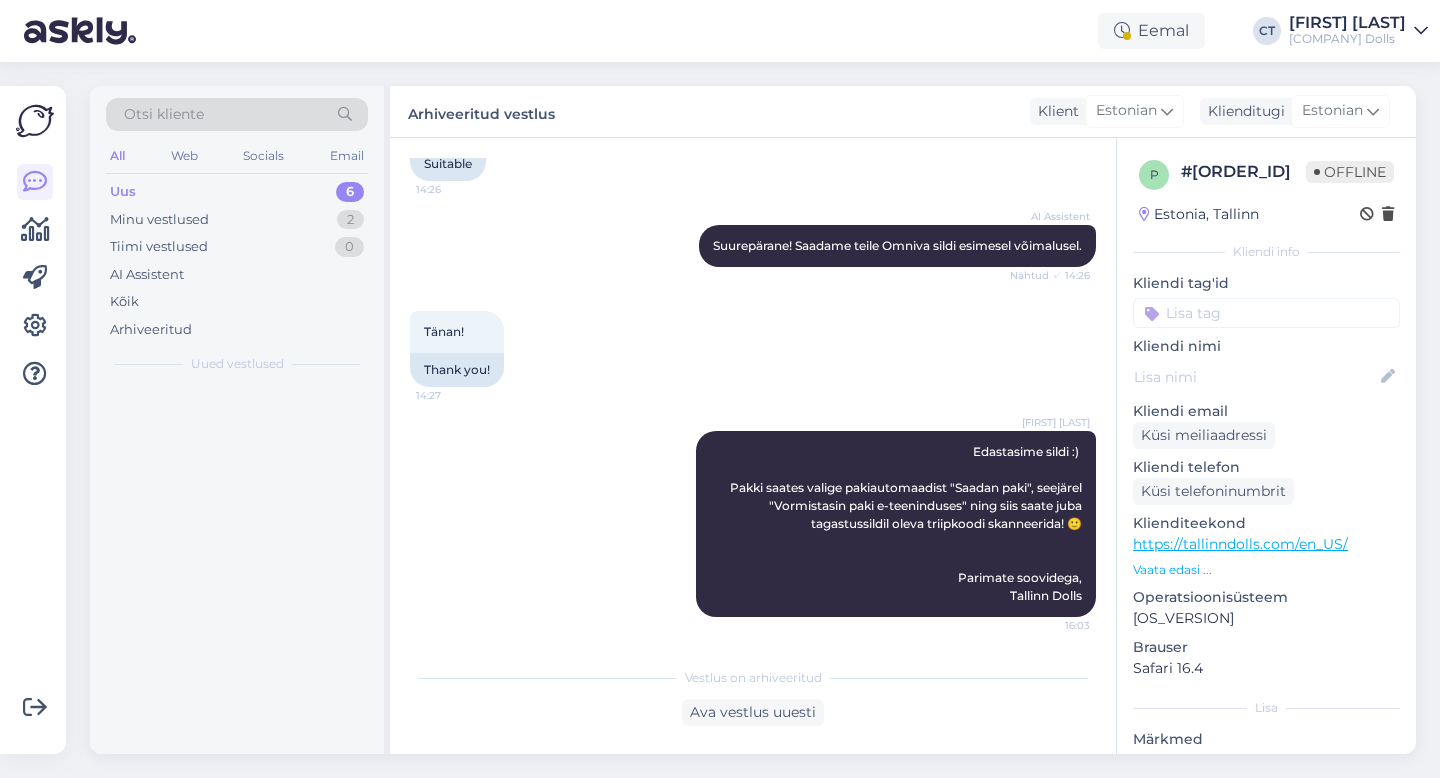 scroll, scrollTop: 1221, scrollLeft: 0, axis: vertical 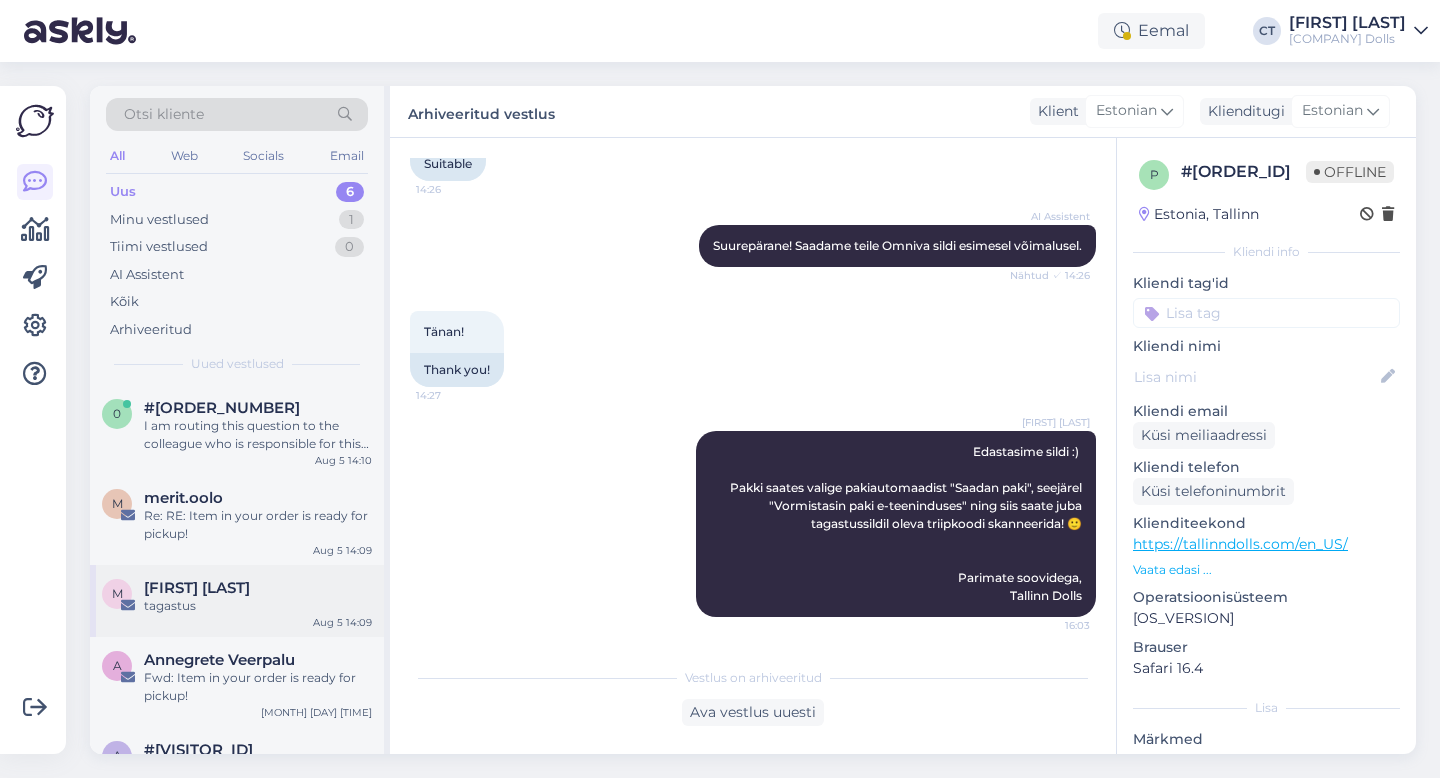 click on "tagastus" at bounding box center [258, 606] 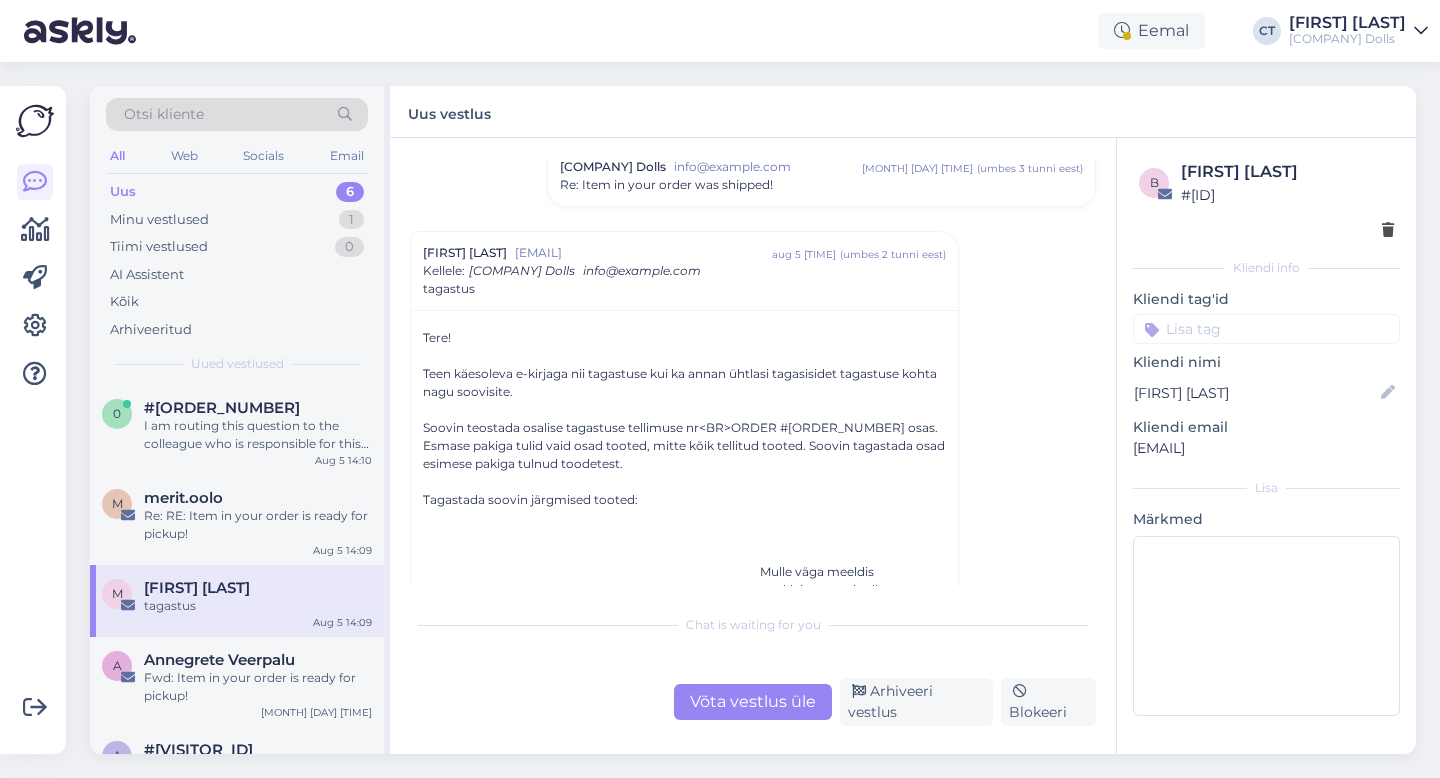 scroll, scrollTop: 155, scrollLeft: 0, axis: vertical 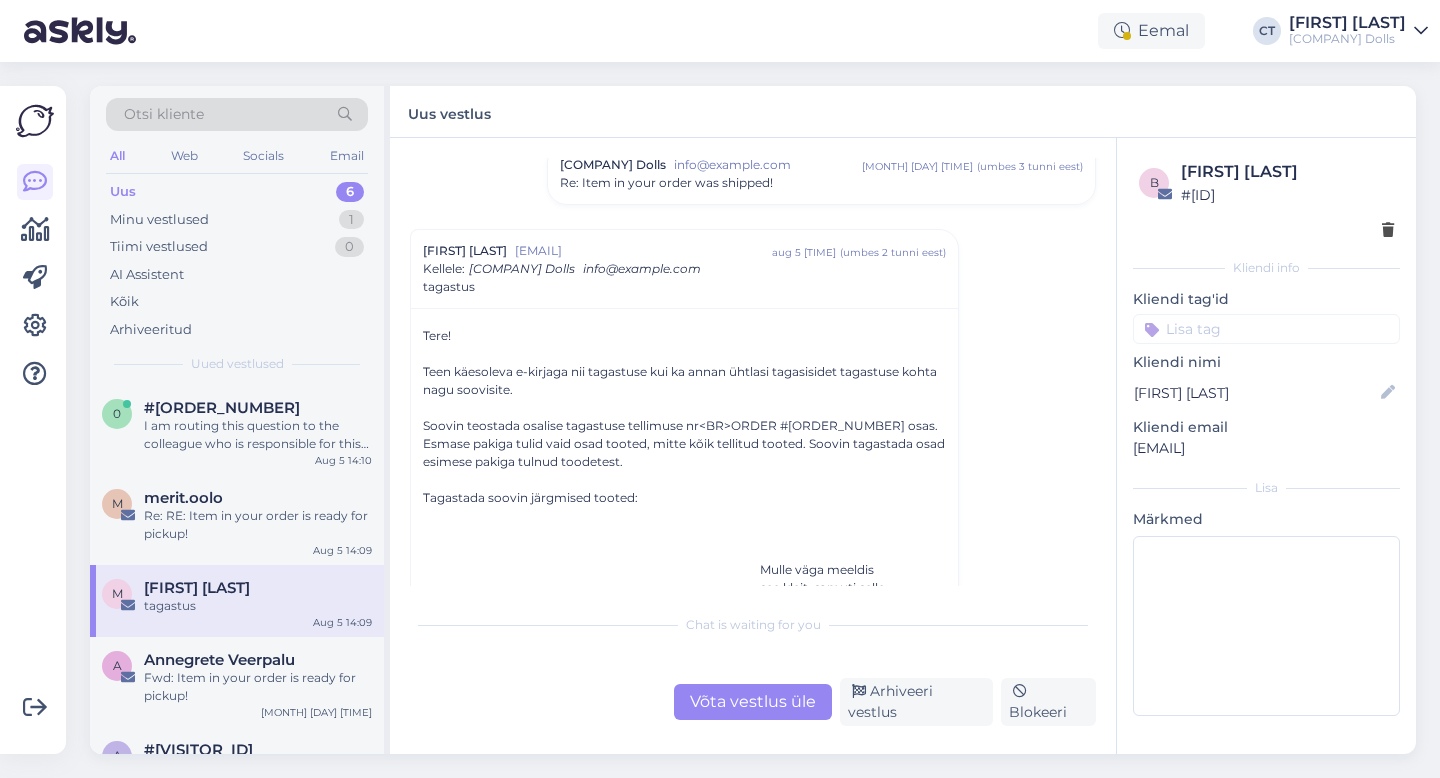 click on "Tere!
Teen käesoleva e-kirjaga nii tagastuse kui ka annan ühtlasi tagasisidet tagastuse kohta nagu soovisite.
Soovin teostada osalise tagastuse tellimuse nr [ORDER_ID] osas. Esmase pakiga tulid vaid osad tooted, mitte kõik tellitud tooted. Soovin tagastada osad esimese pakiga tulnud toodetest.
Tagastada soovin järgmised tooted:
ELECTRIC MINI DRESS BLACK     TALLINN DOLLS
1
L
Mulle väga meeldis see kleit, samuti selle lõige ning istuvus, kuid kas klieidi kangas või hoopis õmblused olid torkivad, mistõttu oli kleit seljas ebamugav, mistõttu soovin selle tagastada.
€48.75" at bounding box center (684, 1175) 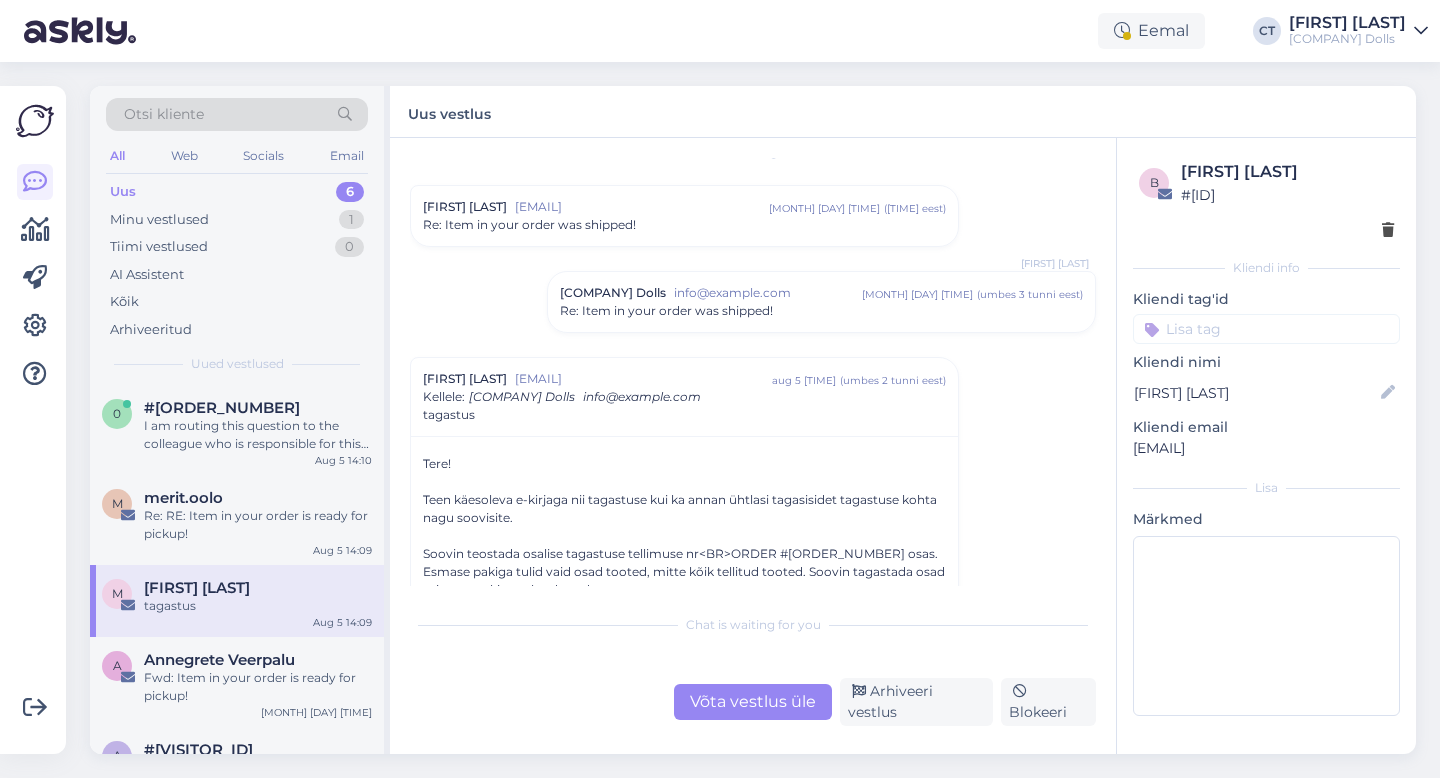 scroll, scrollTop: 0, scrollLeft: 0, axis: both 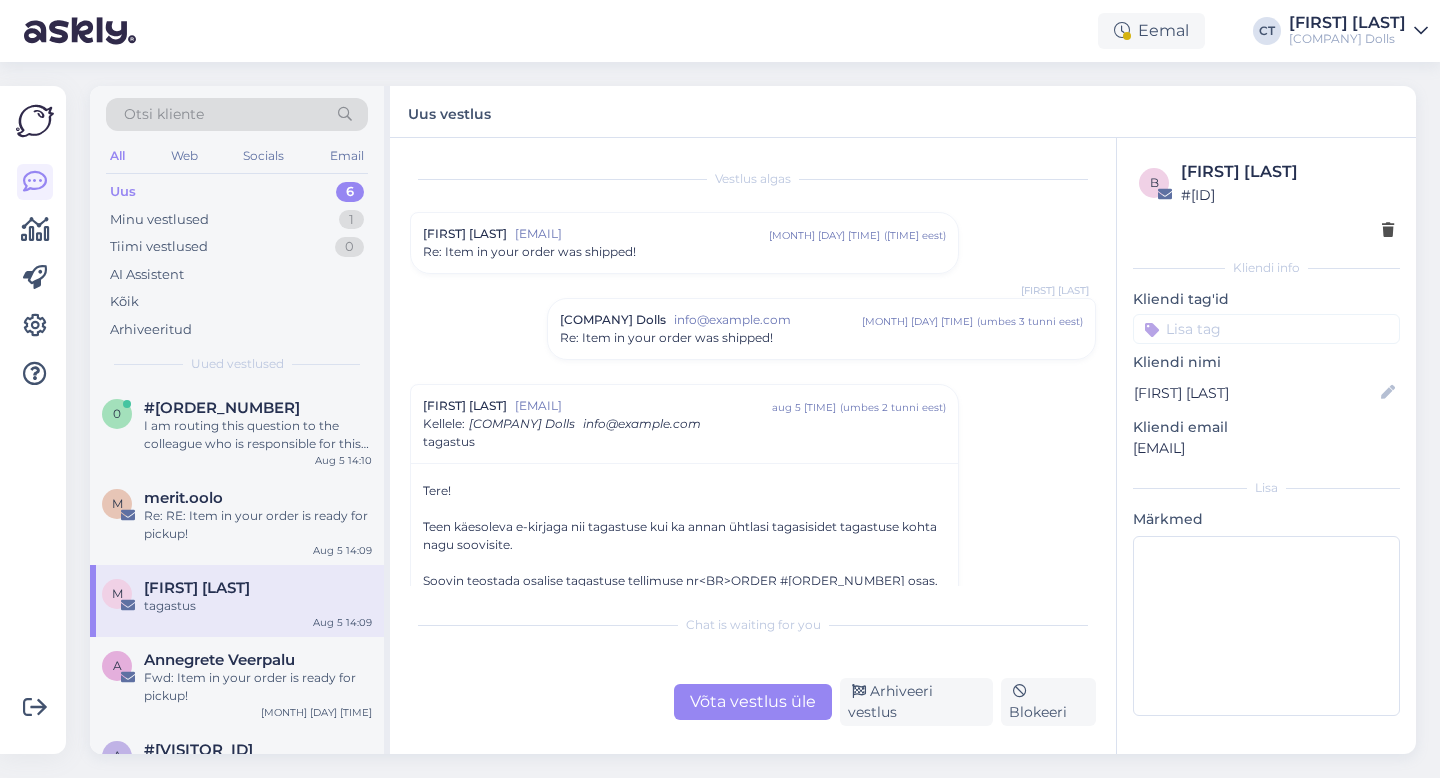 click on "[FIRST] [LAST] [EMAIL] [DATE] [TIME] ( [TIME_AGO] ) Re: [SUBJECT]" at bounding box center (684, 243) 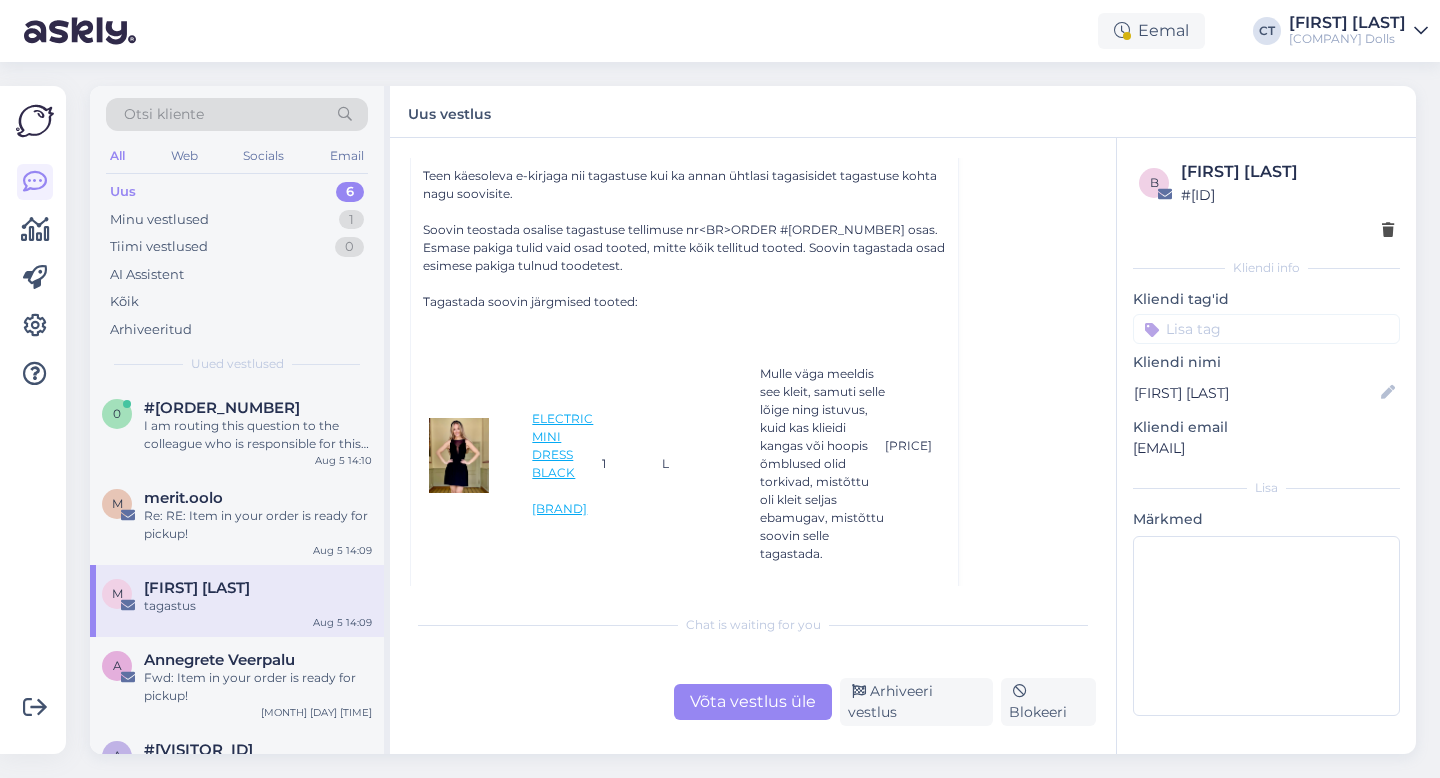 scroll, scrollTop: 2374, scrollLeft: 0, axis: vertical 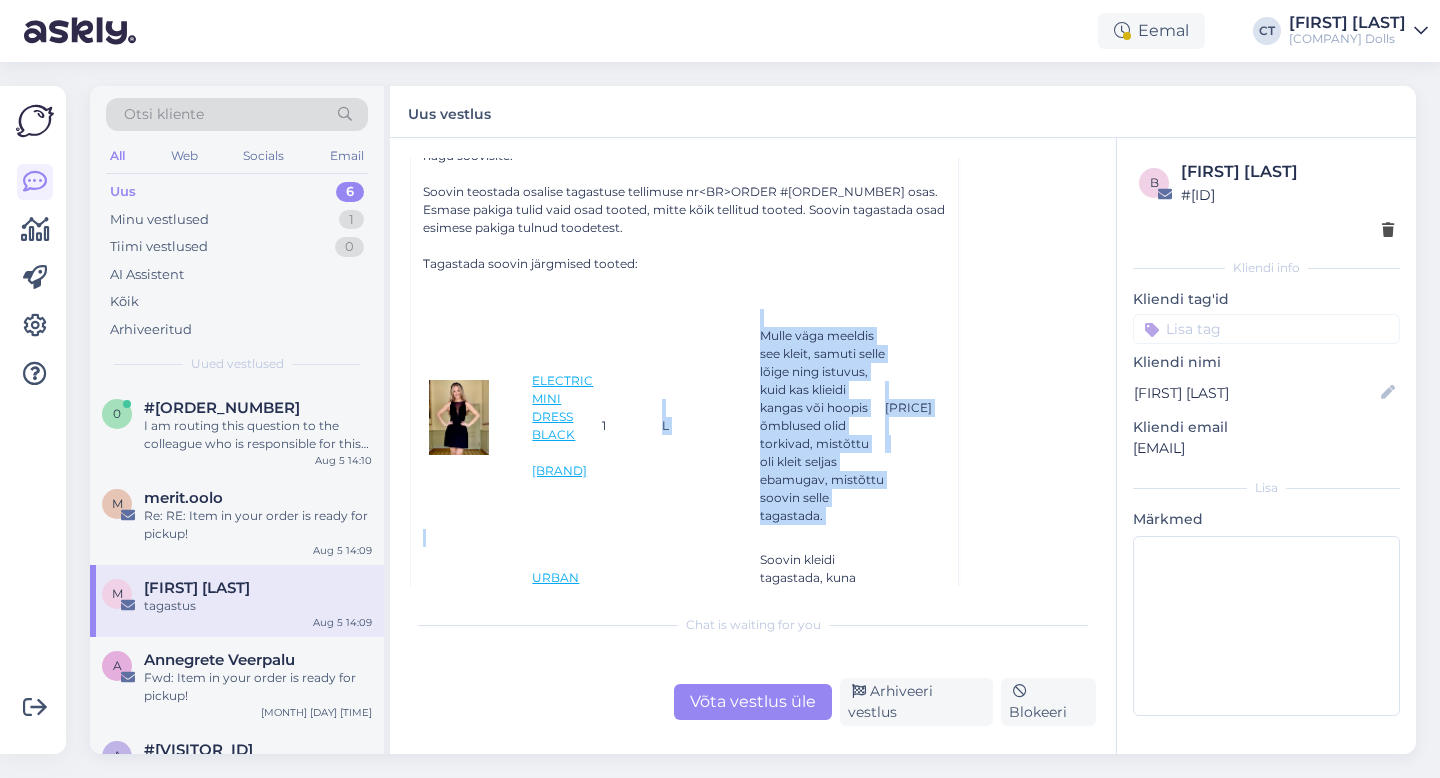 drag, startPoint x: 763, startPoint y: 336, endPoint x: 870, endPoint y: 531, distance: 222.42752 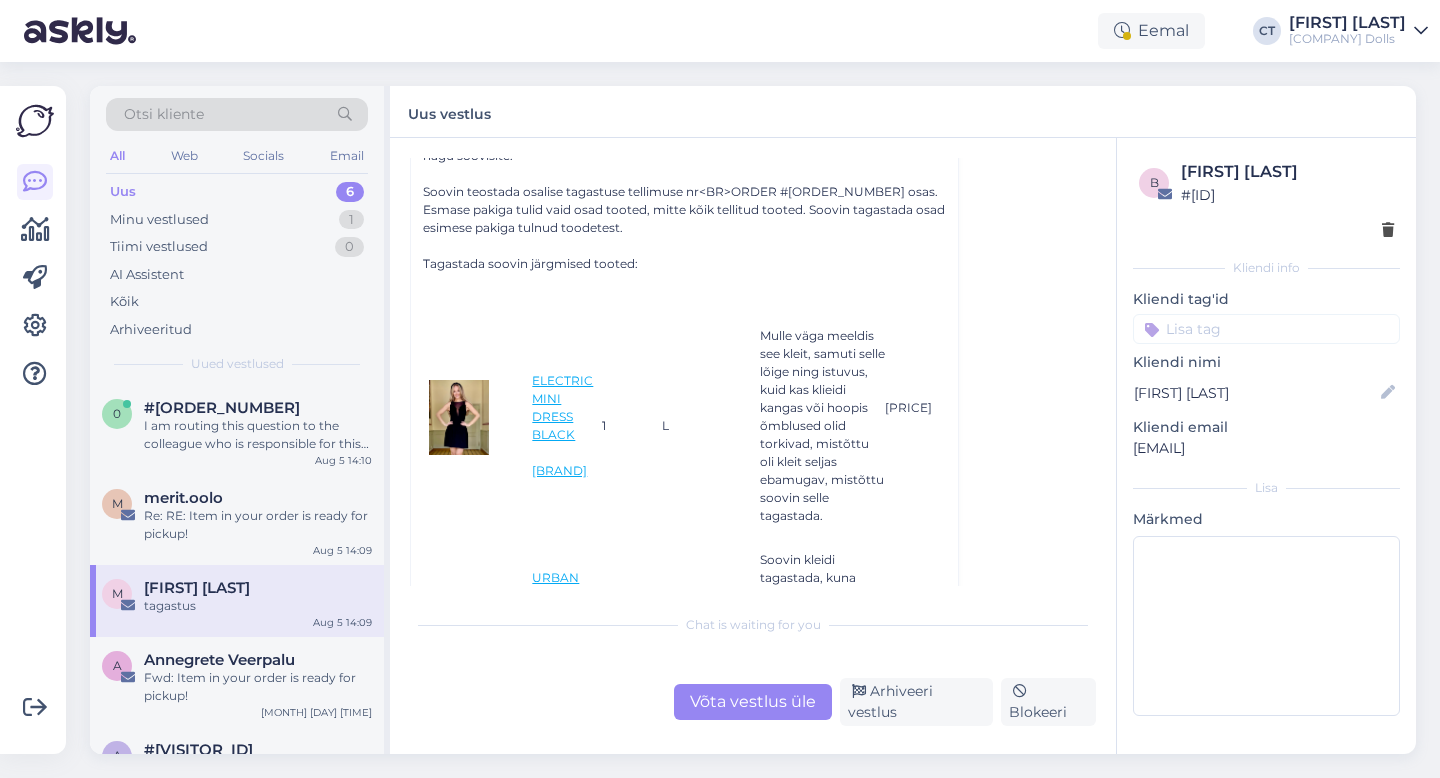 drag, startPoint x: 836, startPoint y: 521, endPoint x: 769, endPoint y: 337, distance: 195.81879 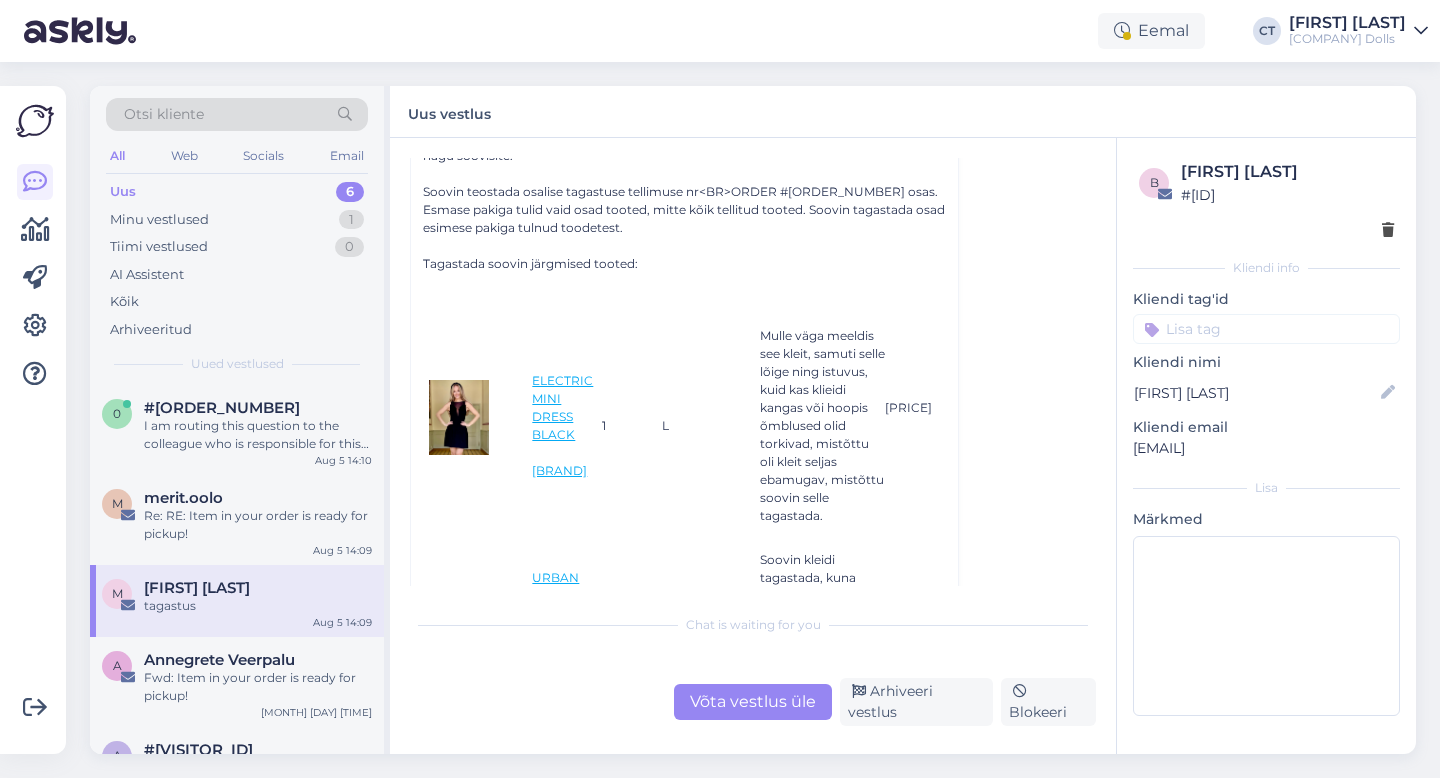 click on "Mulle väga meeldis see kleit, samuti selle lõige ning istuvus, kuid kas klieidi kangas või hoopis õmblused olid torkivad, mistõttu oli kleit seljas ebamugav, mistõttu soovin selle tagastada." at bounding box center [822, 417] 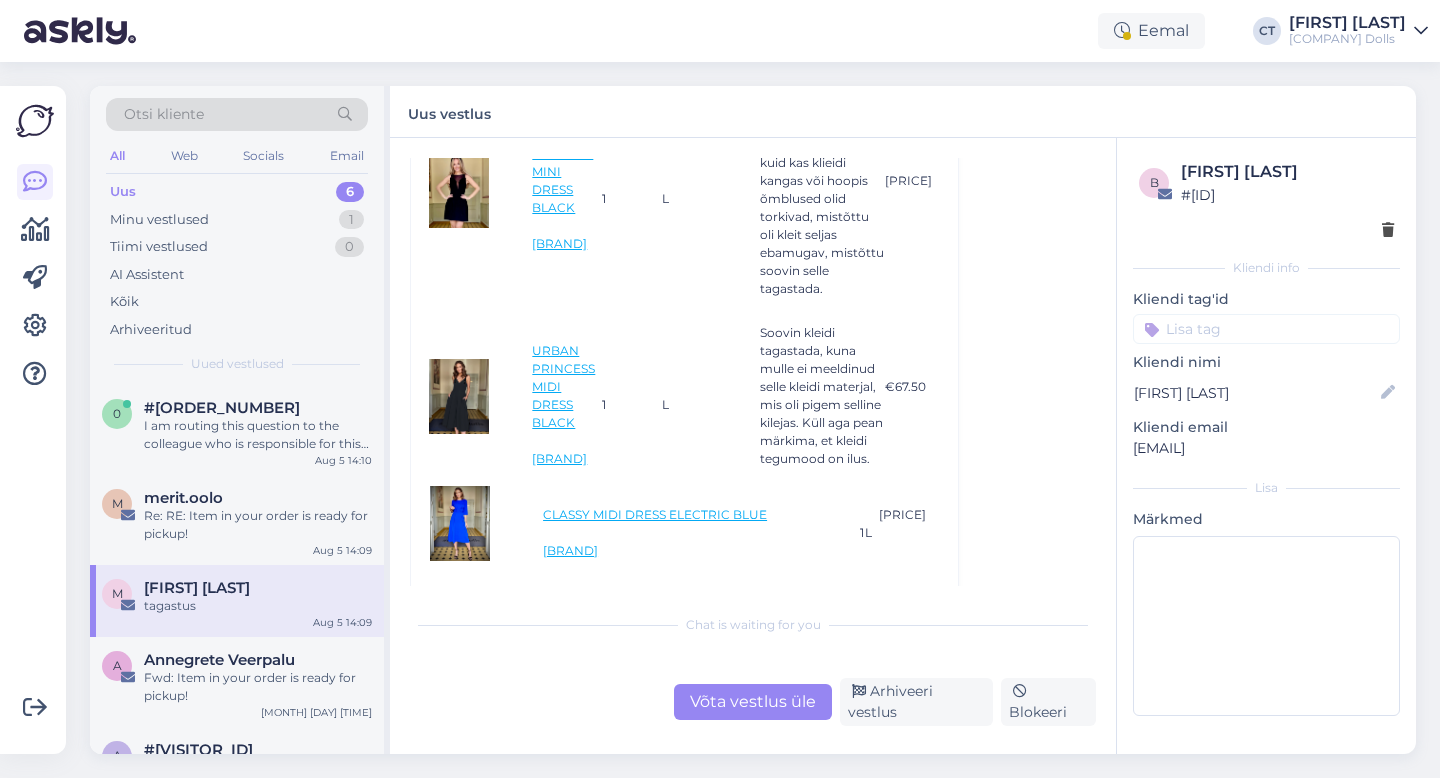 scroll, scrollTop: 2672, scrollLeft: 0, axis: vertical 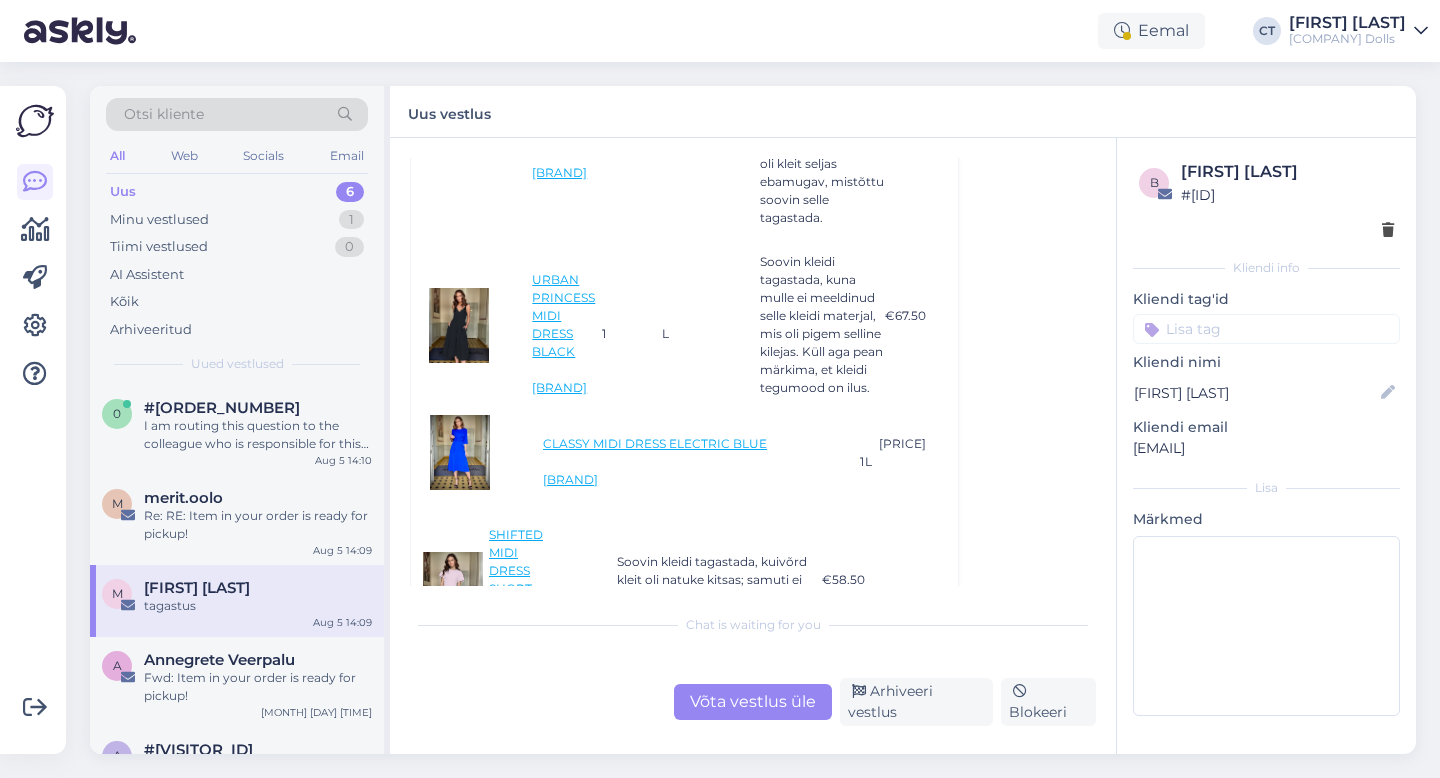 drag, startPoint x: 879, startPoint y: 401, endPoint x: 764, endPoint y: 274, distance: 171.3301 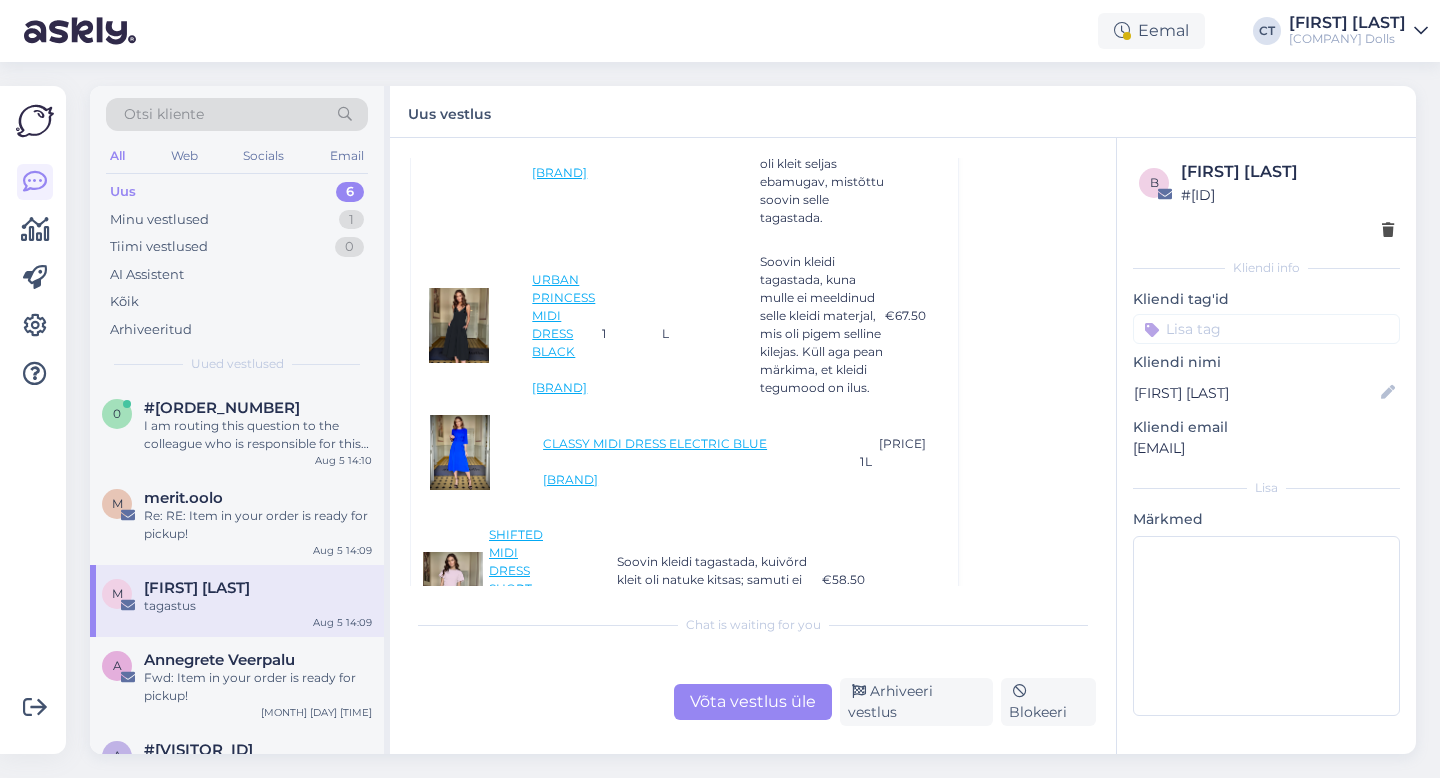 click on "URBAN PRINCESS MIDI DRESS BLACK     TALLINN DOLLS
1
L
Soovin kleidi tagastada, kuna mulle ei meeldinud selle kleidi materjal, mis oli pigem selline kilejas. Küll aga pean märkima, et kleidi tegumood on ilus.
€67.50" at bounding box center [684, 325] 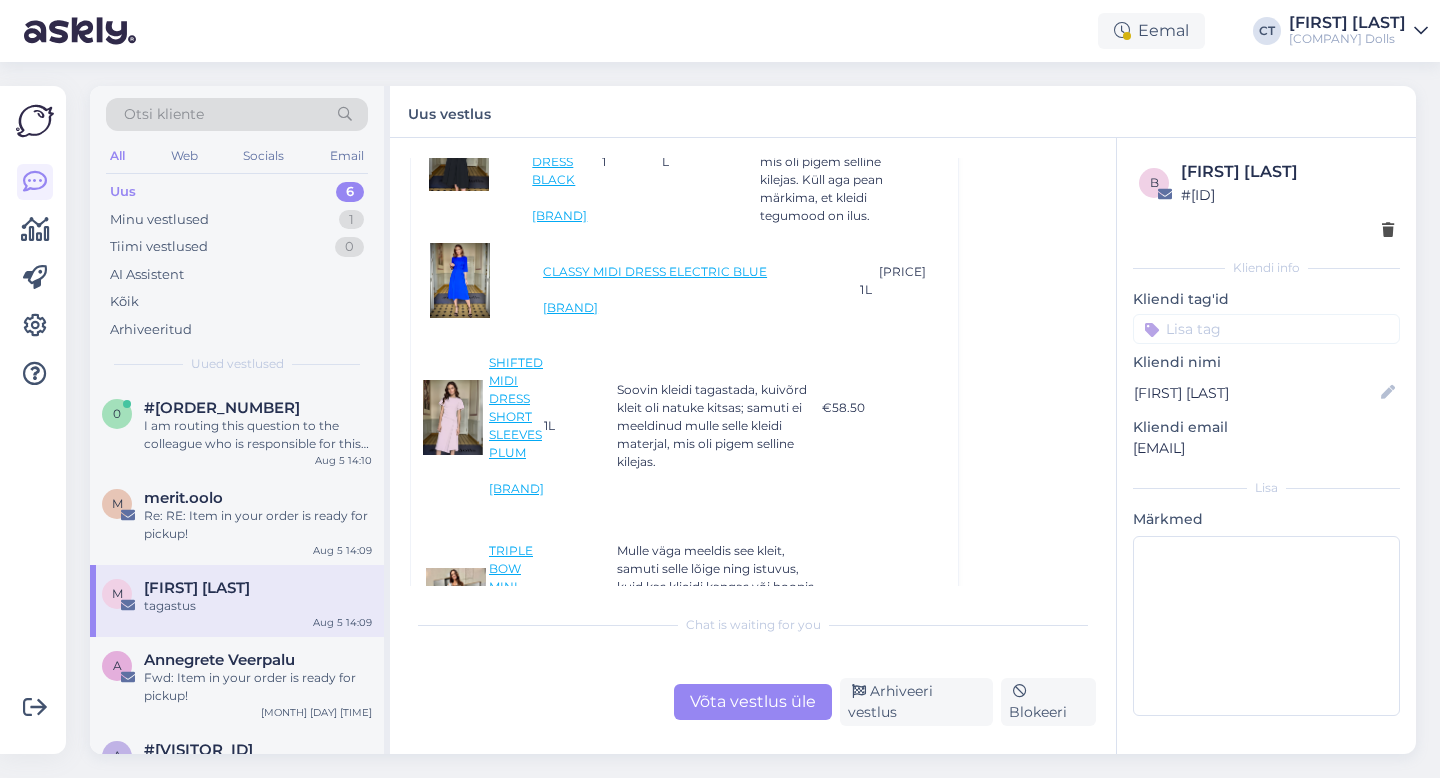 scroll, scrollTop: 2888, scrollLeft: 0, axis: vertical 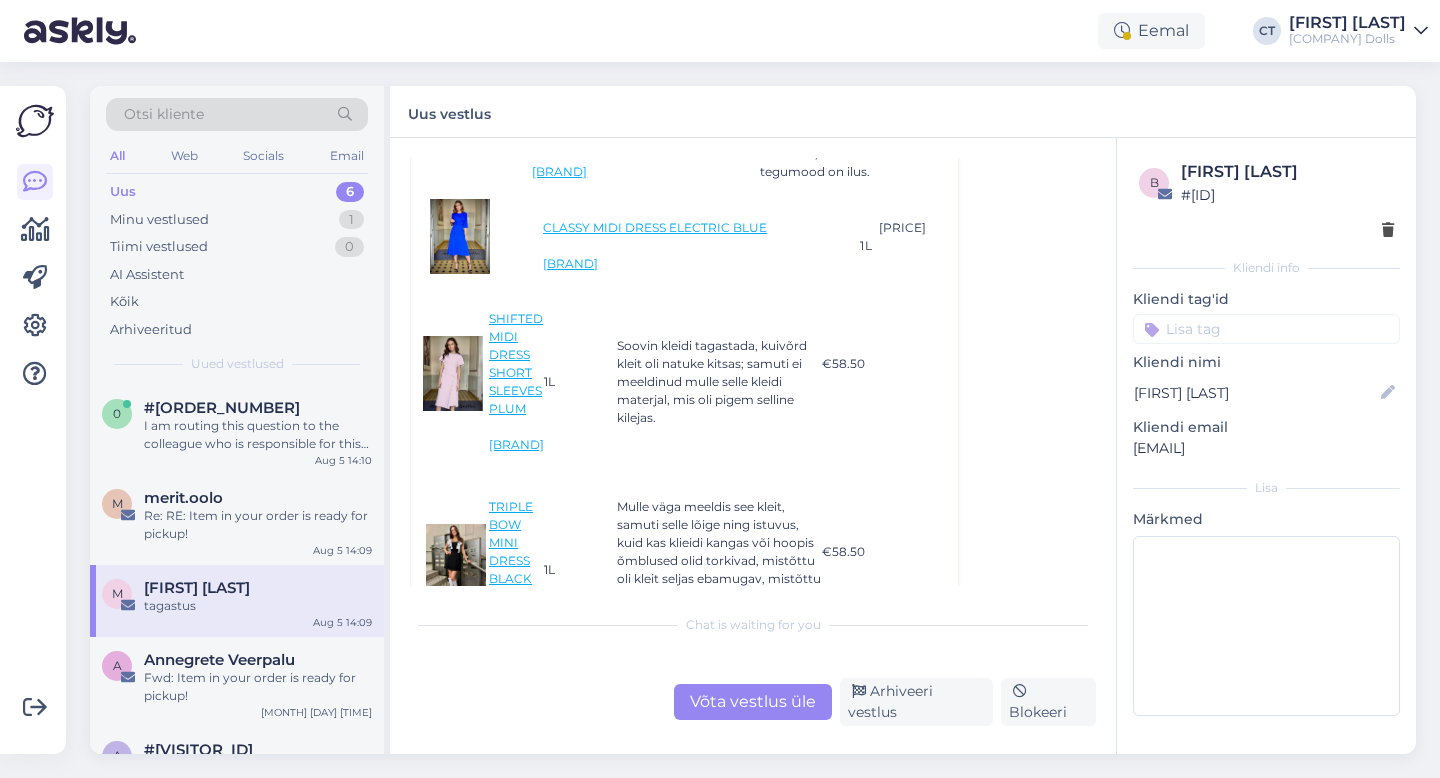drag, startPoint x: 661, startPoint y: 449, endPoint x: 616, endPoint y: 373, distance: 88.32327 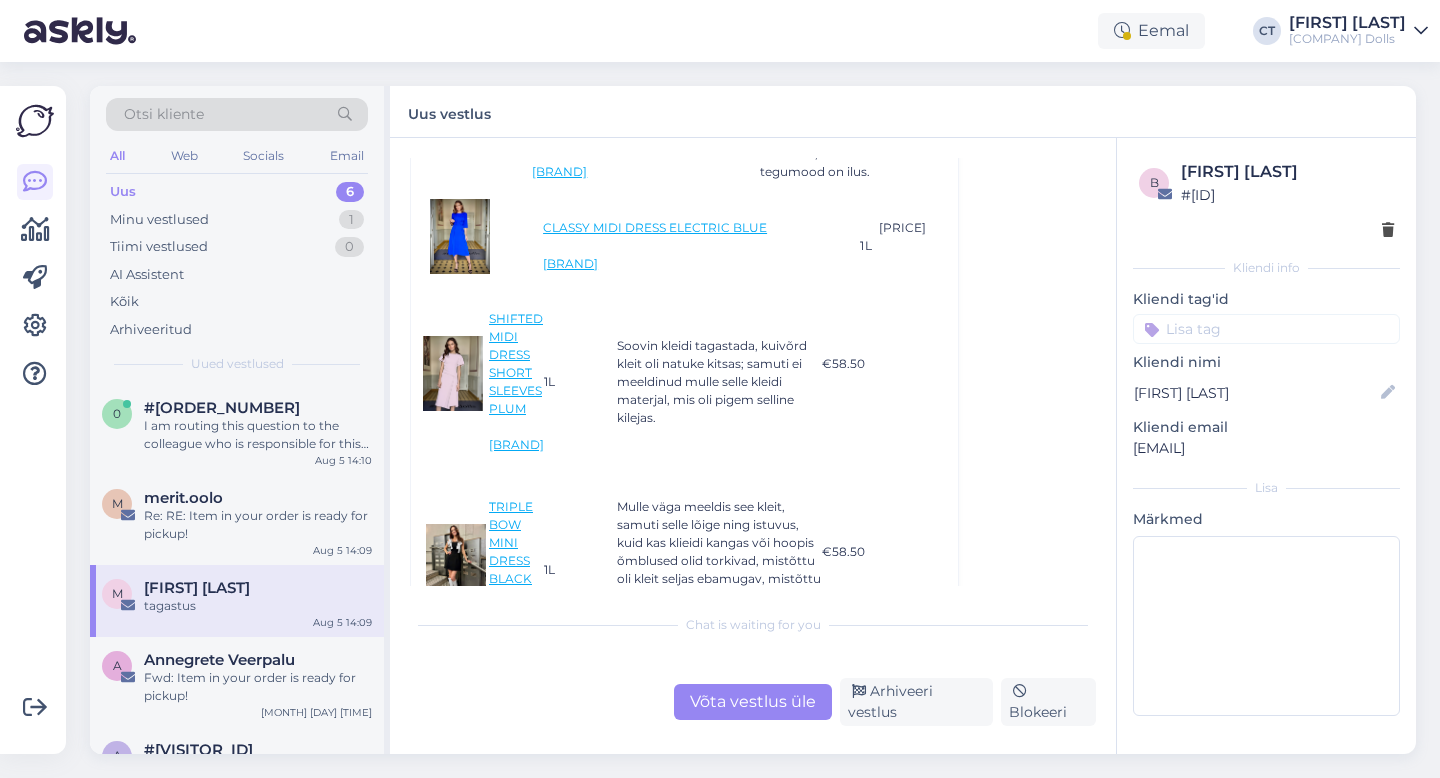 click on "SHIFTED MIDI DRESS SHORT SLEEVES PLUM     [BRAND]
1
L
Soovin kleidi tagastada, kuivõrd kleit oli natuke kitsas; samuti ei meeldinud mulle selle kleidi materjal, mis oli pigem selline kilejas.
€58.50" at bounding box center [684, 373] 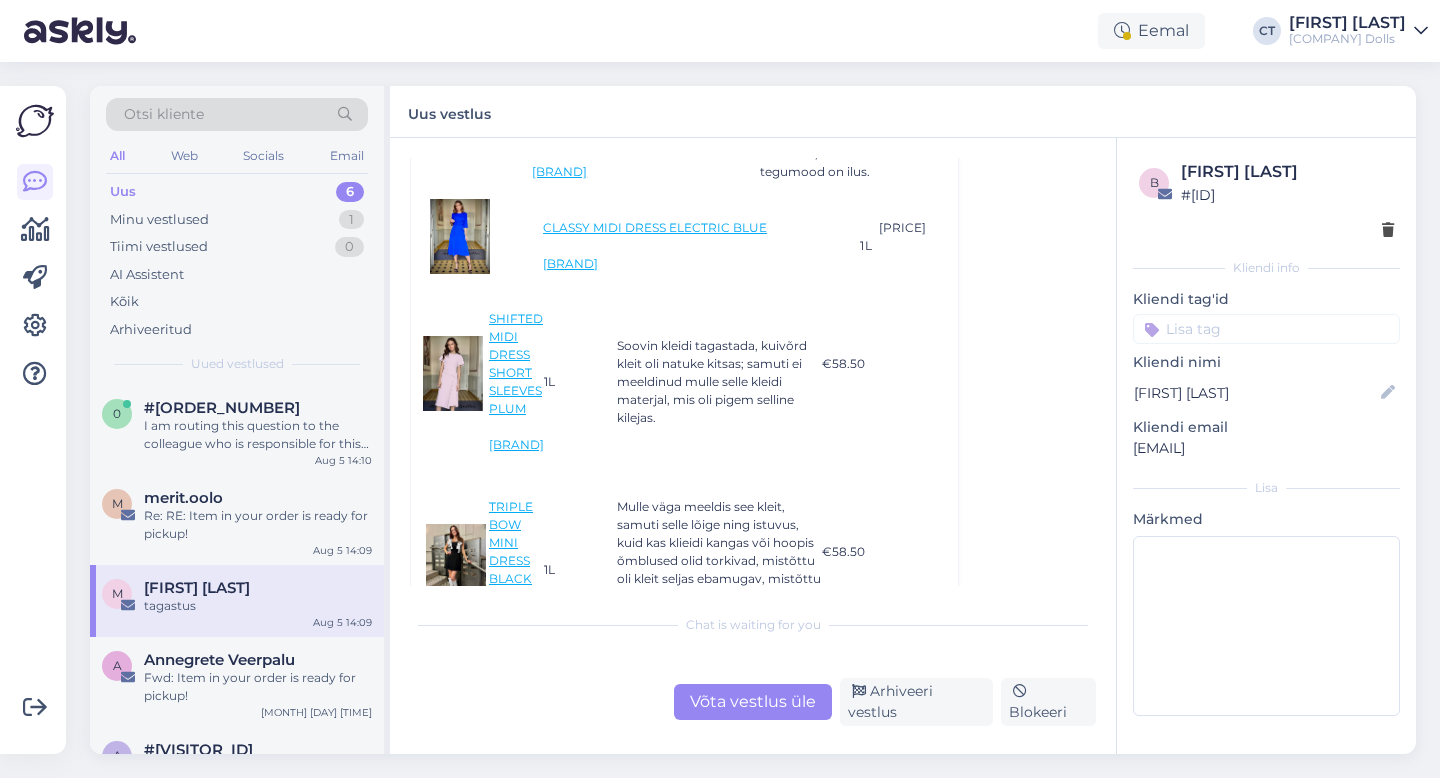 drag, startPoint x: 676, startPoint y: 453, endPoint x: 617, endPoint y: 373, distance: 99.40322 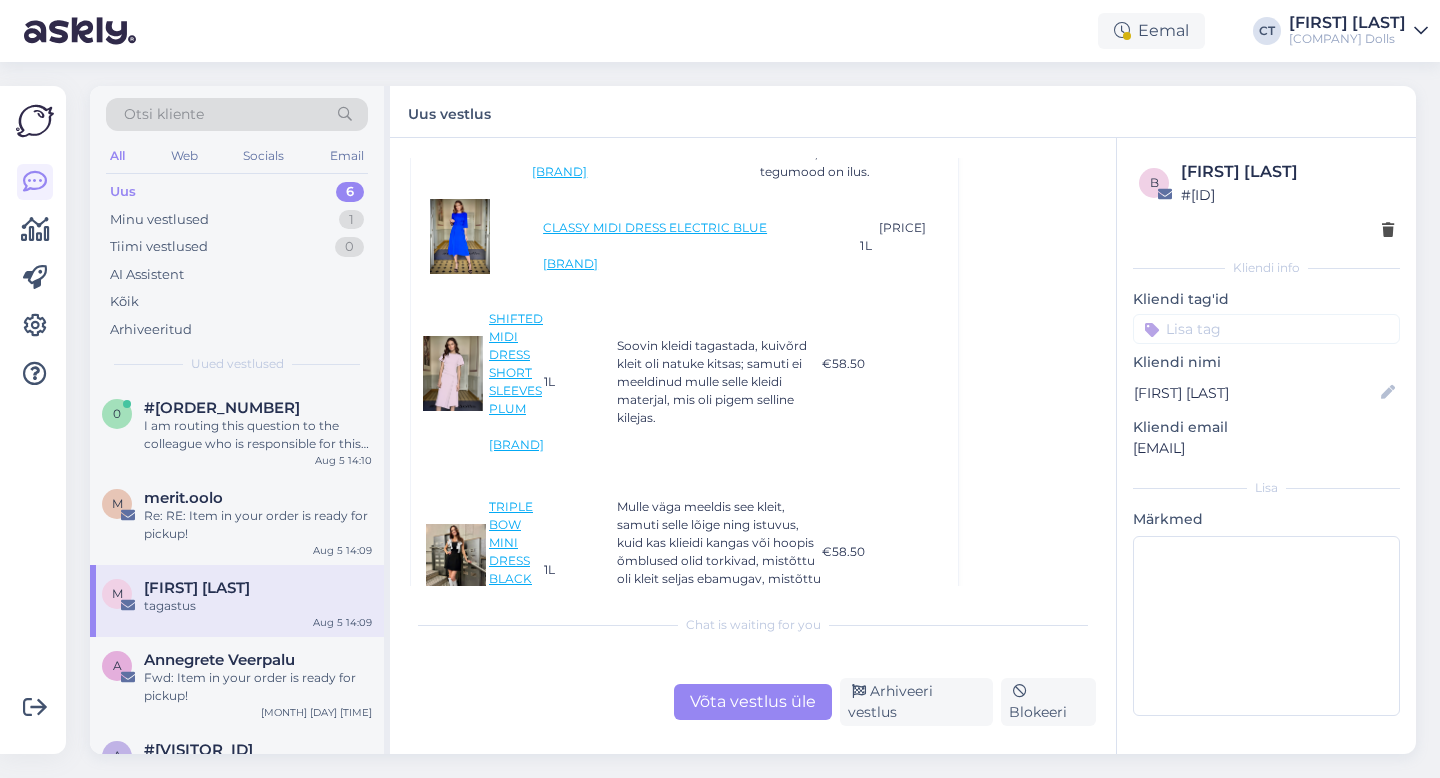 click on "Soovin kleidi tagastada, kuivõrd kleit oli natuke kitsas; samuti ei meeldinud mulle selle kleidi materjal, mis oli pigem selline kilejas." at bounding box center [719, 373] 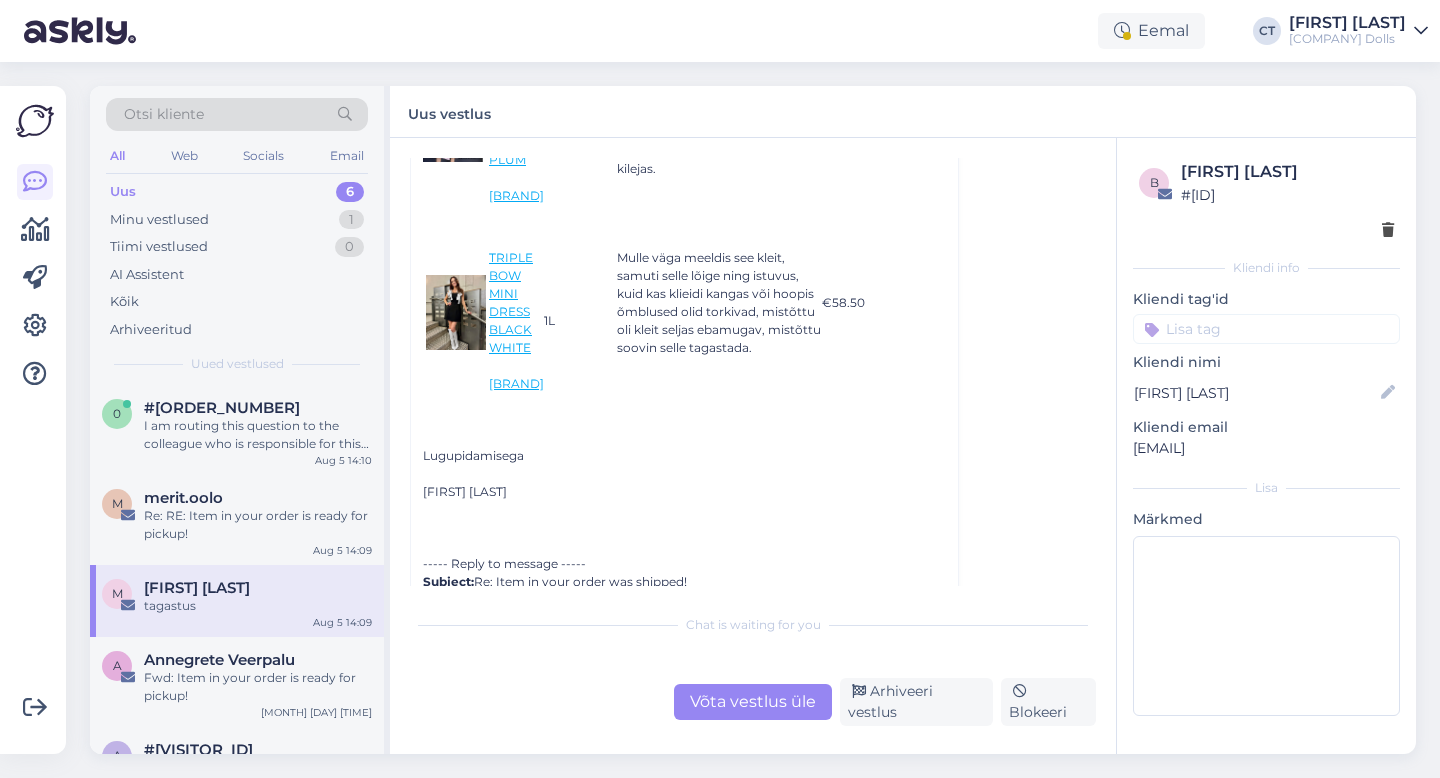 scroll, scrollTop: 3141, scrollLeft: 0, axis: vertical 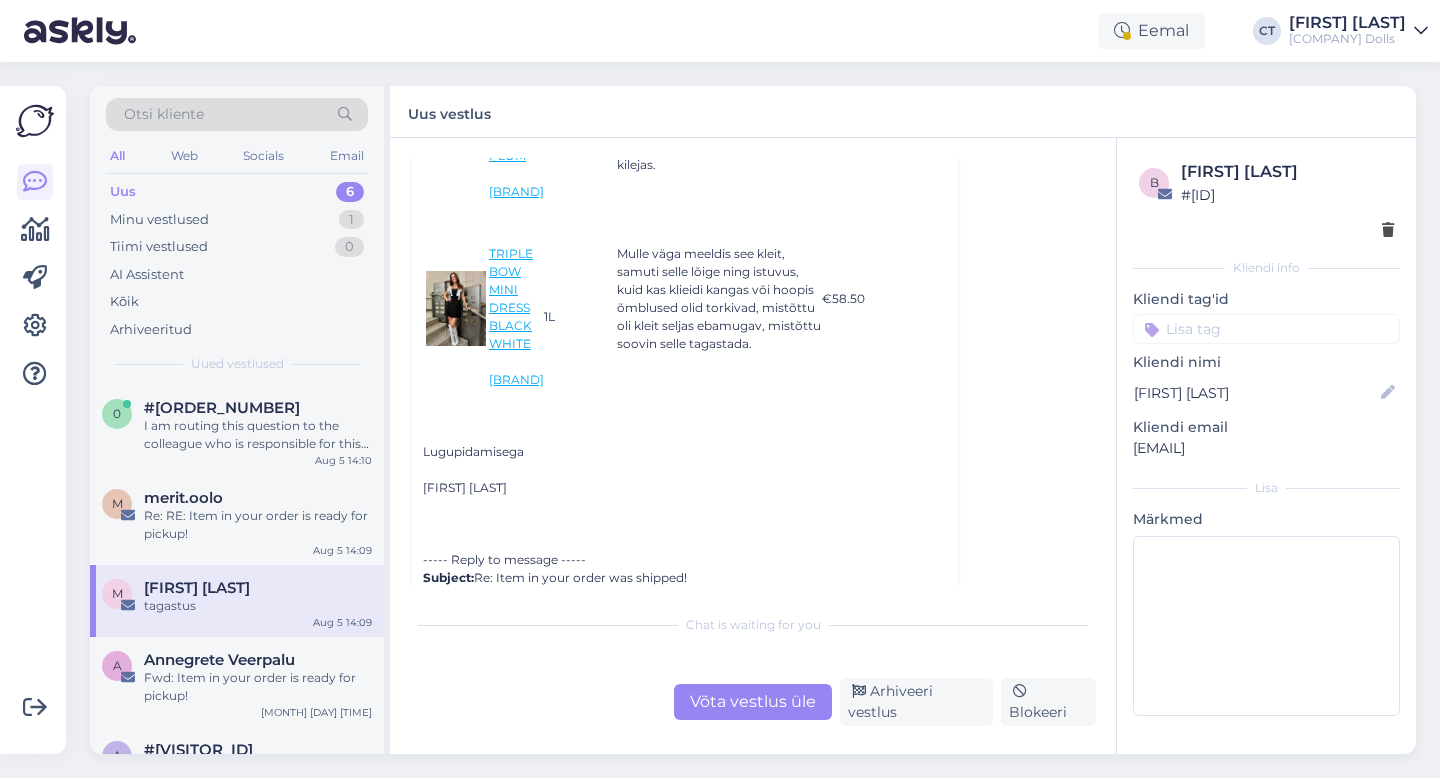 drag, startPoint x: 758, startPoint y: 392, endPoint x: 622, endPoint y: 301, distance: 163.6368 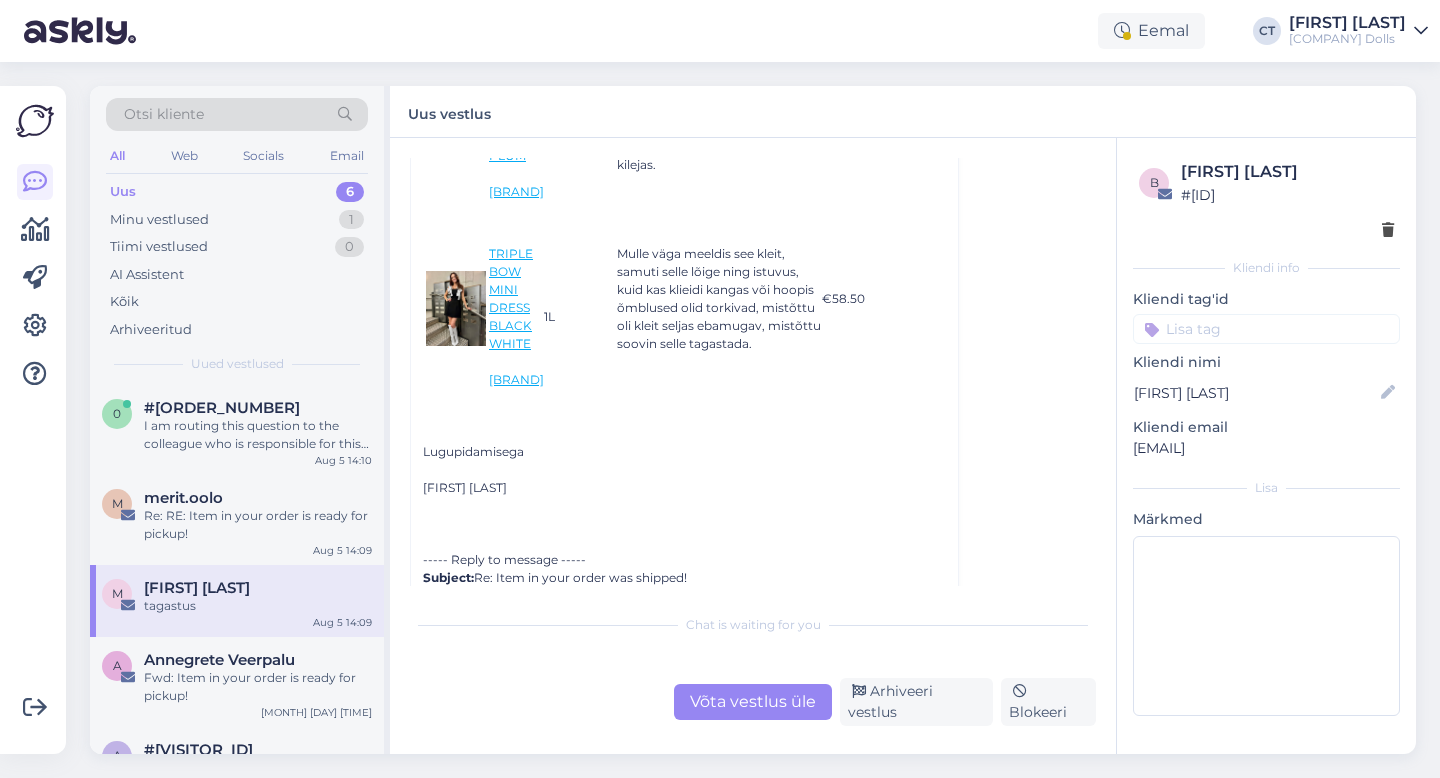 click on "Mulle väga meeldis see kleit, samuti selle lõige ning istuvus, kuid kas klieidi kangas või hoopis õmblused olid torkivad, mistõttu oli kleit seljas ebamugav, mistõttu soovin selle tagastada." at bounding box center (719, 308) 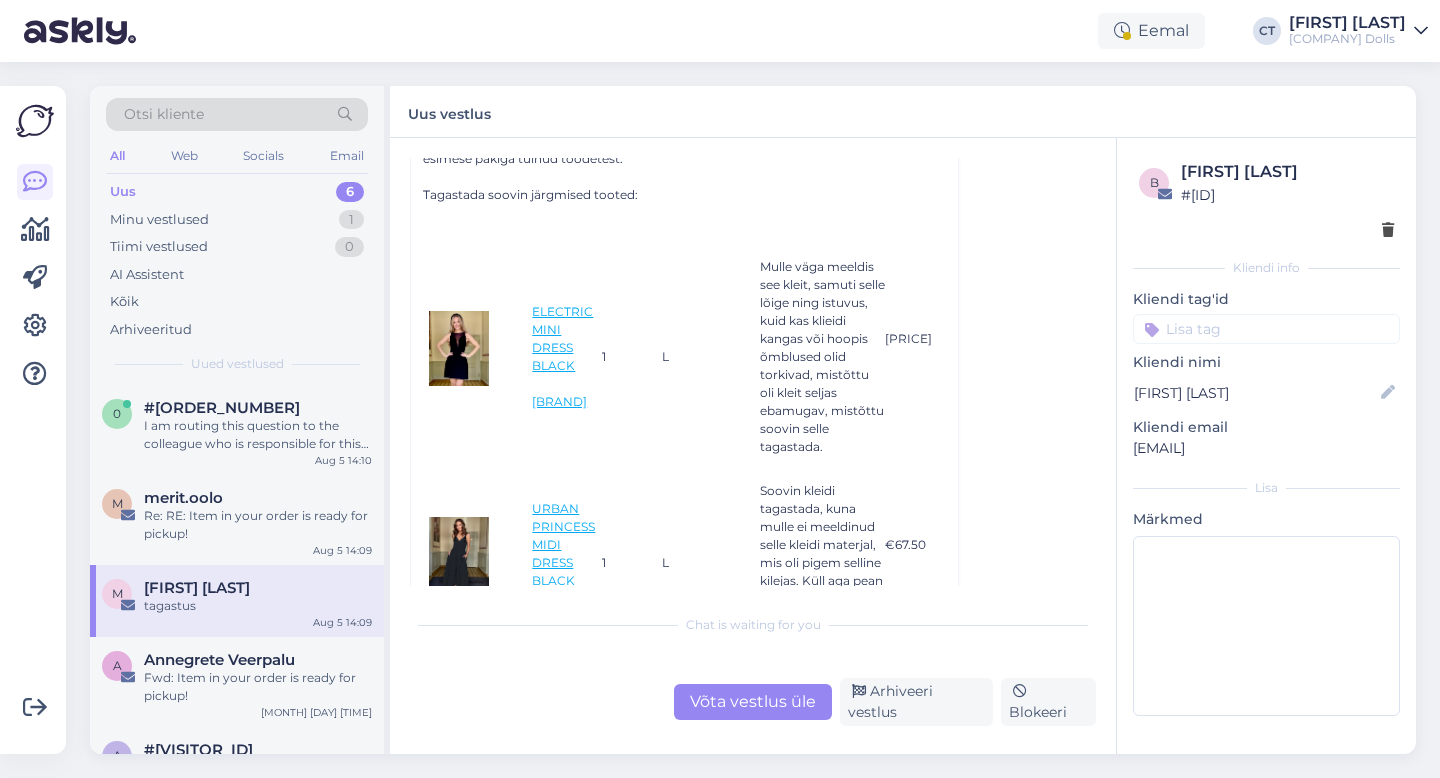 scroll, scrollTop: 2425, scrollLeft: 0, axis: vertical 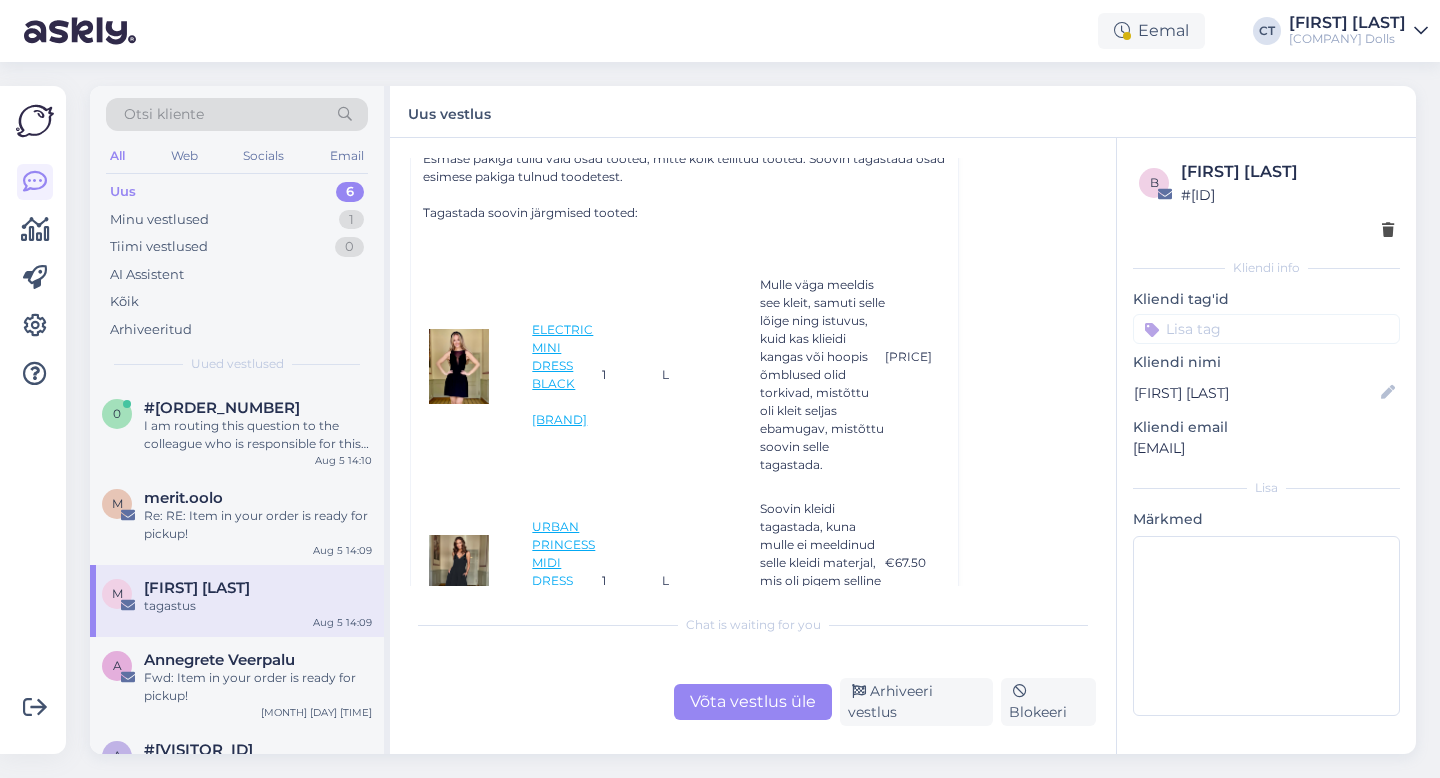 click on "Võta vestlus üle" at bounding box center [753, 702] 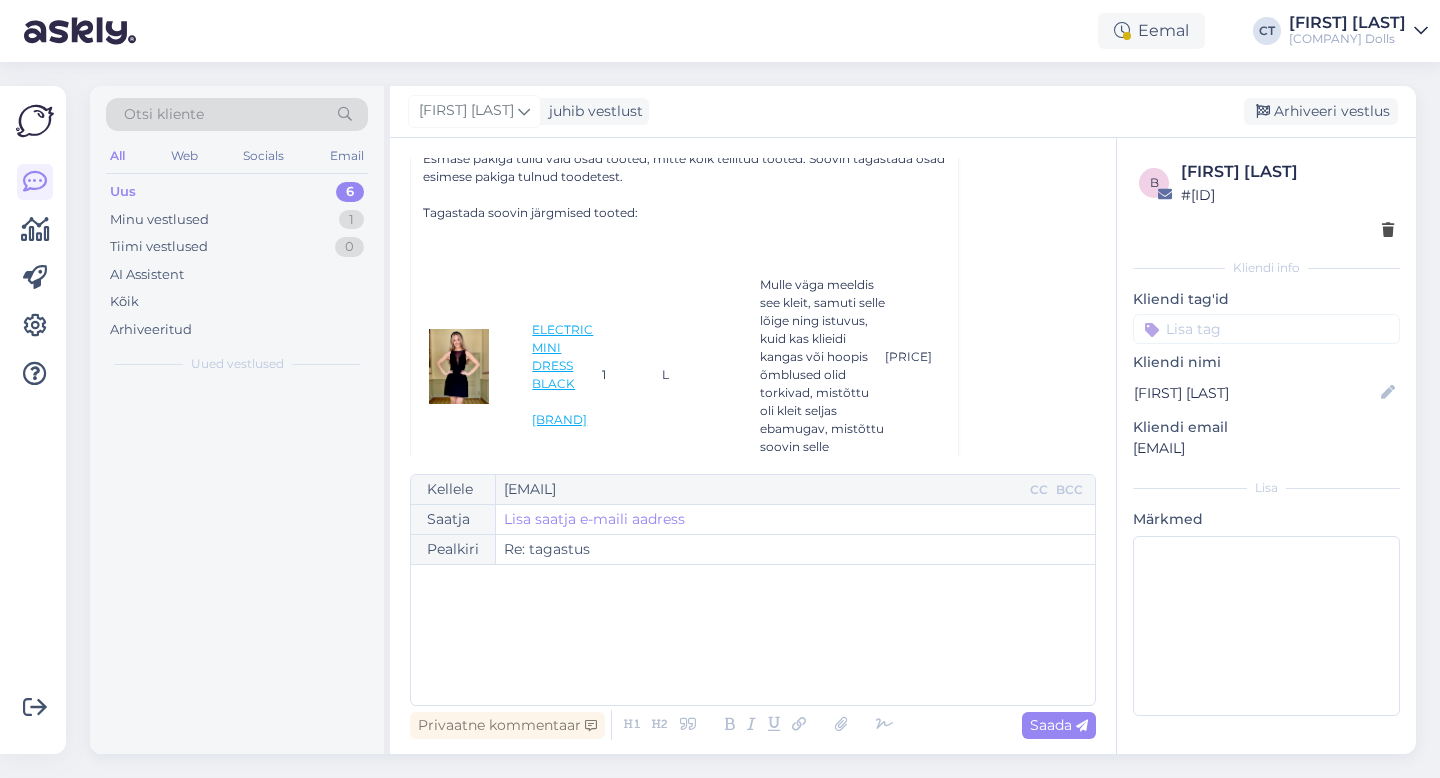 scroll, scrollTop: 2211, scrollLeft: 0, axis: vertical 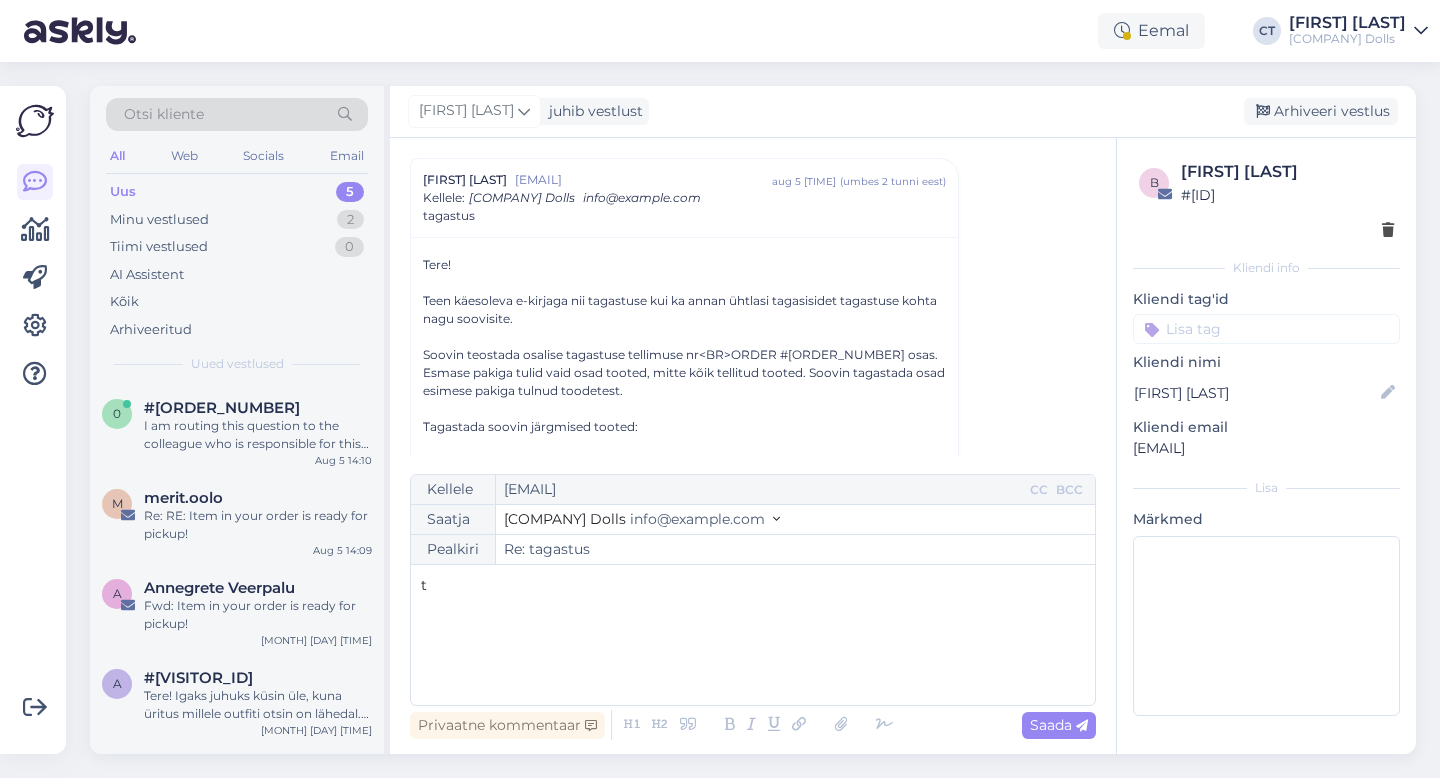 type 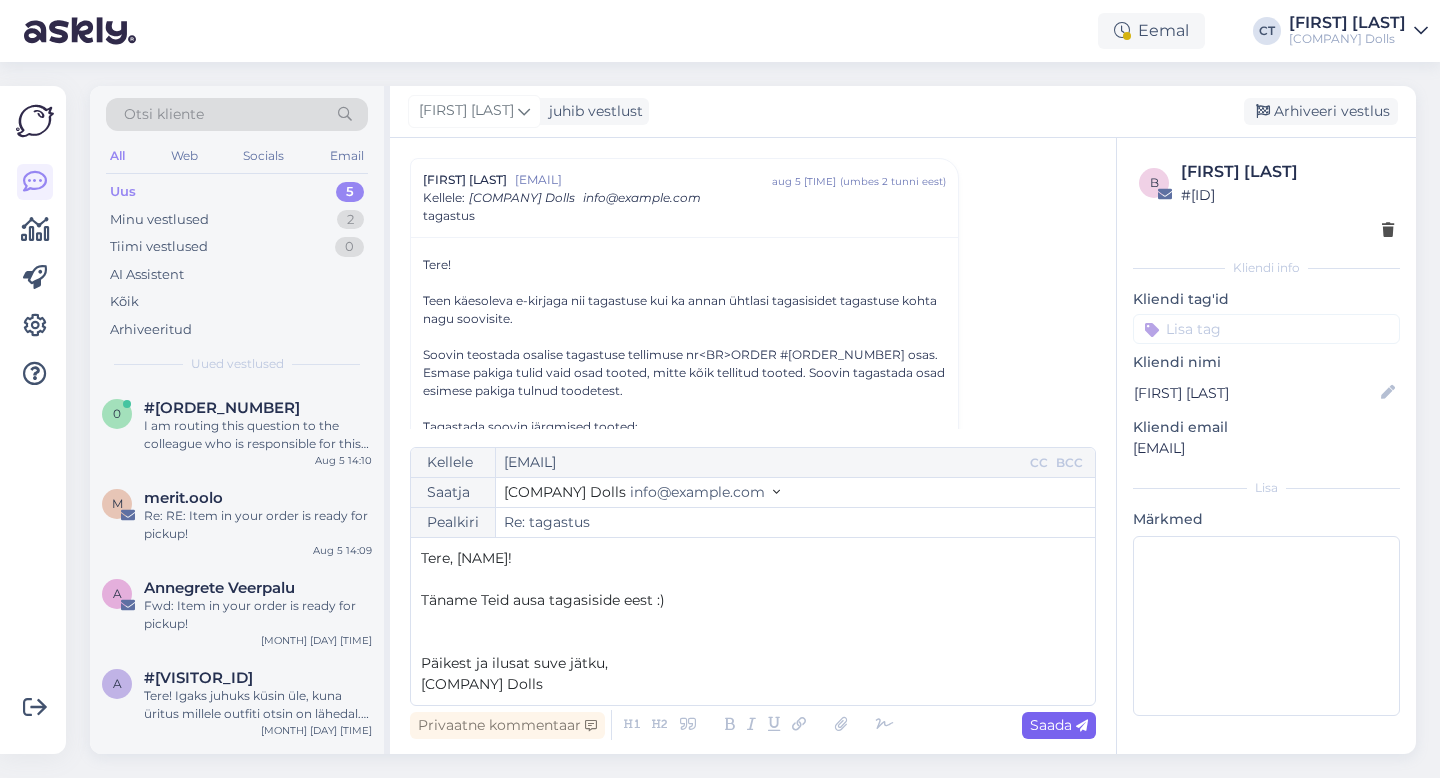 click on "Saada" at bounding box center (1059, 725) 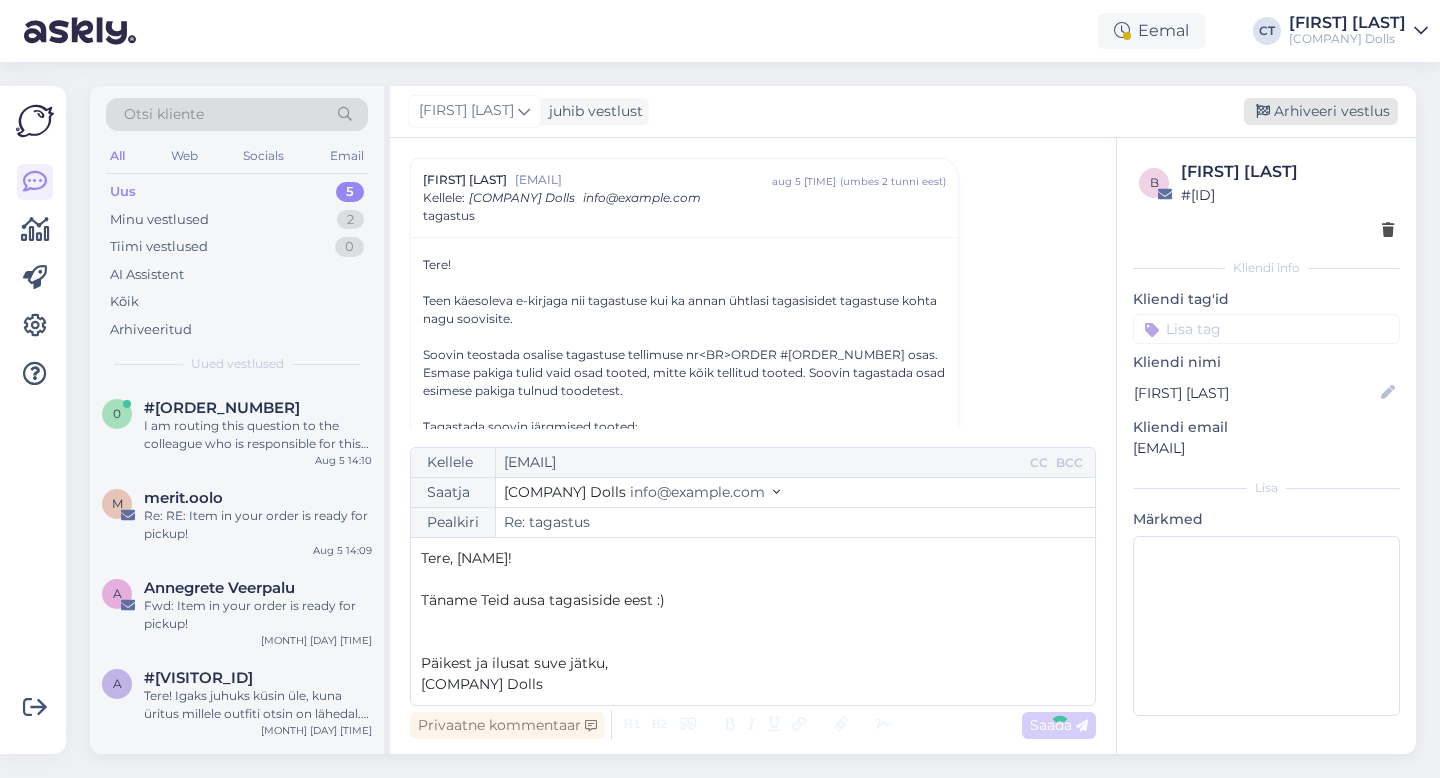 type on "Re: Re: tagastus" 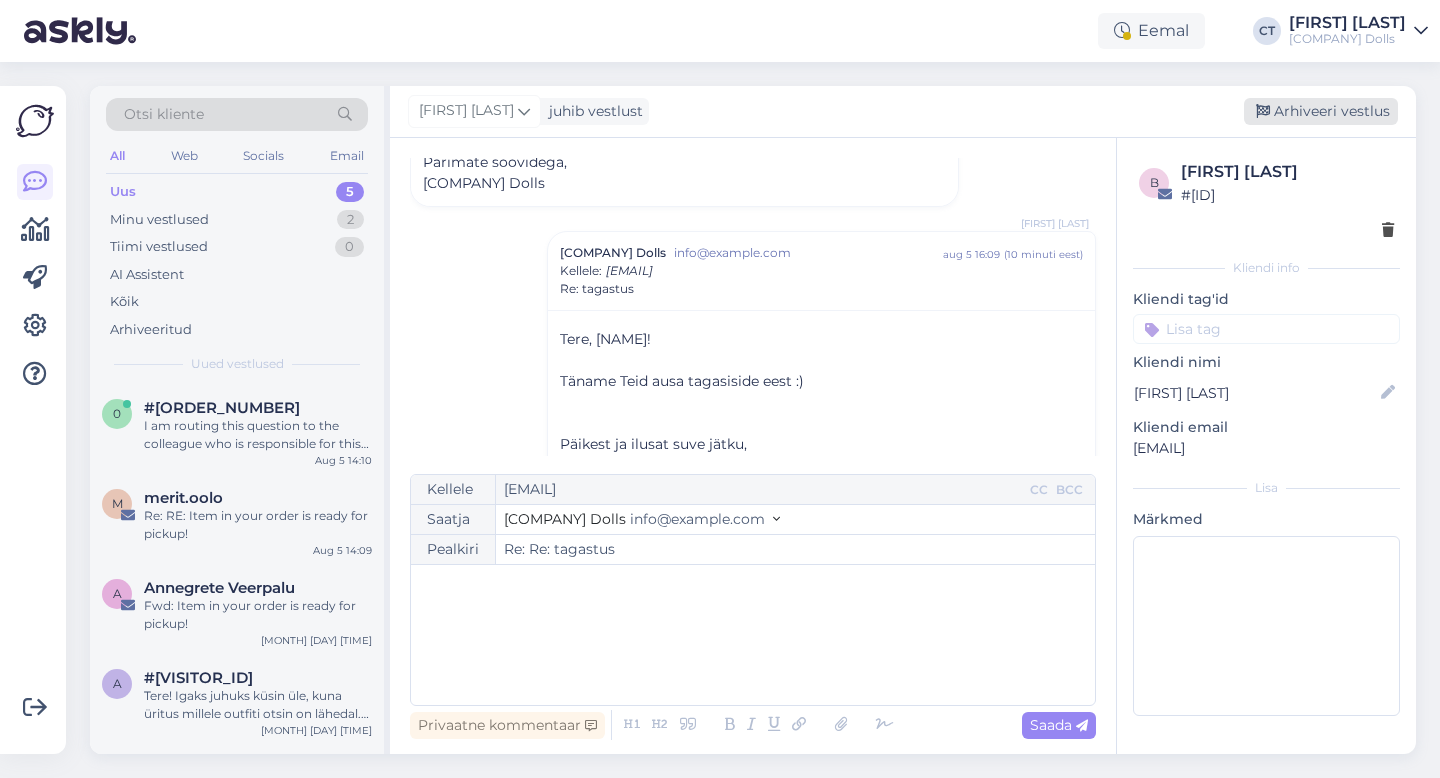 click on "Arhiveeri vestlus" at bounding box center [1321, 111] 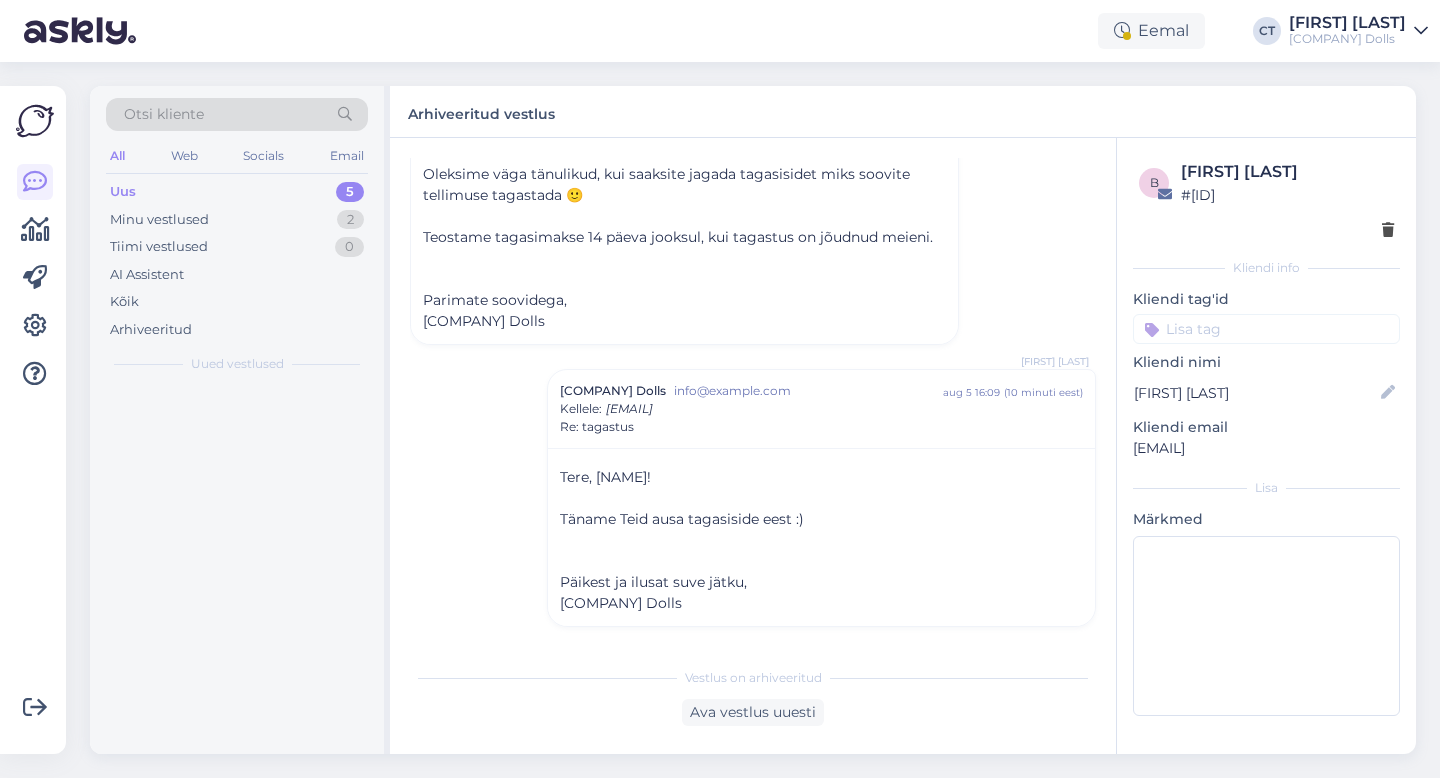 scroll, scrollTop: 3892, scrollLeft: 0, axis: vertical 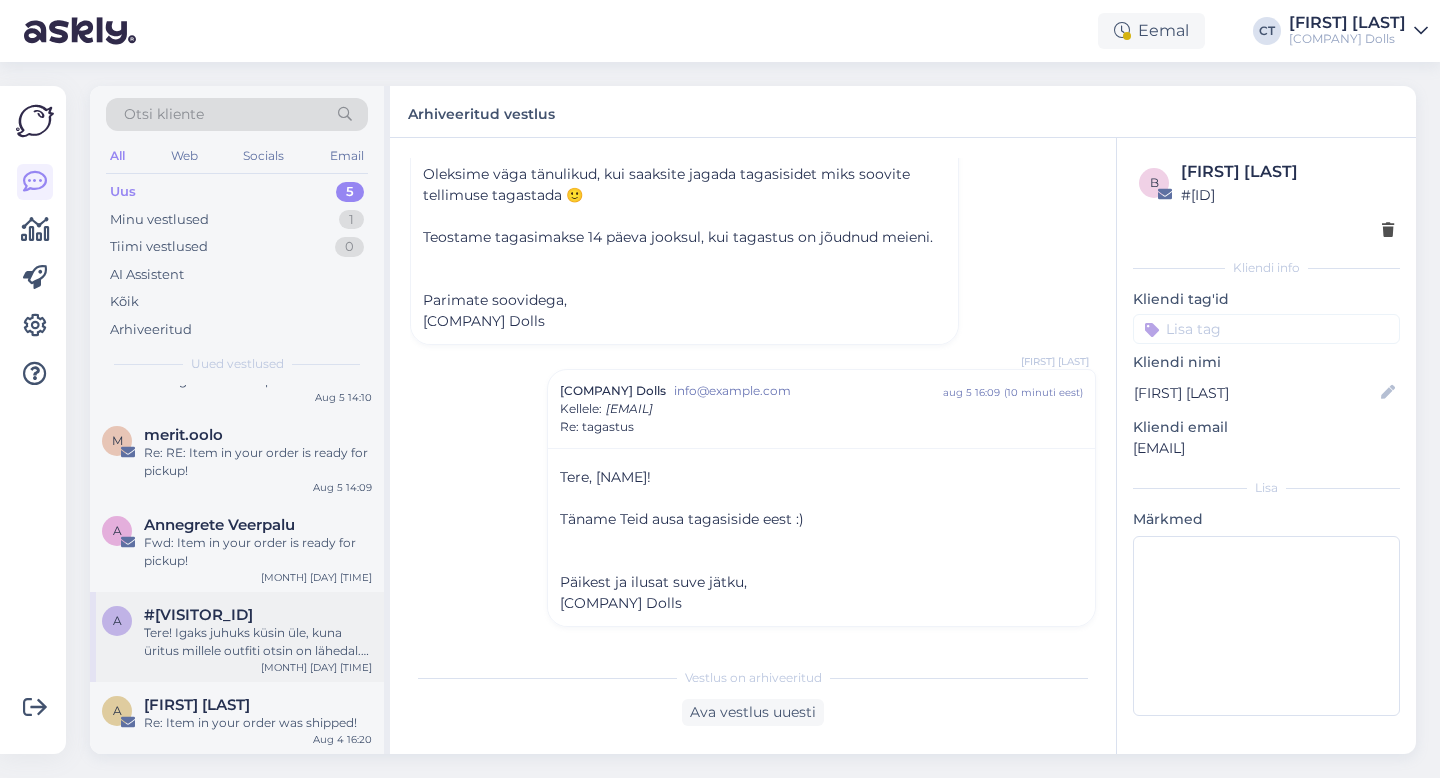 click on "Tere!
Igaks juhuks küsin üle, kuna üritus millele outfiti otsin on lähedal. Kas kumbki neist kimonotest võib ka Tallinnas kusagil kohapeal olla ja saaksin proovida/soovi korral osta? :)" at bounding box center (258, 642) 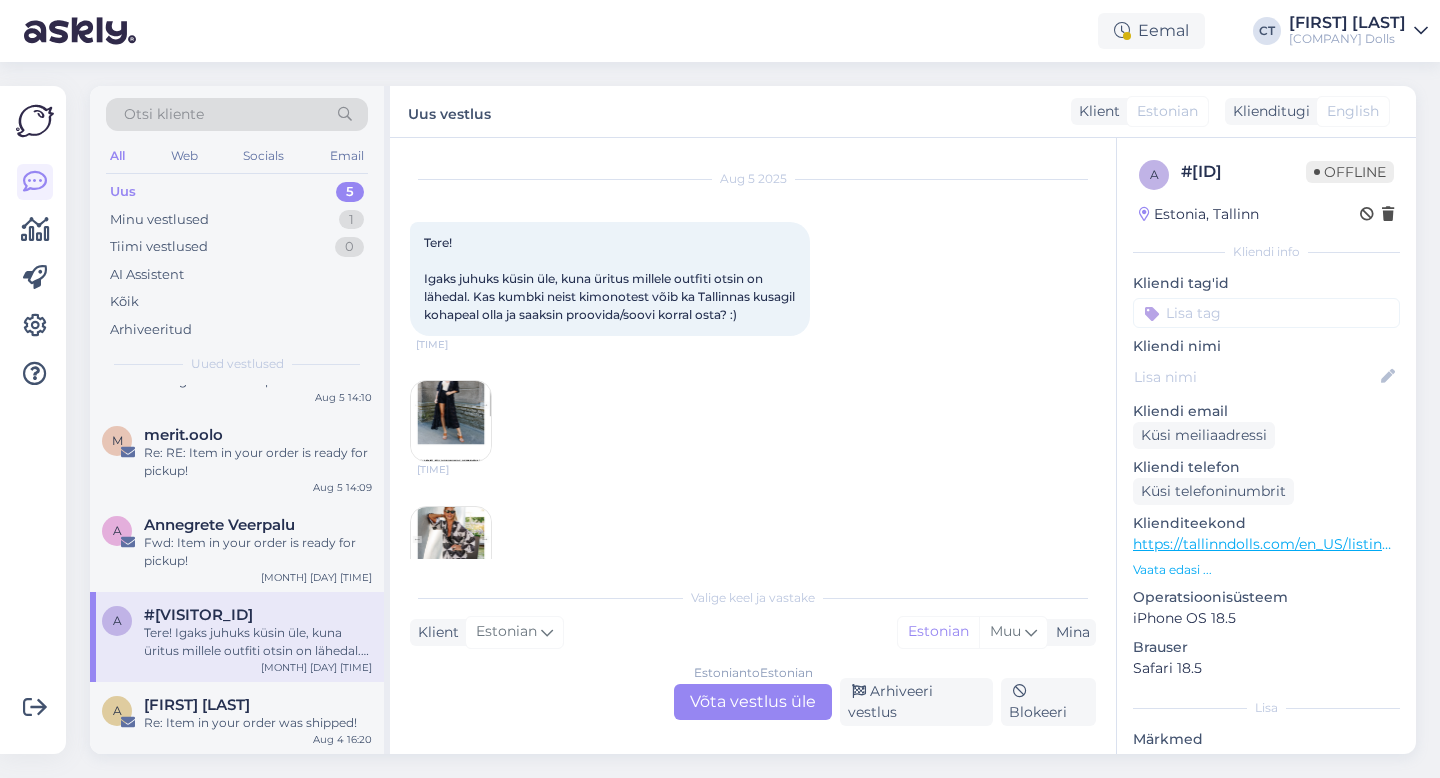 scroll, scrollTop: 81, scrollLeft: 0, axis: vertical 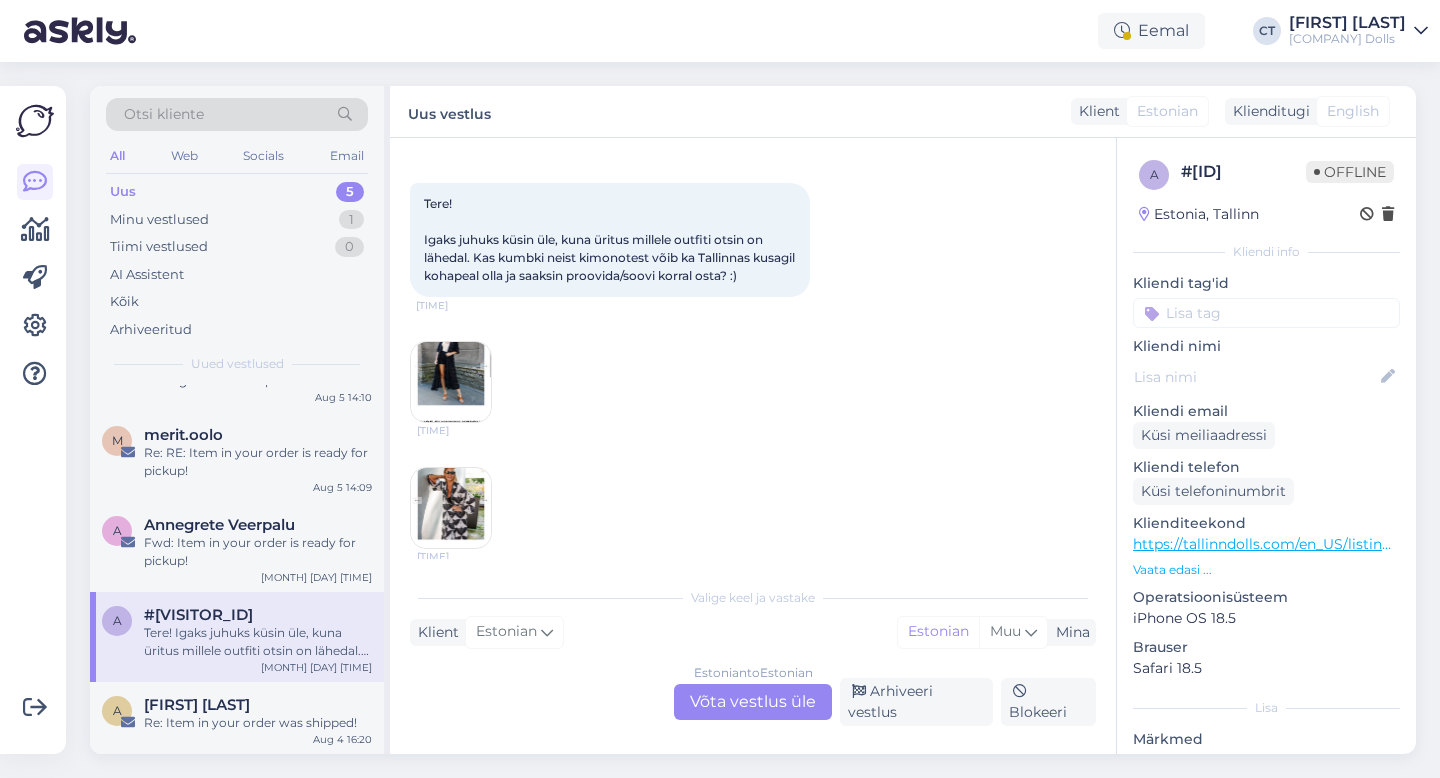 click on "Estonian  to  Estonian Võta vestlus üle" at bounding box center (753, 702) 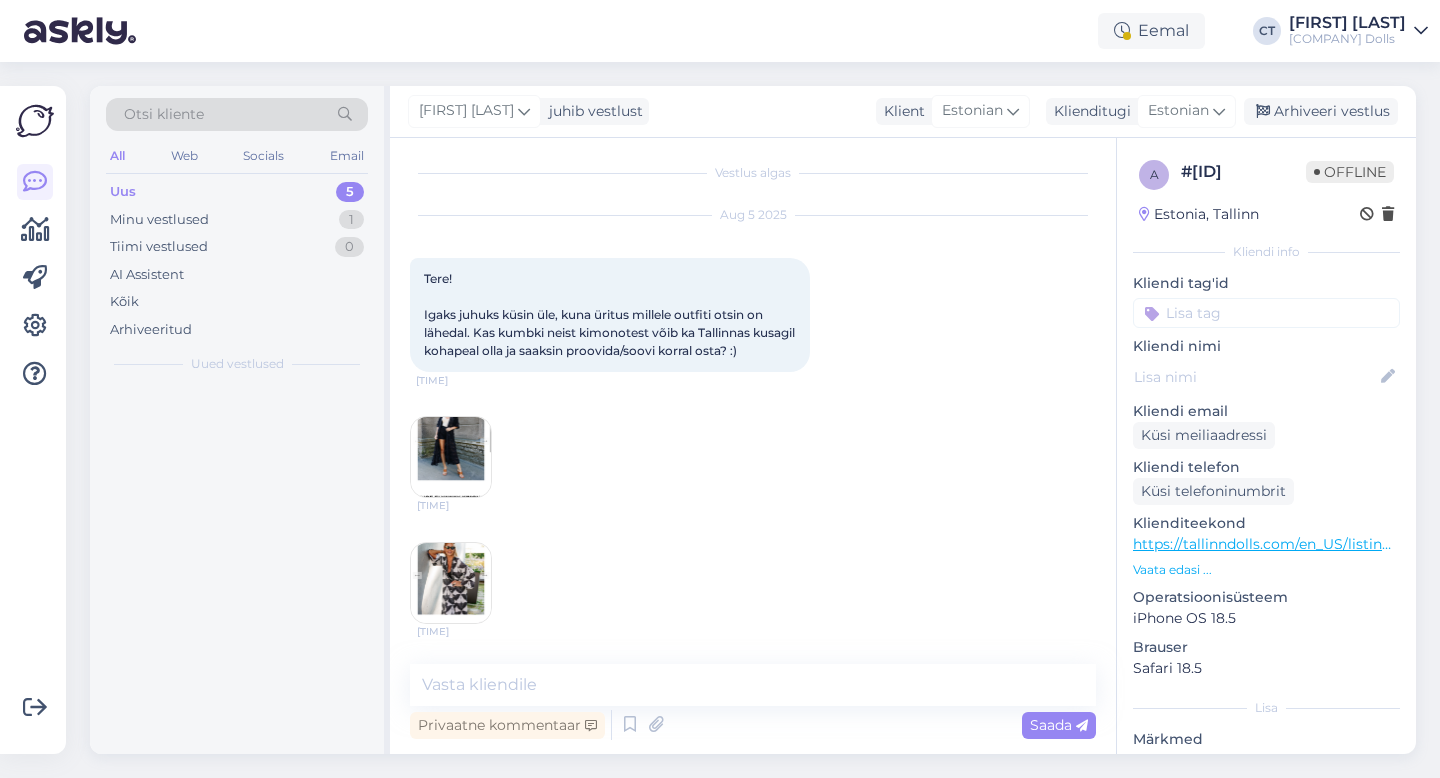 scroll, scrollTop: 6, scrollLeft: 0, axis: vertical 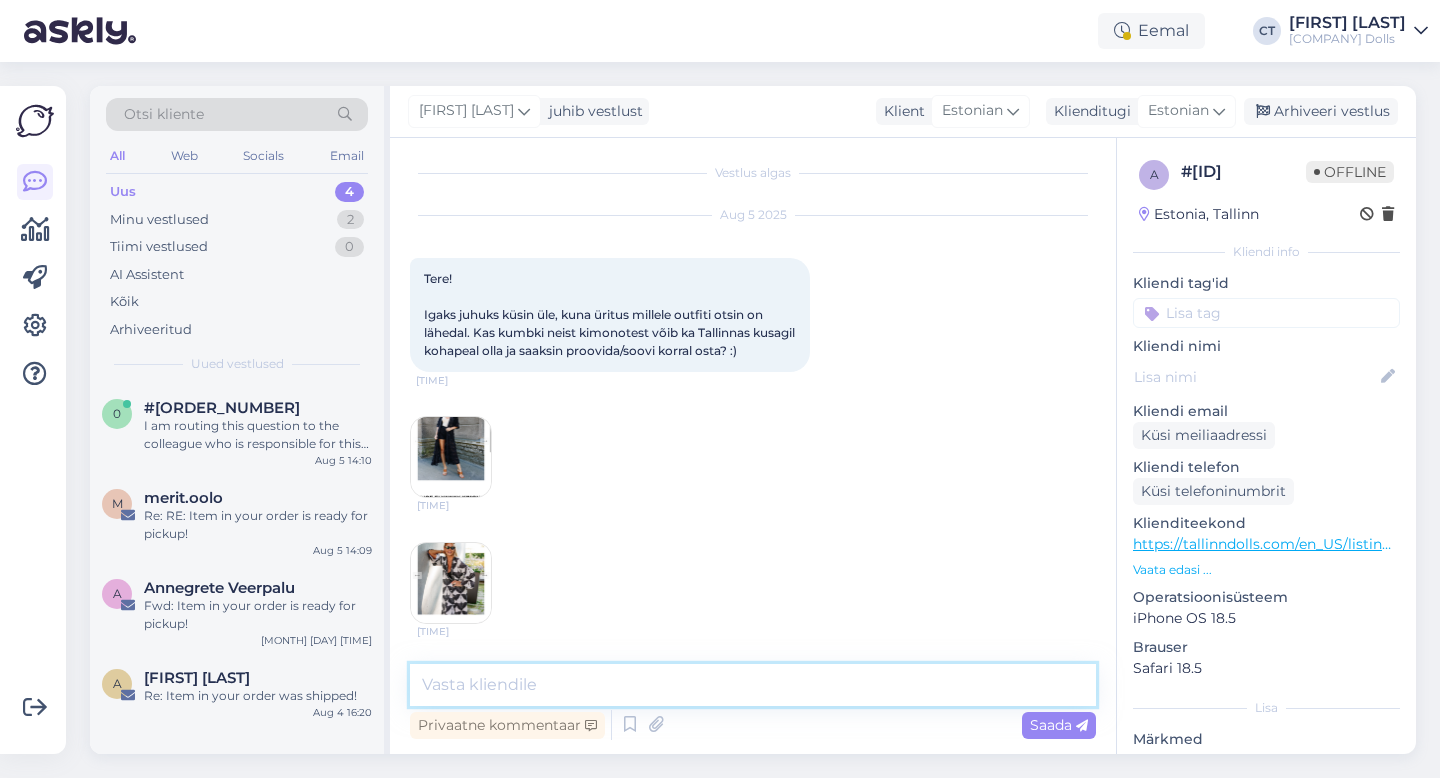 click at bounding box center (753, 685) 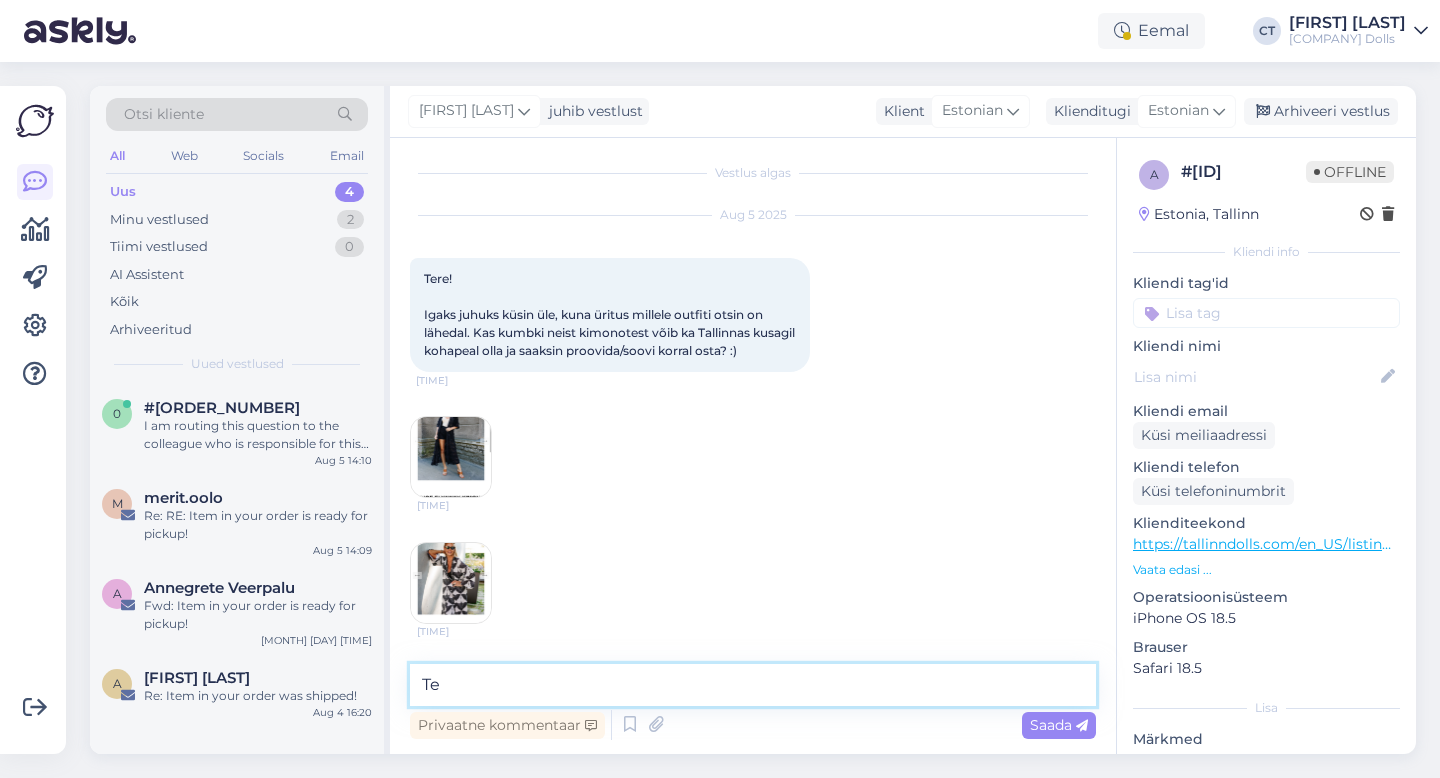 type on "T" 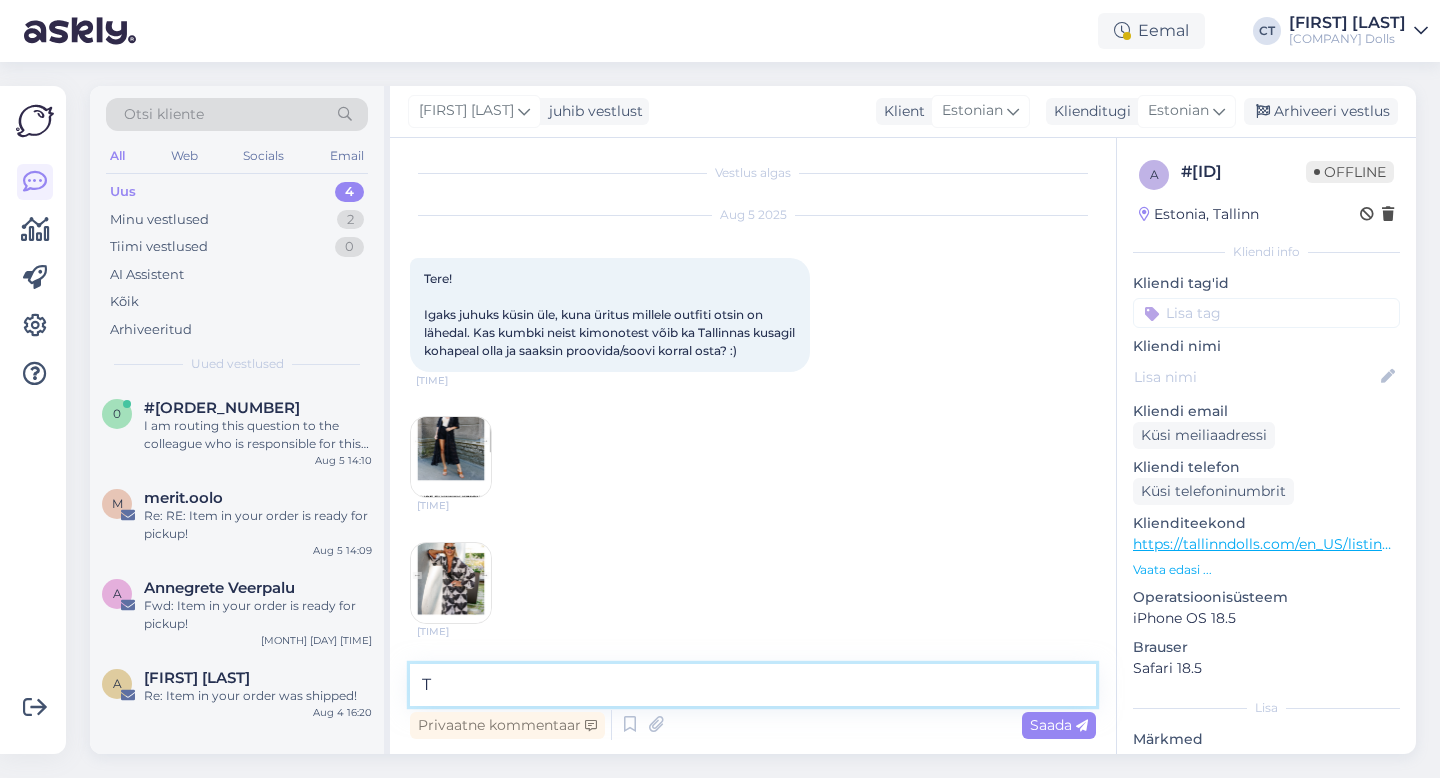 type 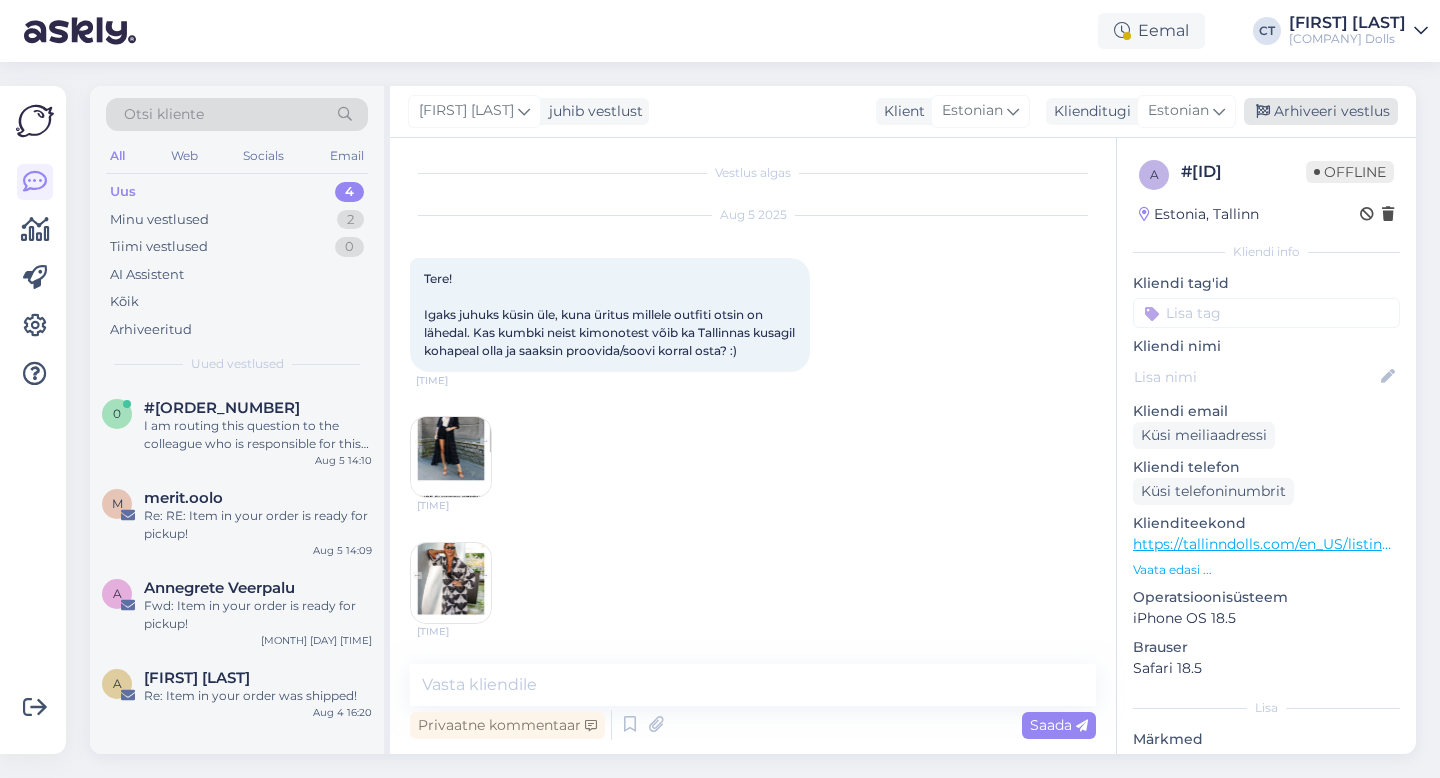 click on "Arhiveeri vestlus" at bounding box center (1321, 111) 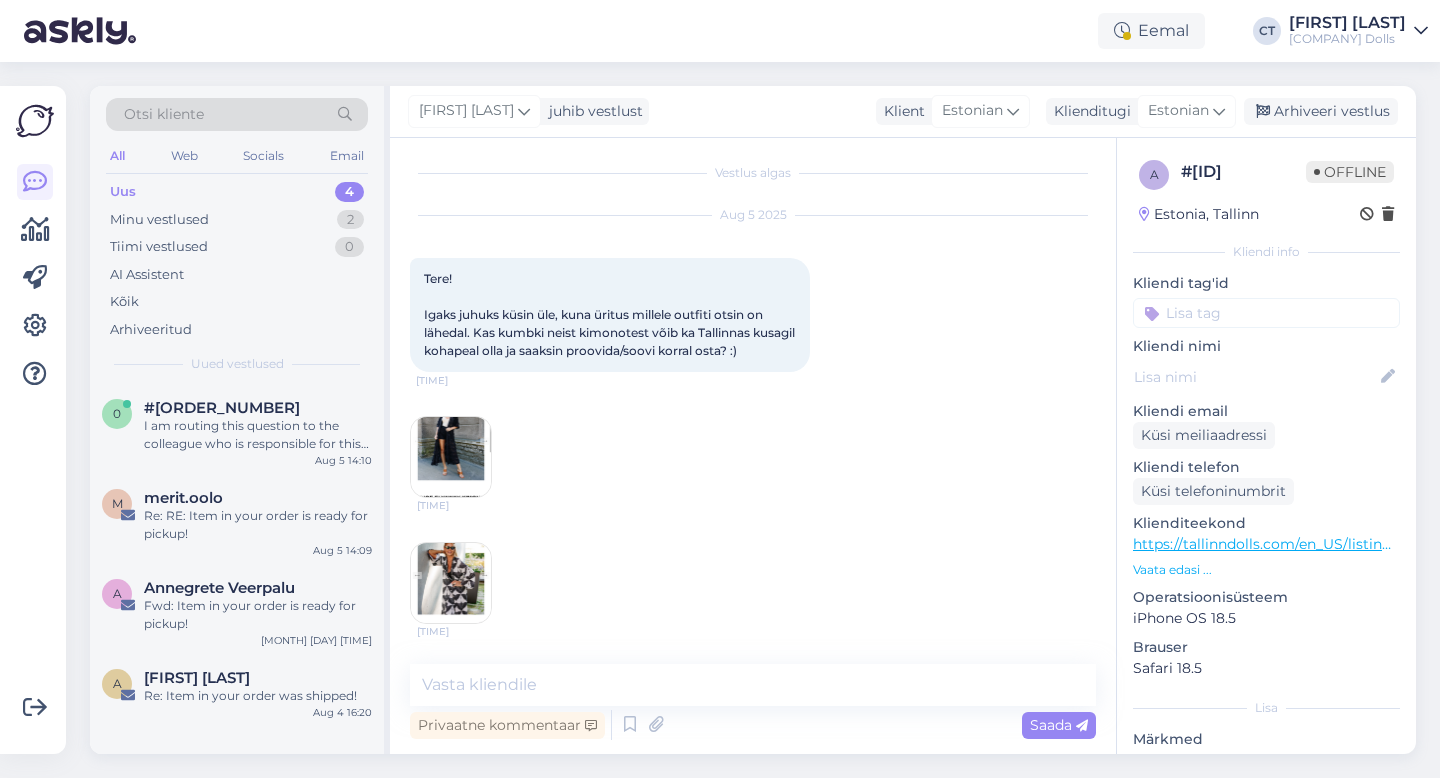 scroll, scrollTop: 13, scrollLeft: 0, axis: vertical 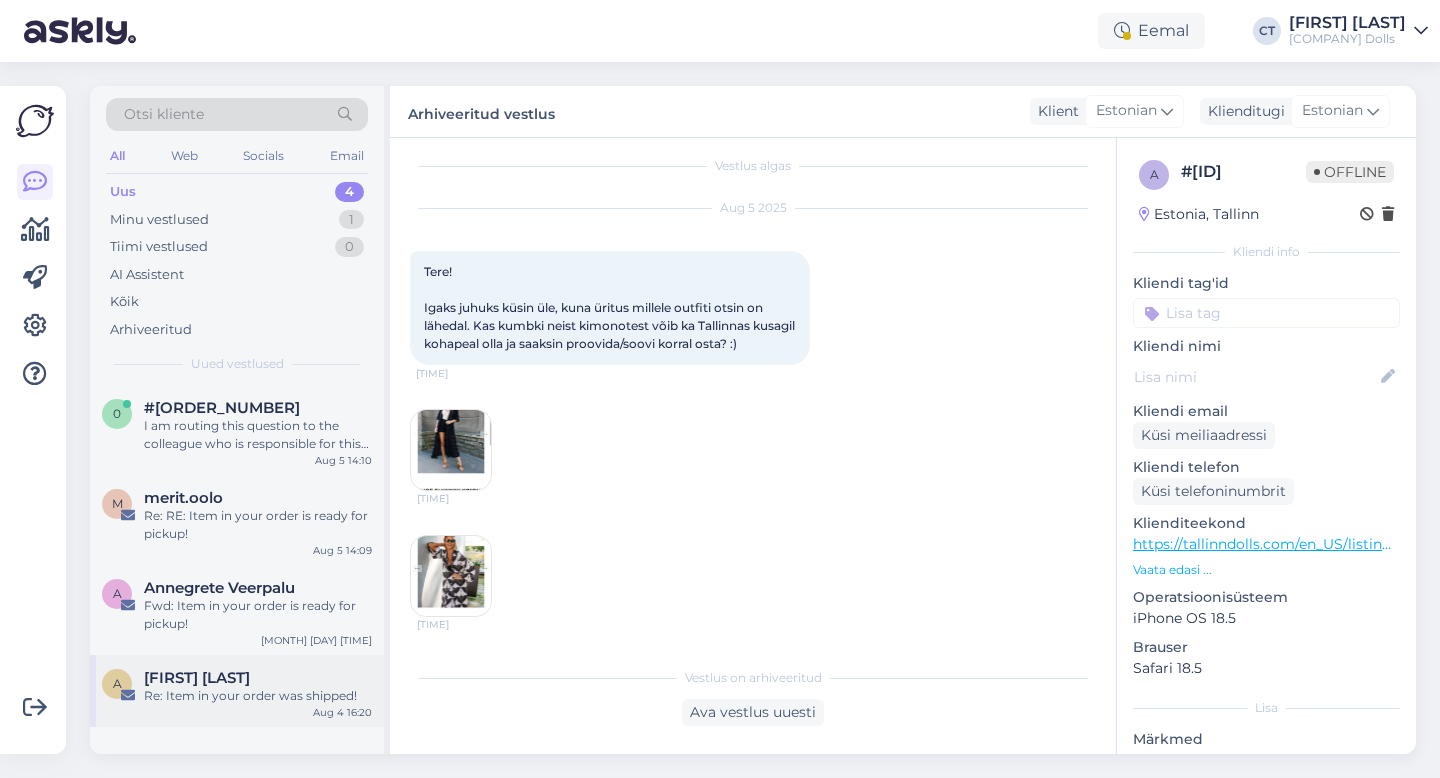 click on "[FIRST] [LAST]" at bounding box center [258, 678] 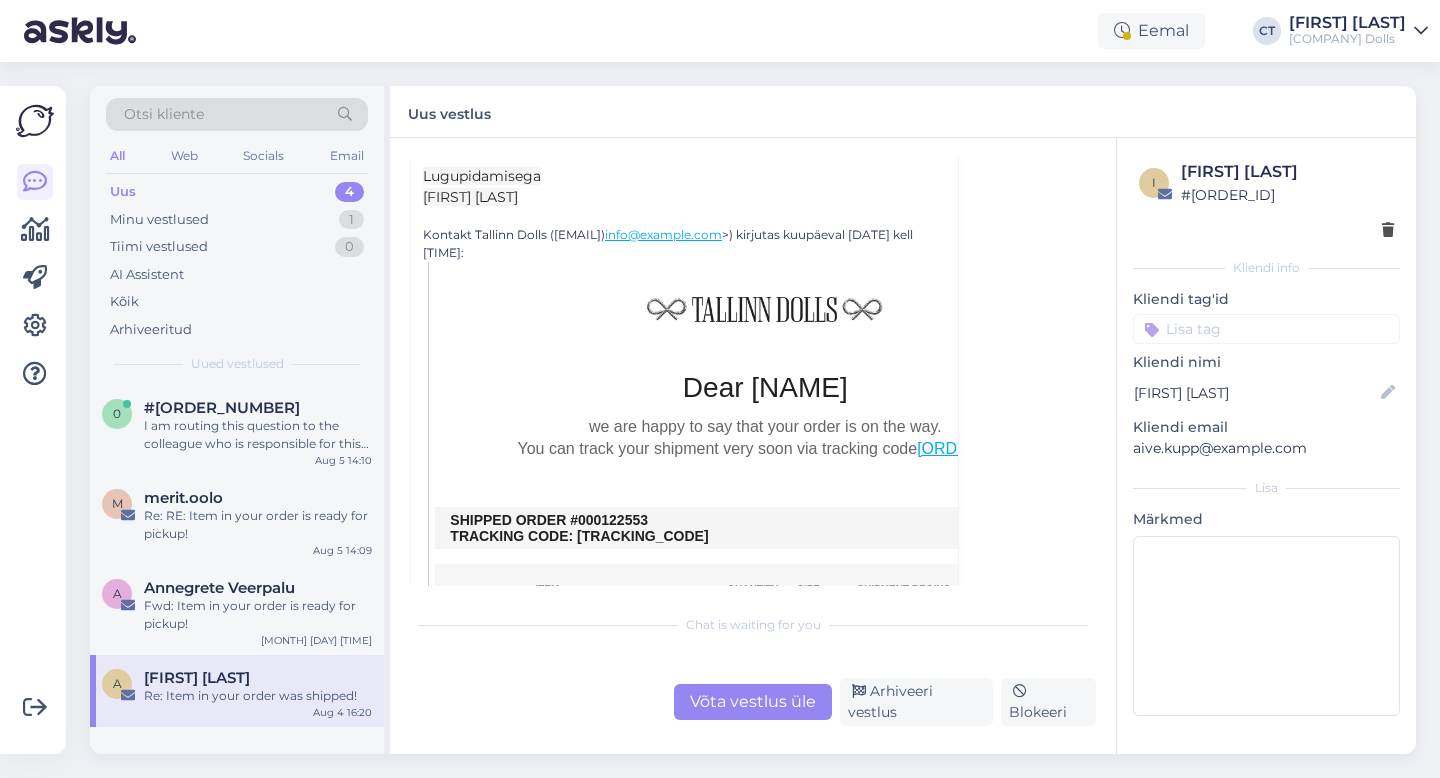 scroll, scrollTop: 320, scrollLeft: 0, axis: vertical 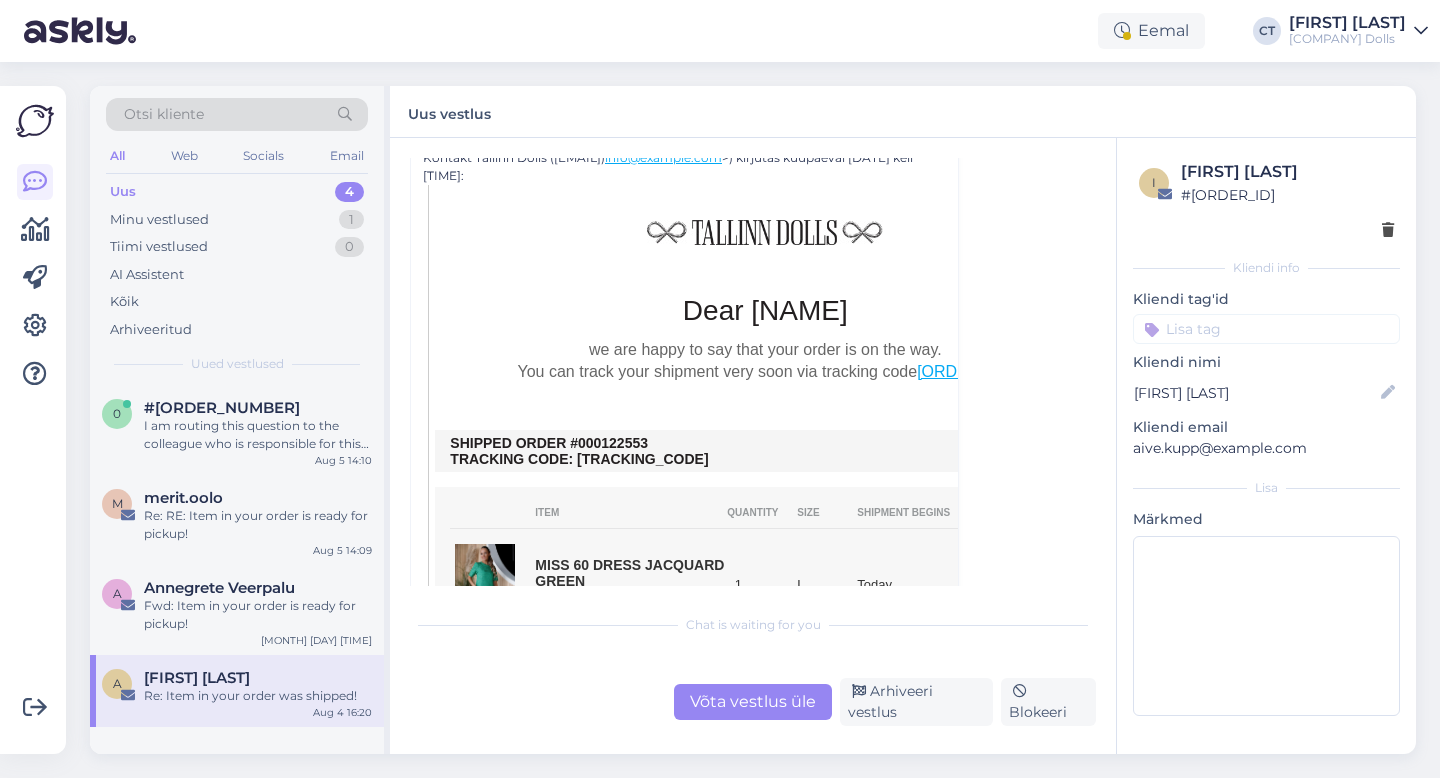 drag, startPoint x: 656, startPoint y: 441, endPoint x: 595, endPoint y: 443, distance: 61.03278 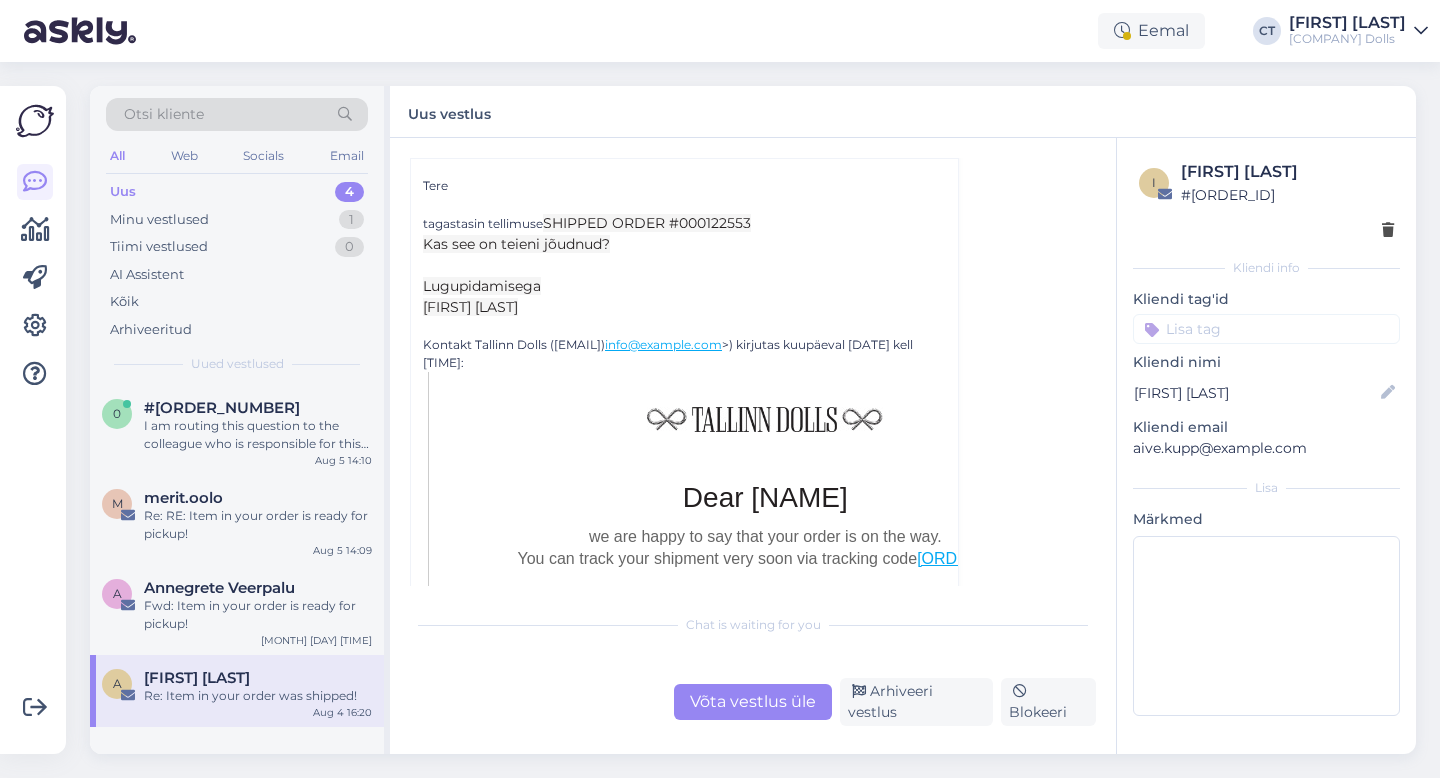 scroll, scrollTop: 88, scrollLeft: 0, axis: vertical 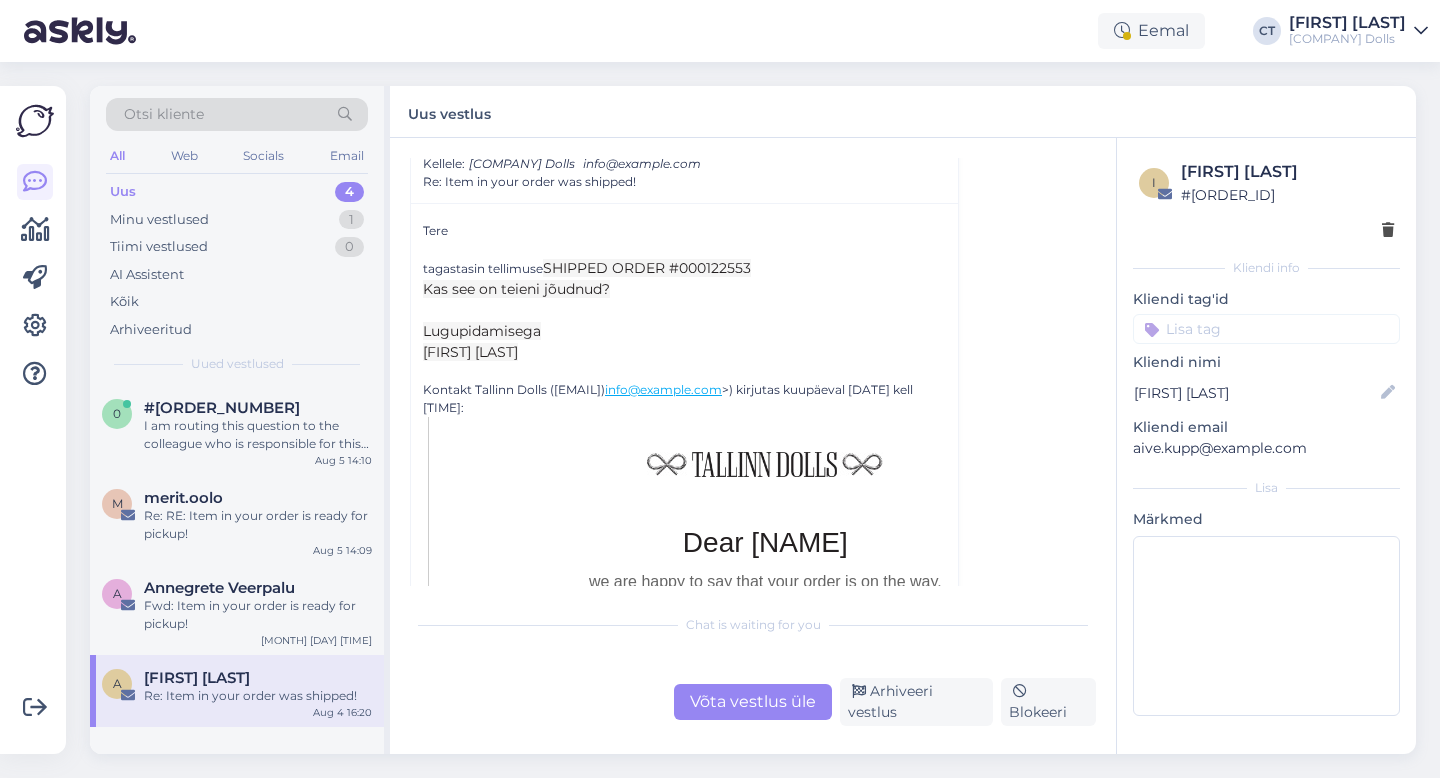 click on "Võta vestlus üle" at bounding box center [753, 702] 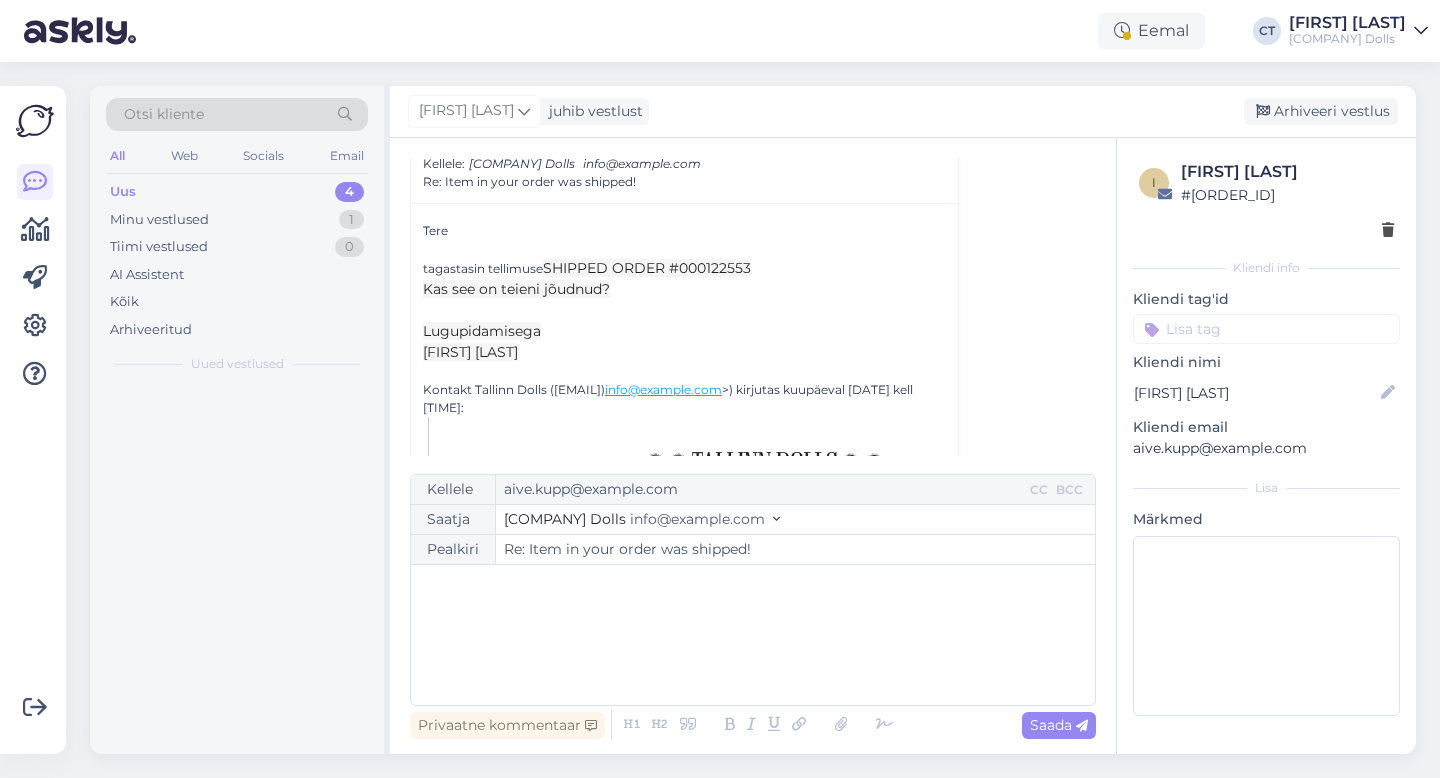 scroll, scrollTop: 54, scrollLeft: 0, axis: vertical 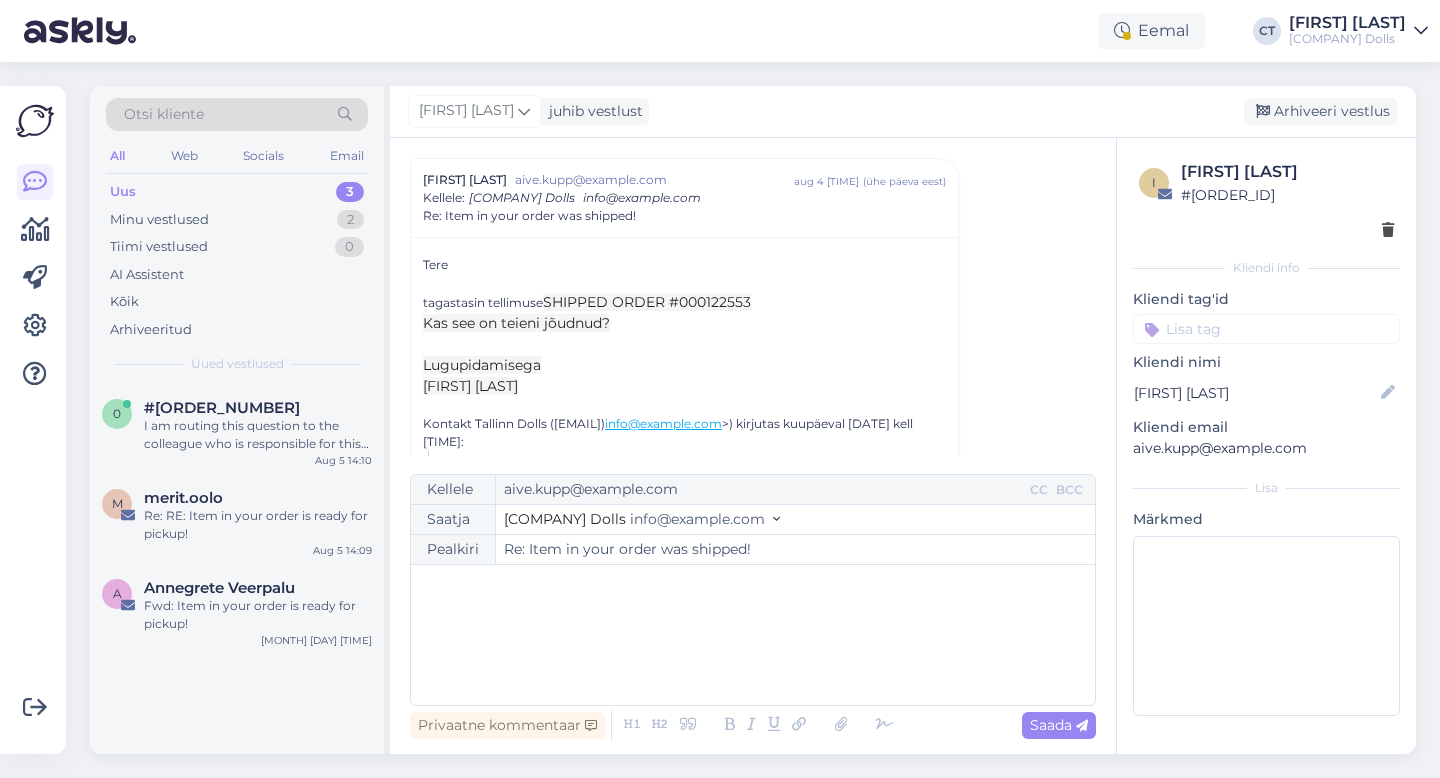 click on "﻿" at bounding box center (753, 635) 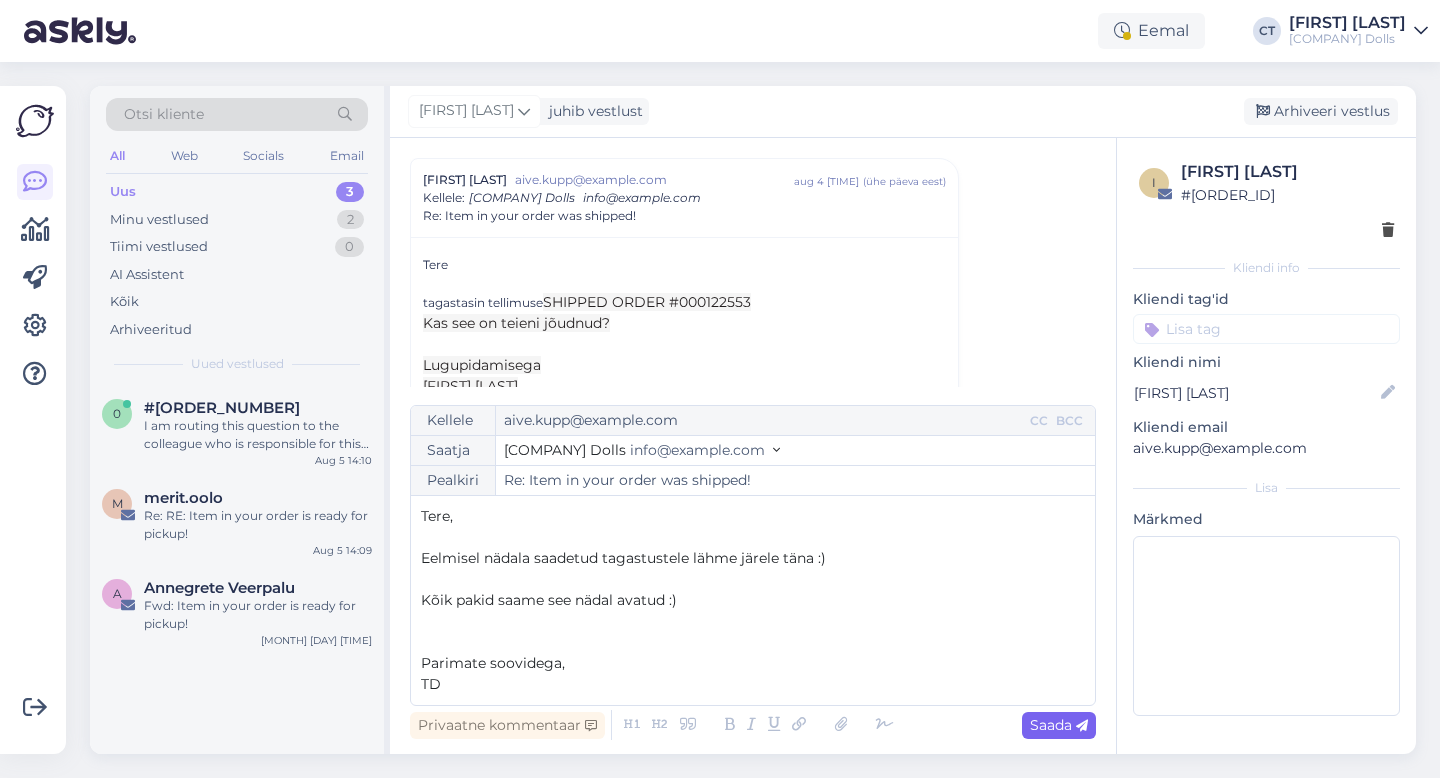 click on "Saada" at bounding box center (1059, 725) 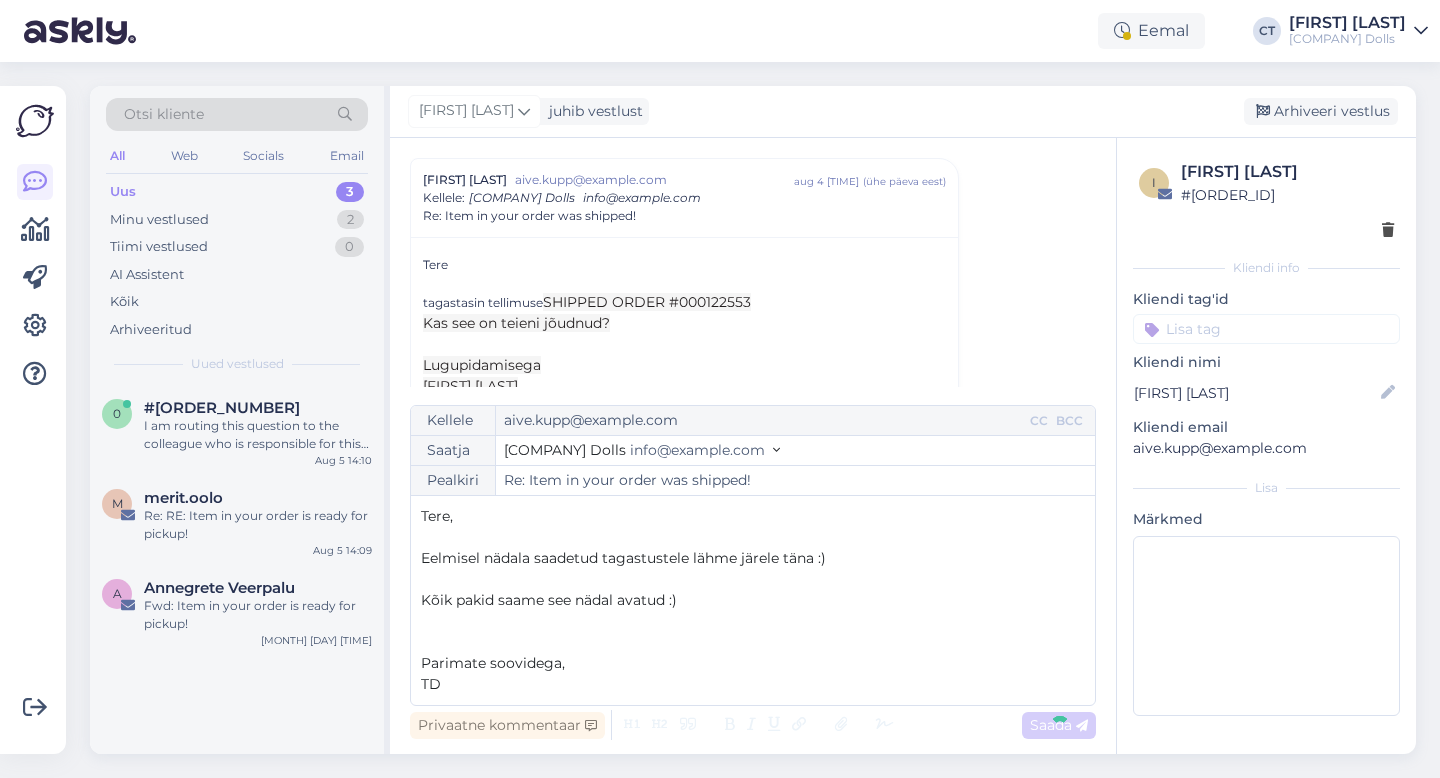 type on "Re: Re: Item in your order was shipped!" 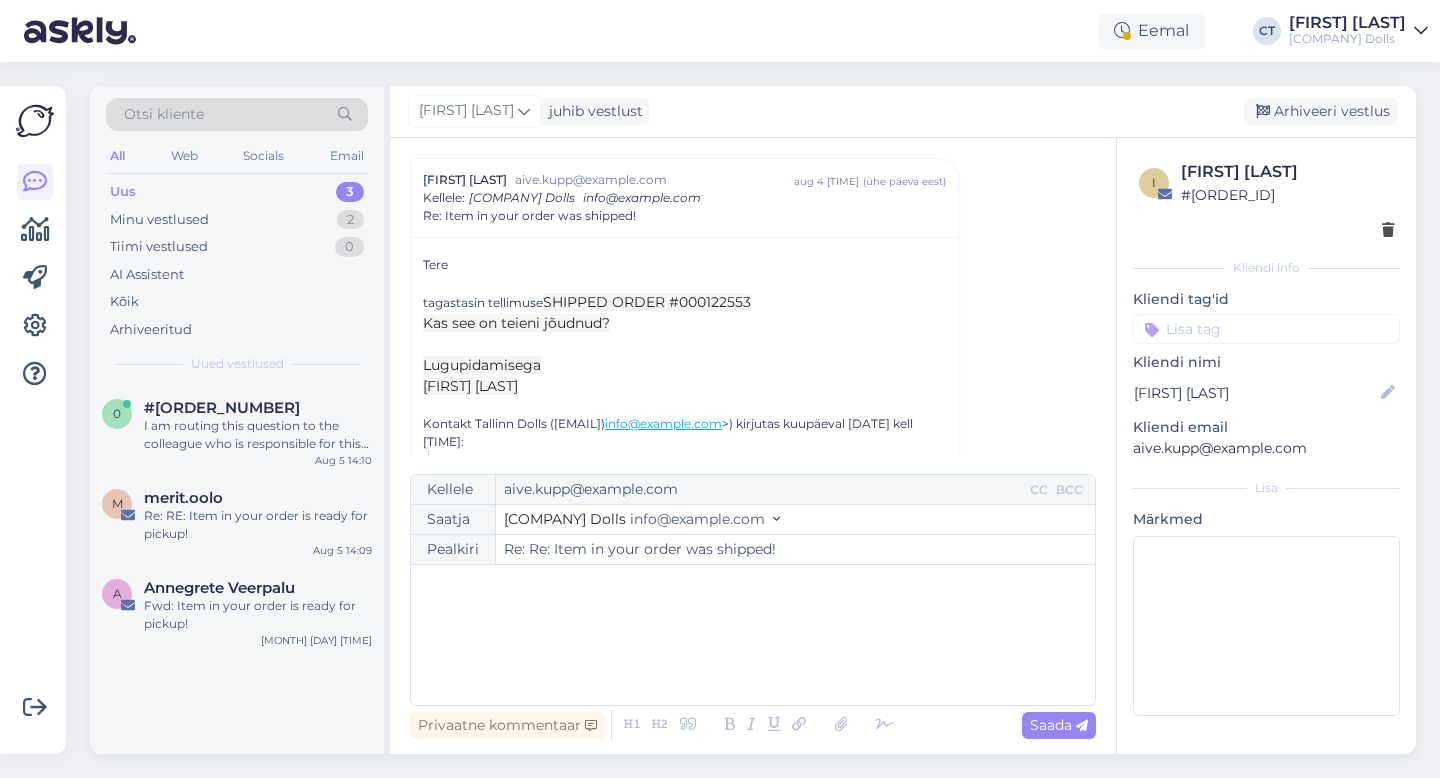 scroll, scrollTop: 1281, scrollLeft: 0, axis: vertical 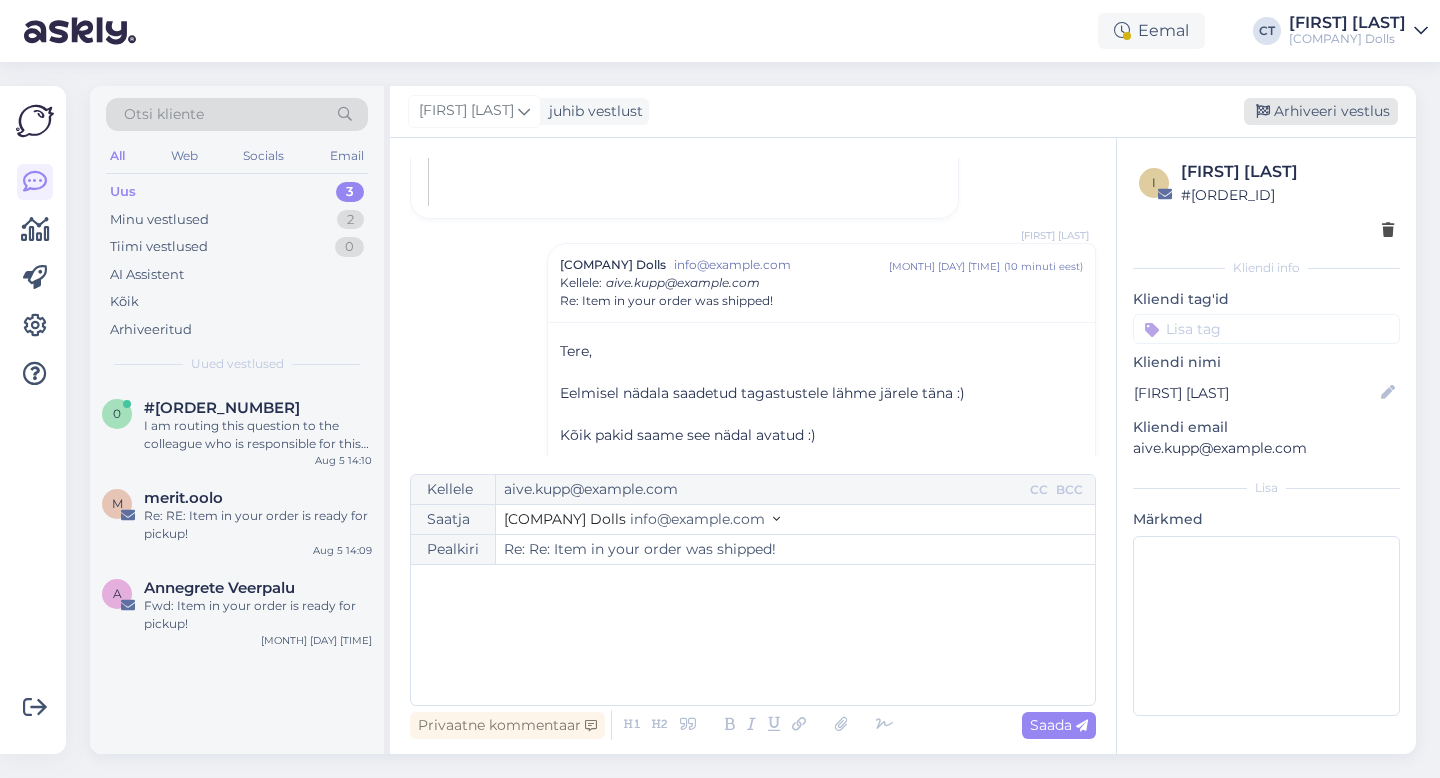 click on "Arhiveeri vestlus" at bounding box center [1321, 111] 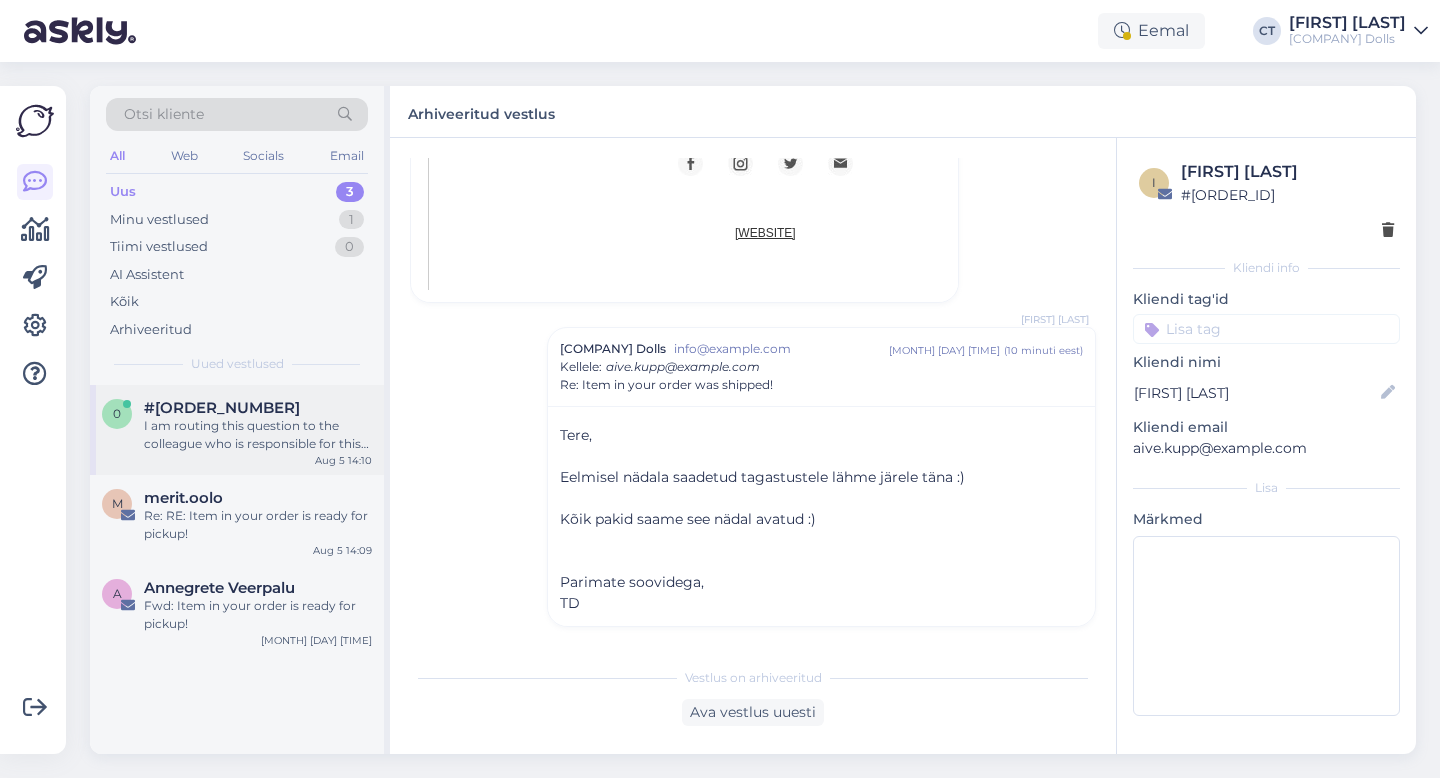 click on "I am routing this question to the colleague who is responsible for this topic. The reply might take a bit. But it’ll be saved here for you to read later." at bounding box center (258, 435) 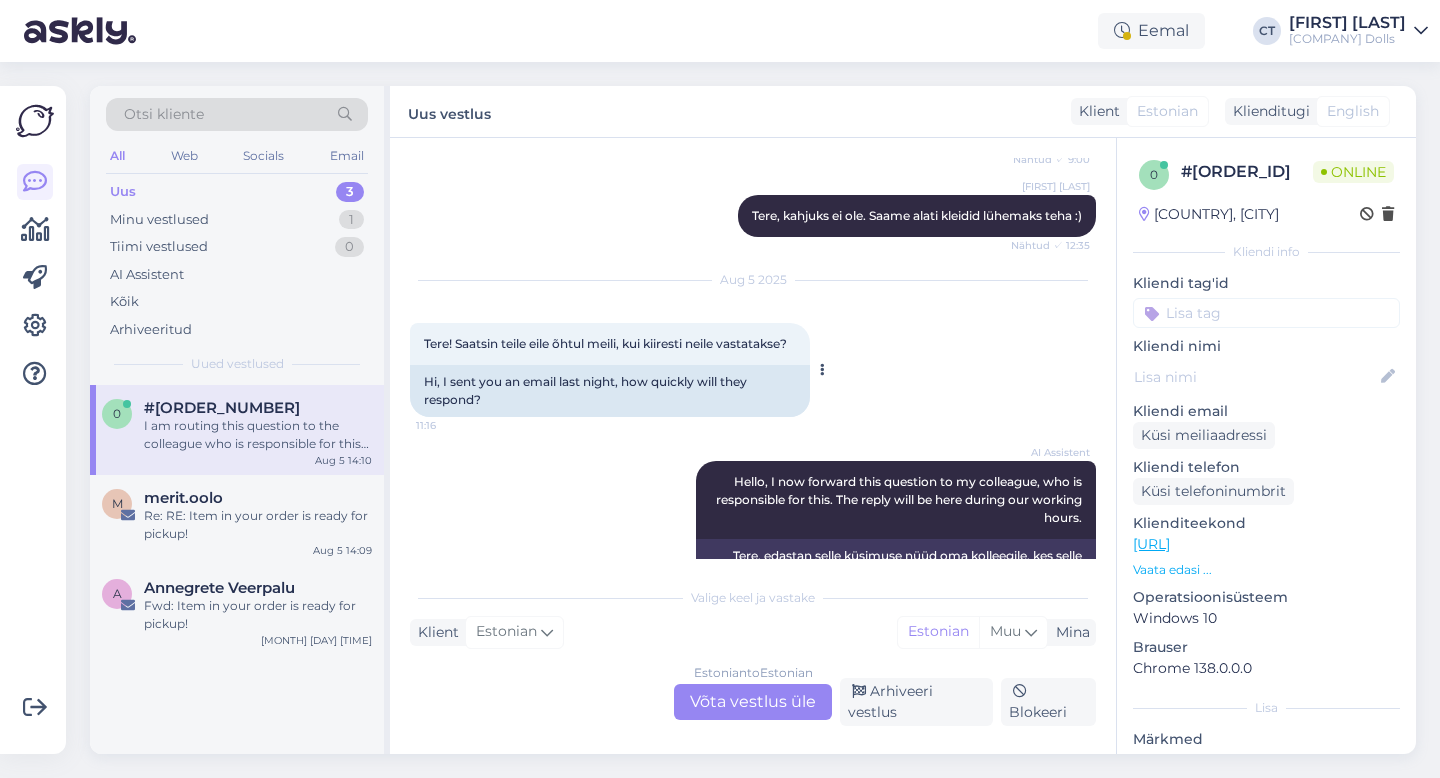 scroll, scrollTop: 718, scrollLeft: 0, axis: vertical 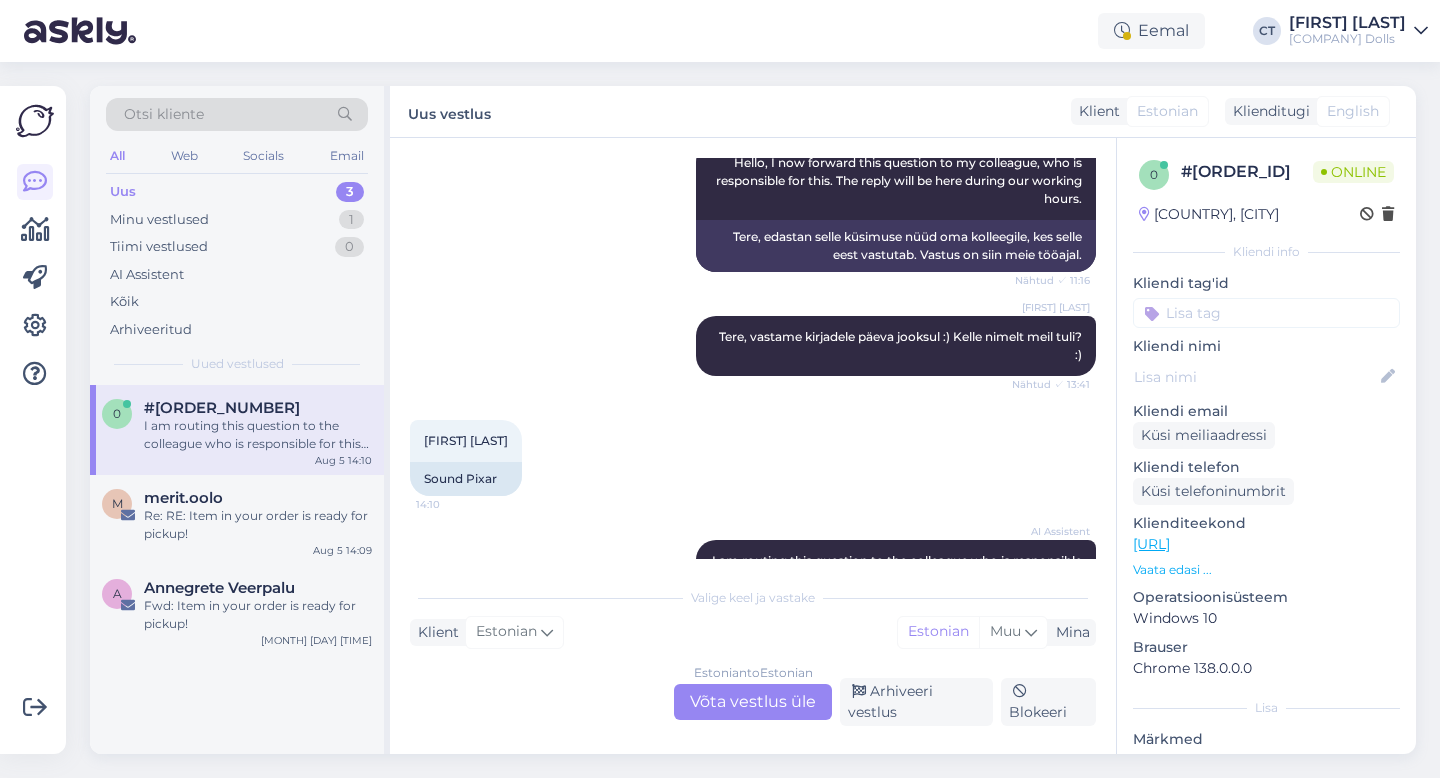 click on "Otsi kliente" at bounding box center (237, 114) 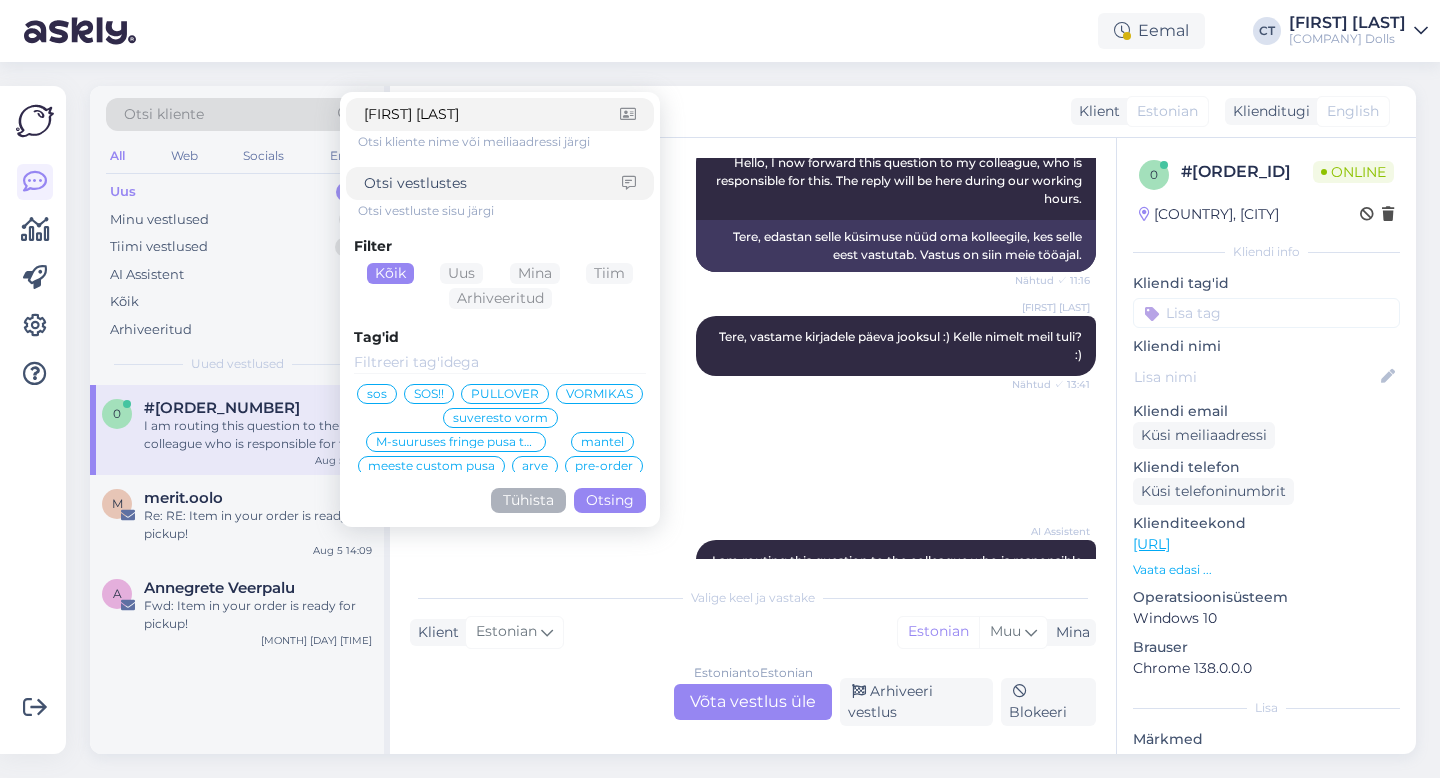 type on "[NAME] piksar" 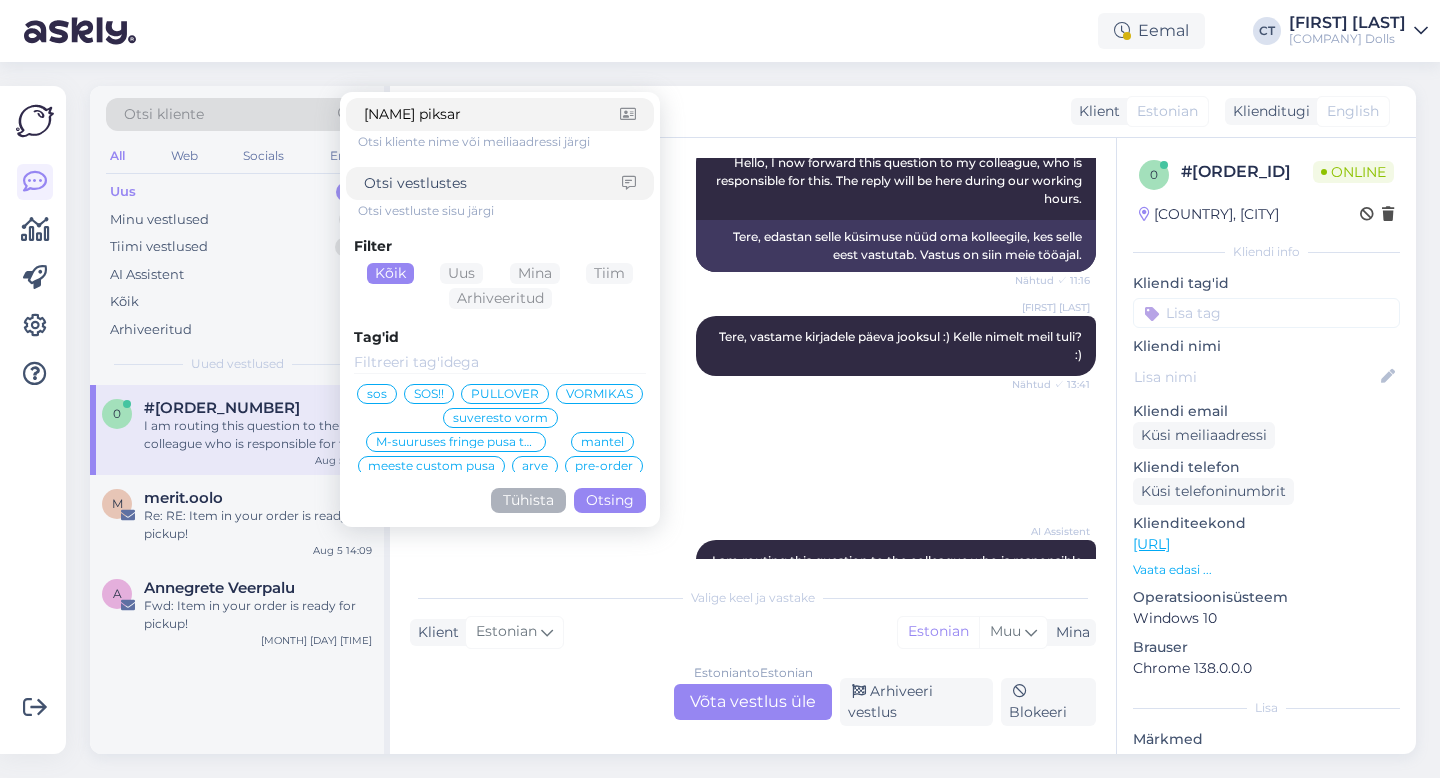 click on "Otsing" at bounding box center [610, 500] 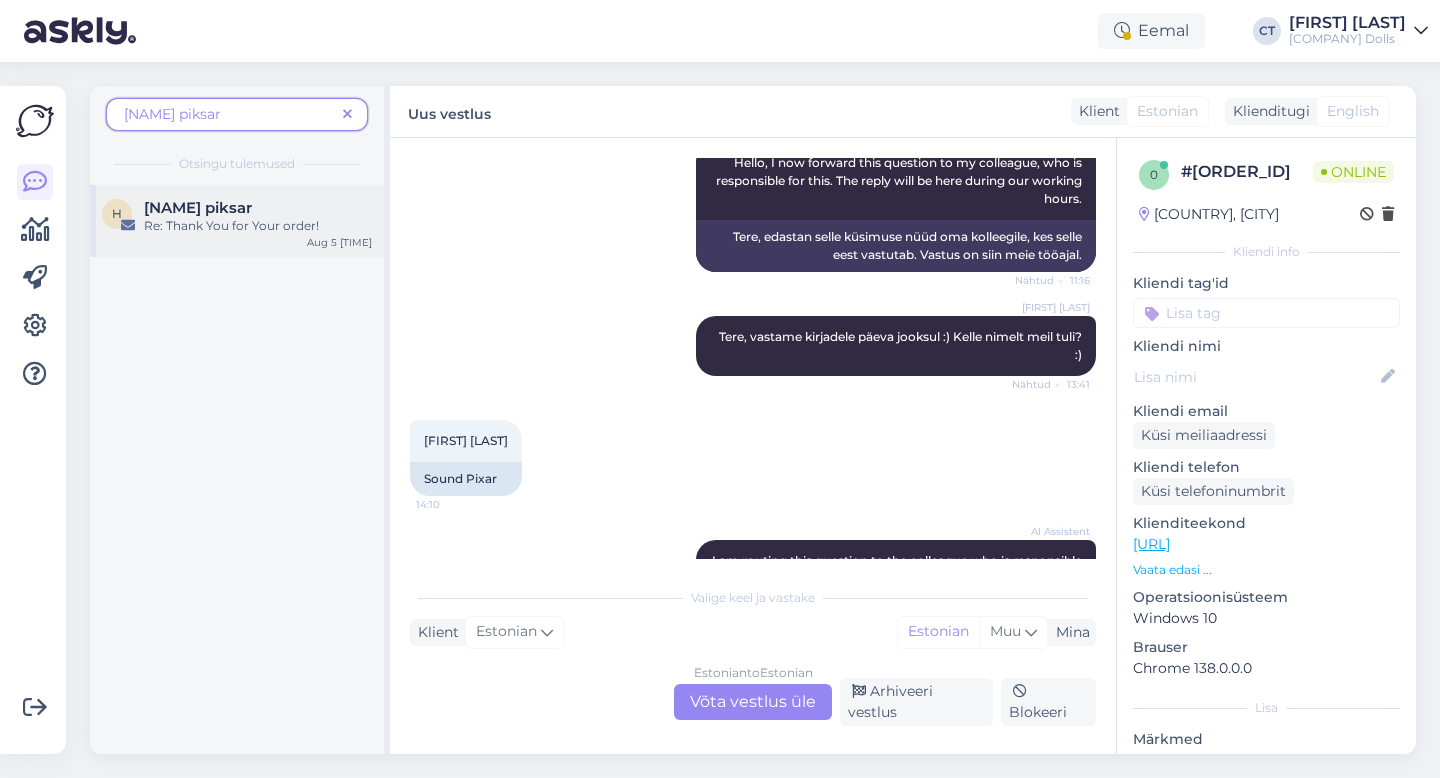 click on "Re: Thank You for Your order!" at bounding box center (258, 226) 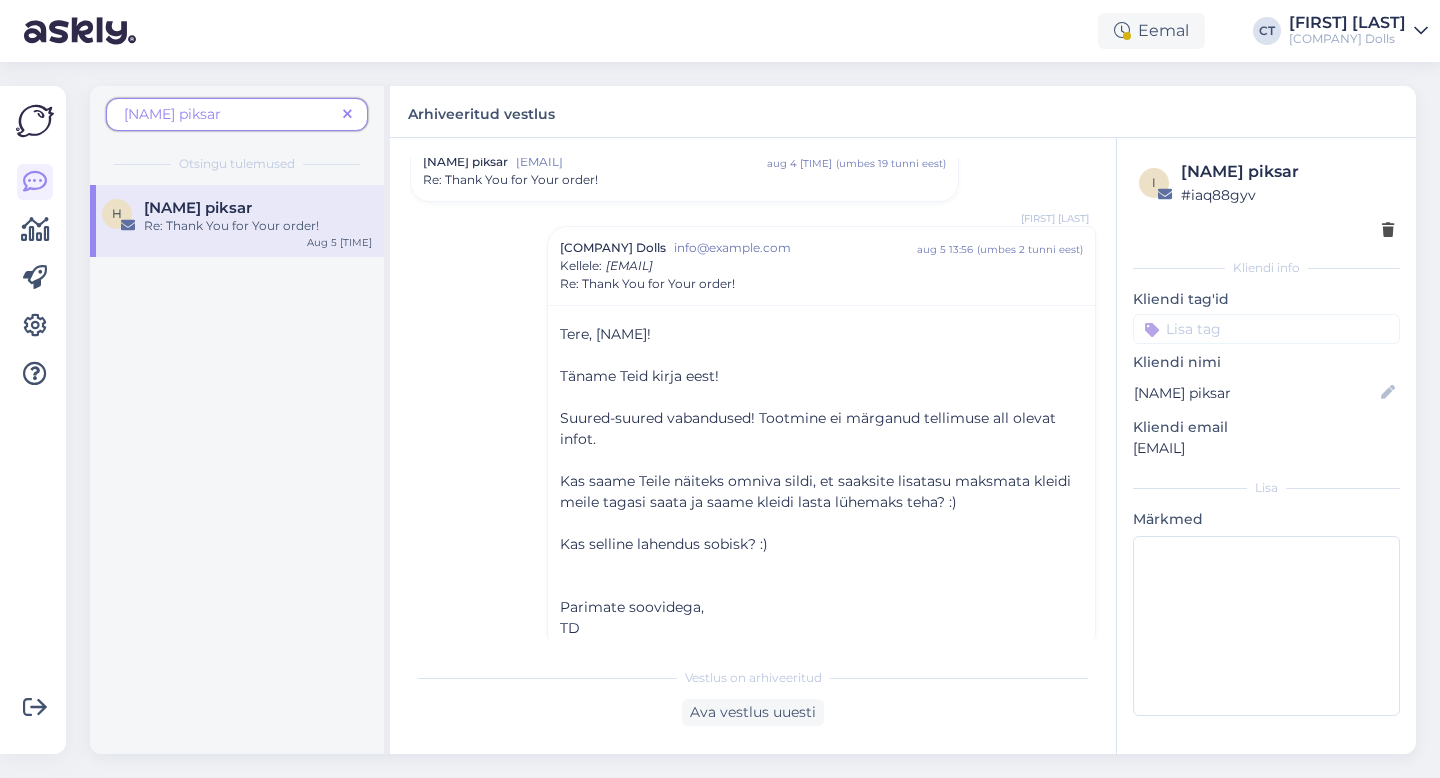 scroll, scrollTop: 81, scrollLeft: 0, axis: vertical 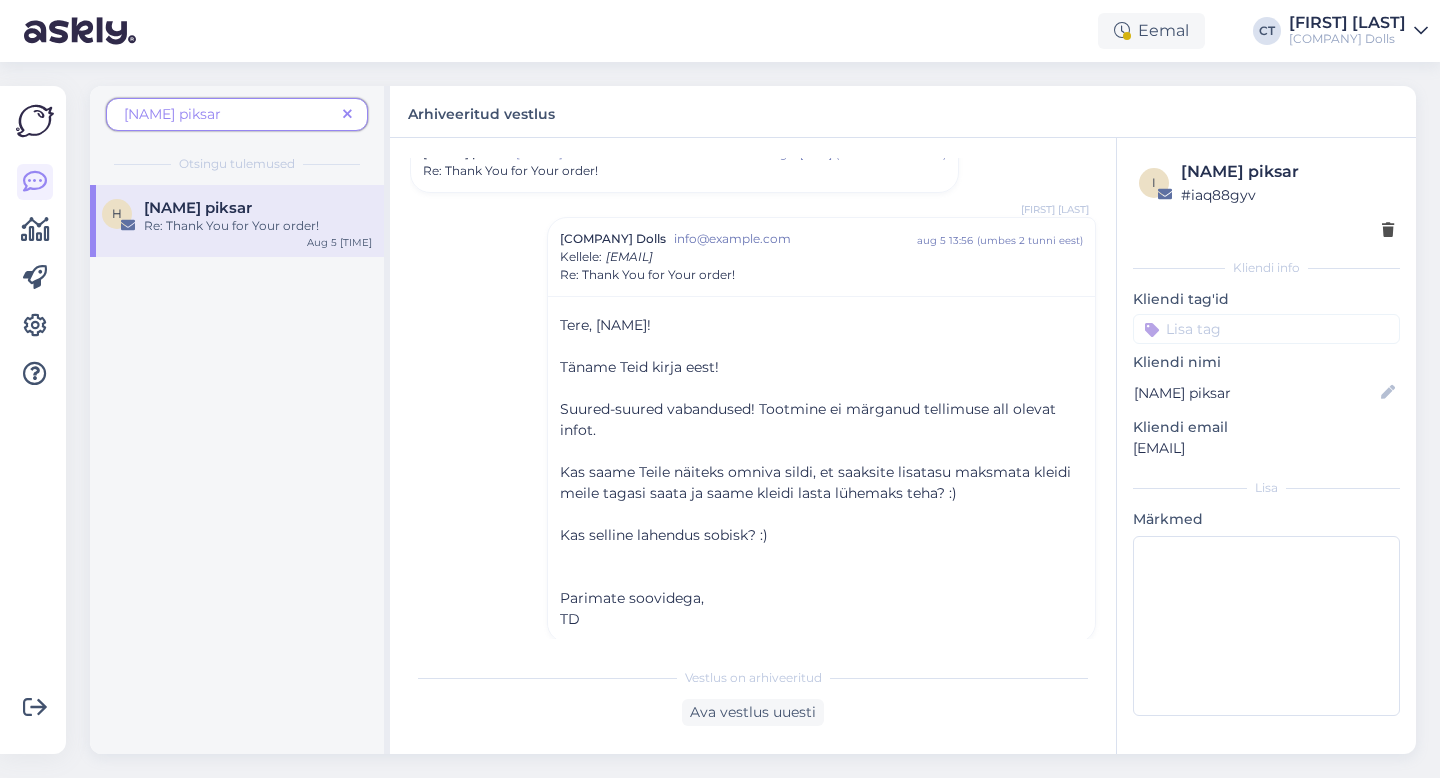click on "[NAME] piksar" at bounding box center (237, 114) 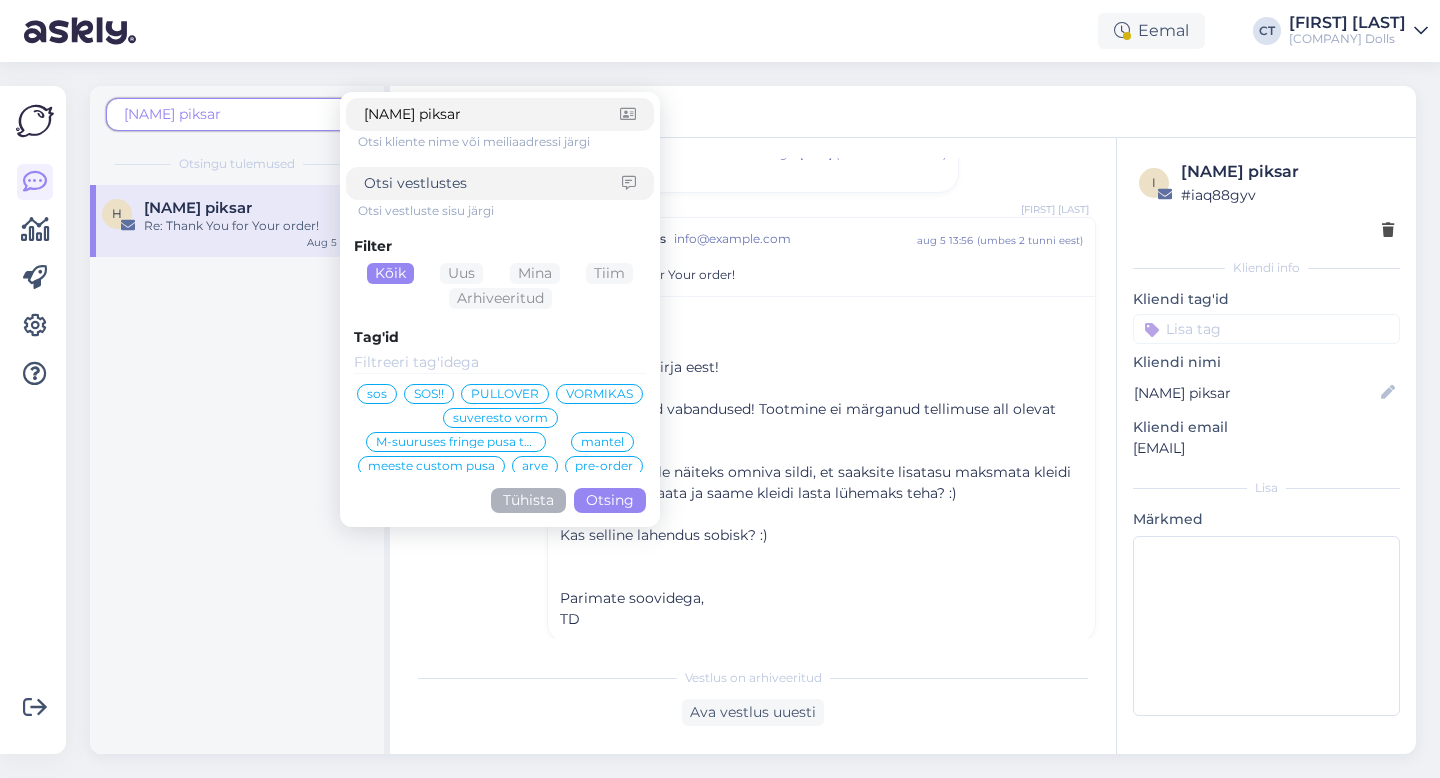 click on "h [NAME] Re: Thank You for Your order! [MONTH] [DAY] [TIME]" at bounding box center [237, 469] 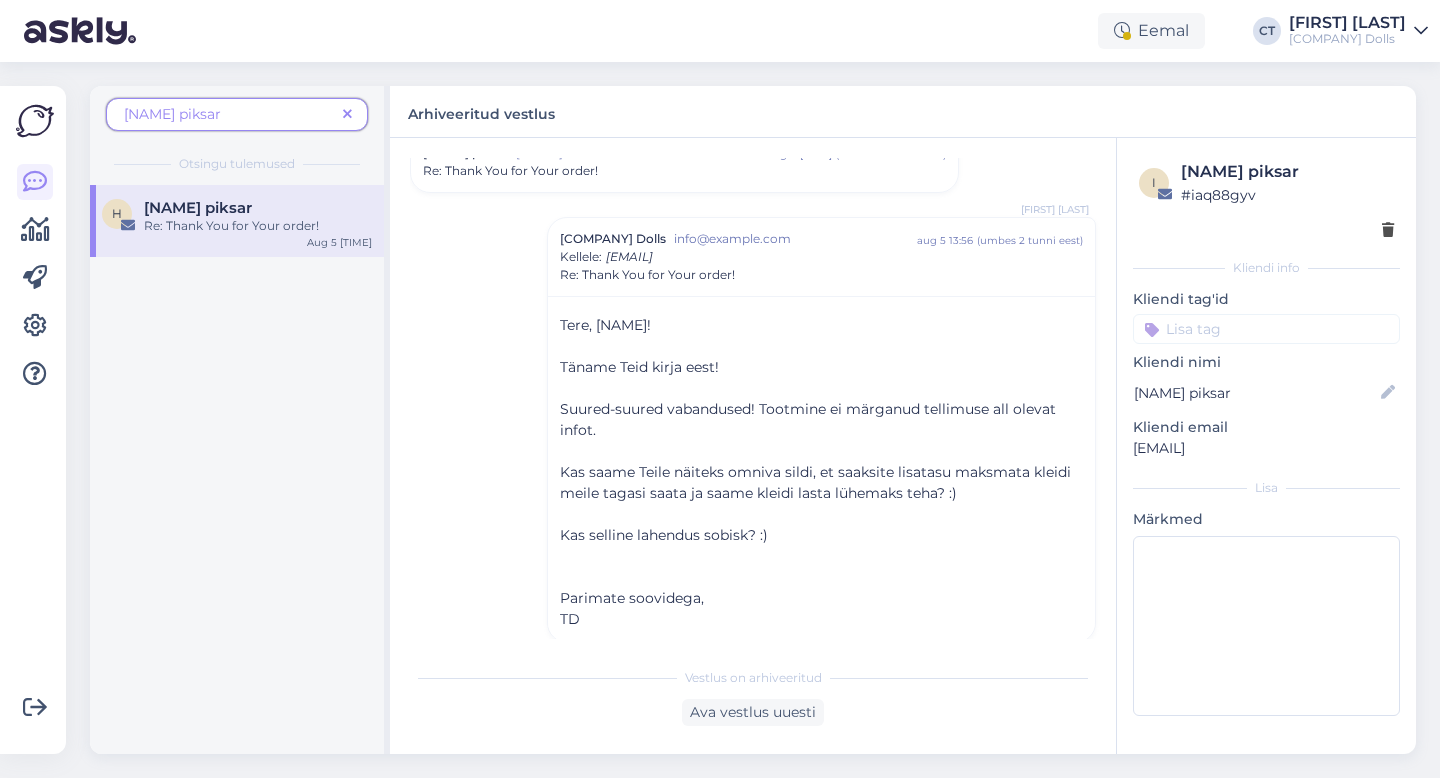 click at bounding box center [347, 114] 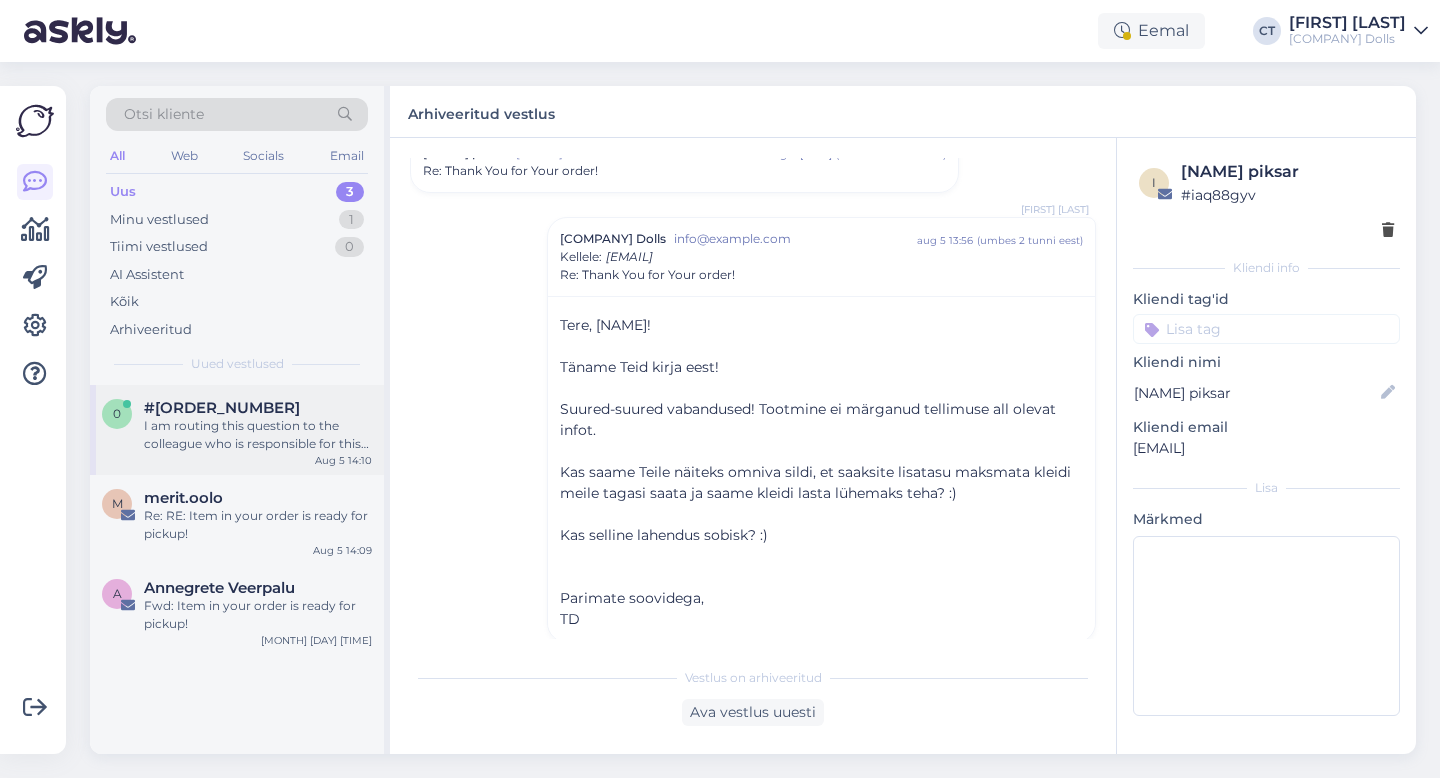 click on "I am routing this question to the colleague who is responsible for this topic. The reply might take a bit. But it’ll be saved here for you to read later." at bounding box center (258, 435) 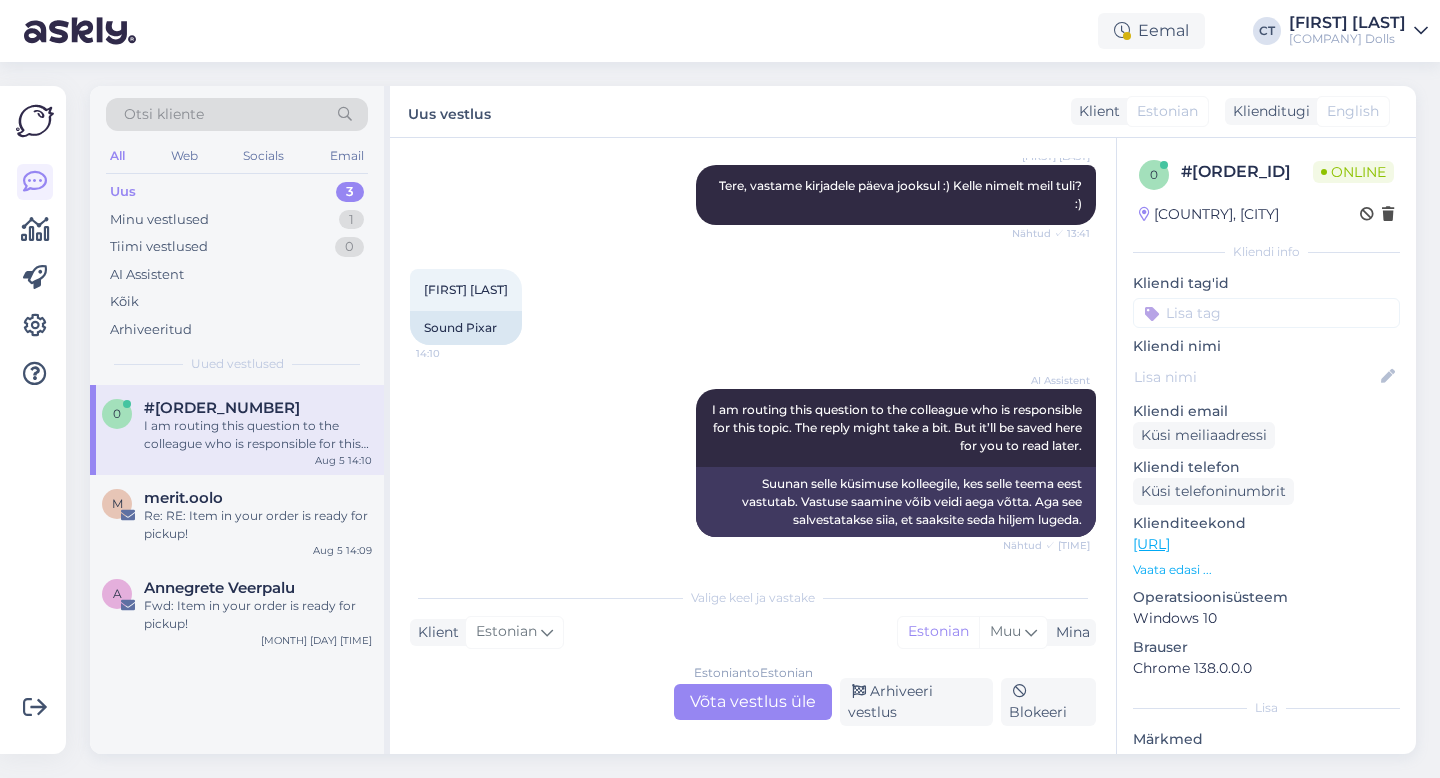 click on "Estonian  to  Estonian Võta vestlus üle" at bounding box center (753, 702) 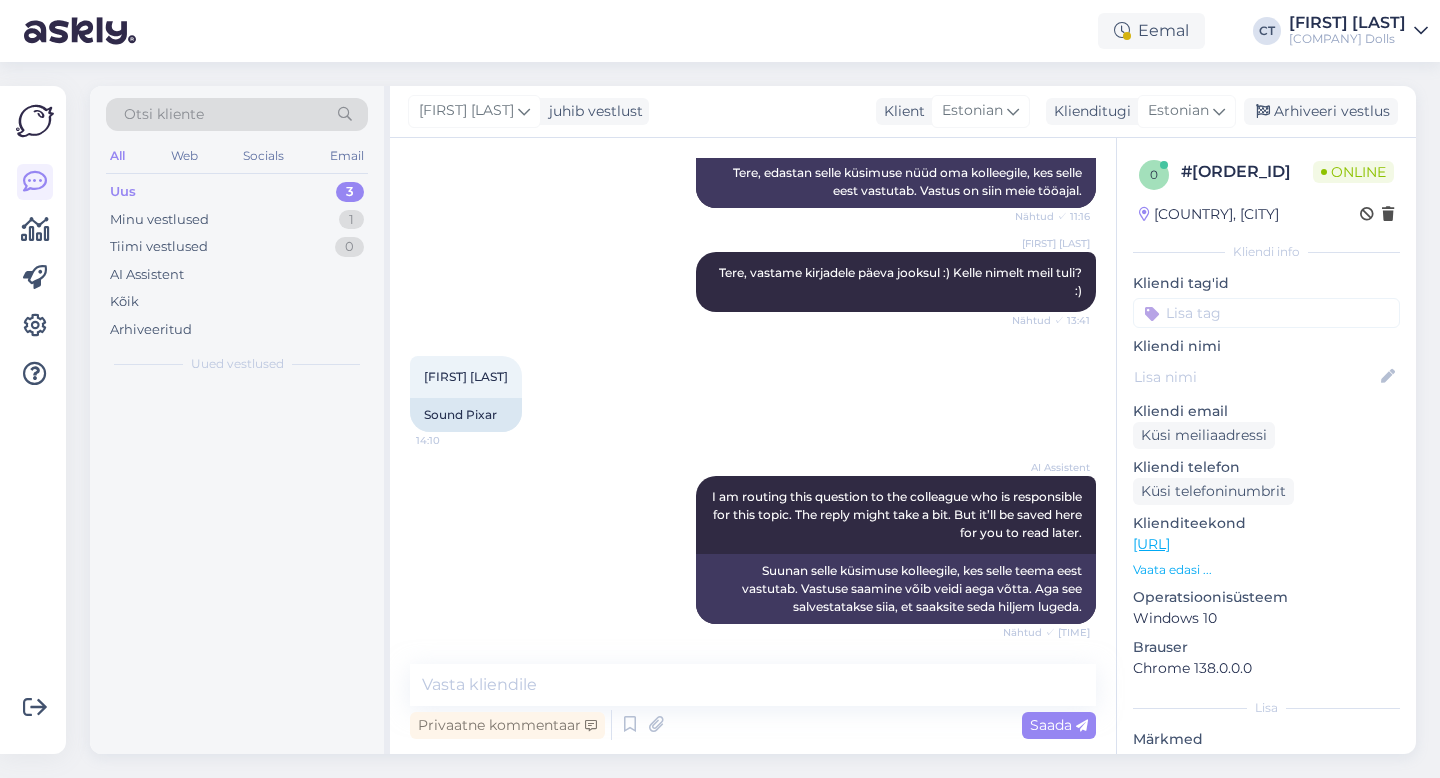 scroll, scrollTop: 800, scrollLeft: 0, axis: vertical 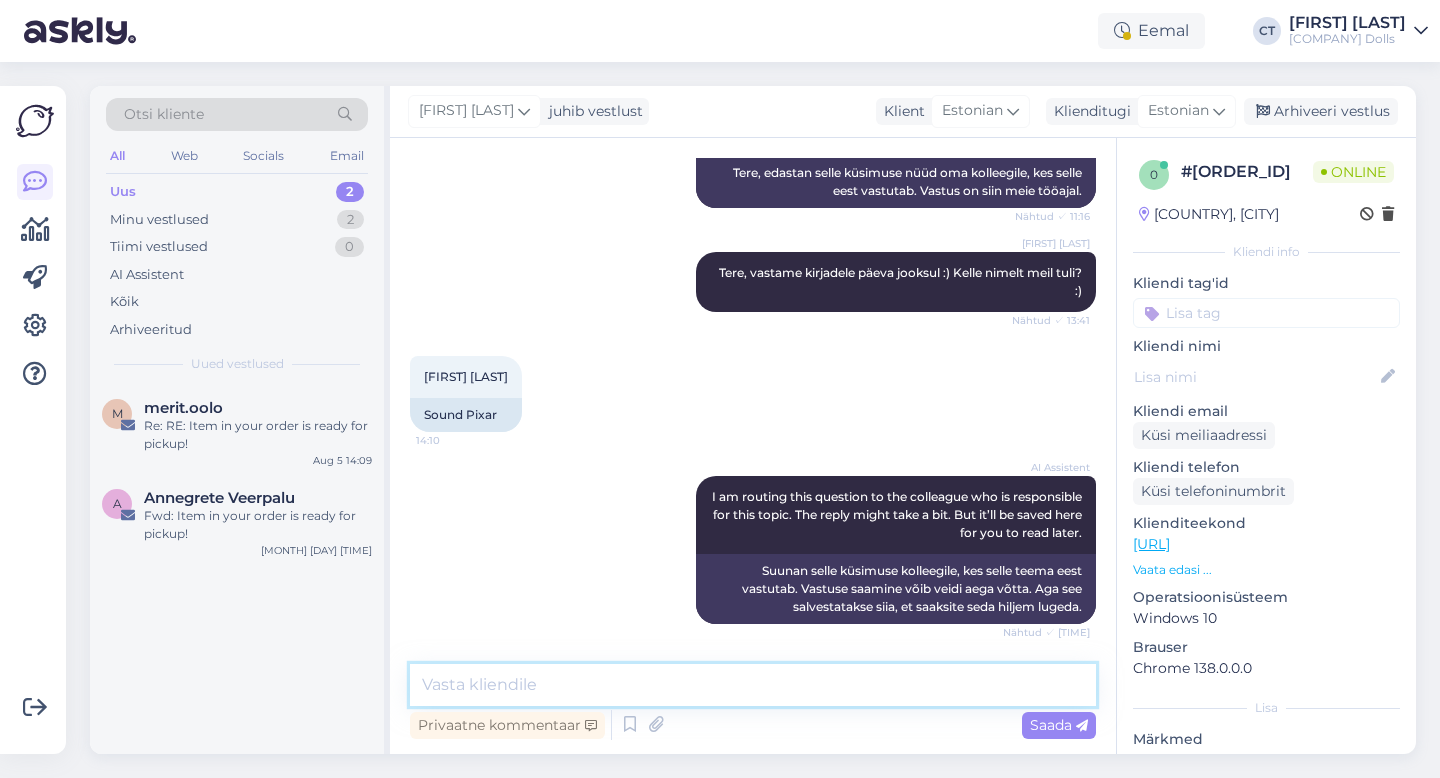 click at bounding box center (753, 685) 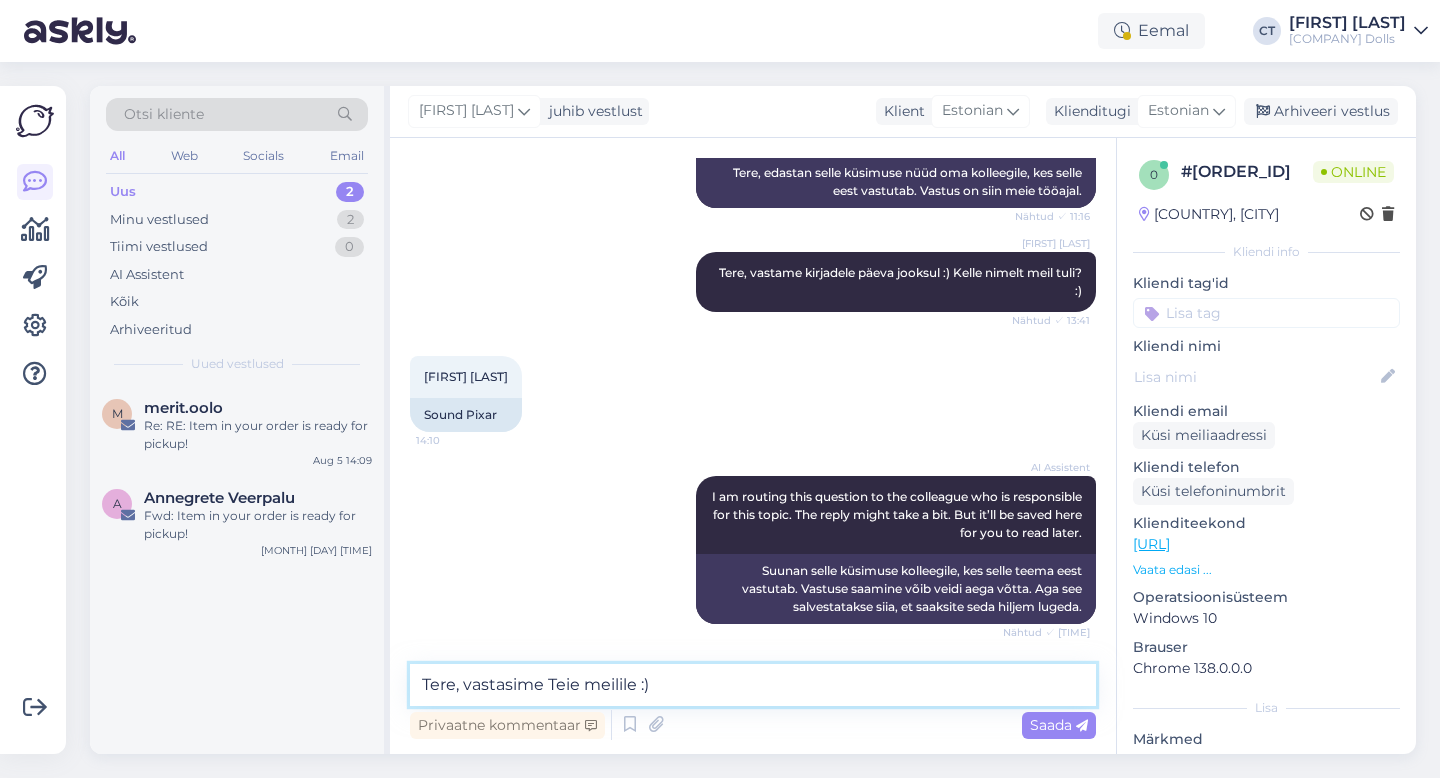 type on "Tere, vastasime Teie meilile :)" 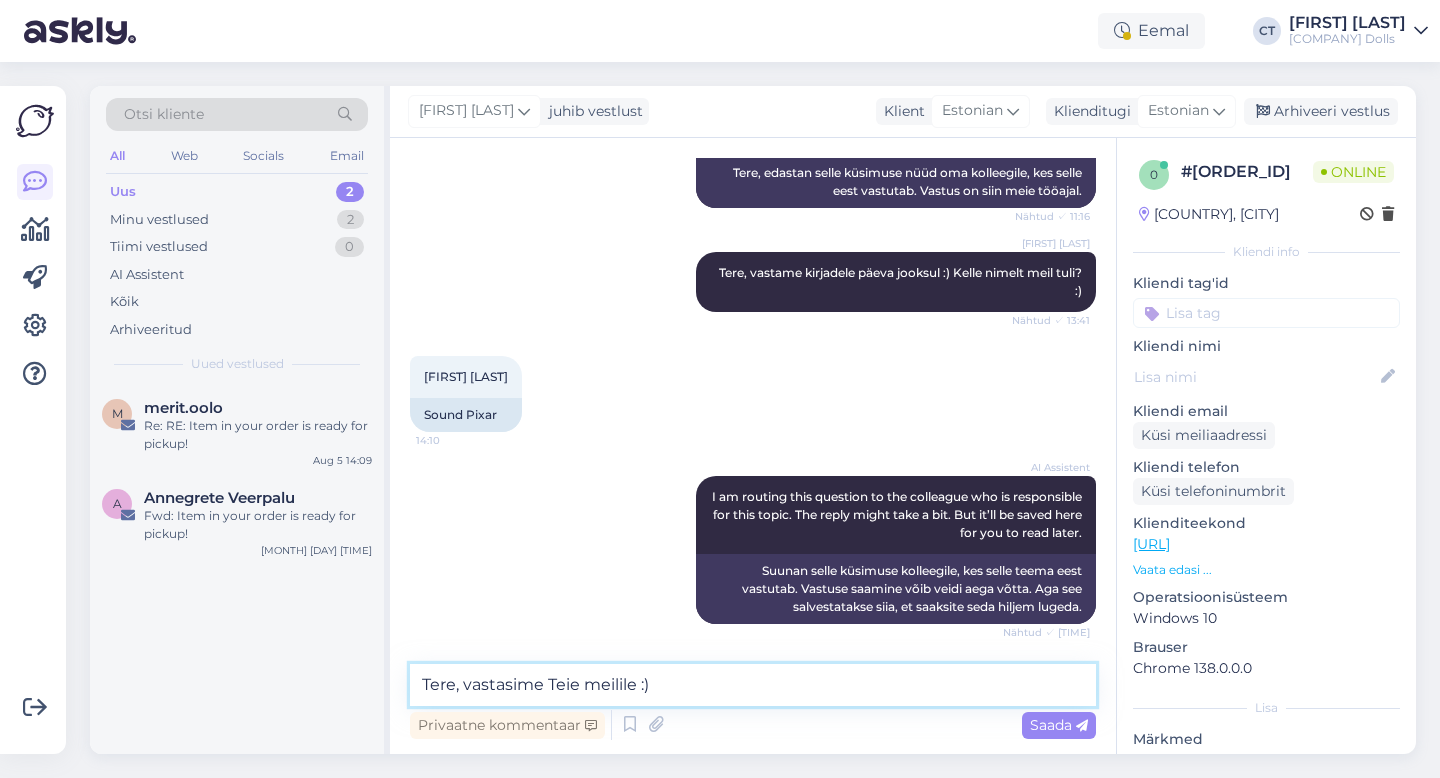 type 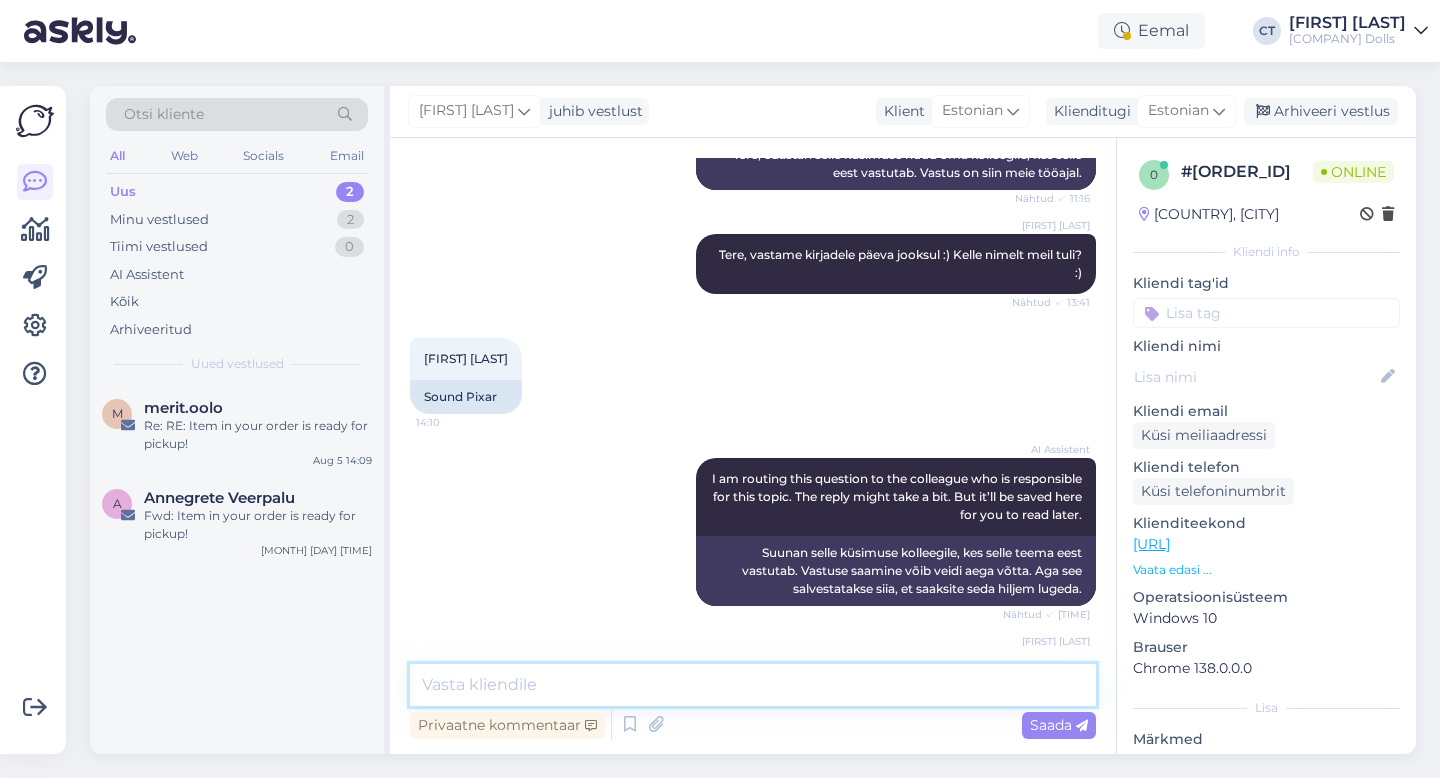 scroll, scrollTop: 886, scrollLeft: 0, axis: vertical 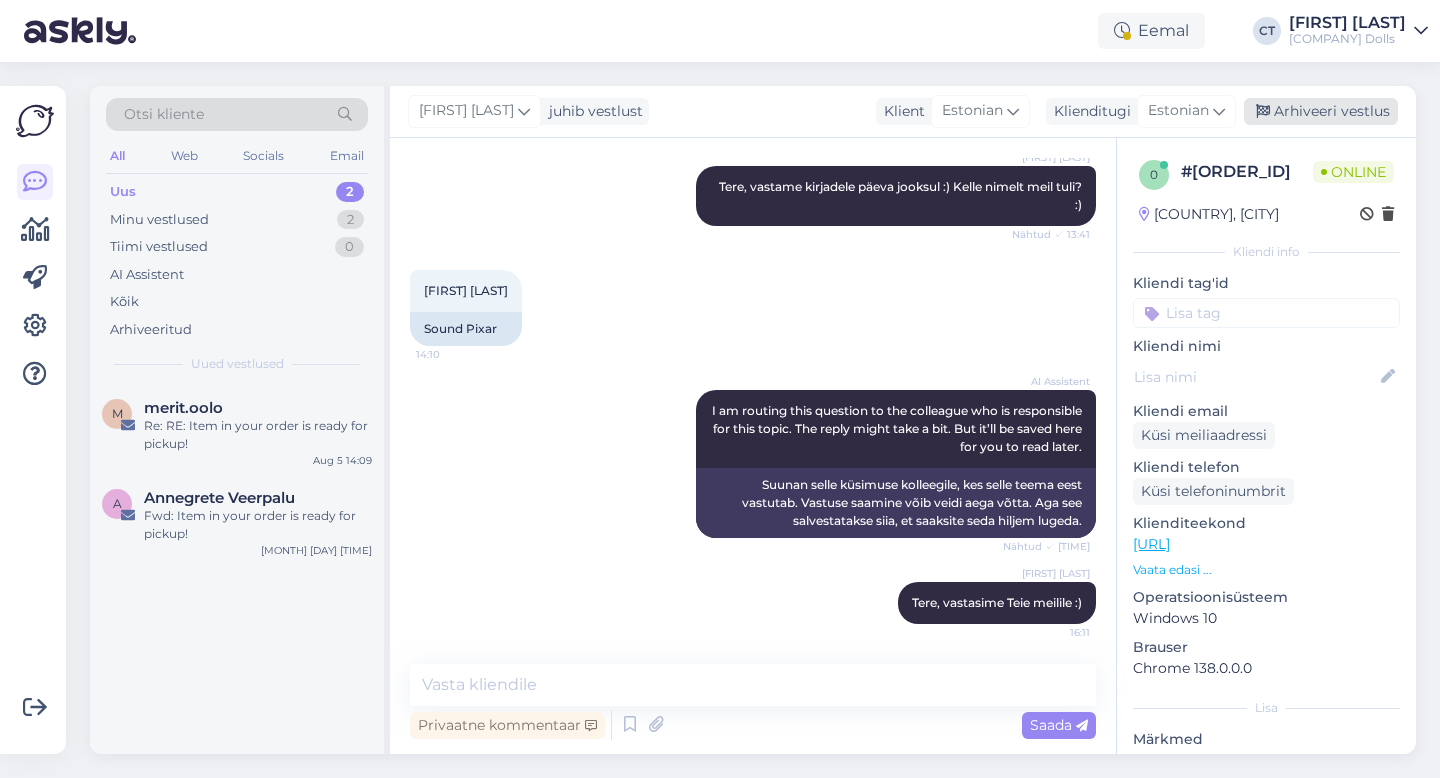 click on "Arhiveeri vestlus" at bounding box center [1321, 111] 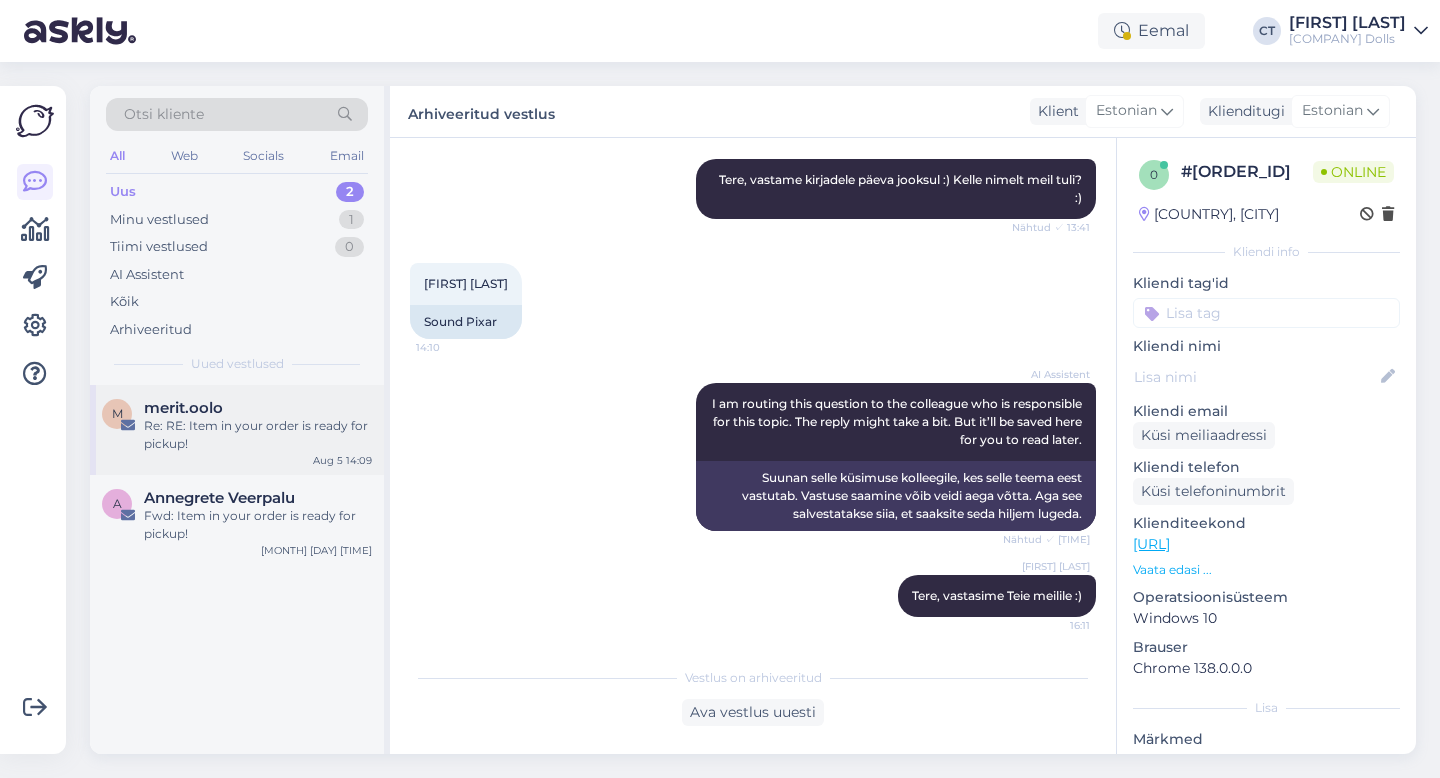 click on "Re: RE: Item in your order is ready for pickup!" at bounding box center [258, 435] 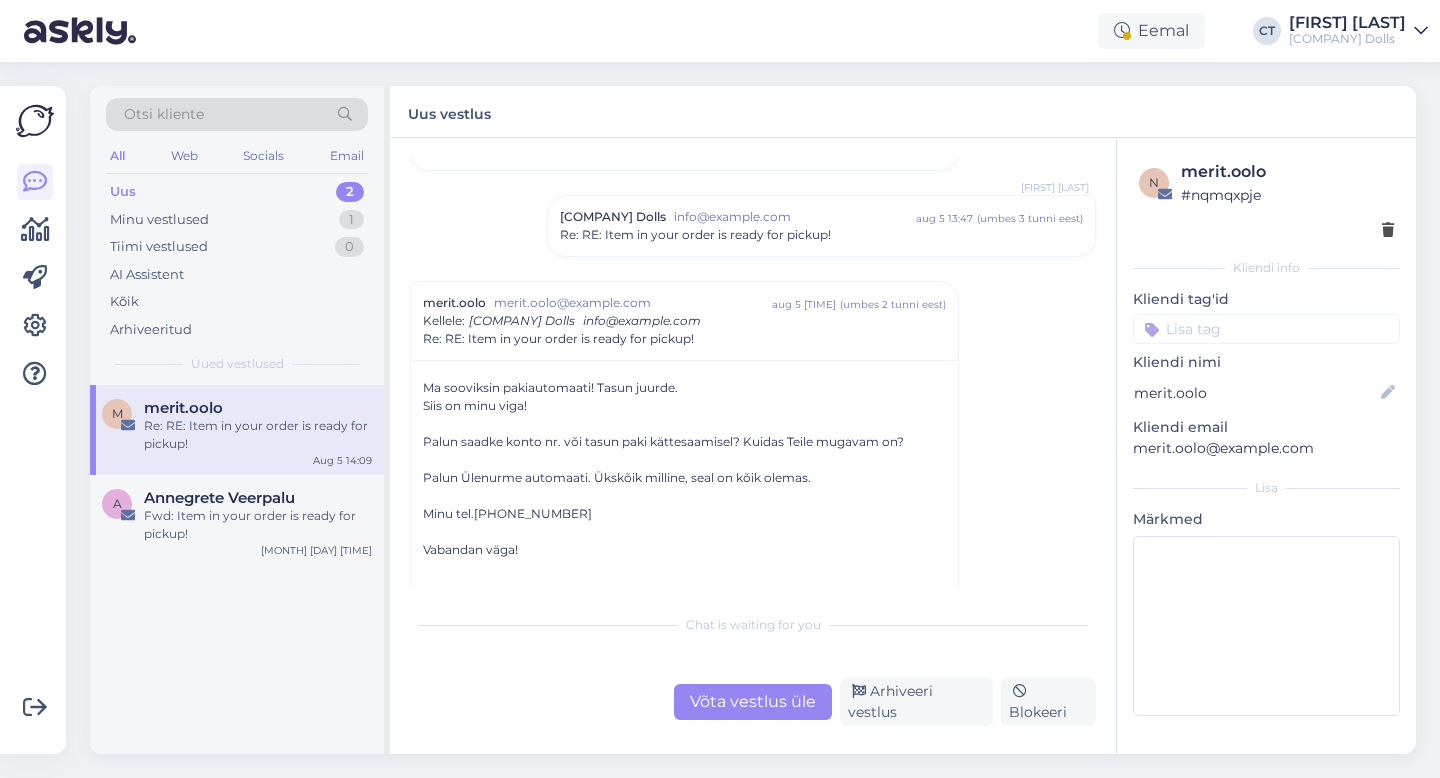 scroll, scrollTop: 110, scrollLeft: 0, axis: vertical 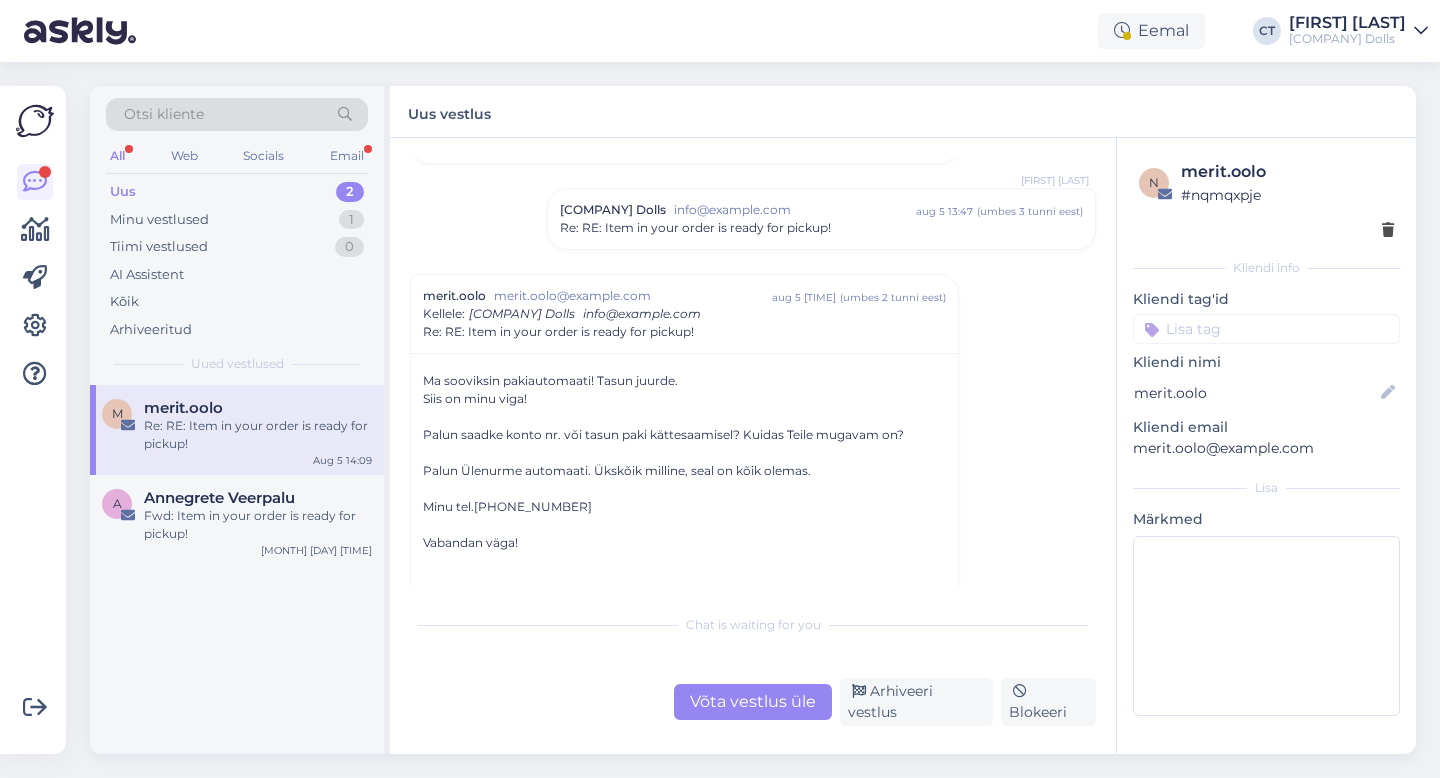 click on "Võta vestlus üle" at bounding box center [753, 702] 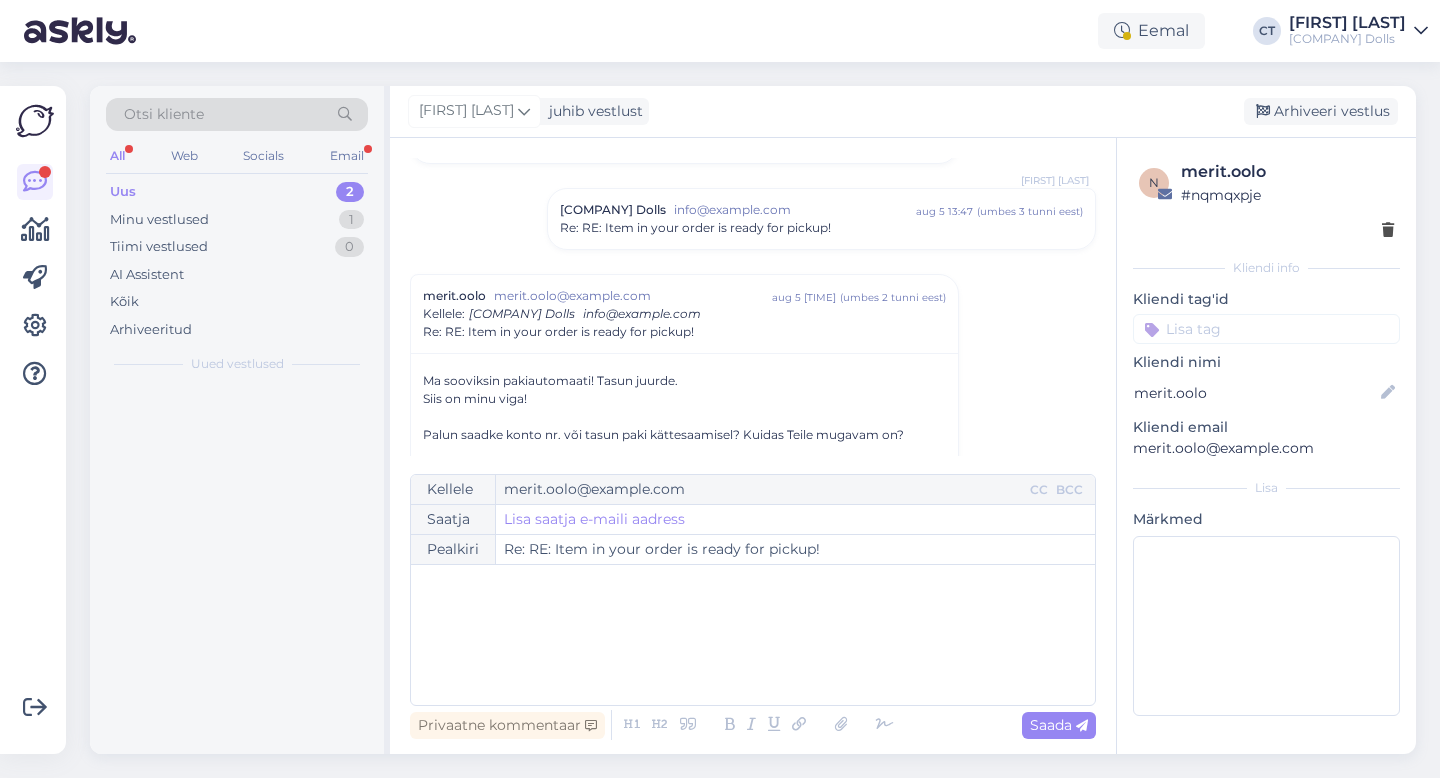 scroll, scrollTop: 226, scrollLeft: 0, axis: vertical 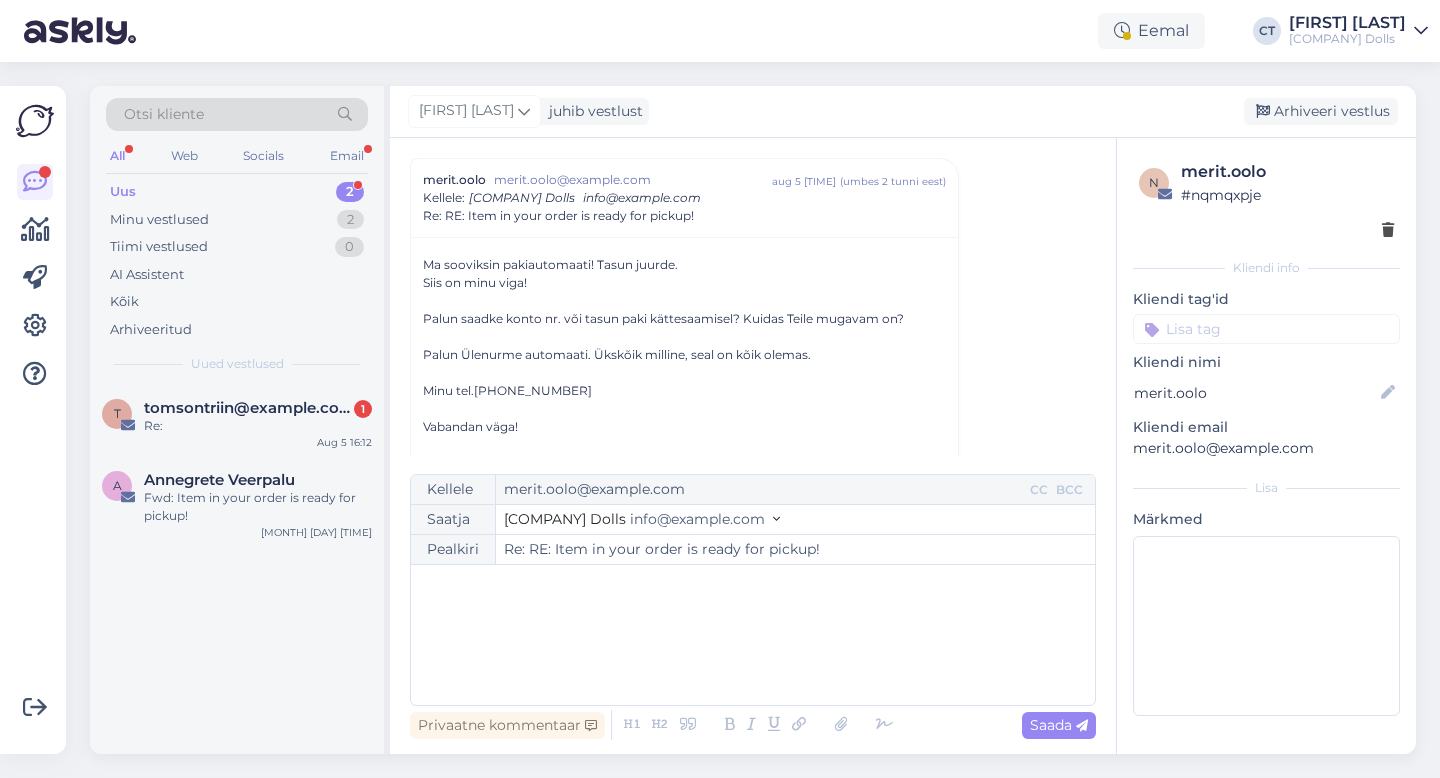 click on "﻿" at bounding box center [753, 635] 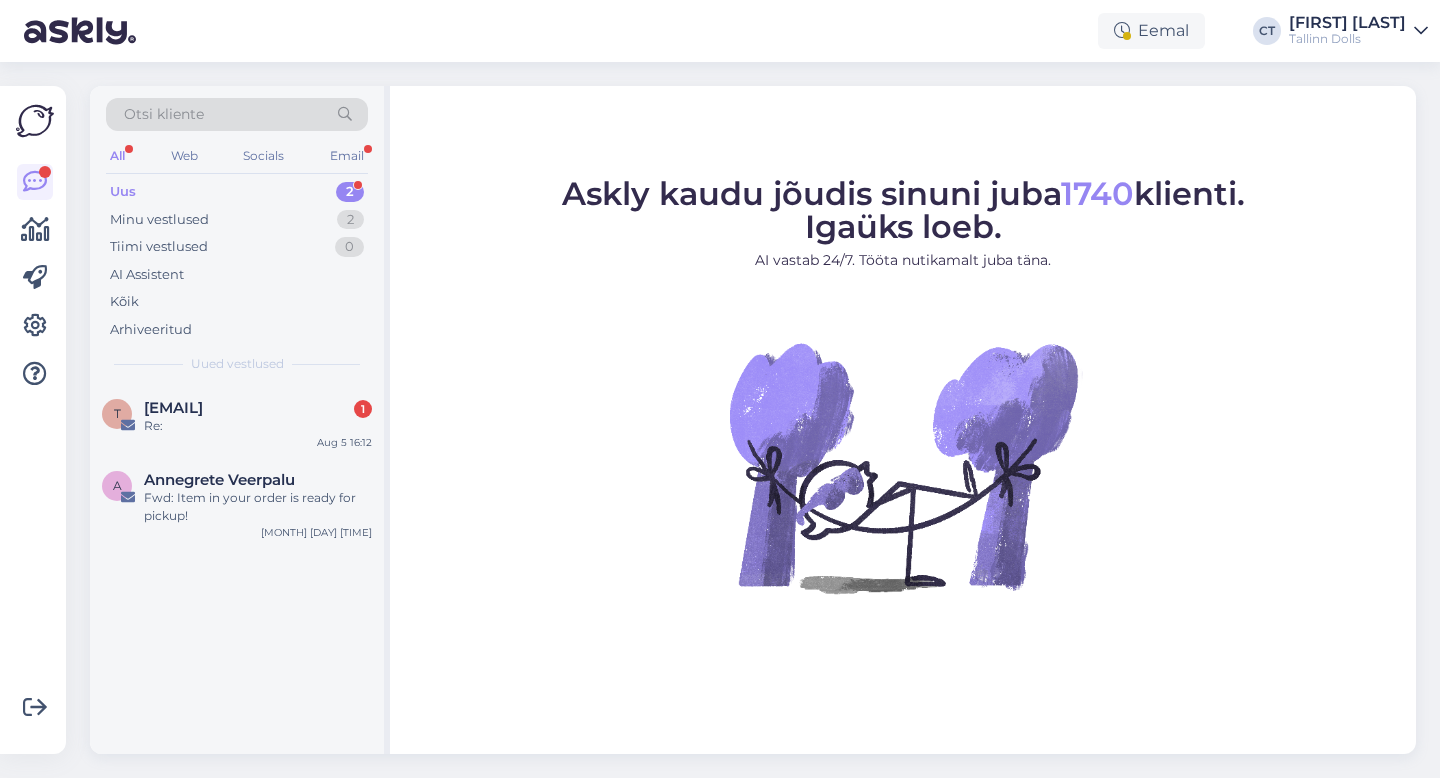 scroll, scrollTop: 0, scrollLeft: 0, axis: both 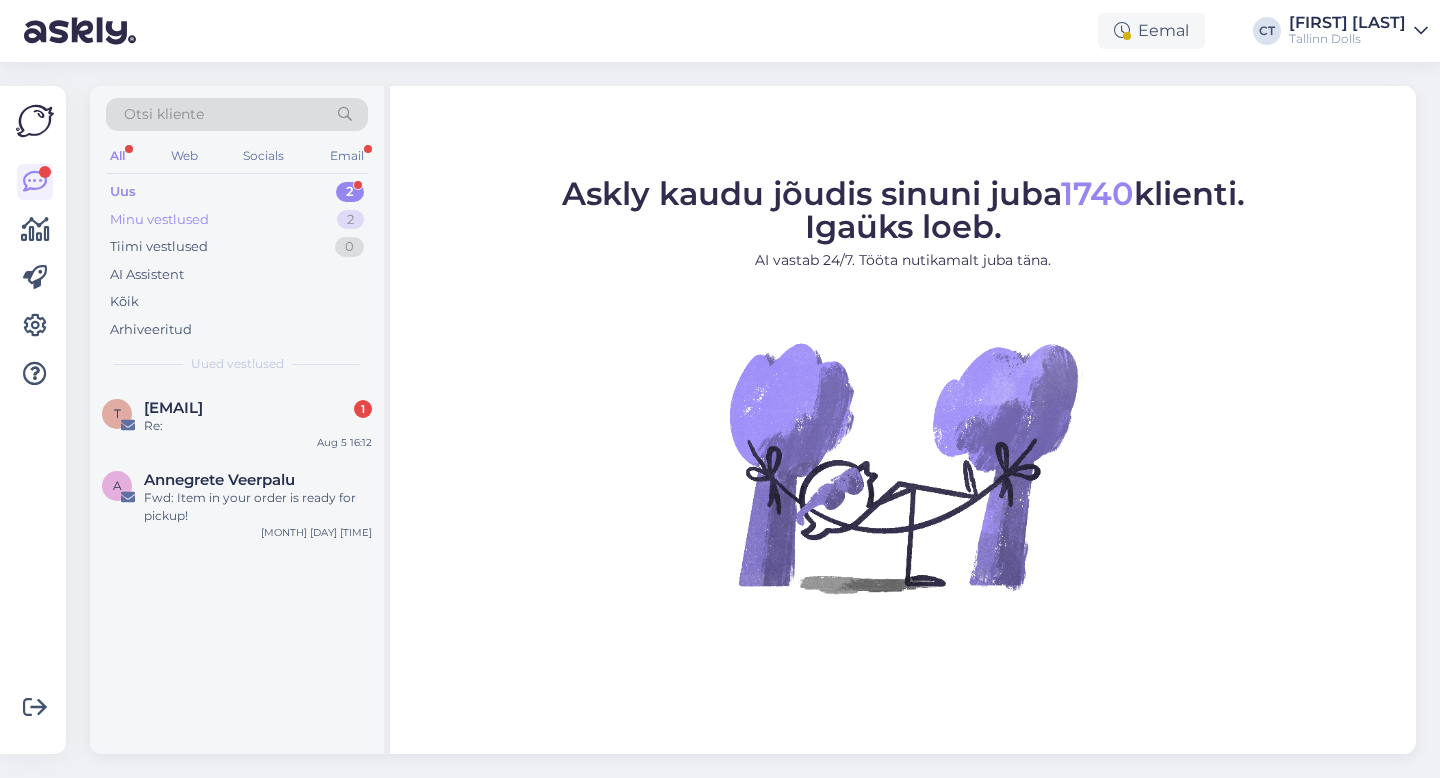 click on "Minu vestlused 2" at bounding box center [237, 220] 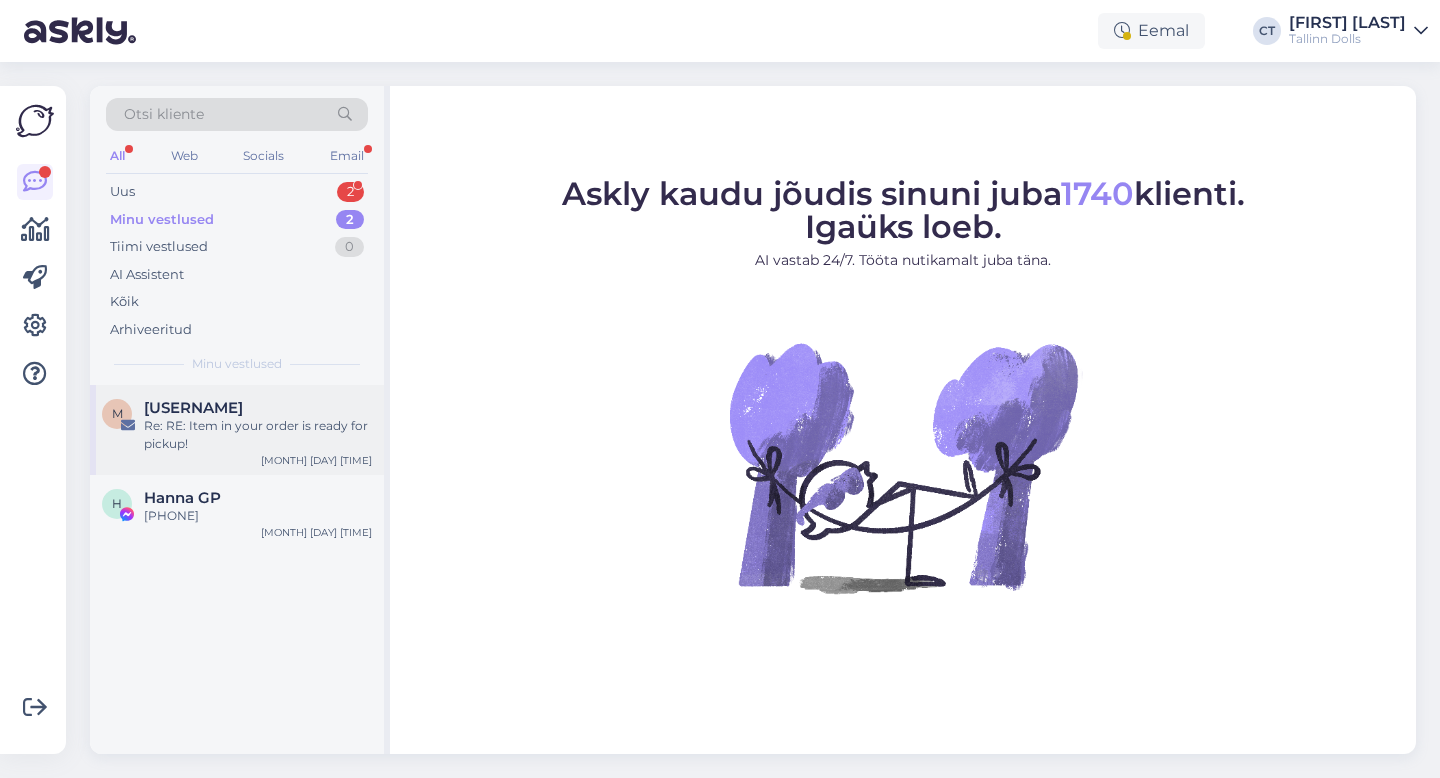 click on "Re: RE: Item in your order is ready for pickup!" at bounding box center (258, 435) 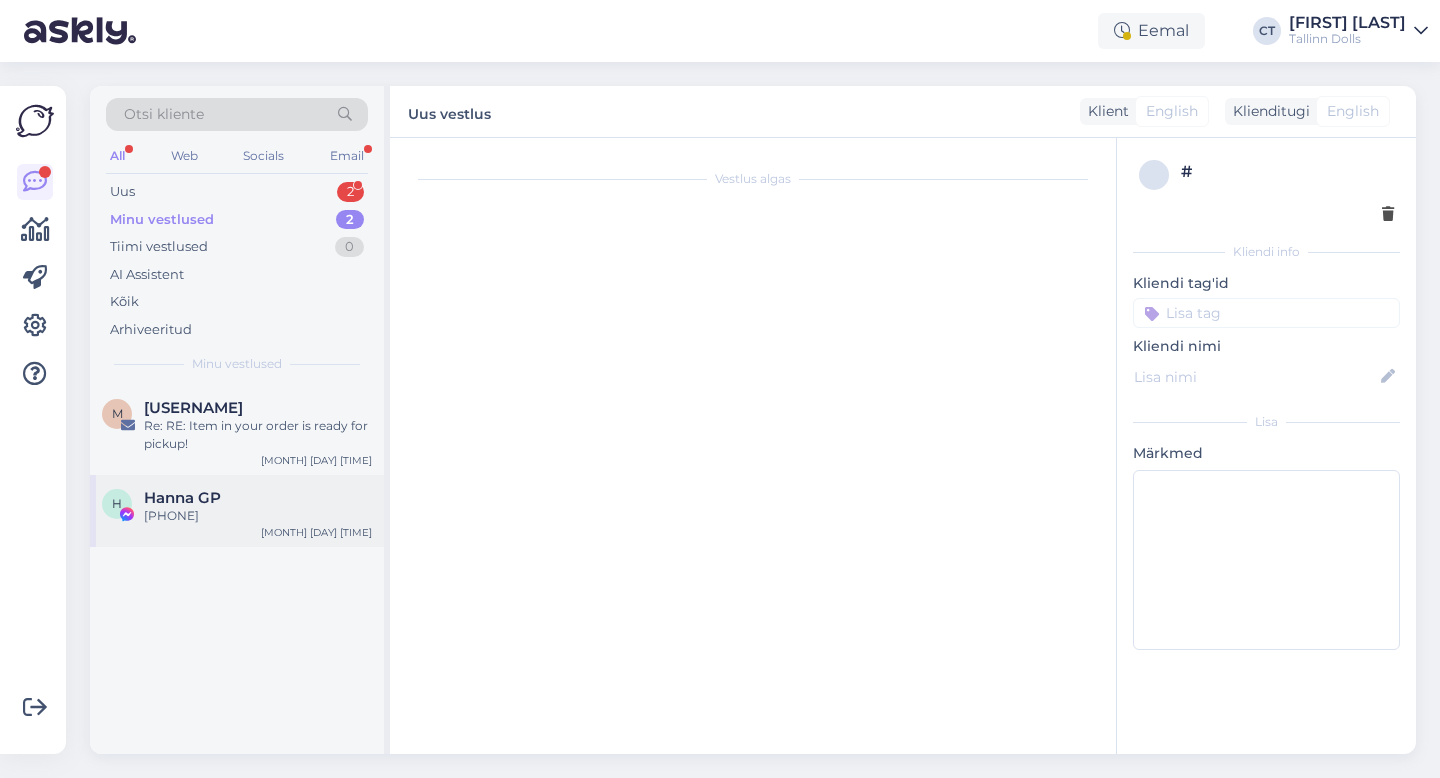 scroll, scrollTop: 72, scrollLeft: 0, axis: vertical 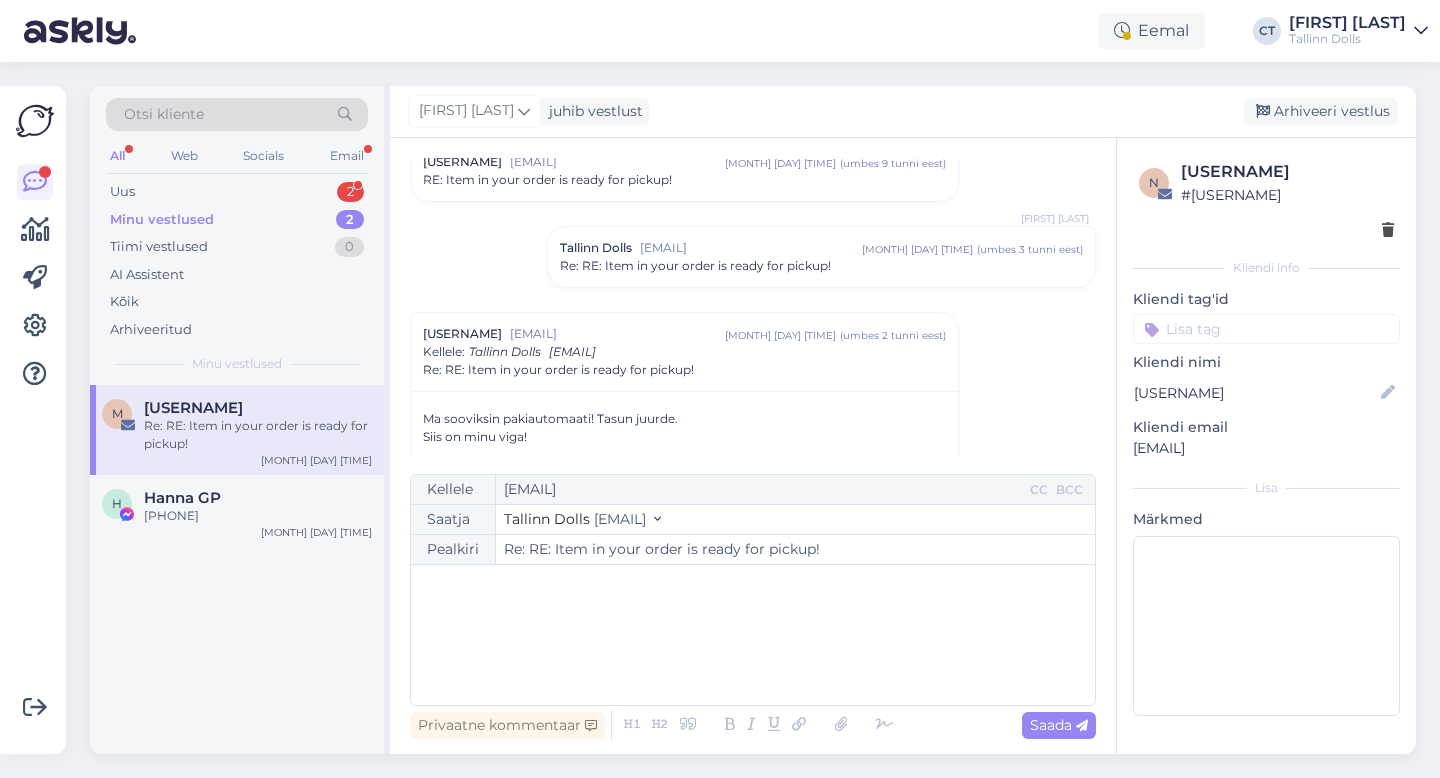 click on "﻿" at bounding box center [753, 635] 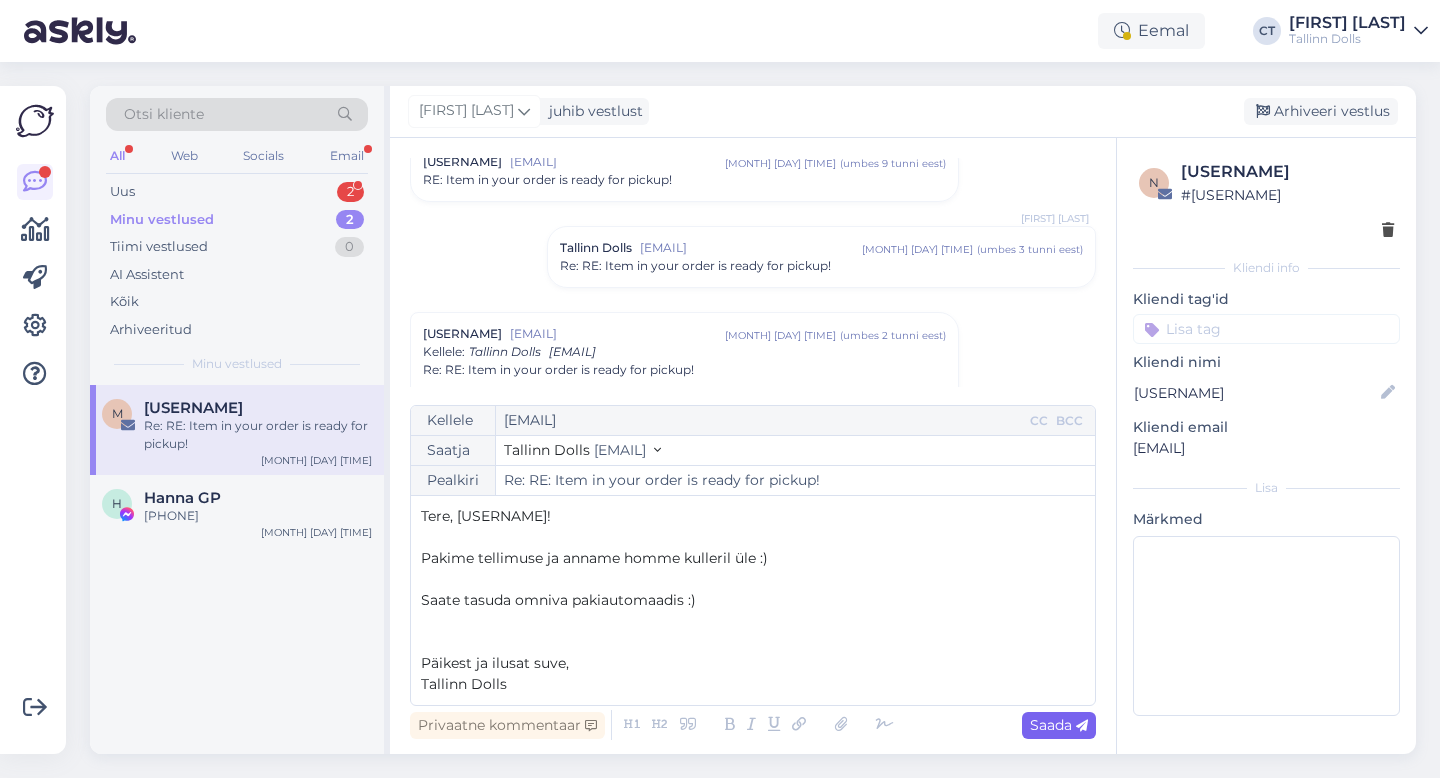 click on "Saada" at bounding box center (1059, 725) 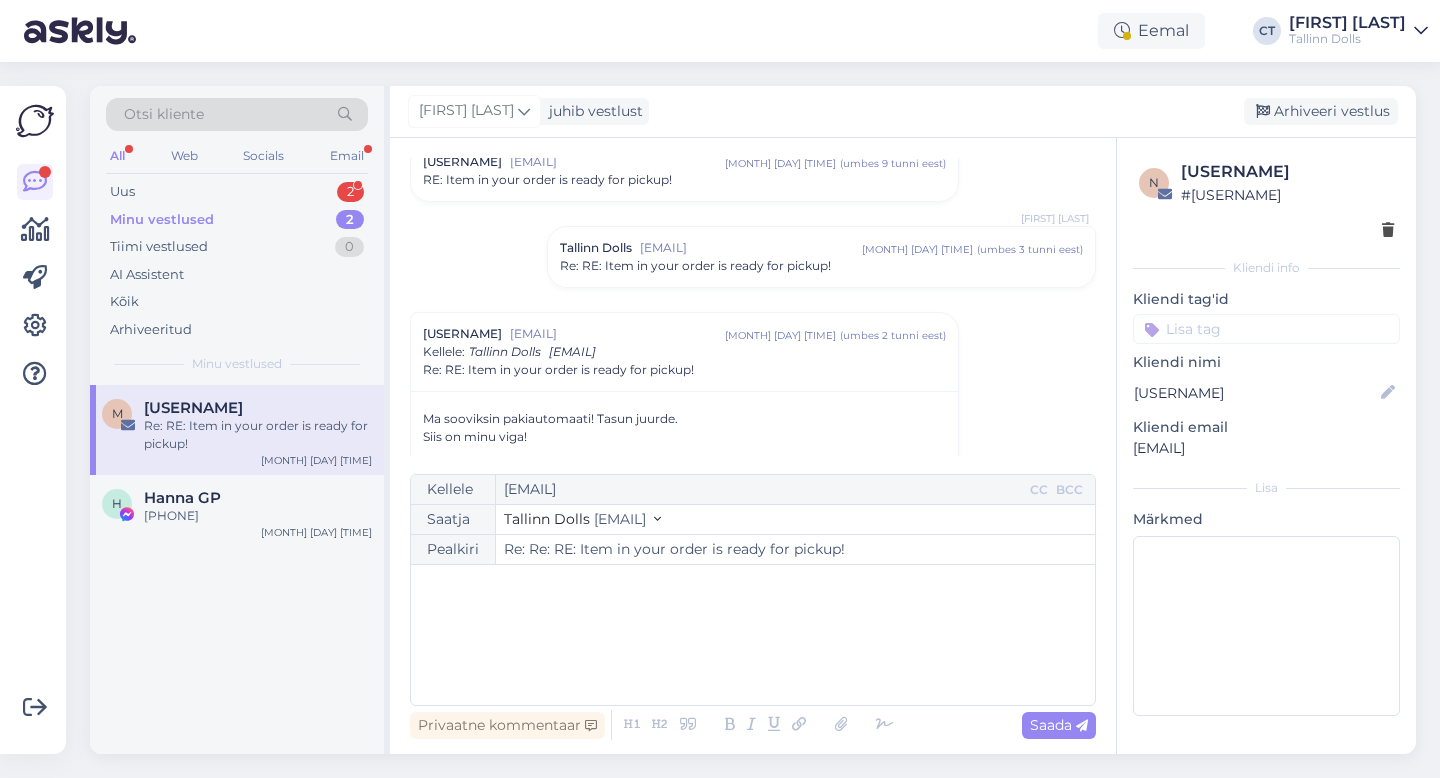 type on "Re: RE: Item in your order is ready for pickup!" 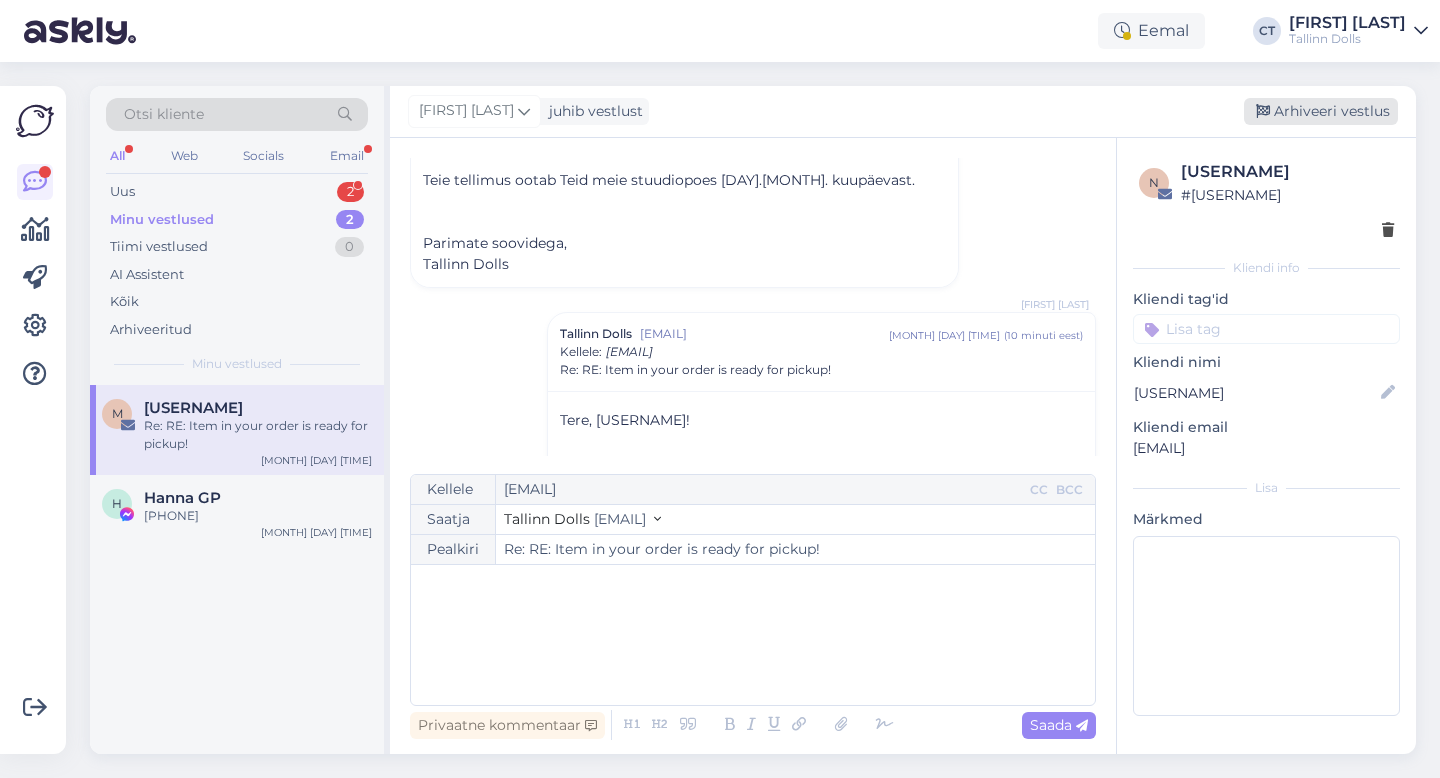 click on "Arhiveeri vestlus" at bounding box center (1321, 111) 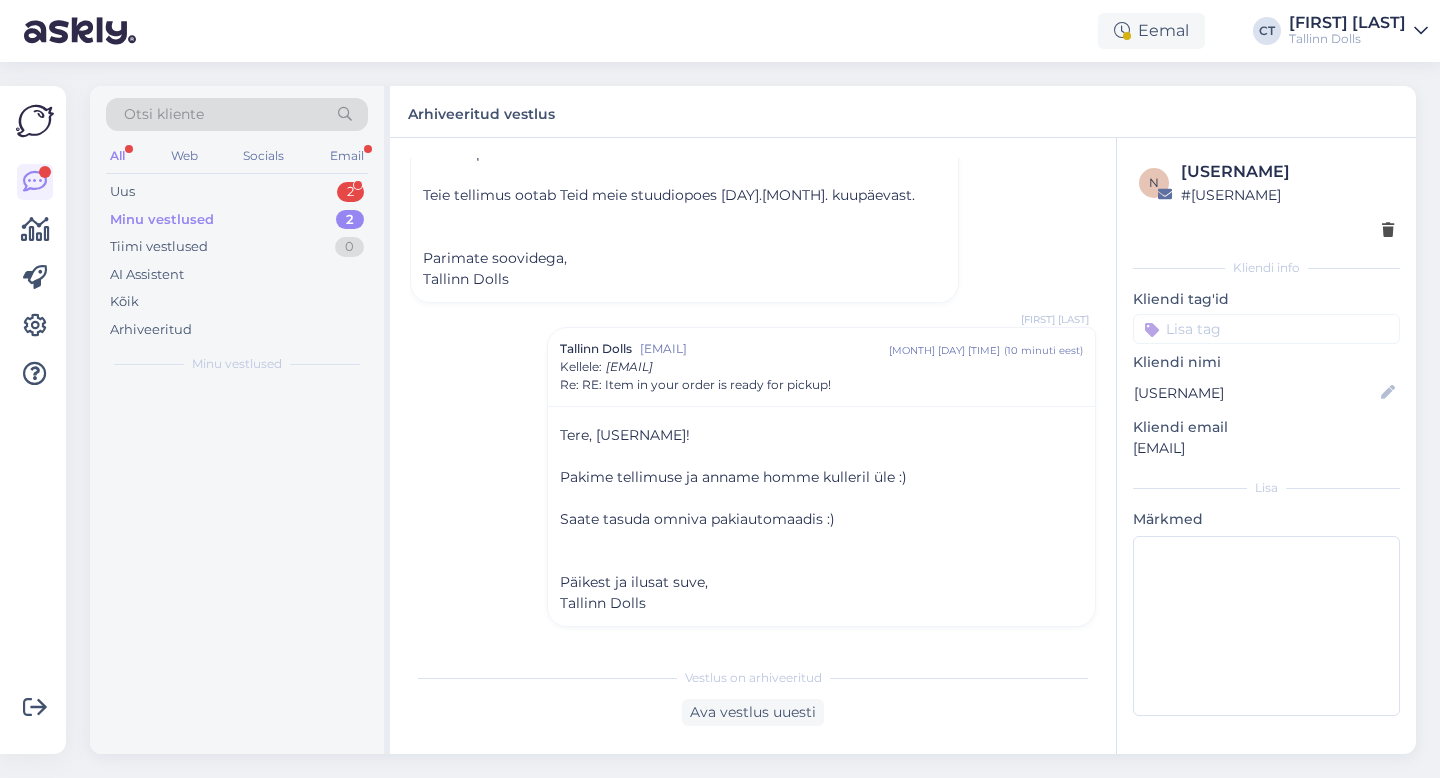 scroll, scrollTop: 879, scrollLeft: 0, axis: vertical 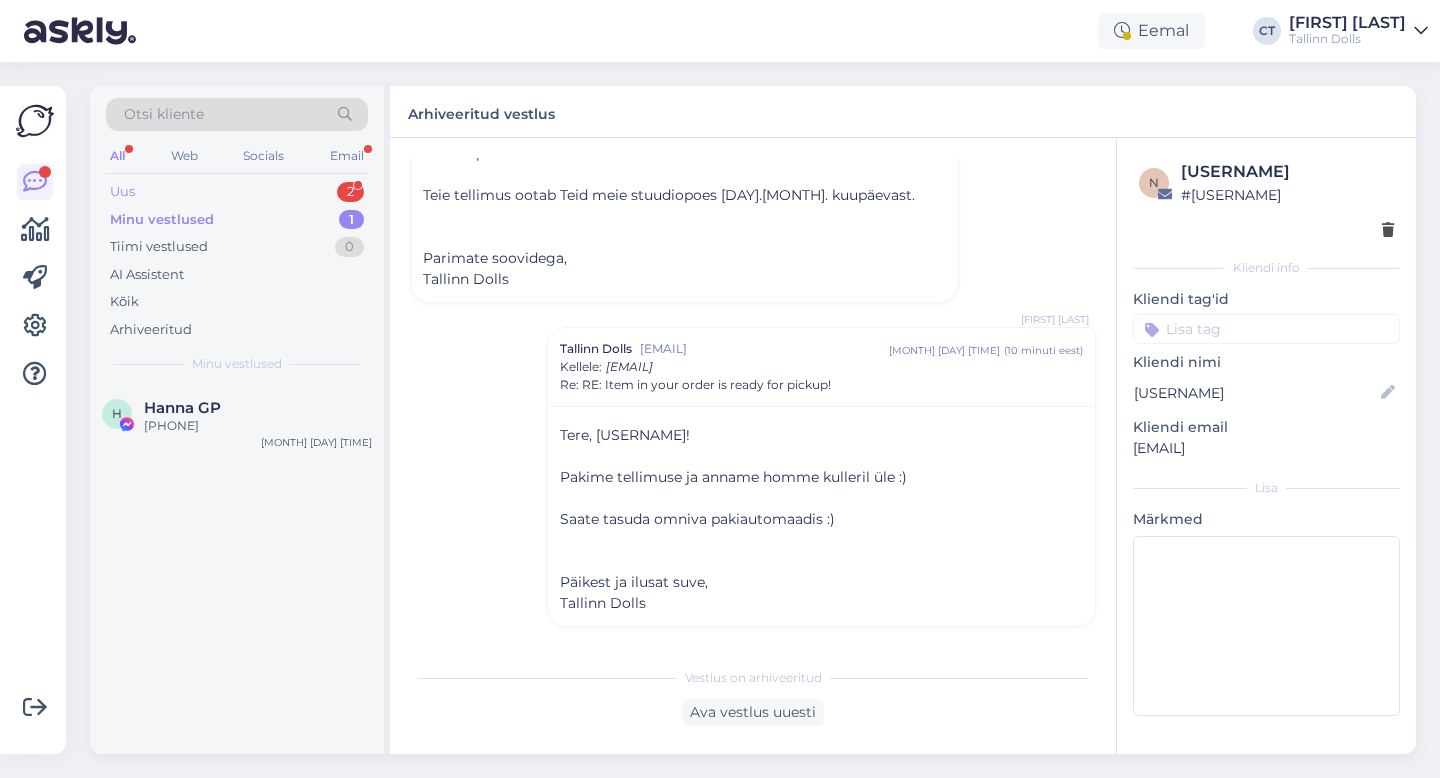 click on "Uus 2" at bounding box center [237, 192] 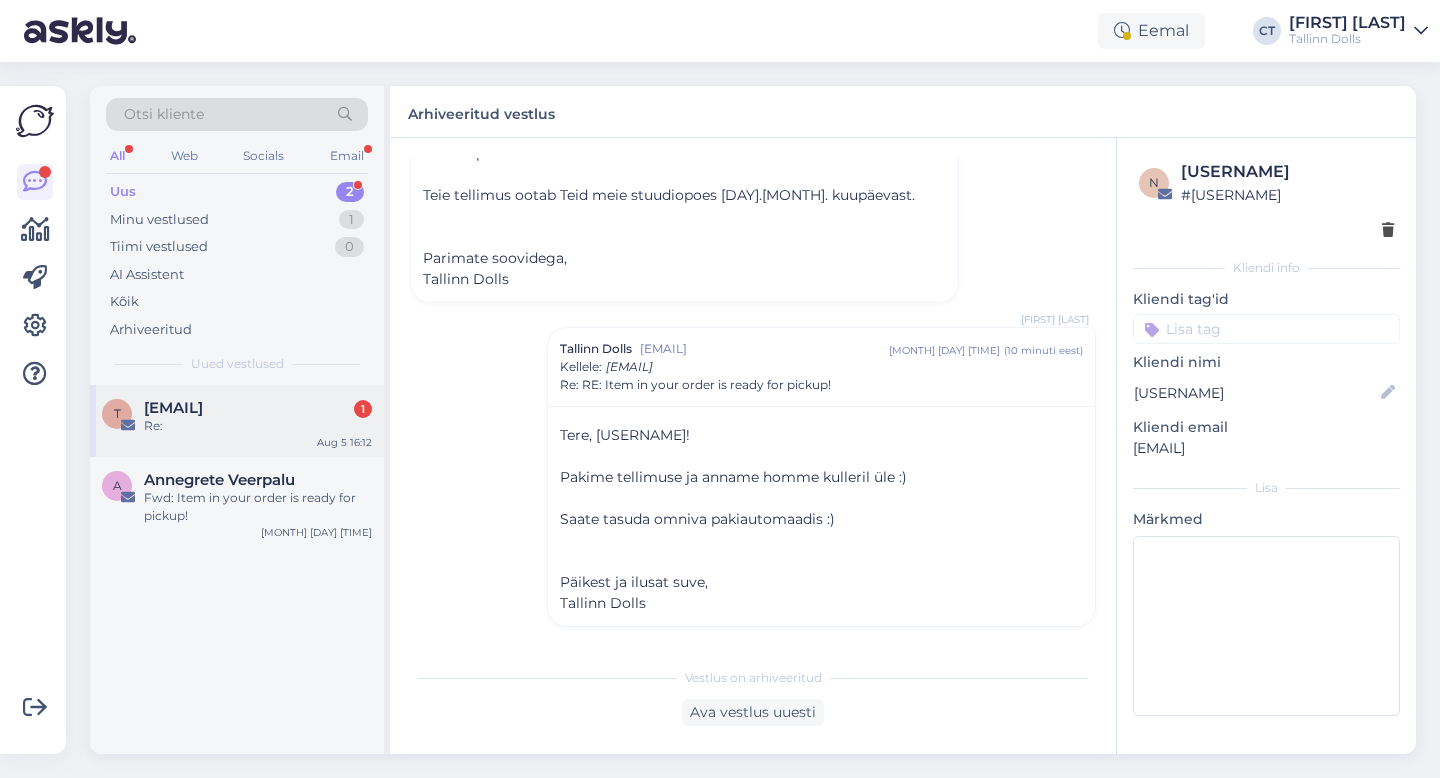 click on "Re:" at bounding box center [258, 426] 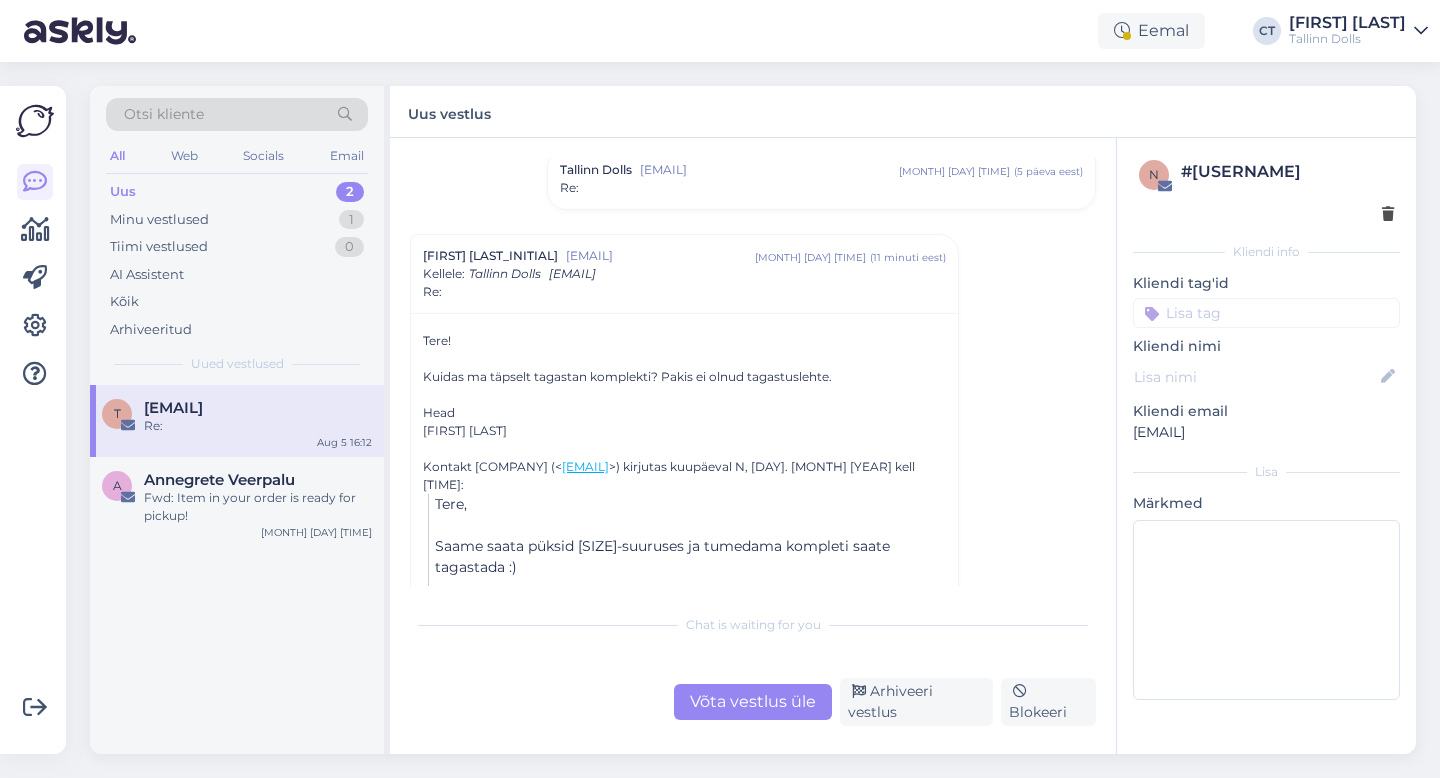 scroll, scrollTop: 325, scrollLeft: 0, axis: vertical 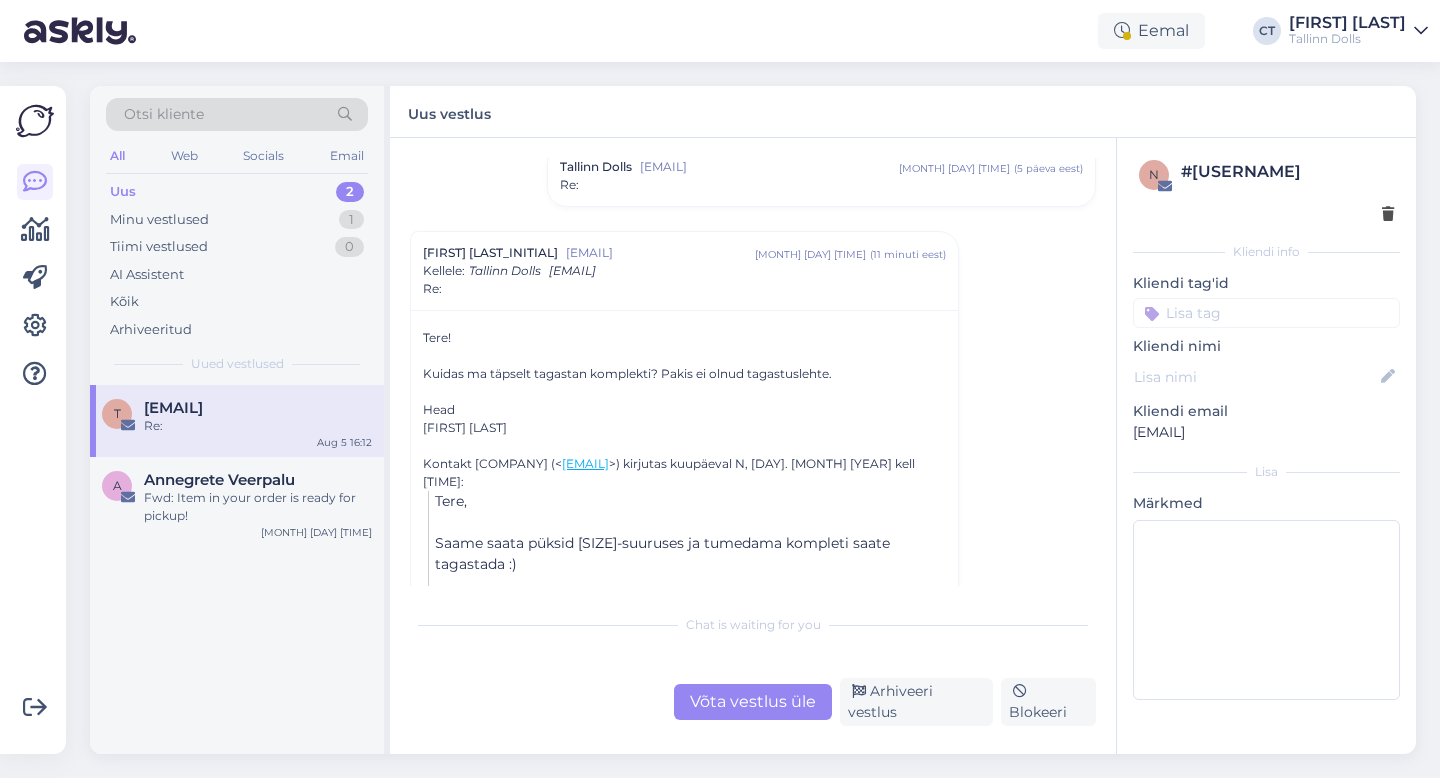 click on "Võta vestlus üle" at bounding box center [753, 702] 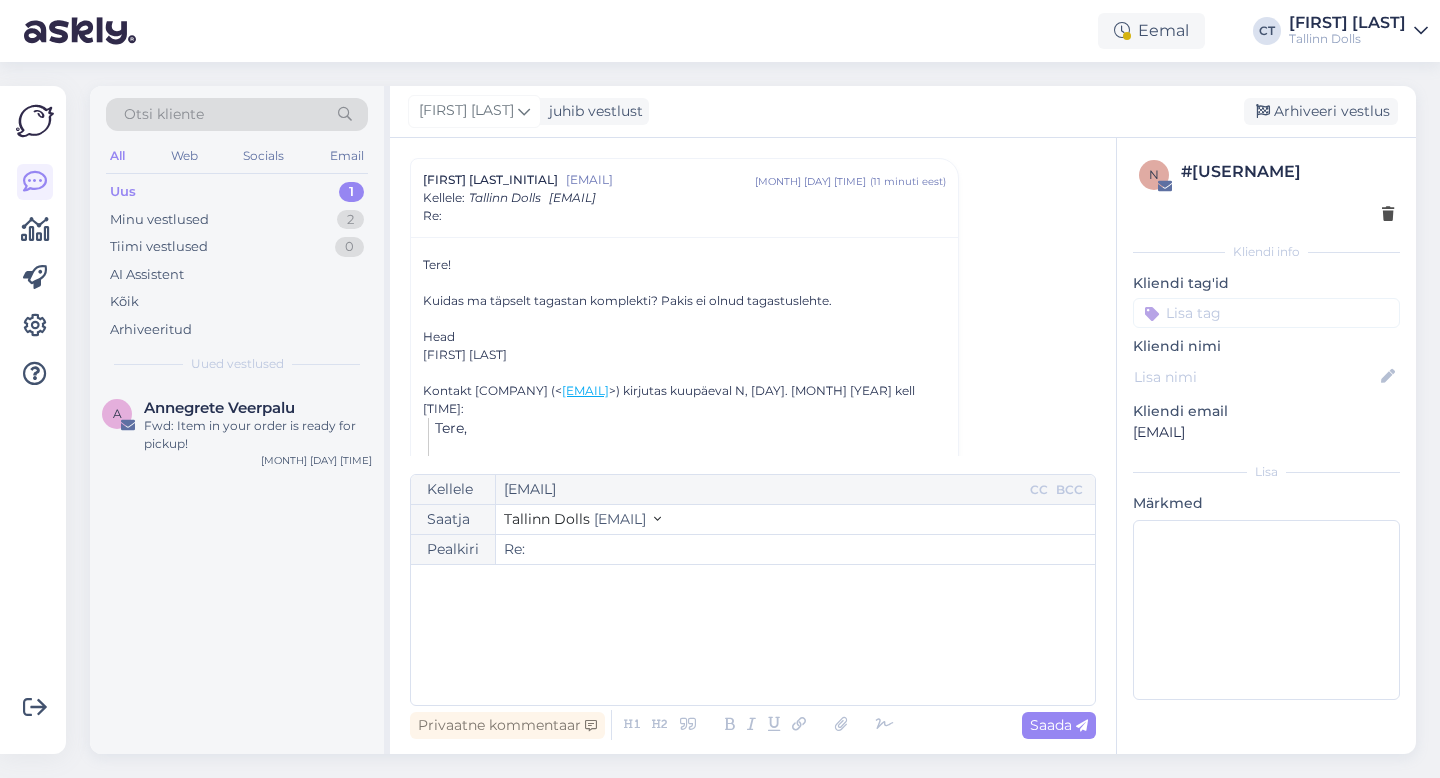 click on "﻿" at bounding box center [753, 635] 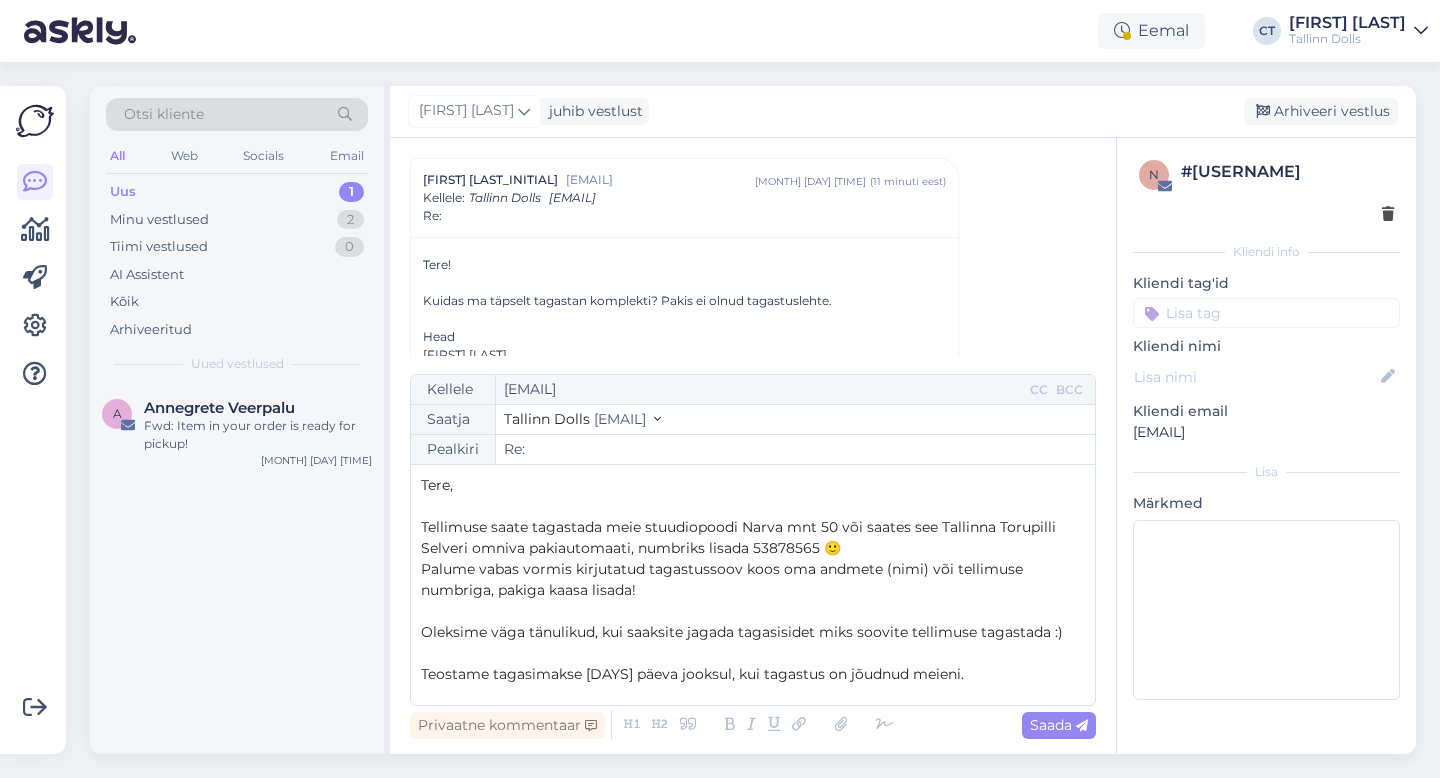 scroll, scrollTop: 95, scrollLeft: 0, axis: vertical 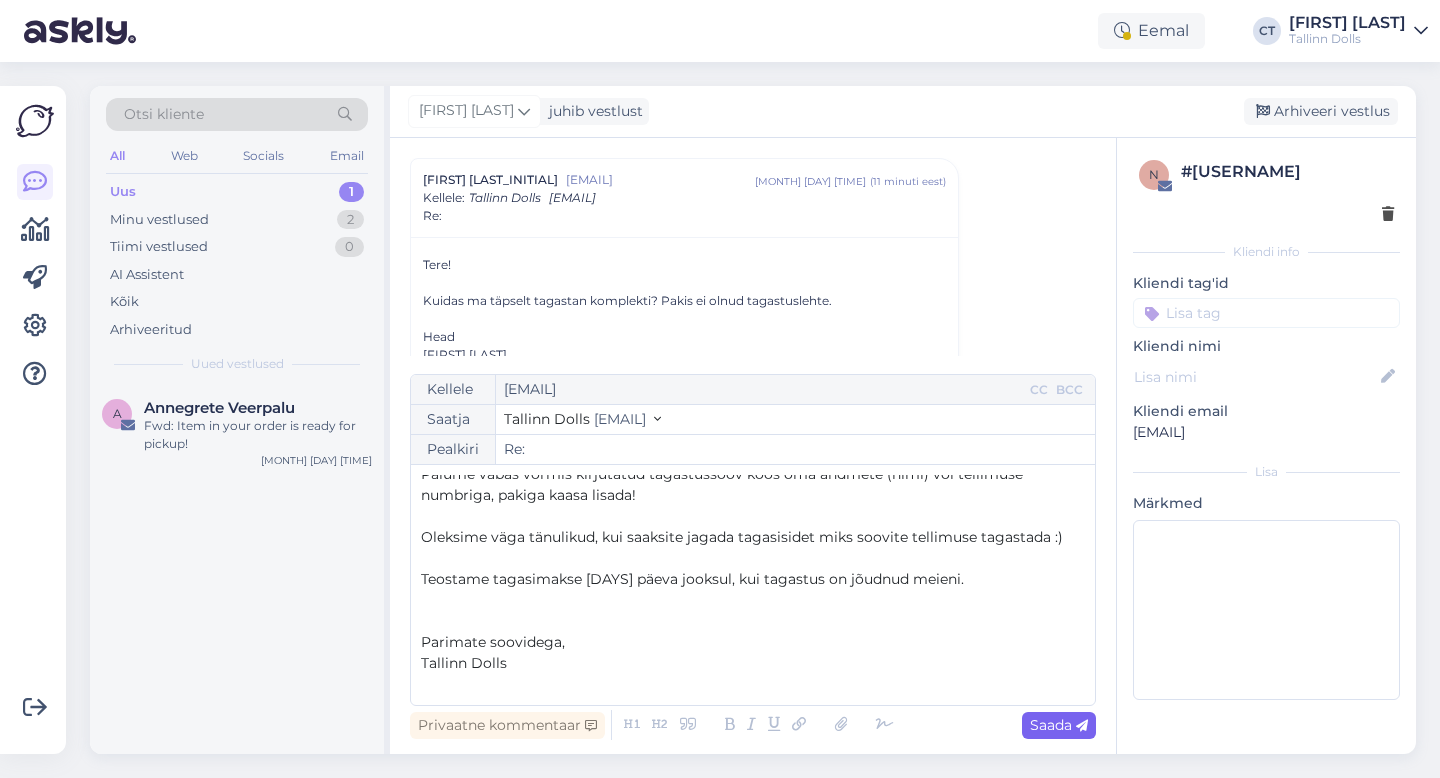 click on "Saada" at bounding box center [1059, 725] 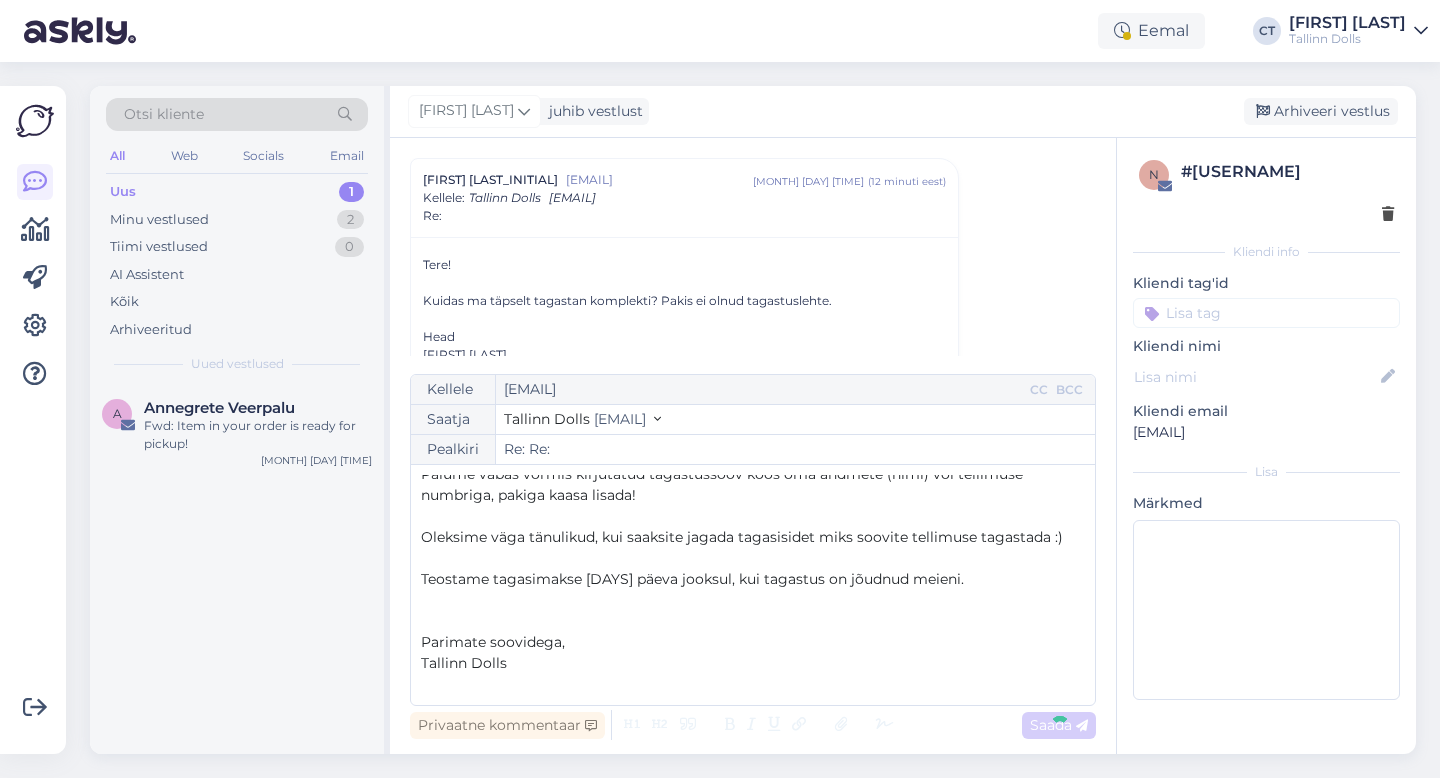 type on "Re:" 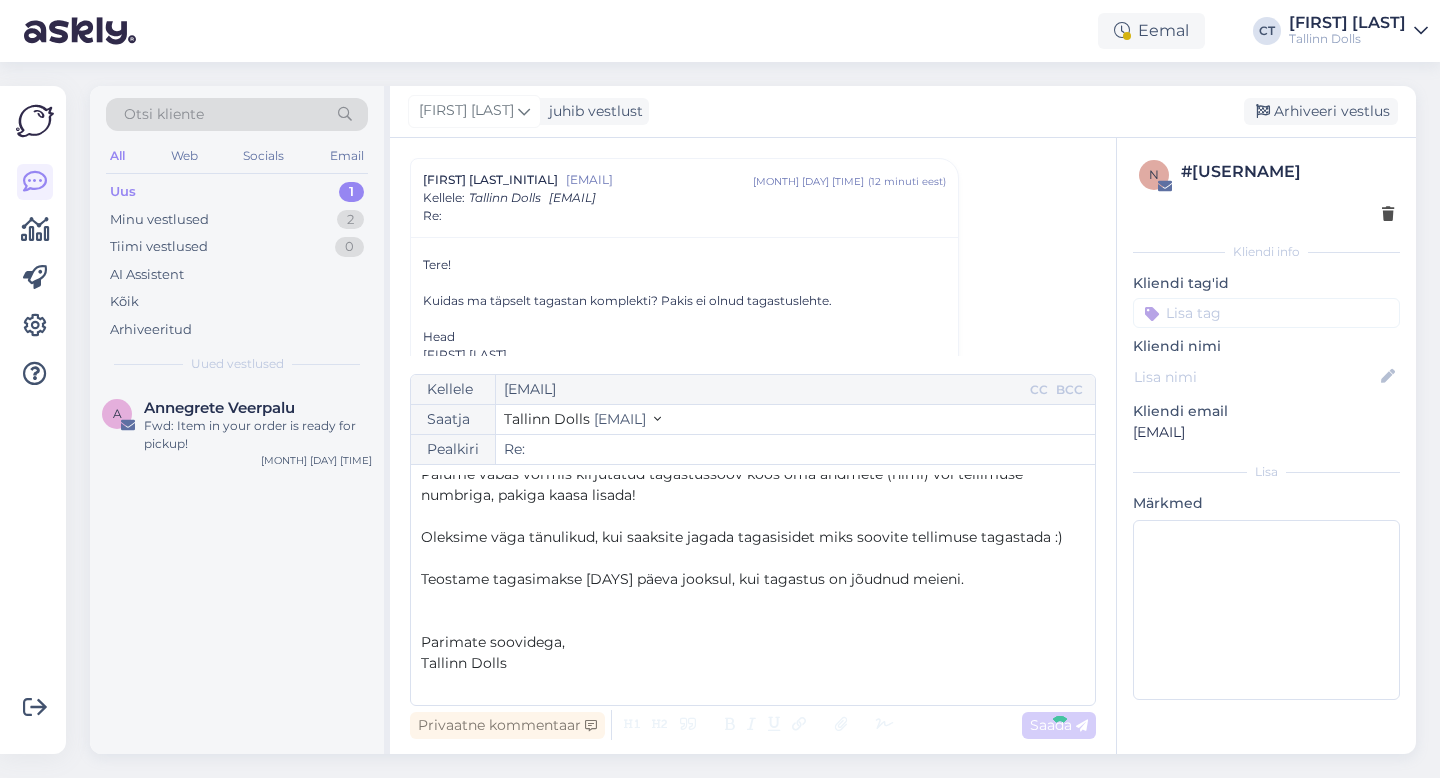 scroll, scrollTop: 0, scrollLeft: 0, axis: both 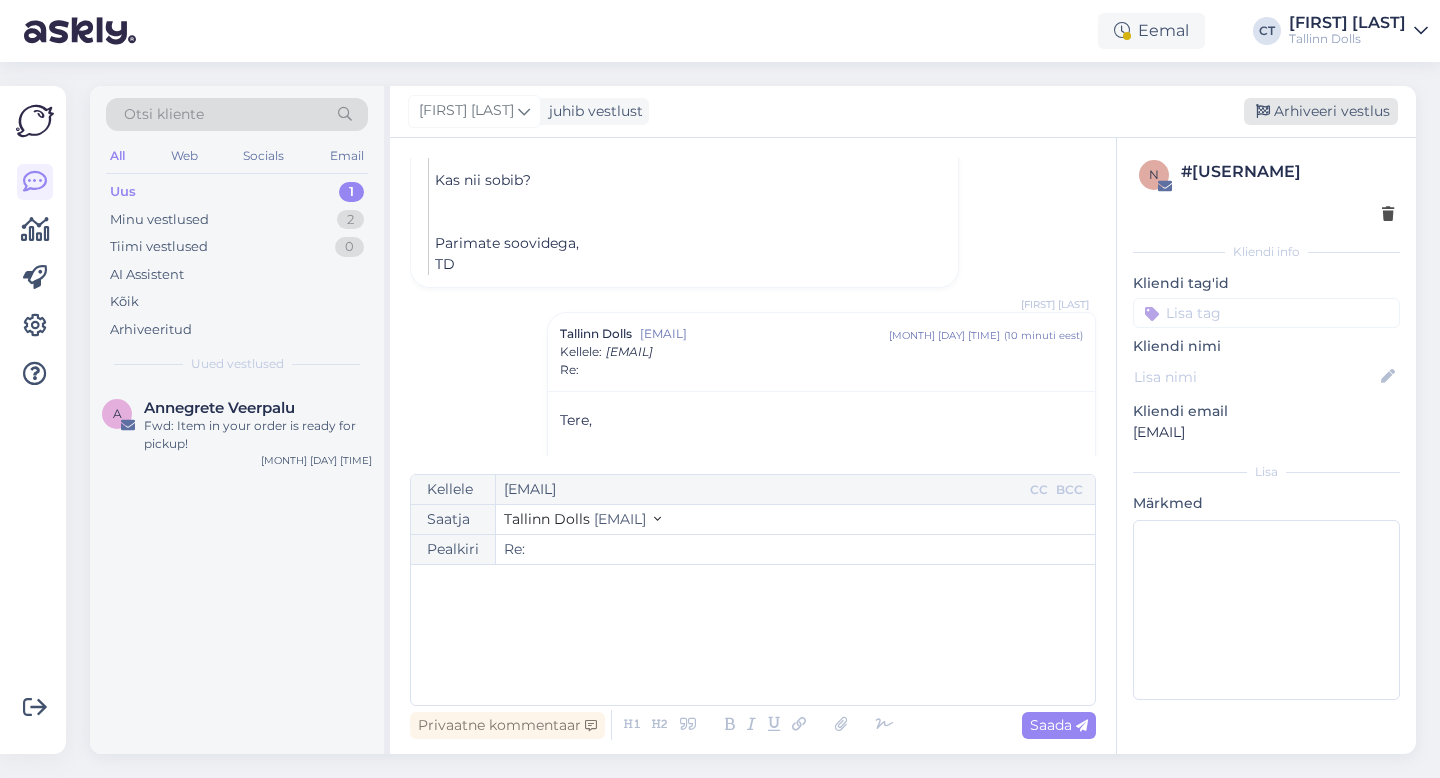 click on "Arhiveeri vestlus" at bounding box center (1321, 111) 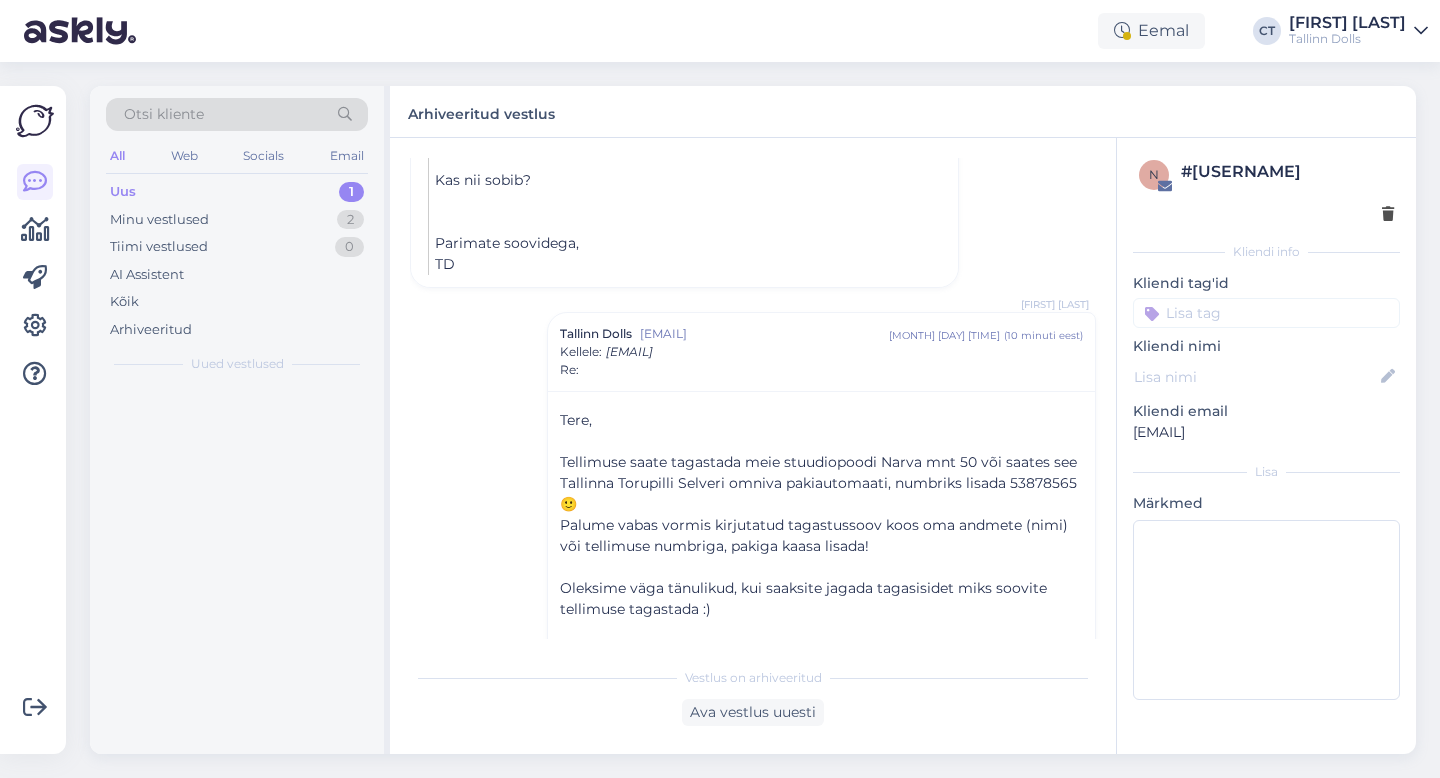 scroll, scrollTop: 904, scrollLeft: 0, axis: vertical 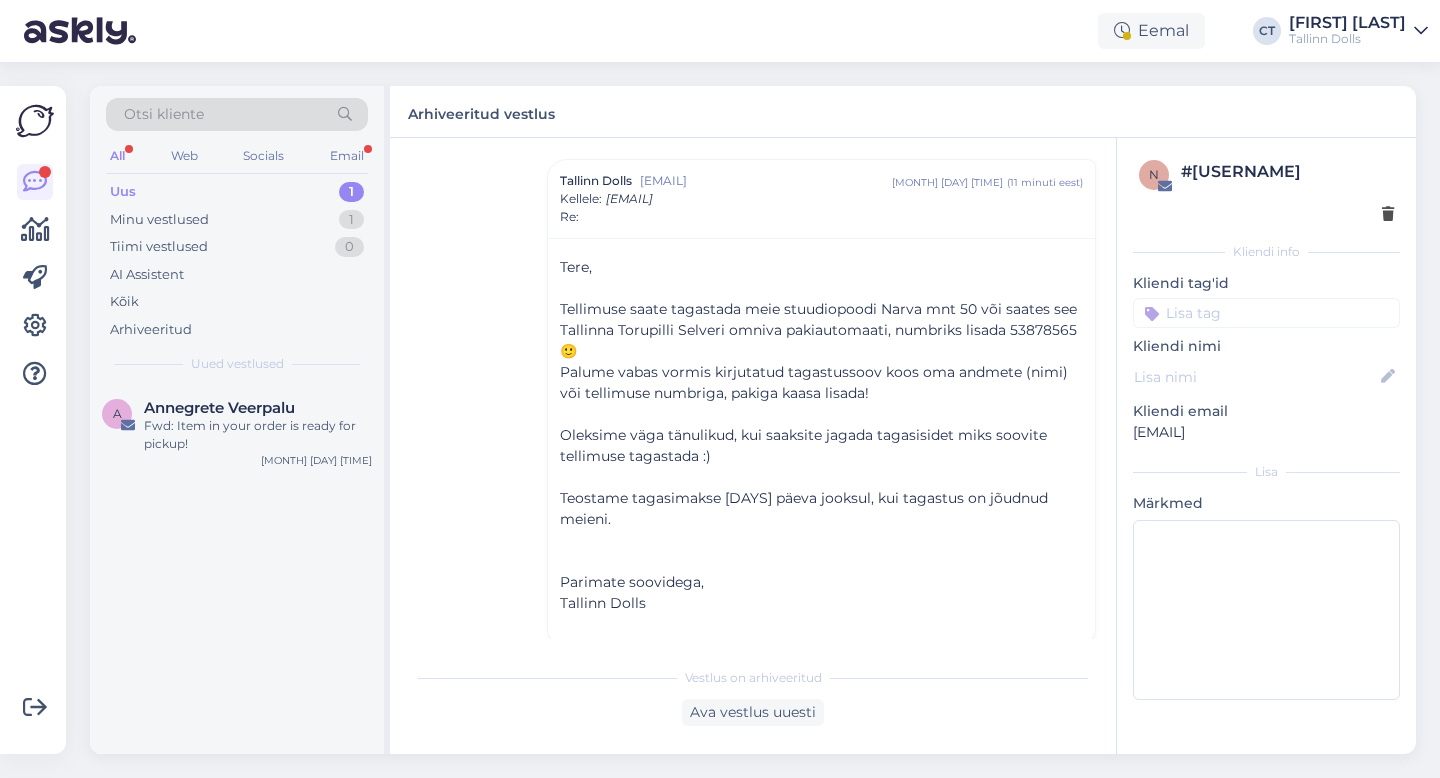 click on "Uus 1" at bounding box center [237, 192] 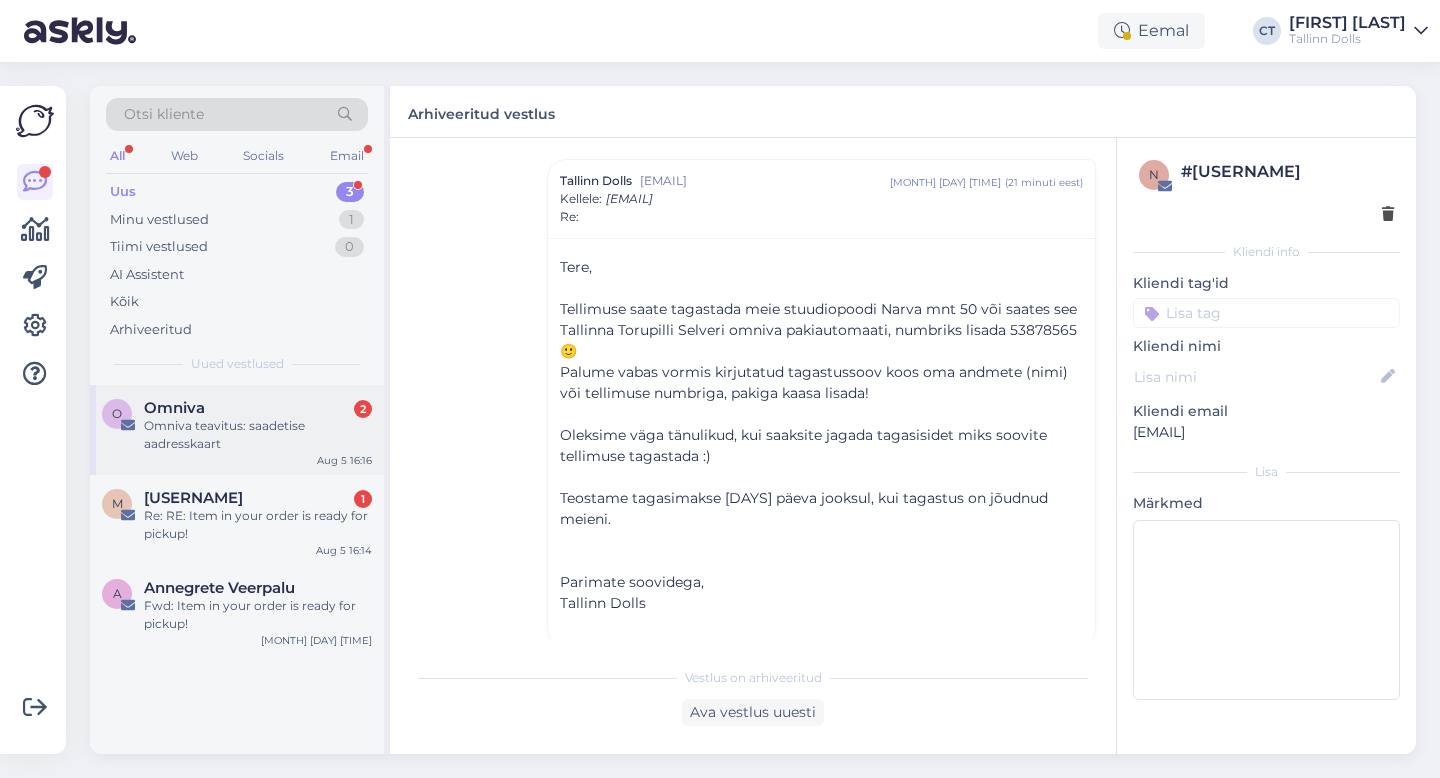 click on "Omniva 2" at bounding box center [258, 408] 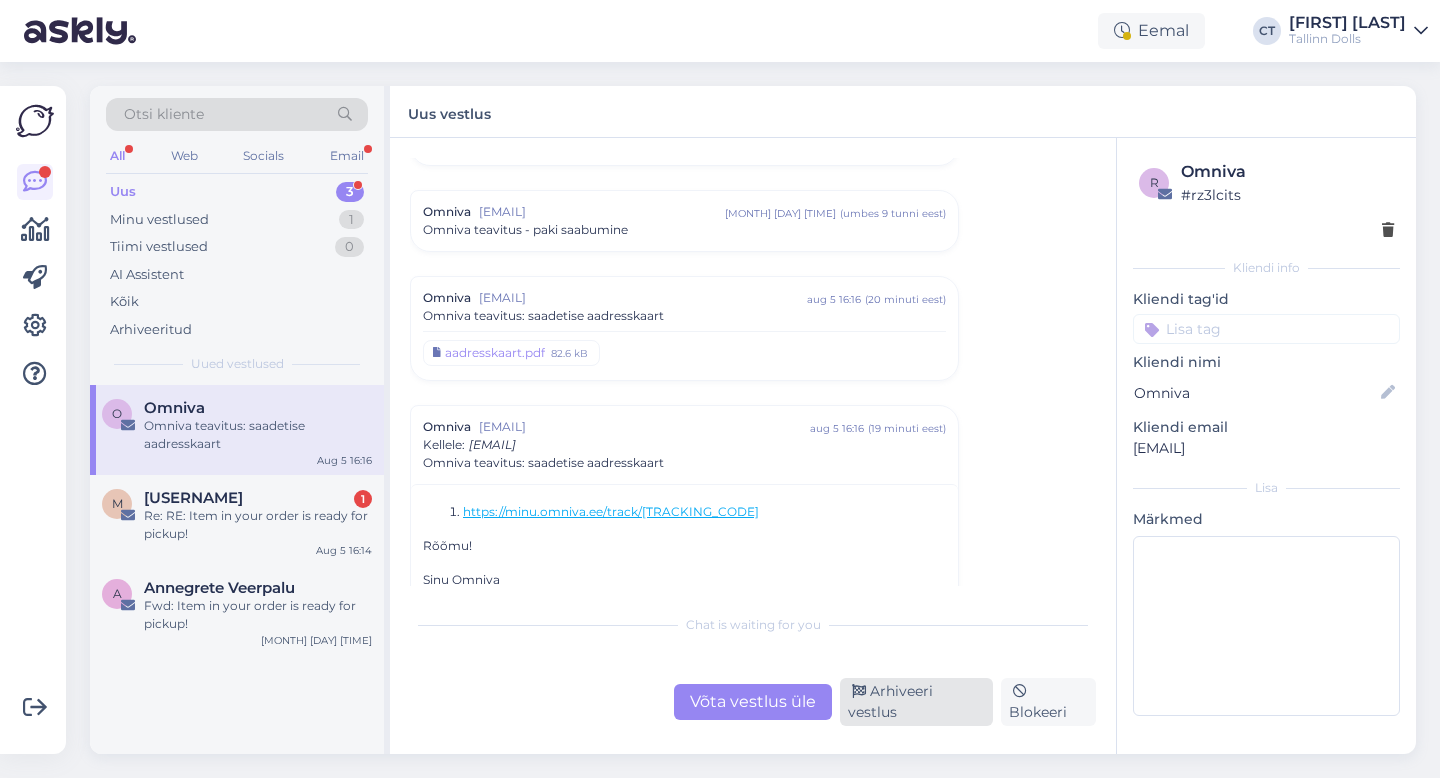 click on "Arhiveeri vestlus" at bounding box center (916, 702) 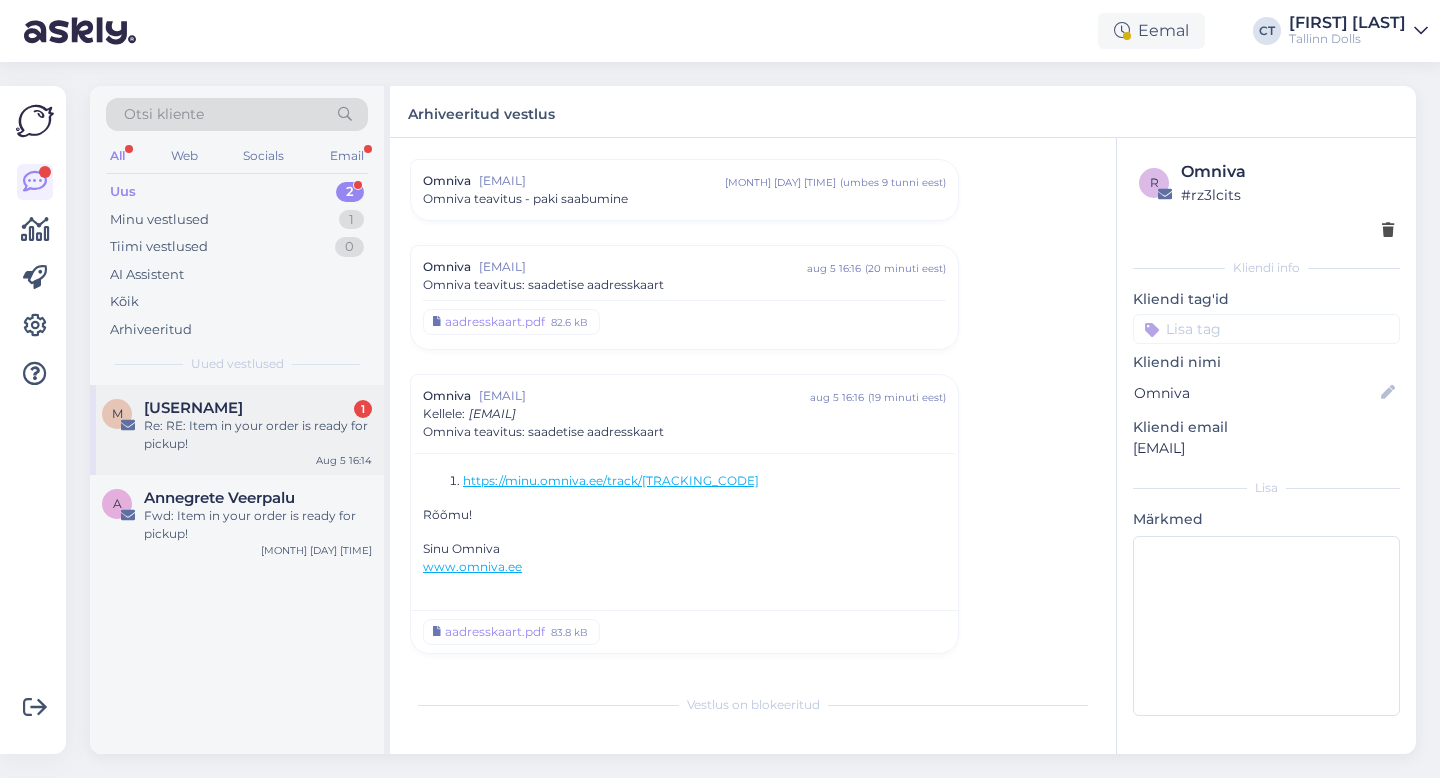 click on "[USERNAME] 1" at bounding box center (258, 408) 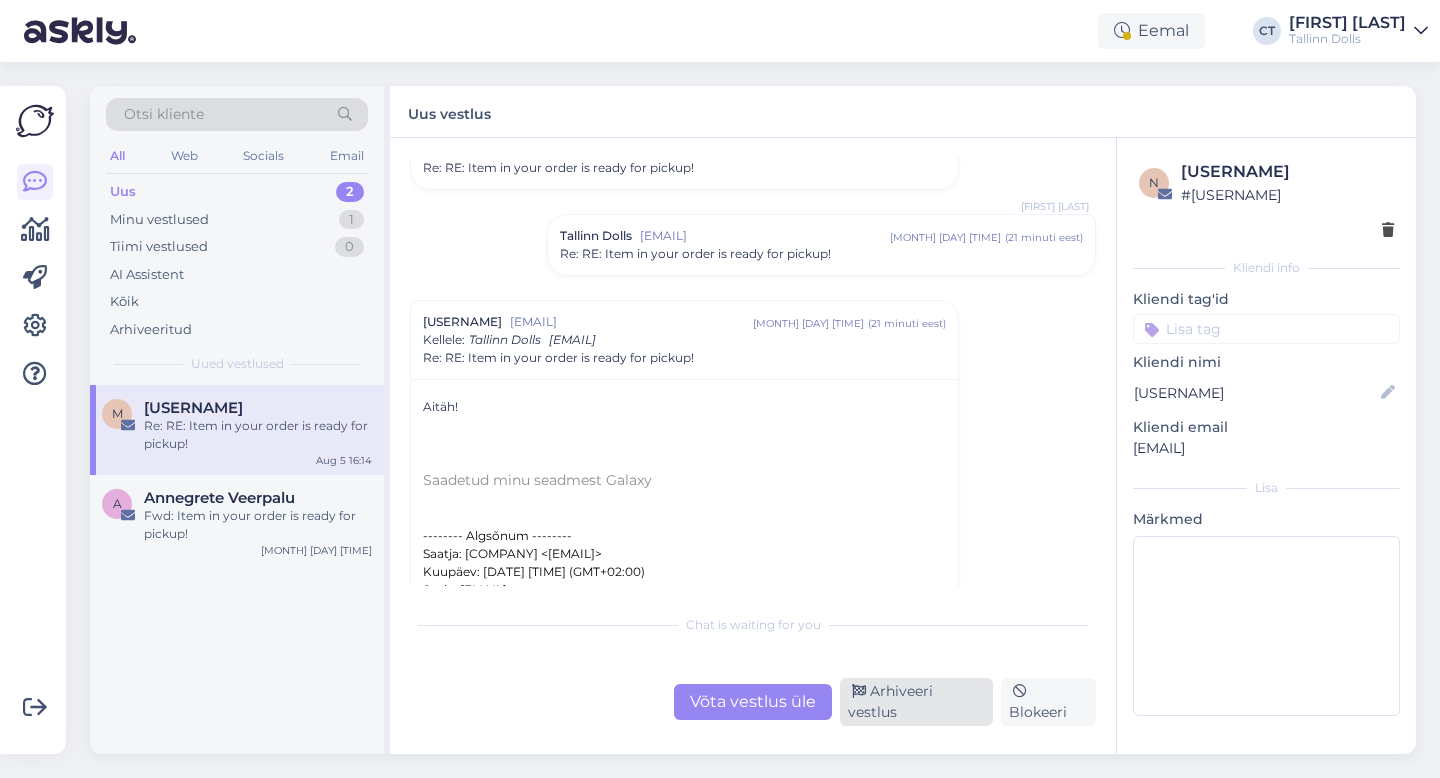 click on "Arhiveeri vestlus" at bounding box center (916, 702) 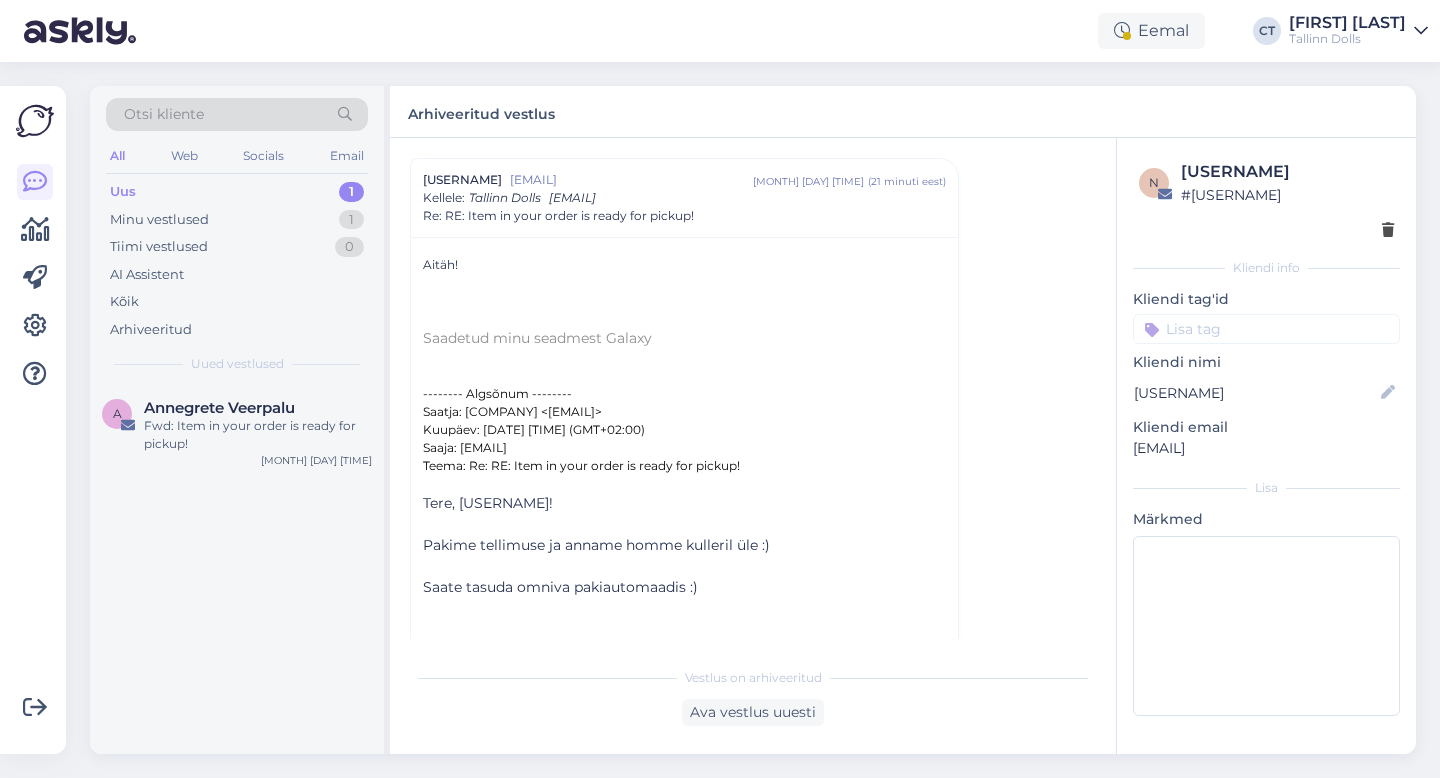 click on "Otsi kliente All Web Socials  Email Uus 1 Minu vestlused 1 Tiimi vestlused 0 AI Assistent Kõik Arhiveeritud Uued vestlused" at bounding box center (237, 235) 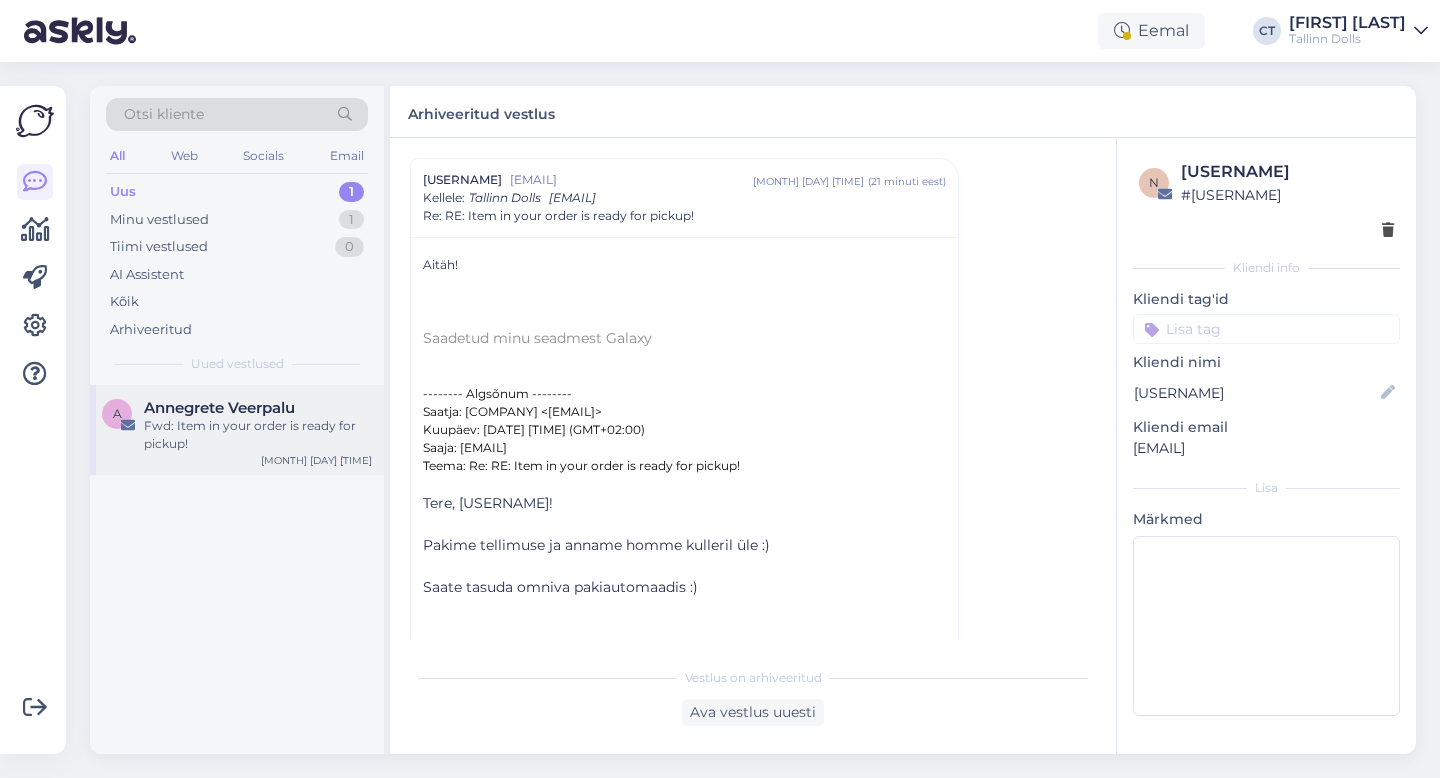 click on "Fwd: Item in your order is ready for pickup!" at bounding box center (258, 435) 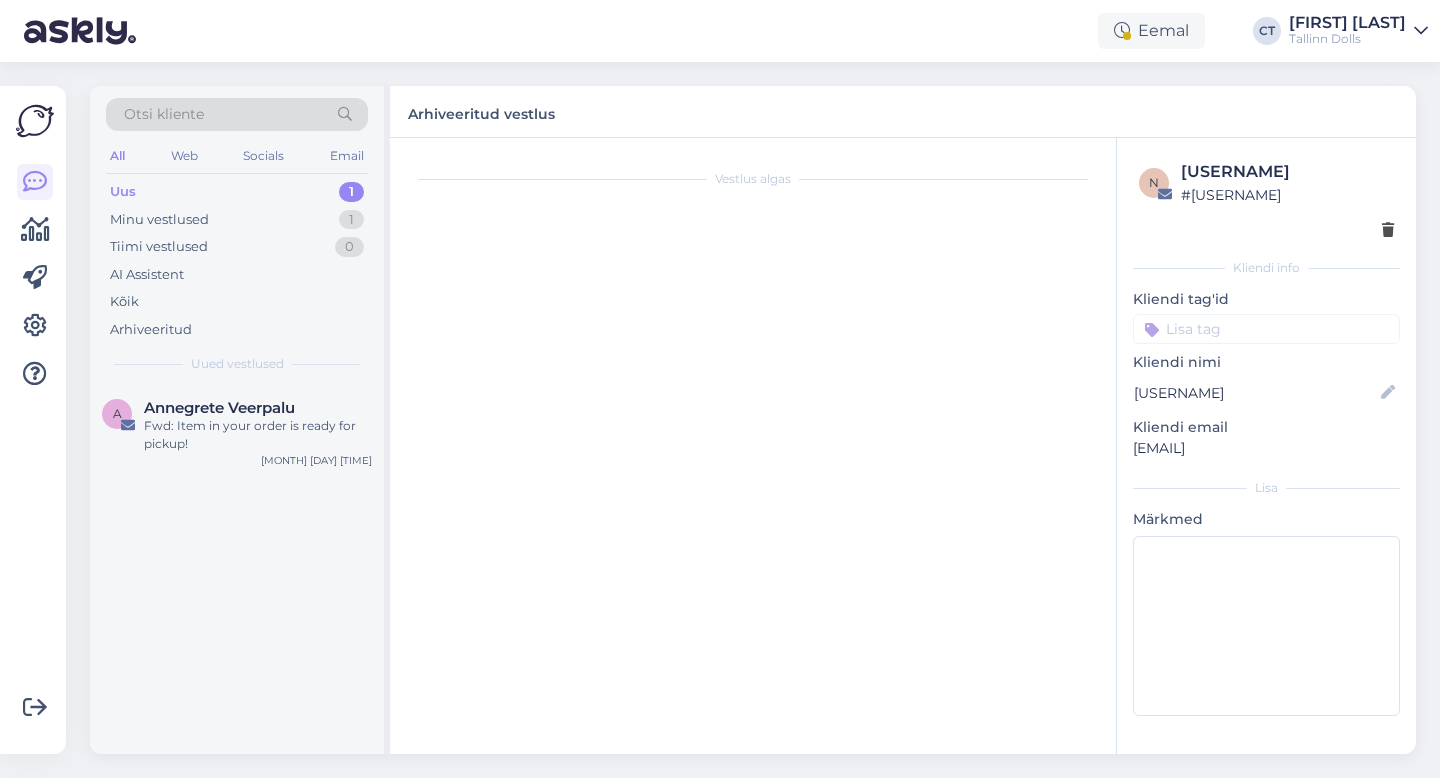 scroll, scrollTop: 4746, scrollLeft: 0, axis: vertical 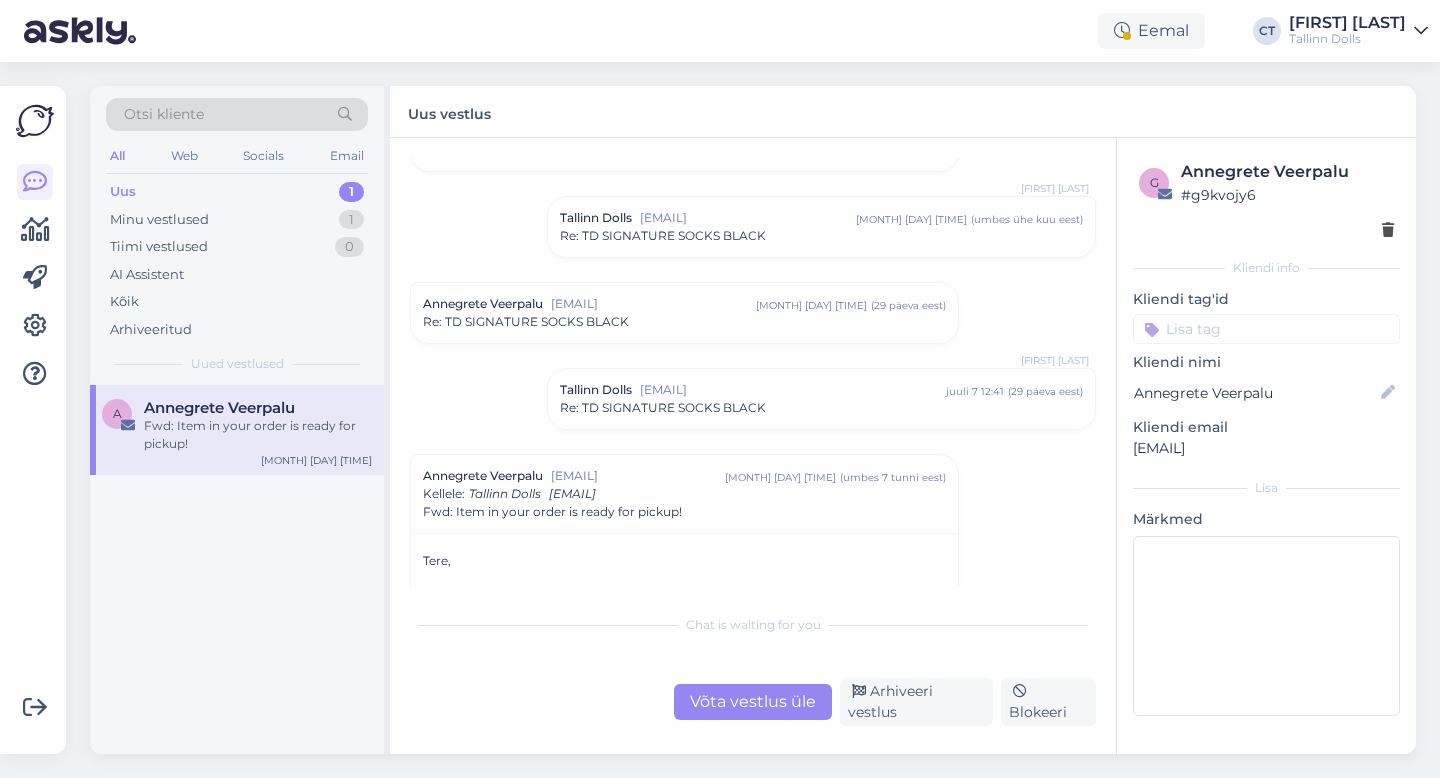 click on "Võta vestlus üle" at bounding box center [753, 702] 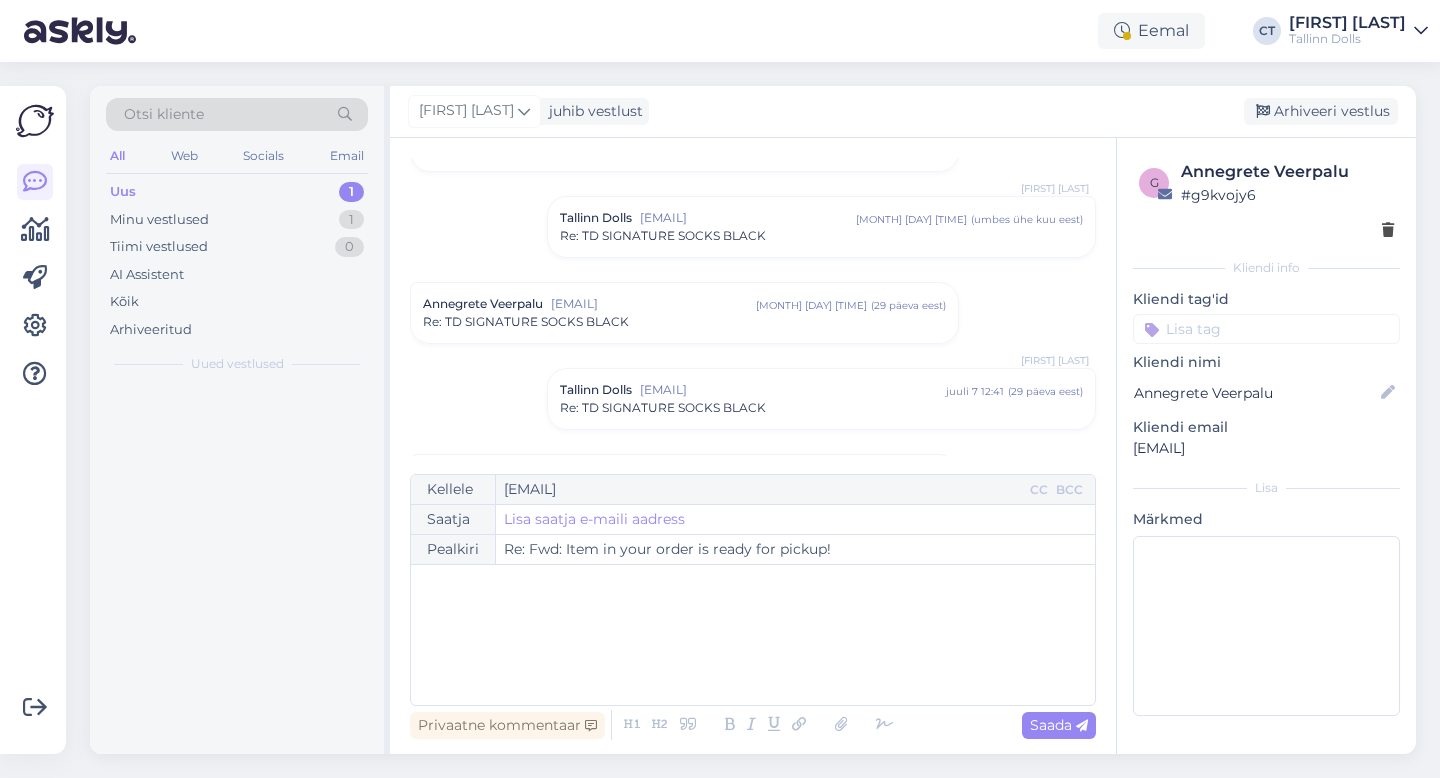 scroll, scrollTop: 5042, scrollLeft: 0, axis: vertical 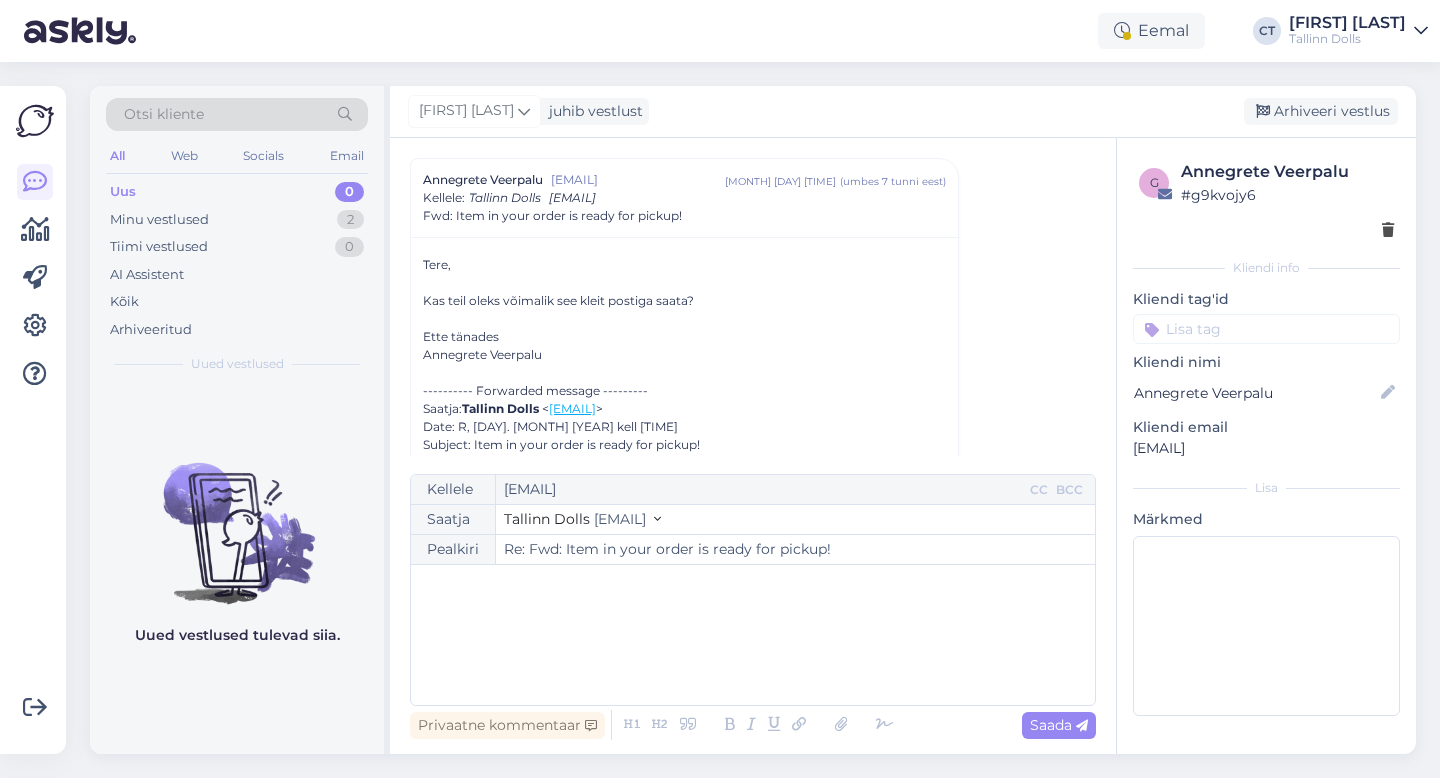 click on "﻿" at bounding box center (753, 635) 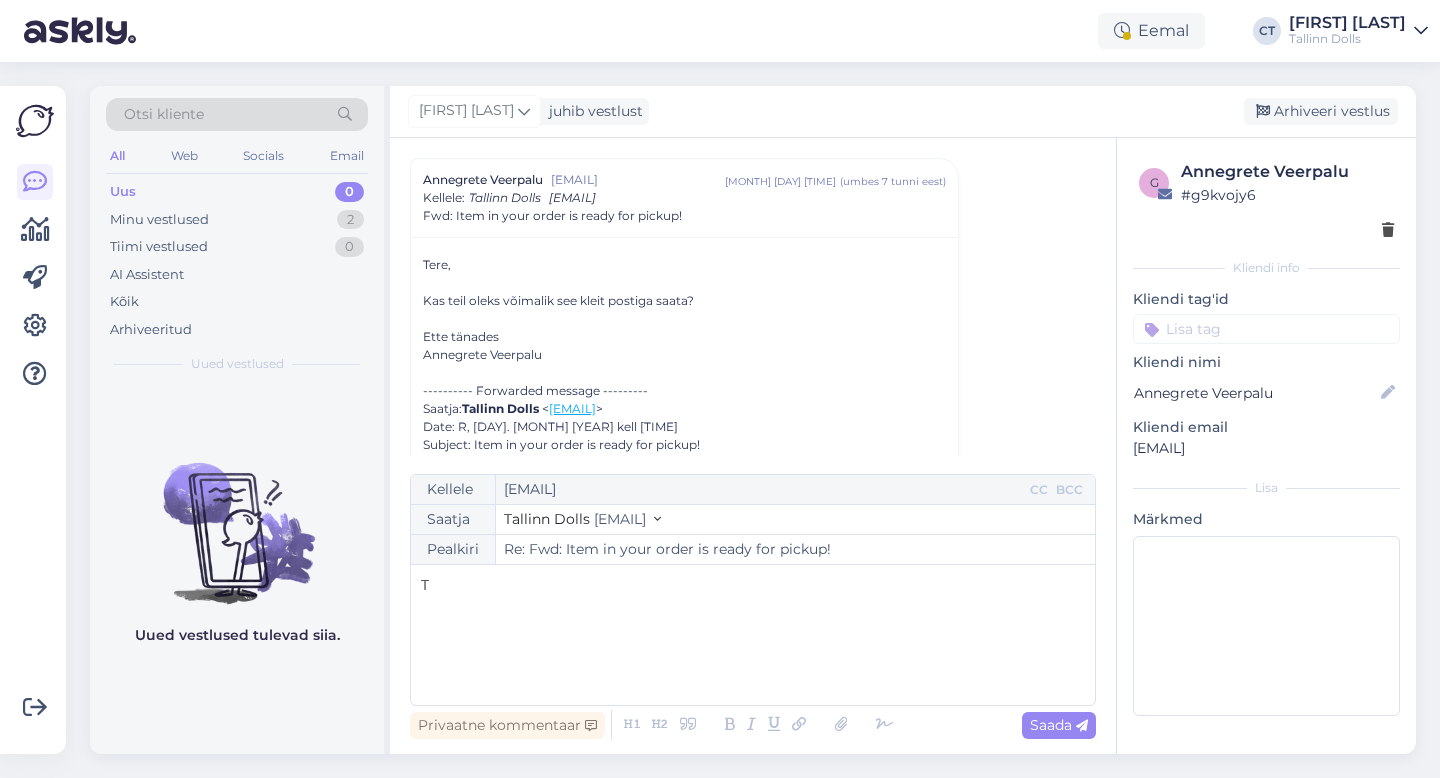 type 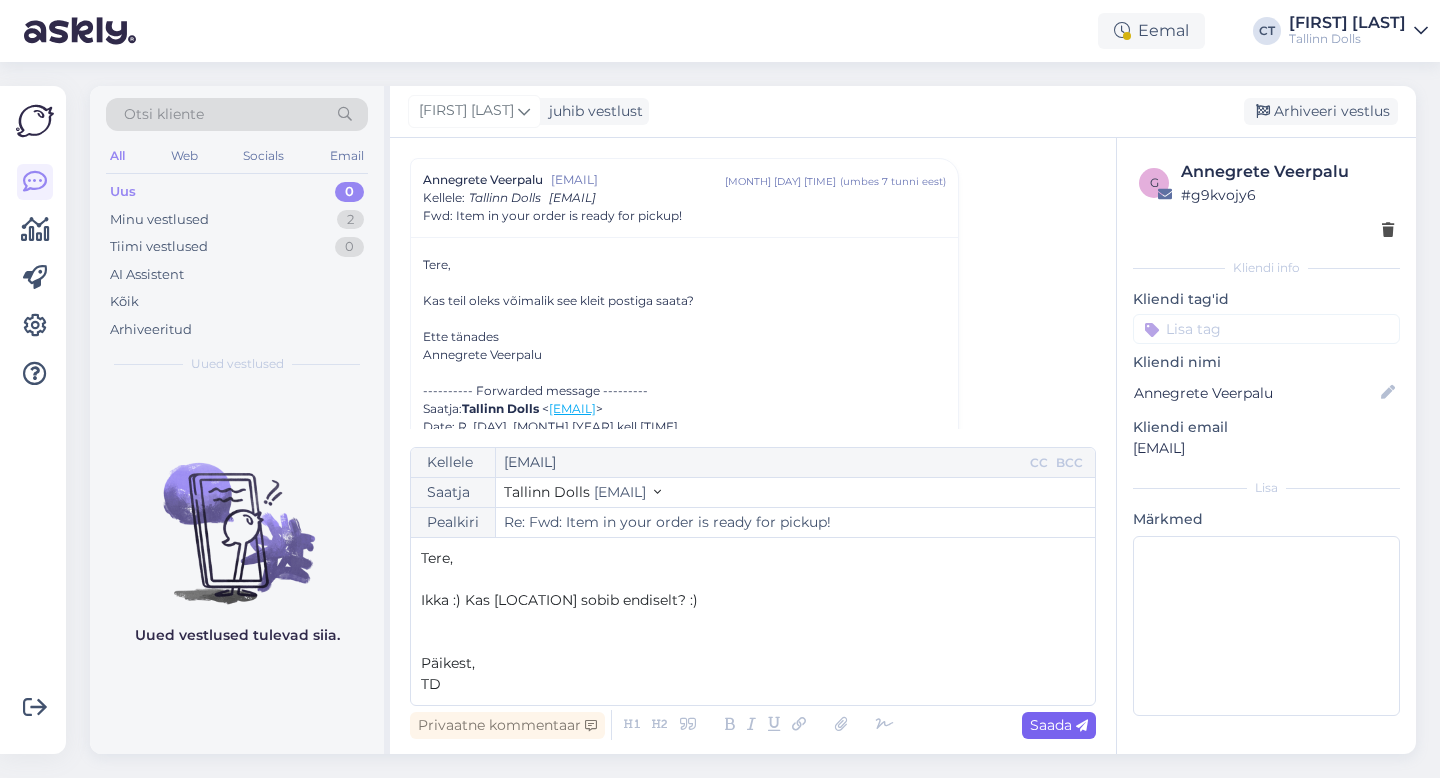 click at bounding box center (1082, 726) 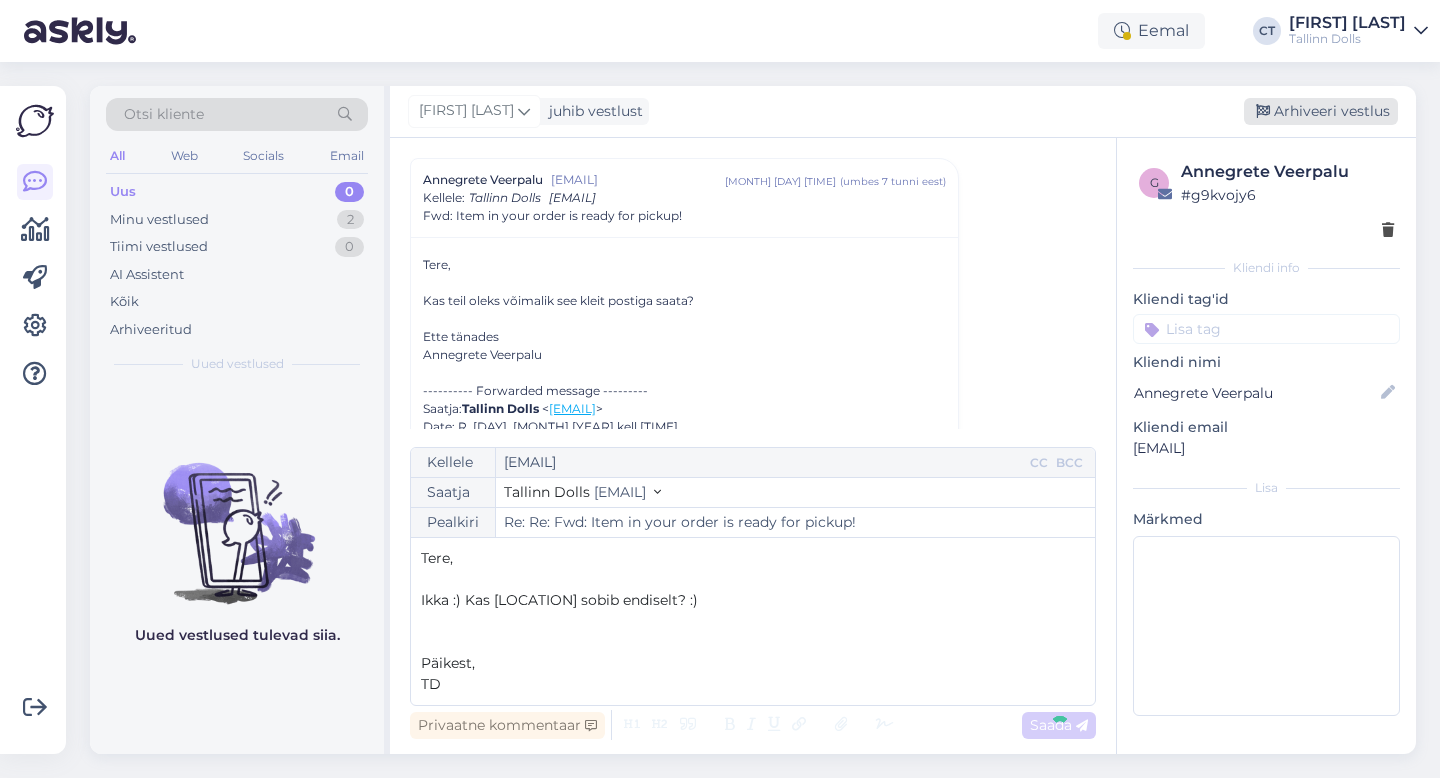 type on "Re: Fwd: Item in your order is ready for pickup!" 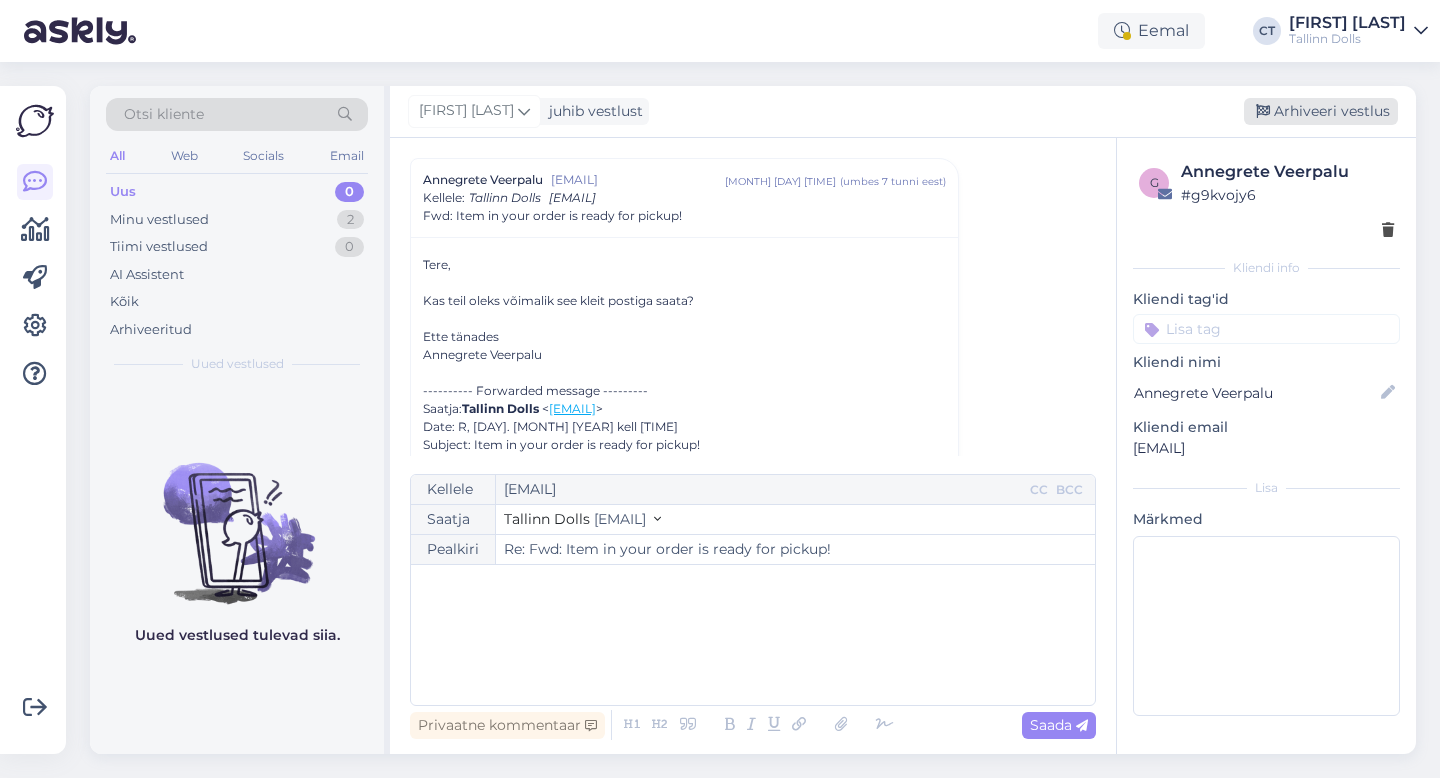 scroll, scrollTop: 6421, scrollLeft: 0, axis: vertical 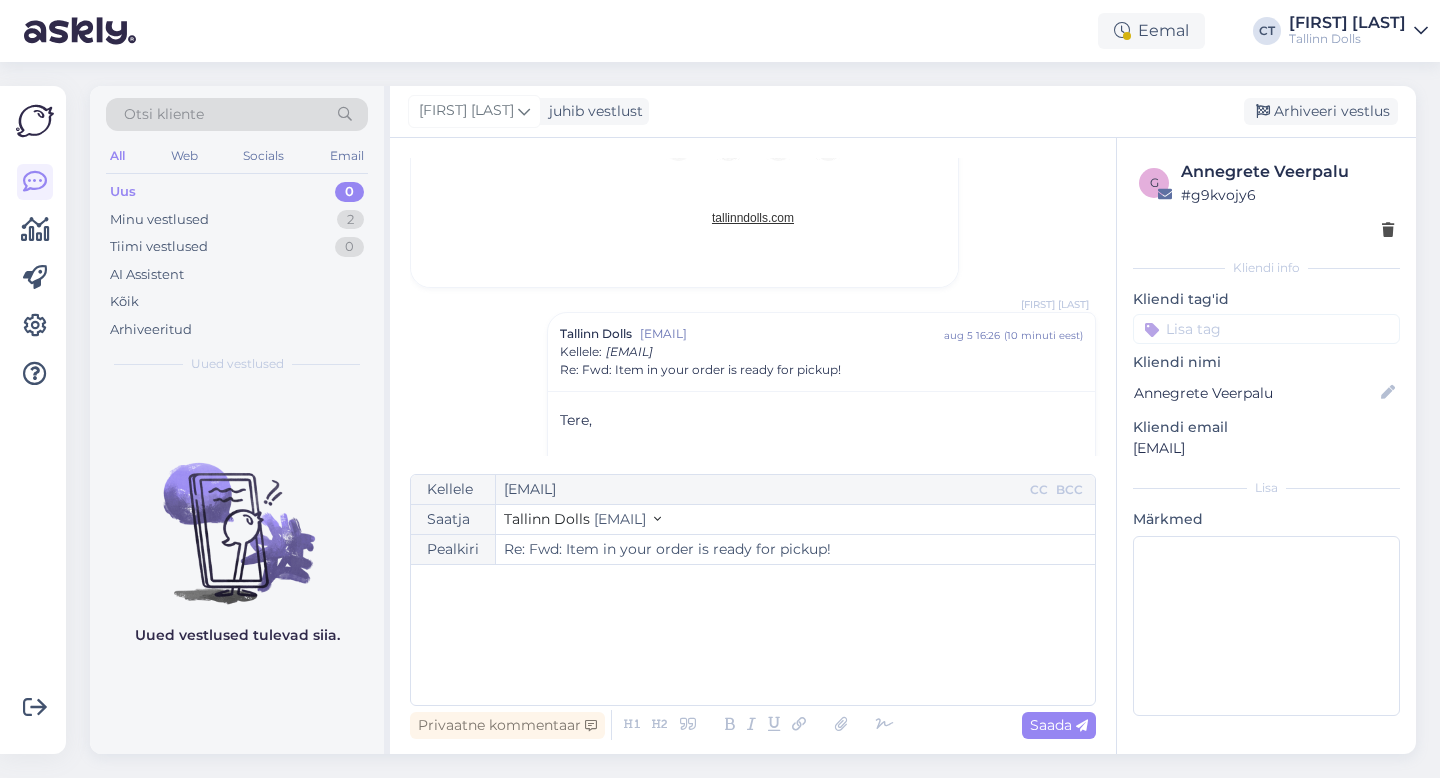 click on "Cärol-Laura Tenso juhib vestlust Arhiveeri vestlus" at bounding box center (903, 112) 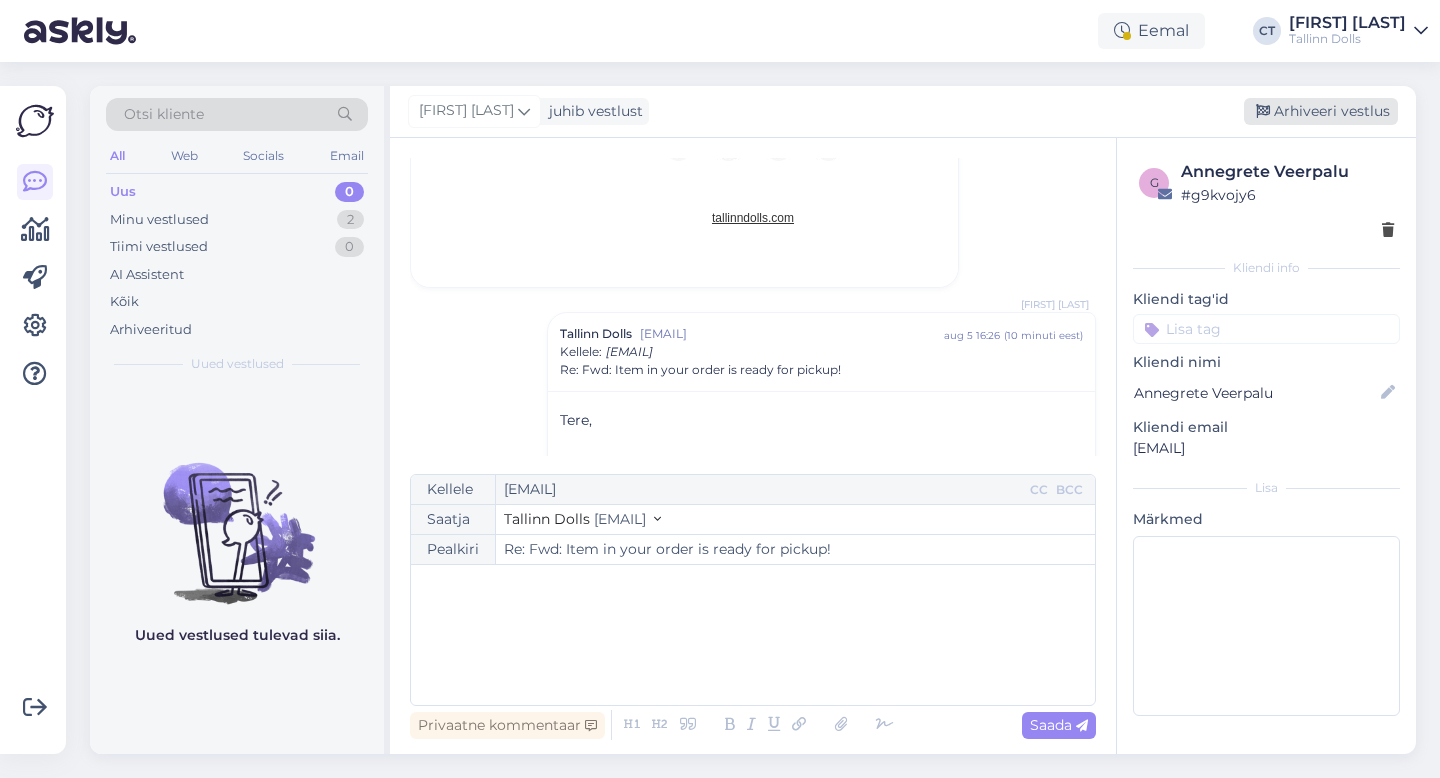 click on "Arhiveeri vestlus" at bounding box center (1321, 111) 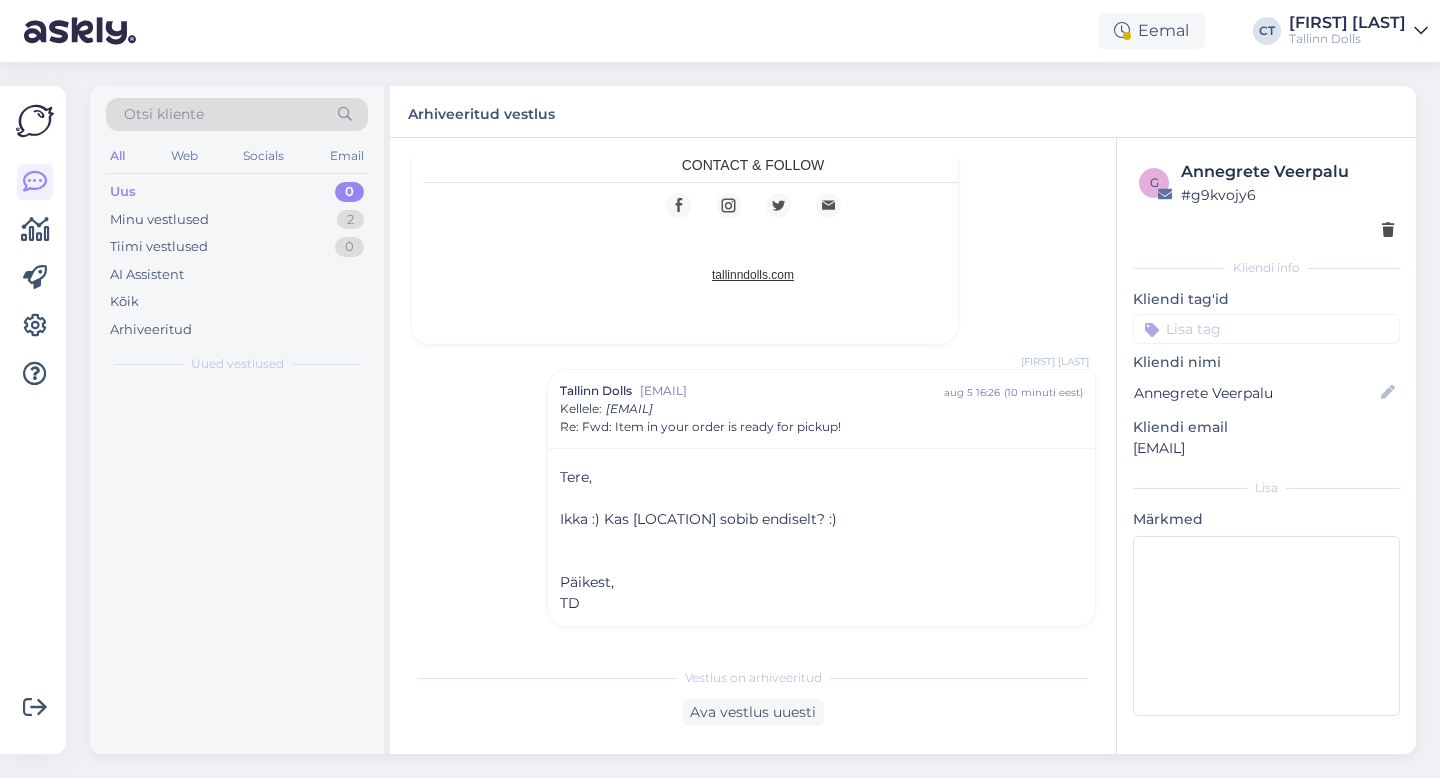 scroll, scrollTop: 6364, scrollLeft: 0, axis: vertical 